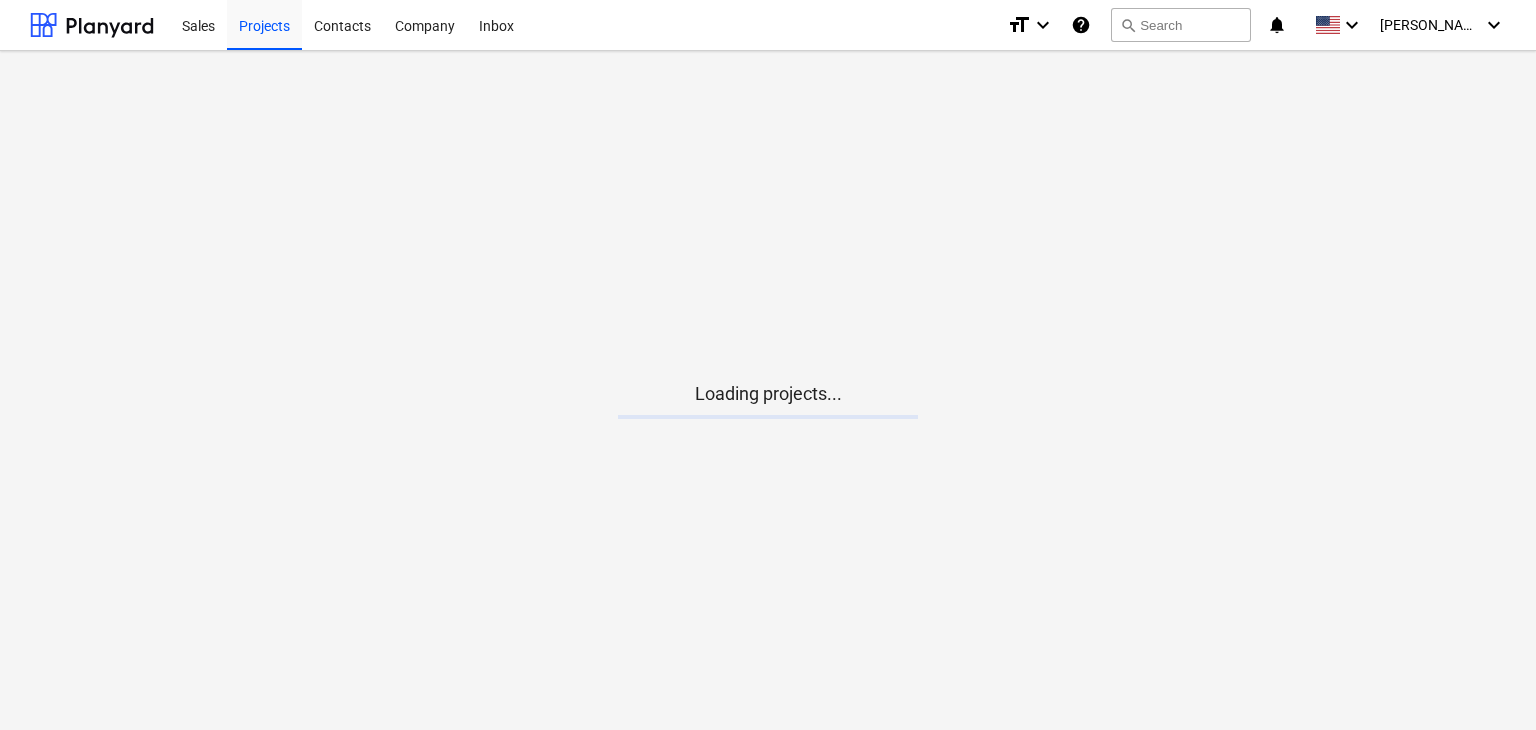 scroll, scrollTop: 0, scrollLeft: 0, axis: both 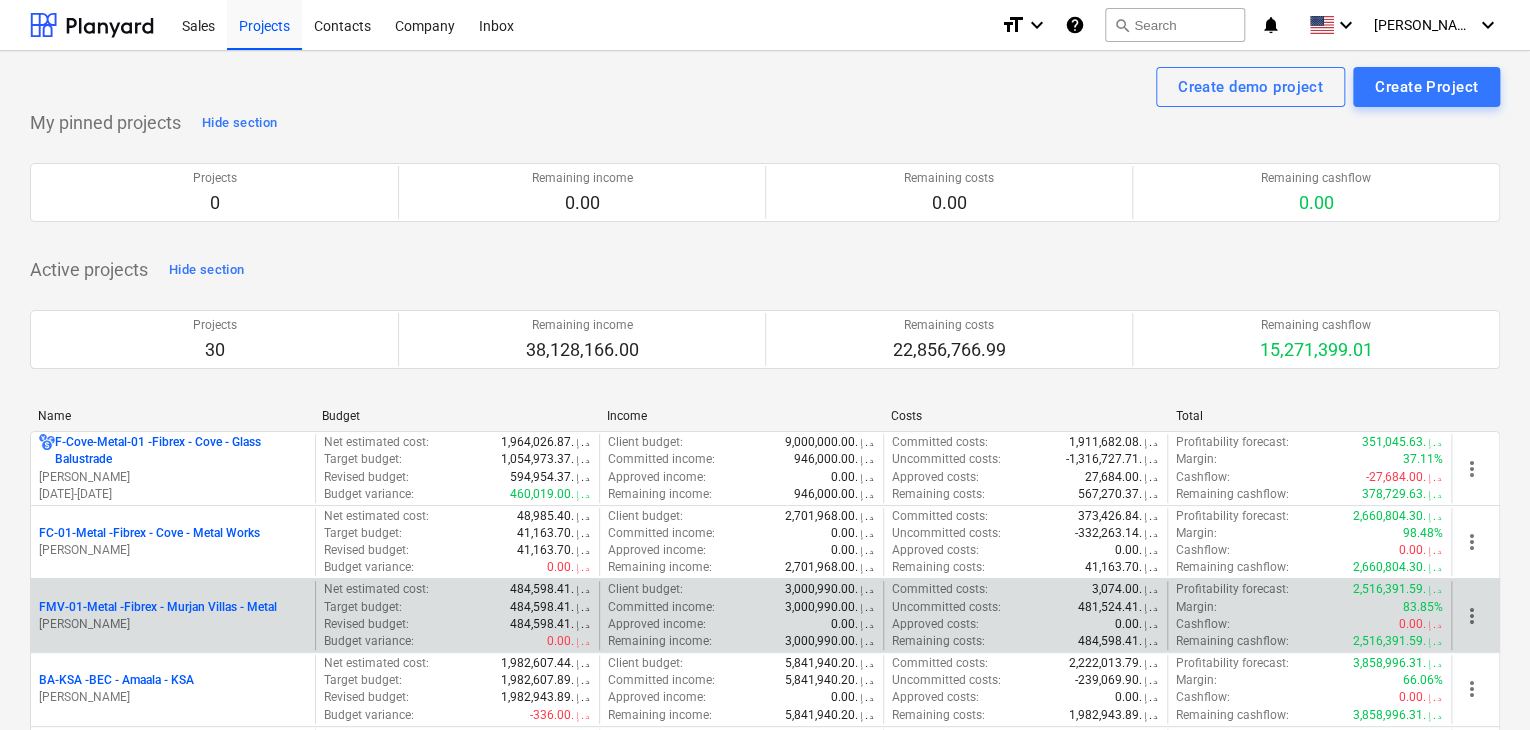 click on "[PERSON_NAME]" at bounding box center (173, 624) 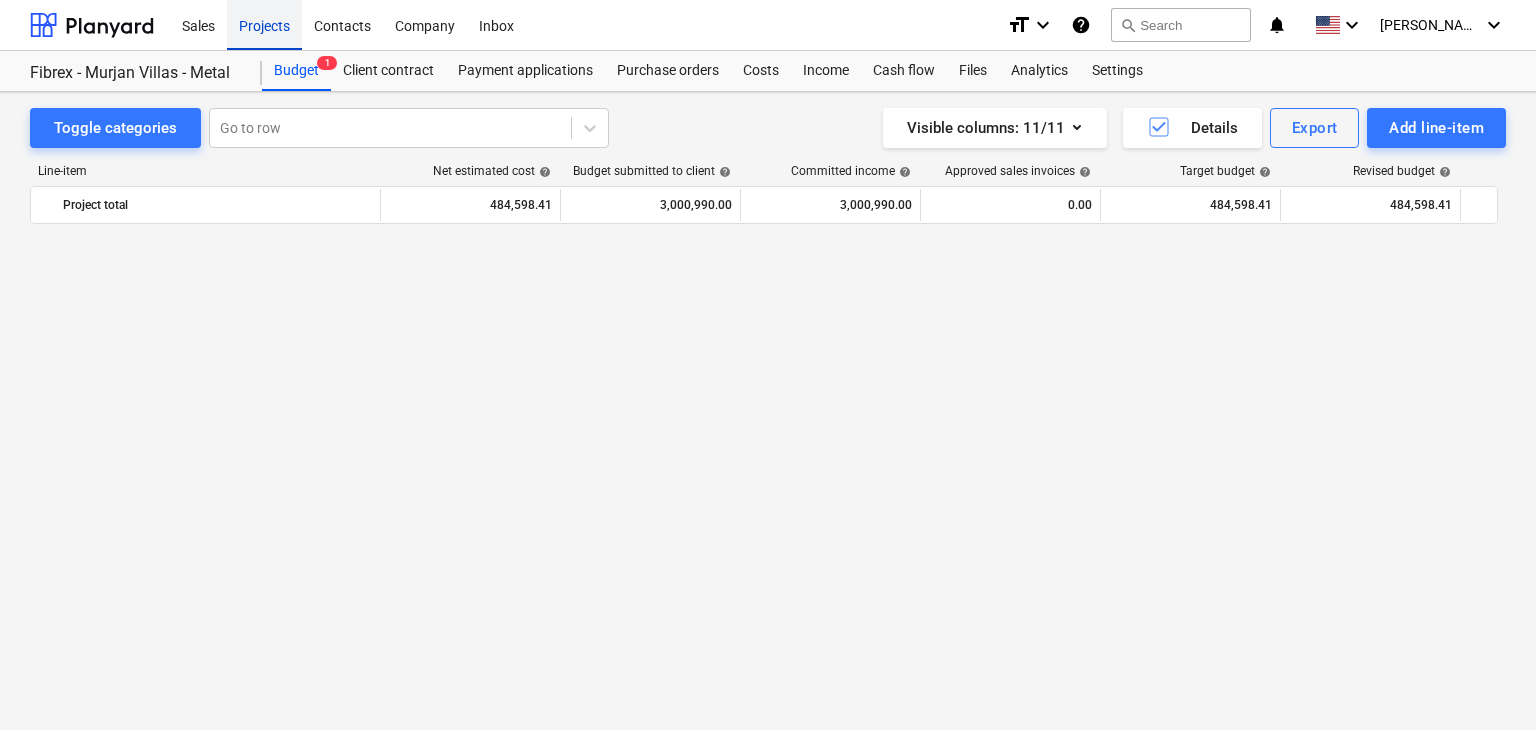scroll, scrollTop: 2980, scrollLeft: 0, axis: vertical 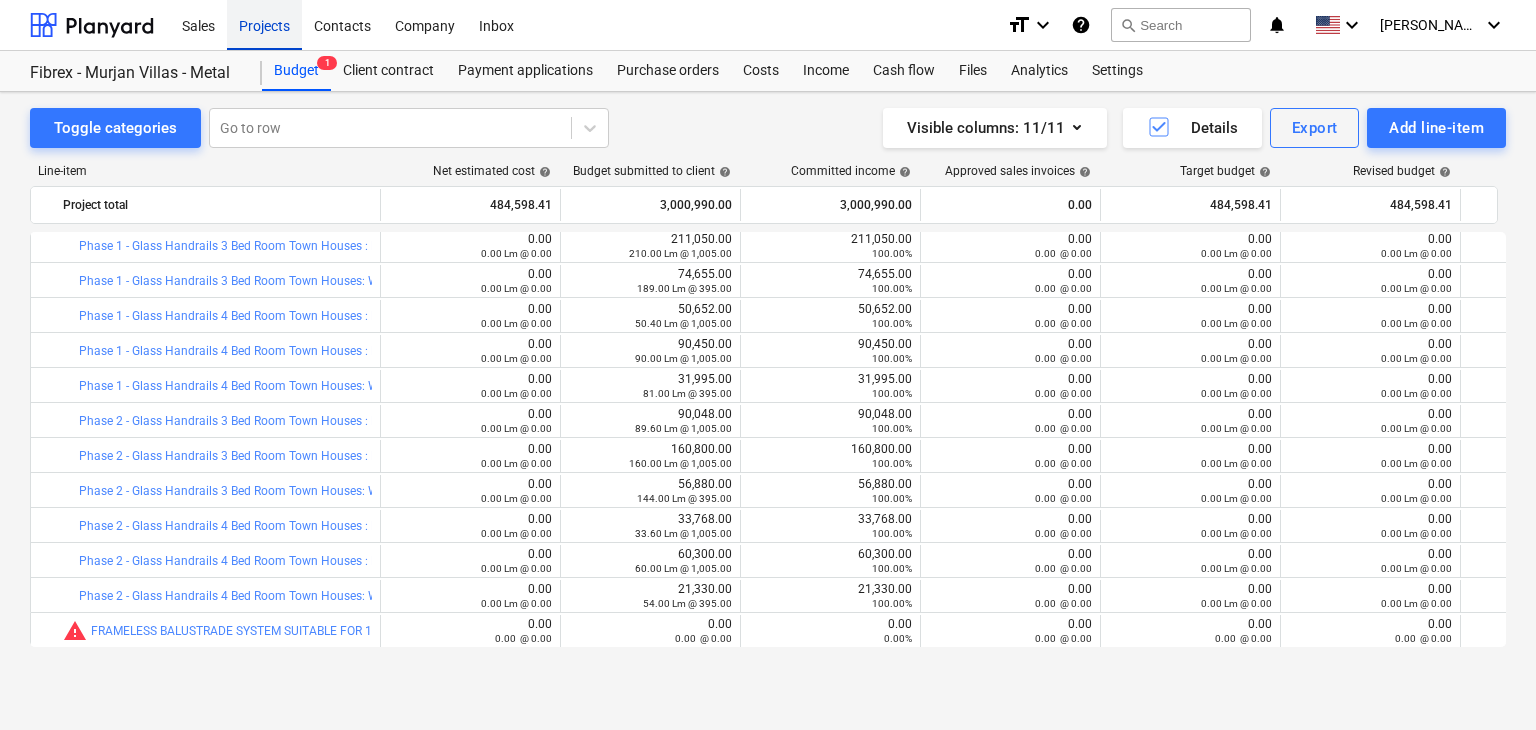 click on "Projects" at bounding box center (264, 24) 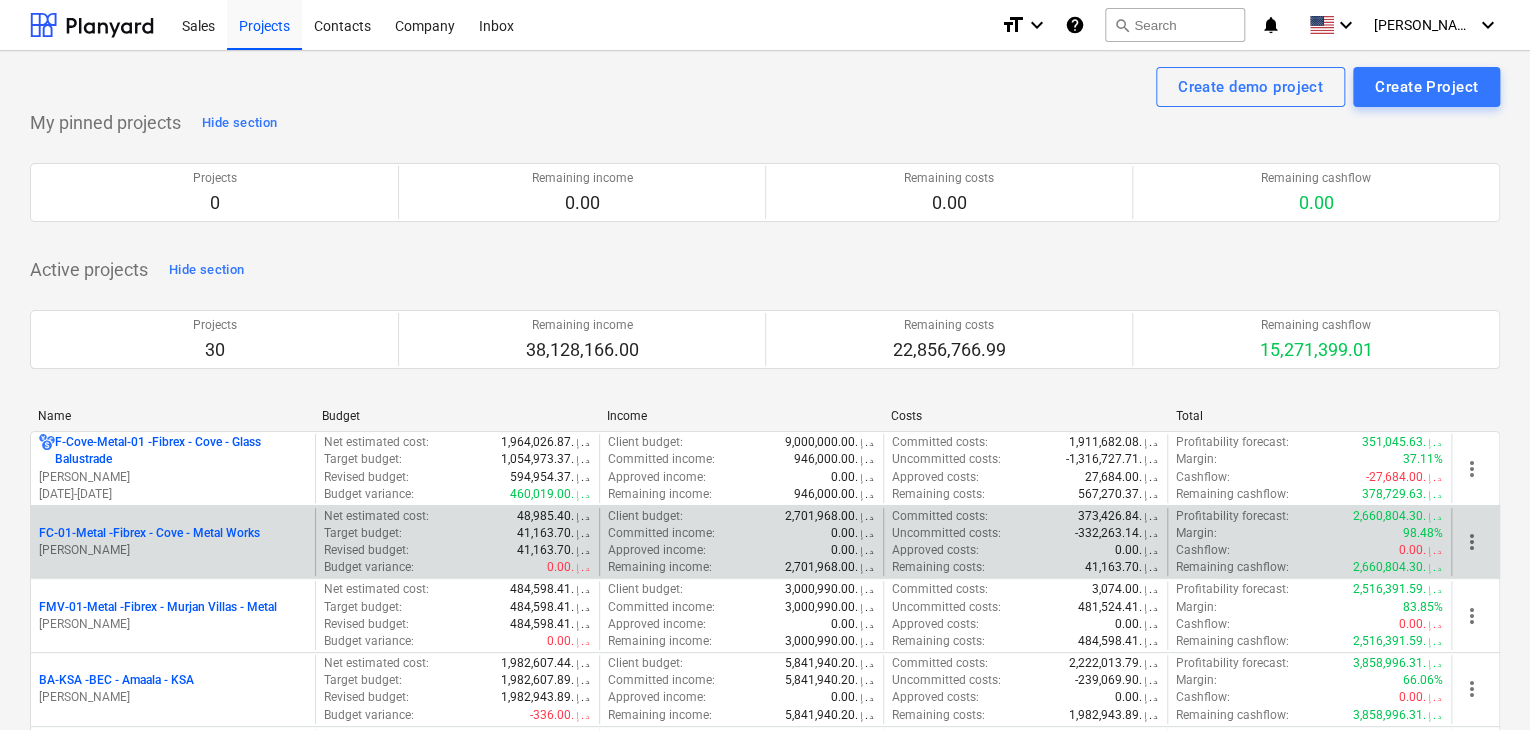 click on "FC-01-Metal -  Fibrex - Cove - Metal Works" at bounding box center [149, 533] 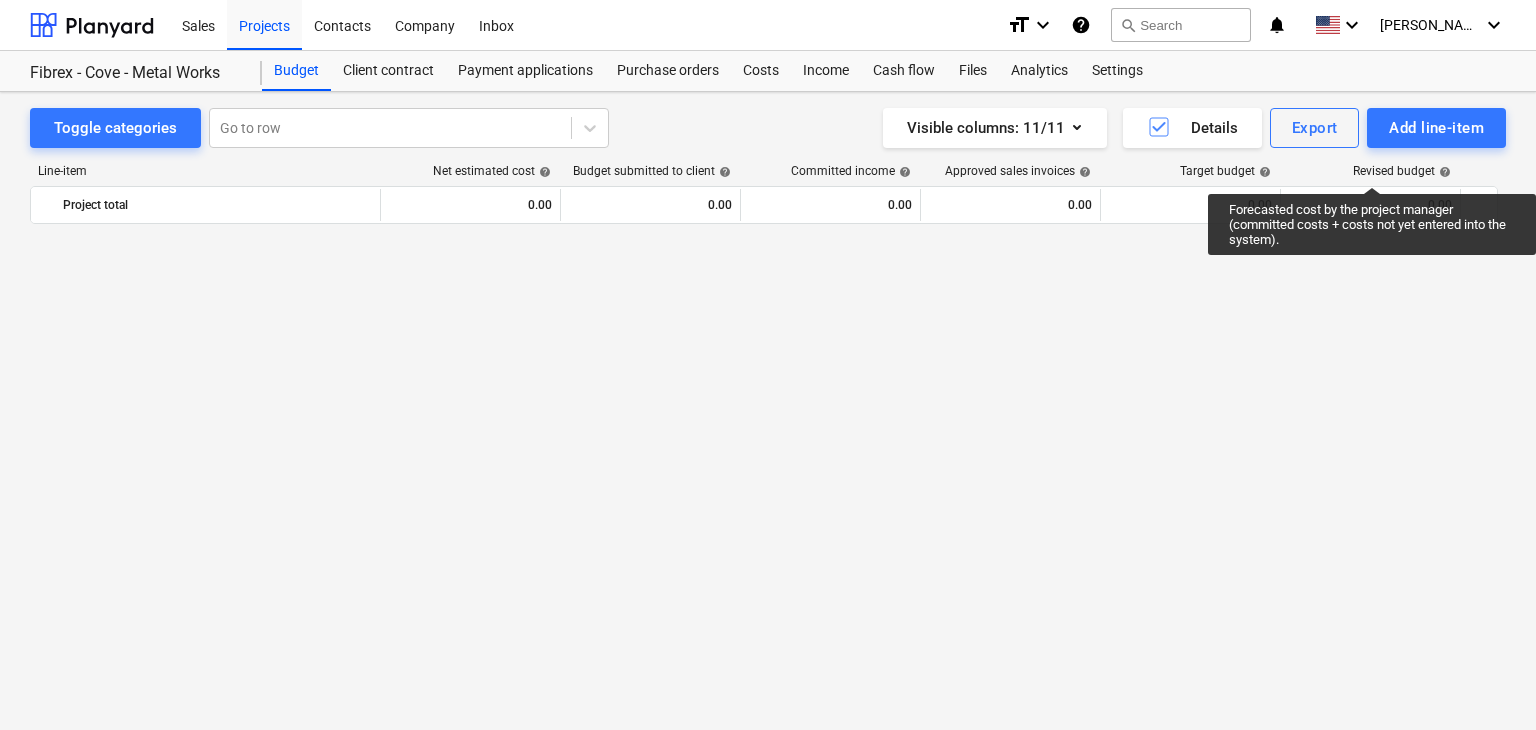 scroll, scrollTop: 7840, scrollLeft: 0, axis: vertical 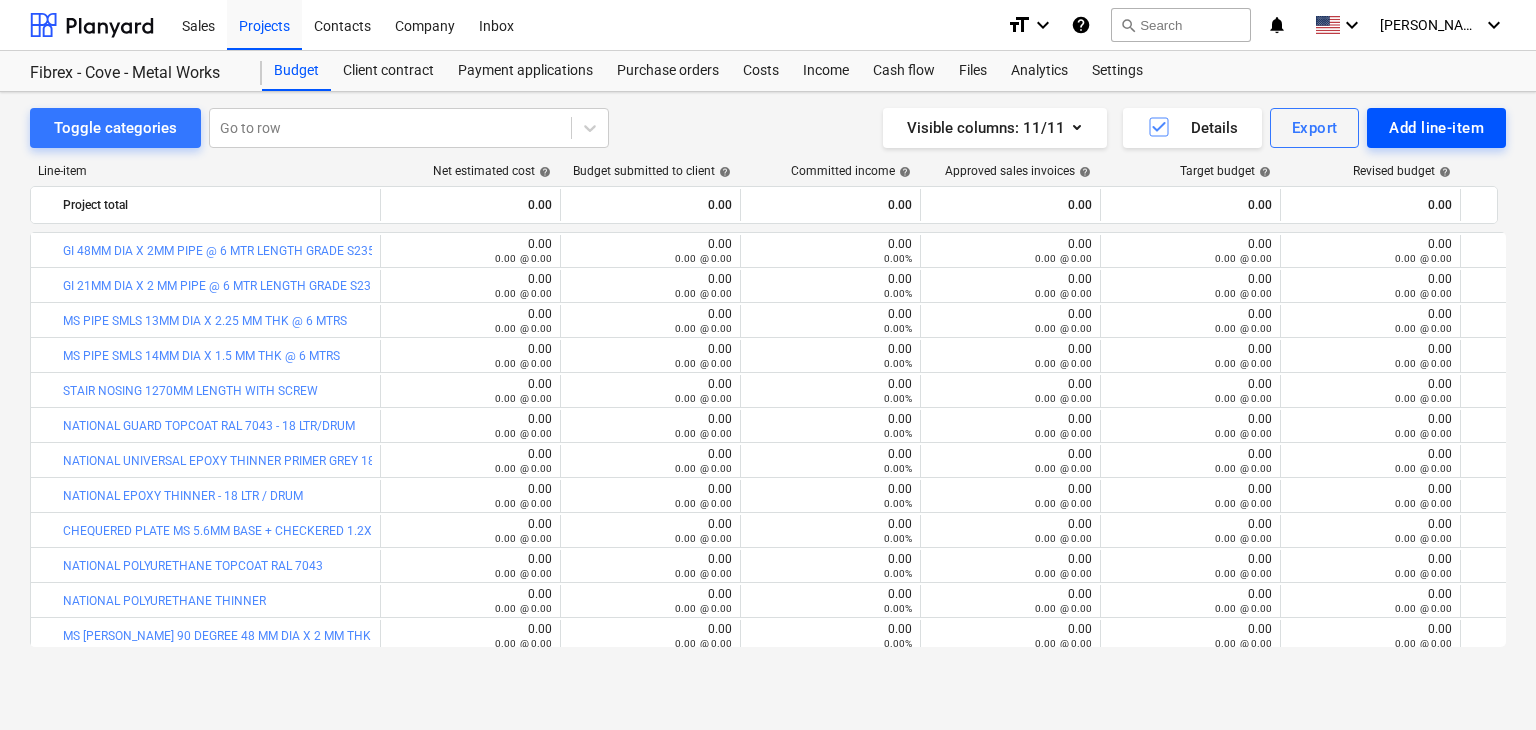 click on "Add line-item" at bounding box center (1436, 128) 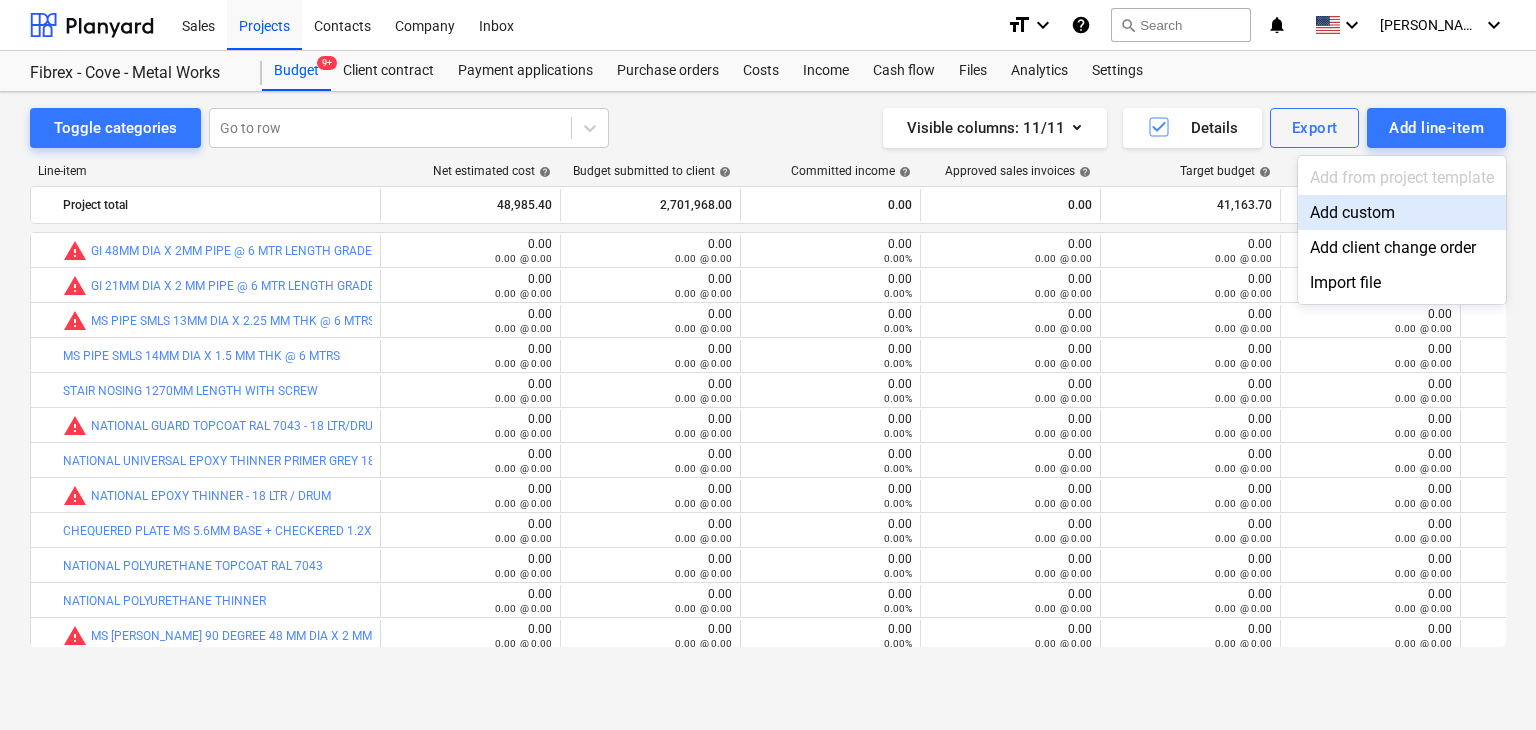 click on "Add custom" at bounding box center [1402, 212] 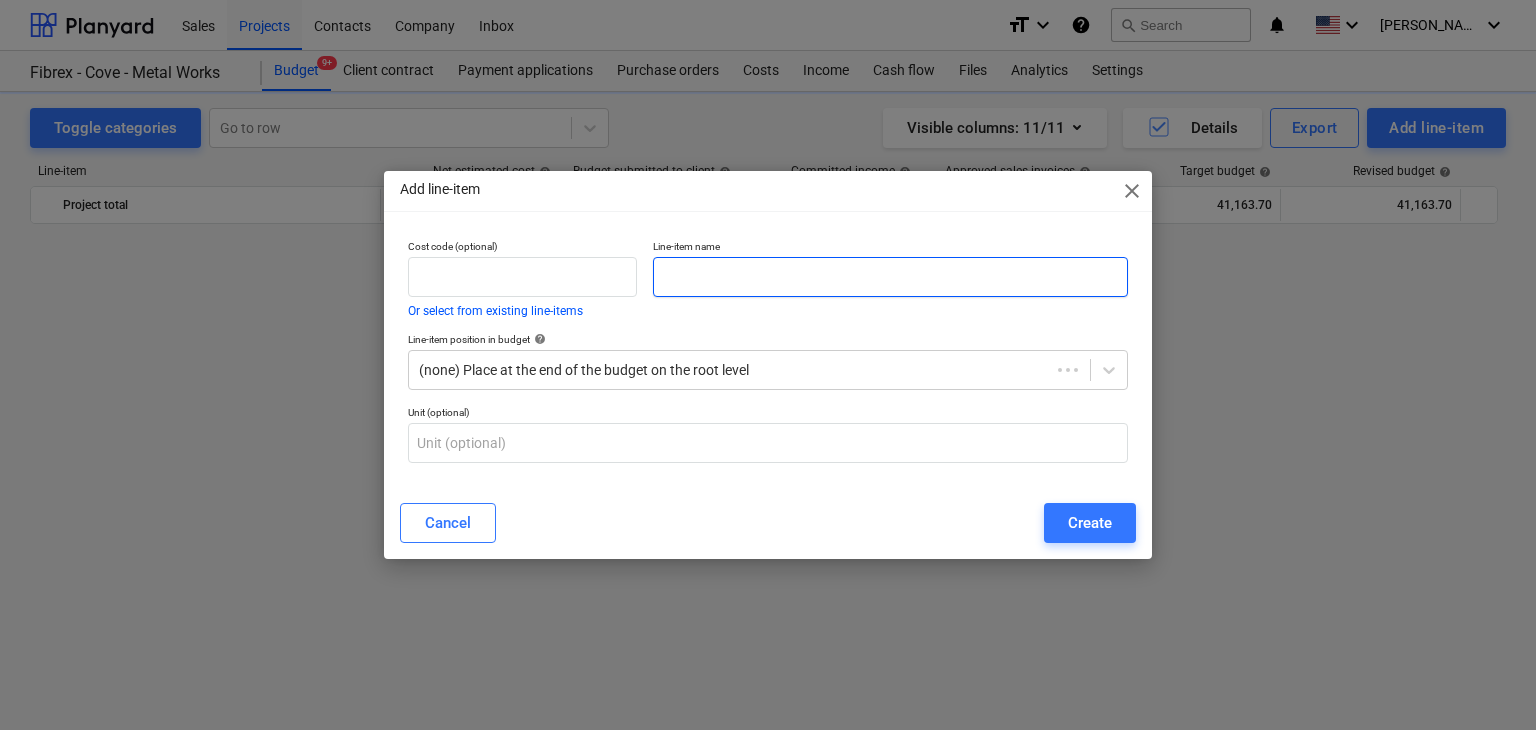 scroll, scrollTop: 7840, scrollLeft: 0, axis: vertical 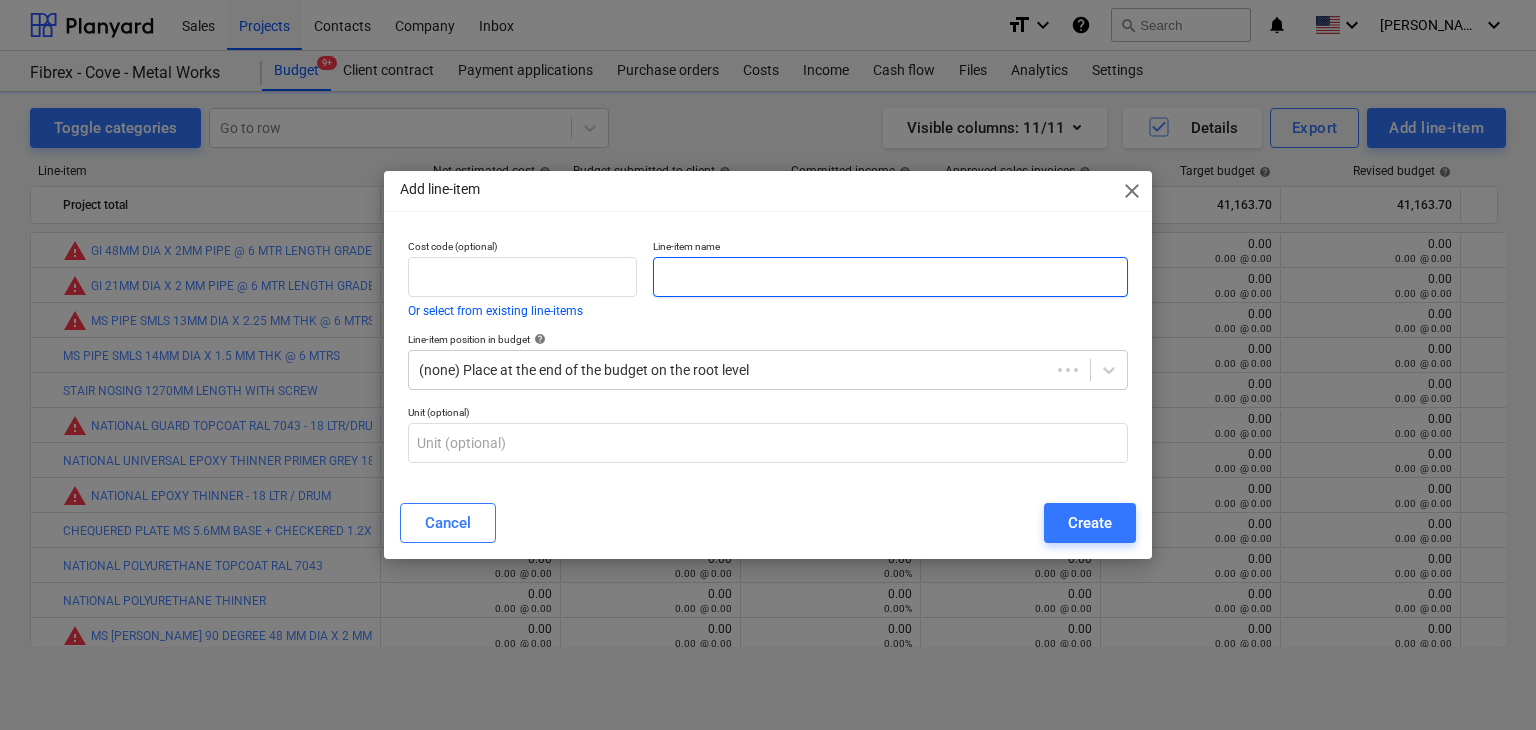 click at bounding box center [890, 277] 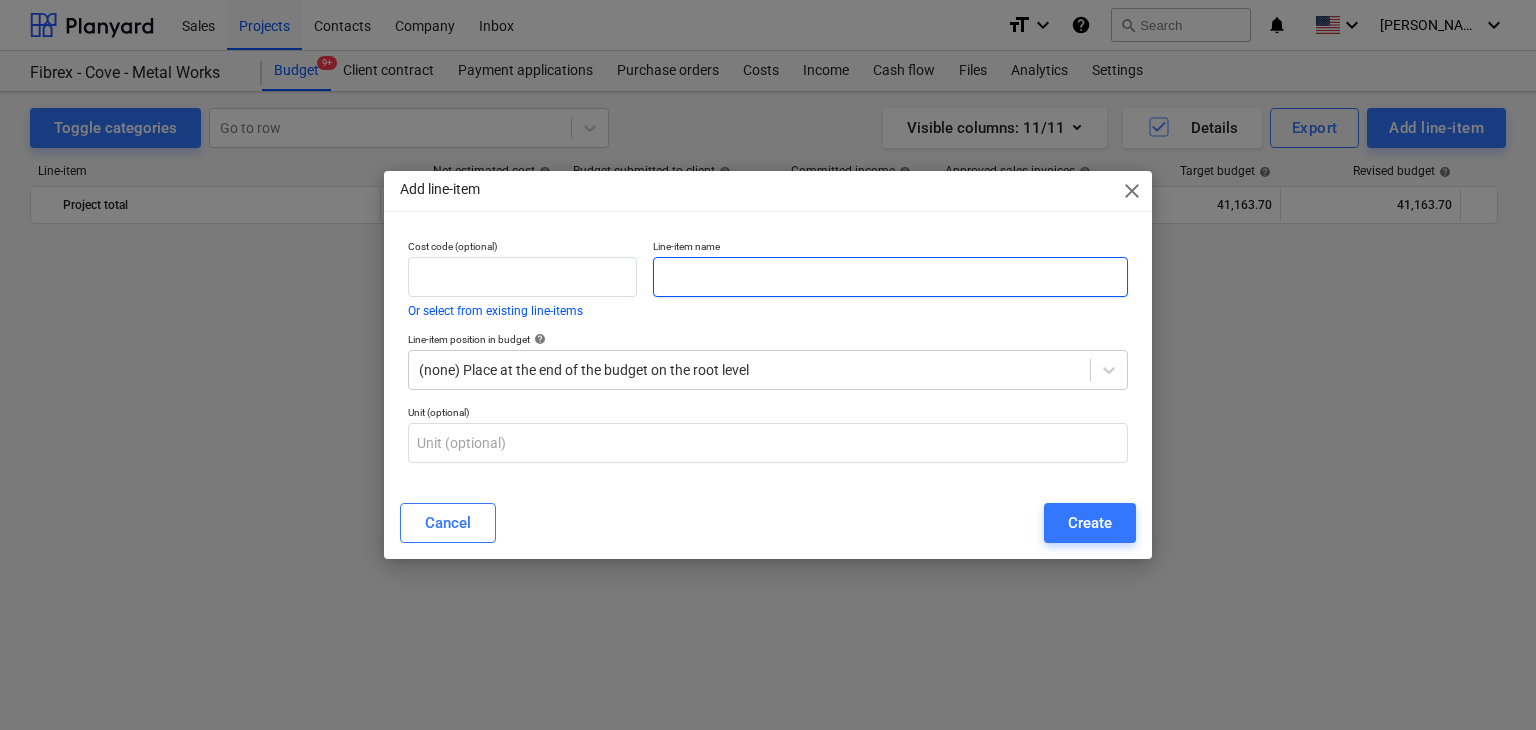 scroll, scrollTop: 7840, scrollLeft: 0, axis: vertical 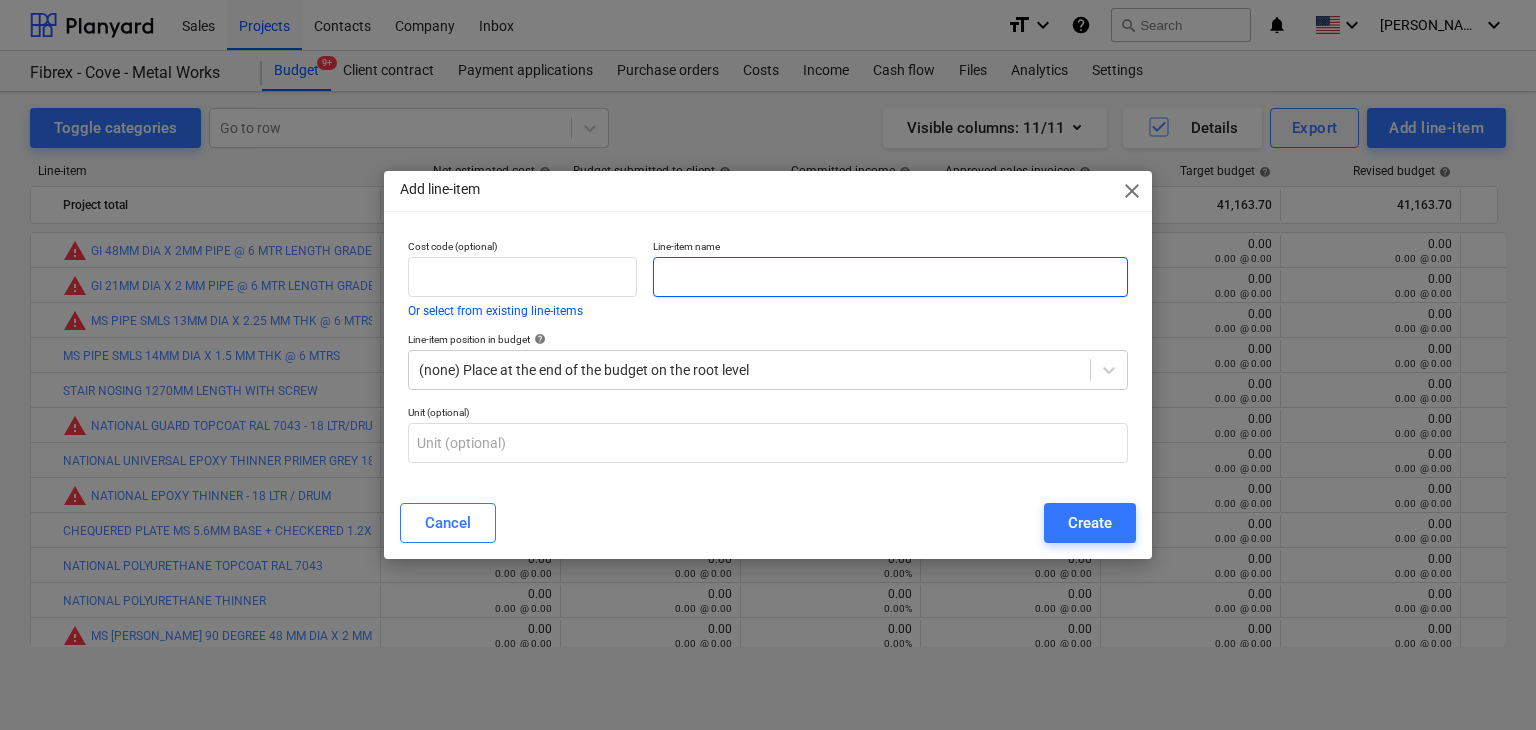 paste on "PORTABLE BLOWER FAN 12 INCH SHT30" 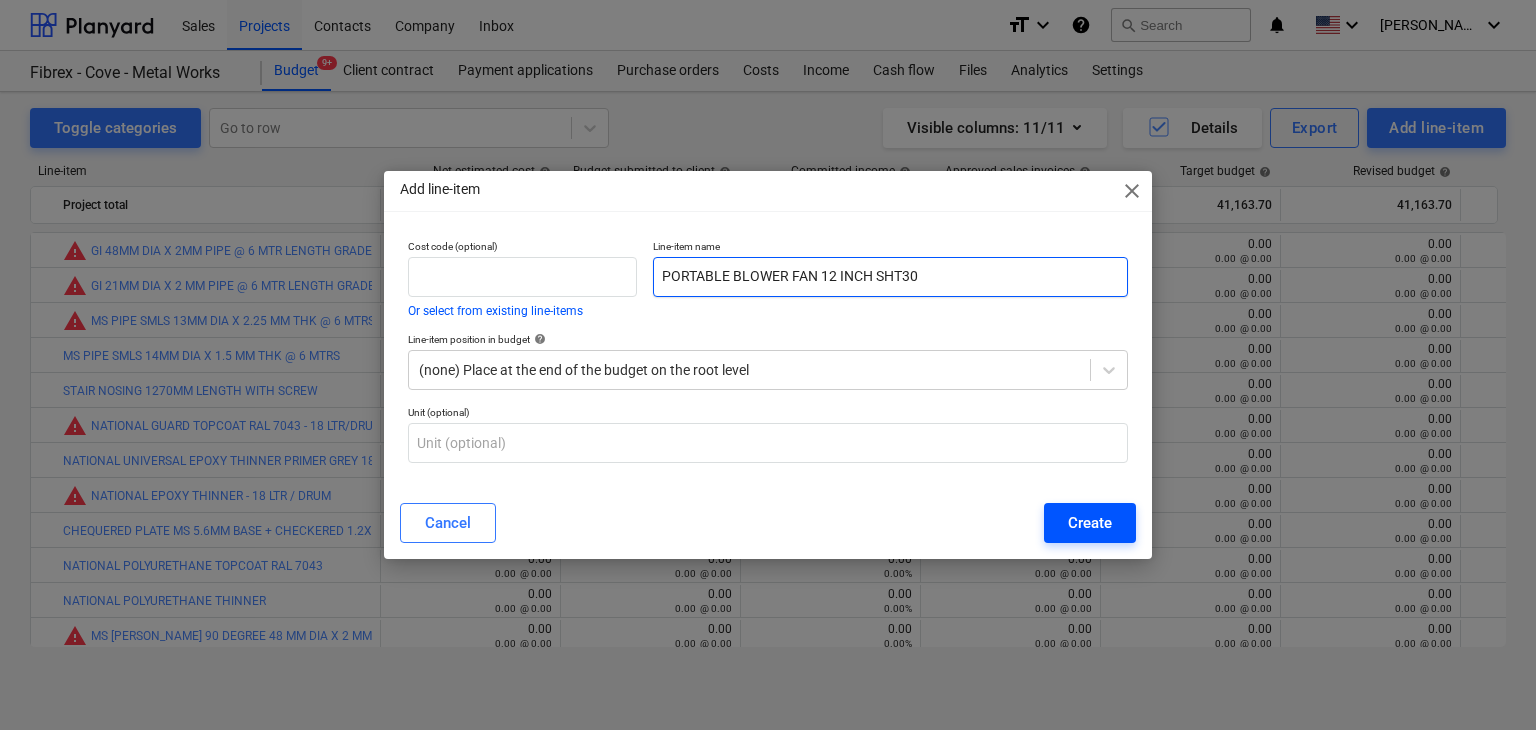 type on "PORTABLE BLOWER FAN 12 INCH SHT30" 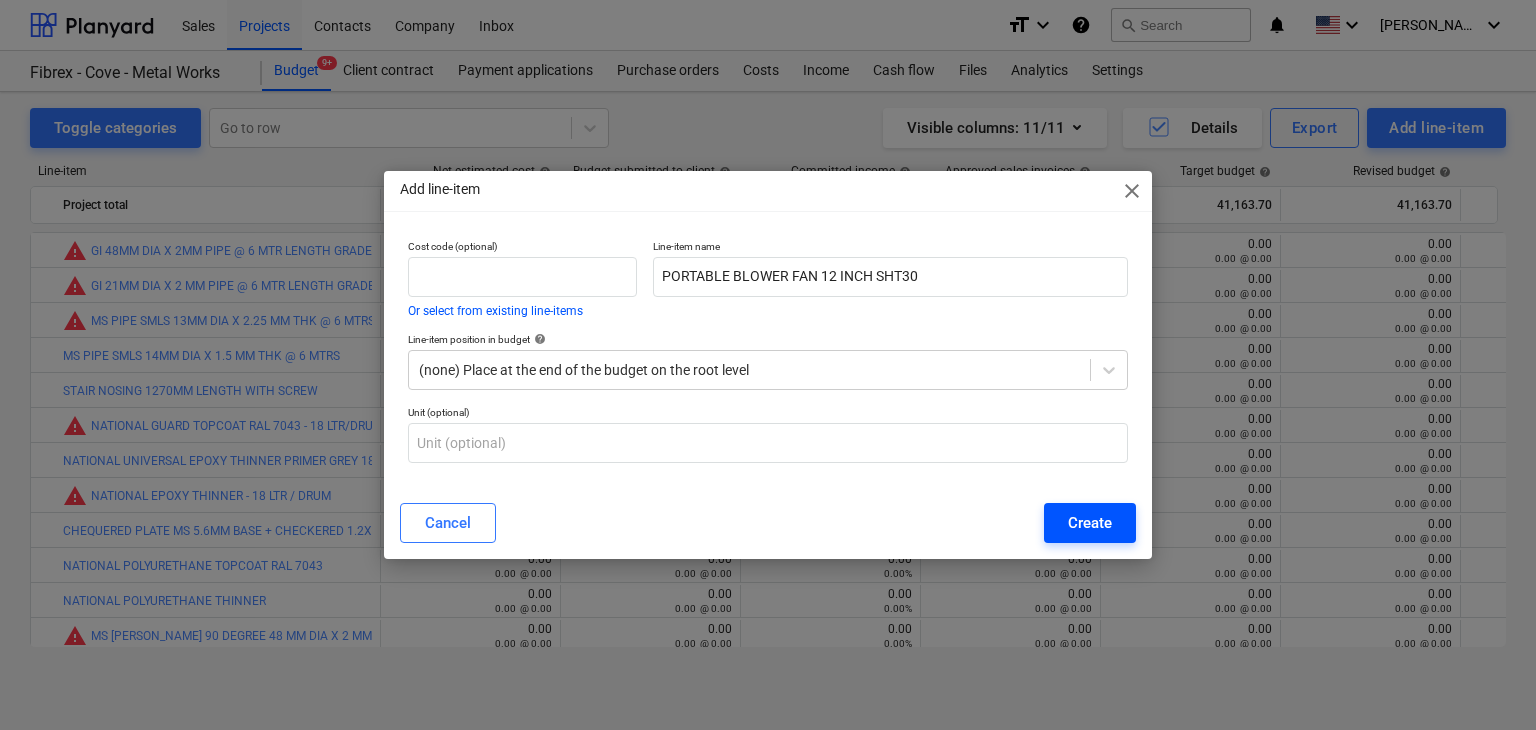 click on "Create" at bounding box center (1090, 523) 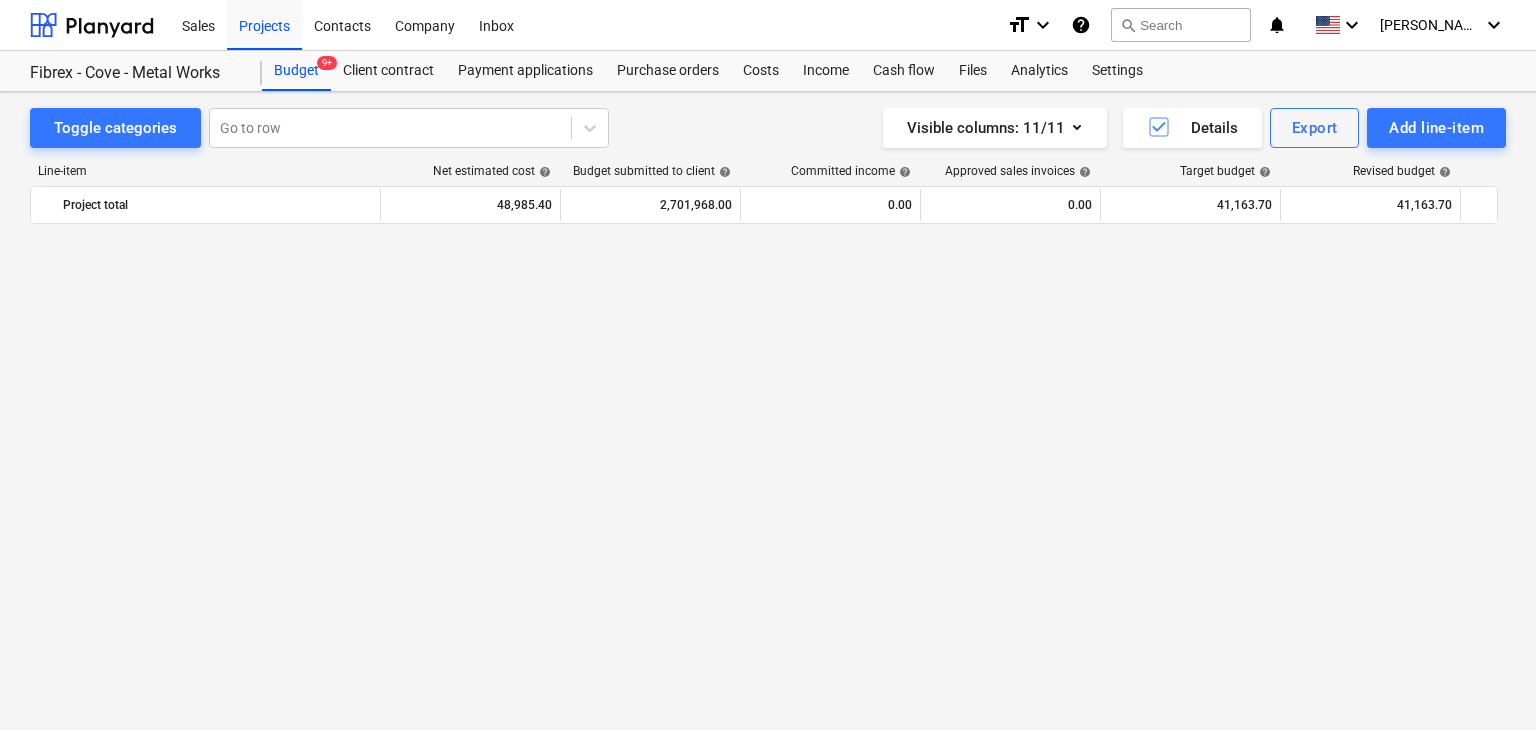 scroll, scrollTop: 16940, scrollLeft: 0, axis: vertical 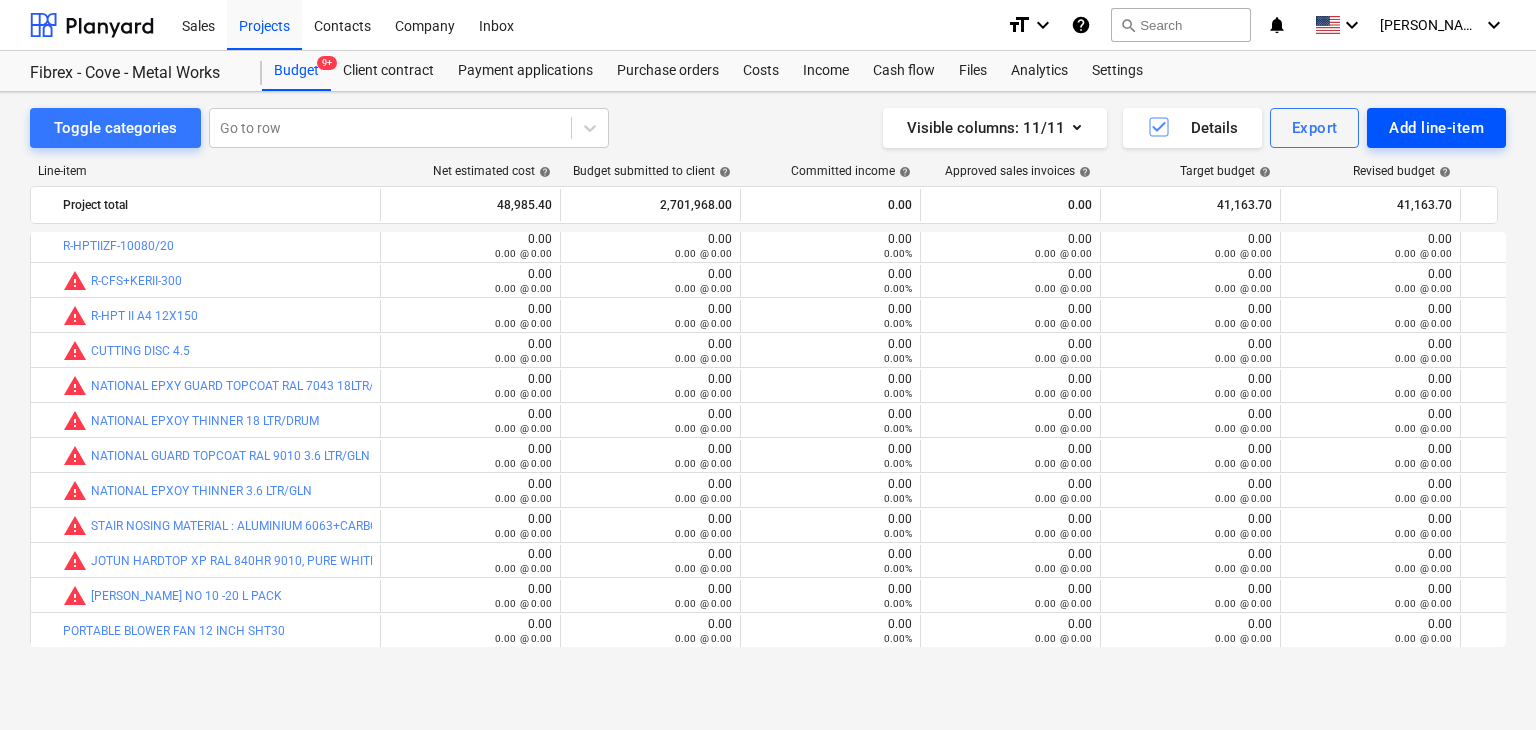 click on "Add line-item" at bounding box center [1436, 128] 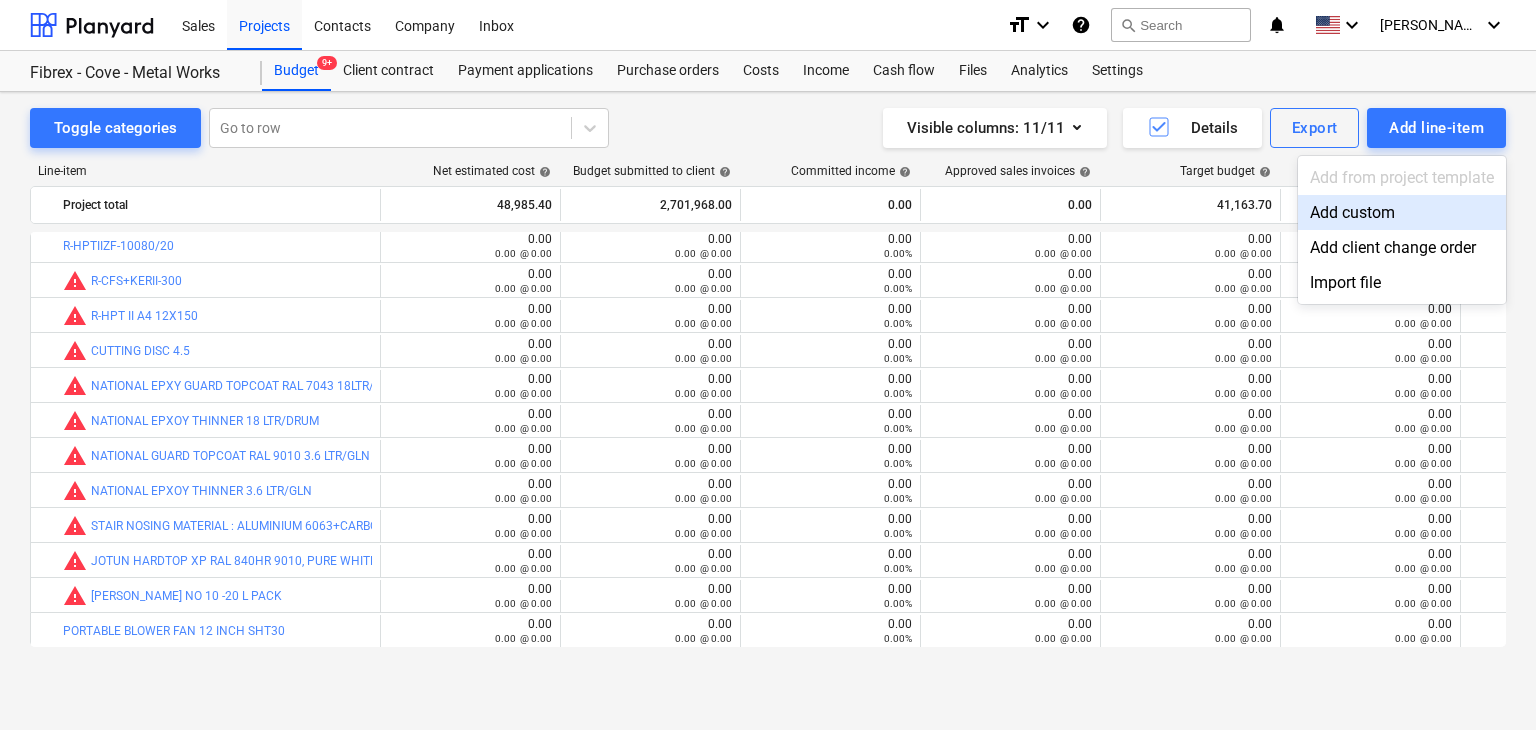 click on "Add custom" at bounding box center [1402, 212] 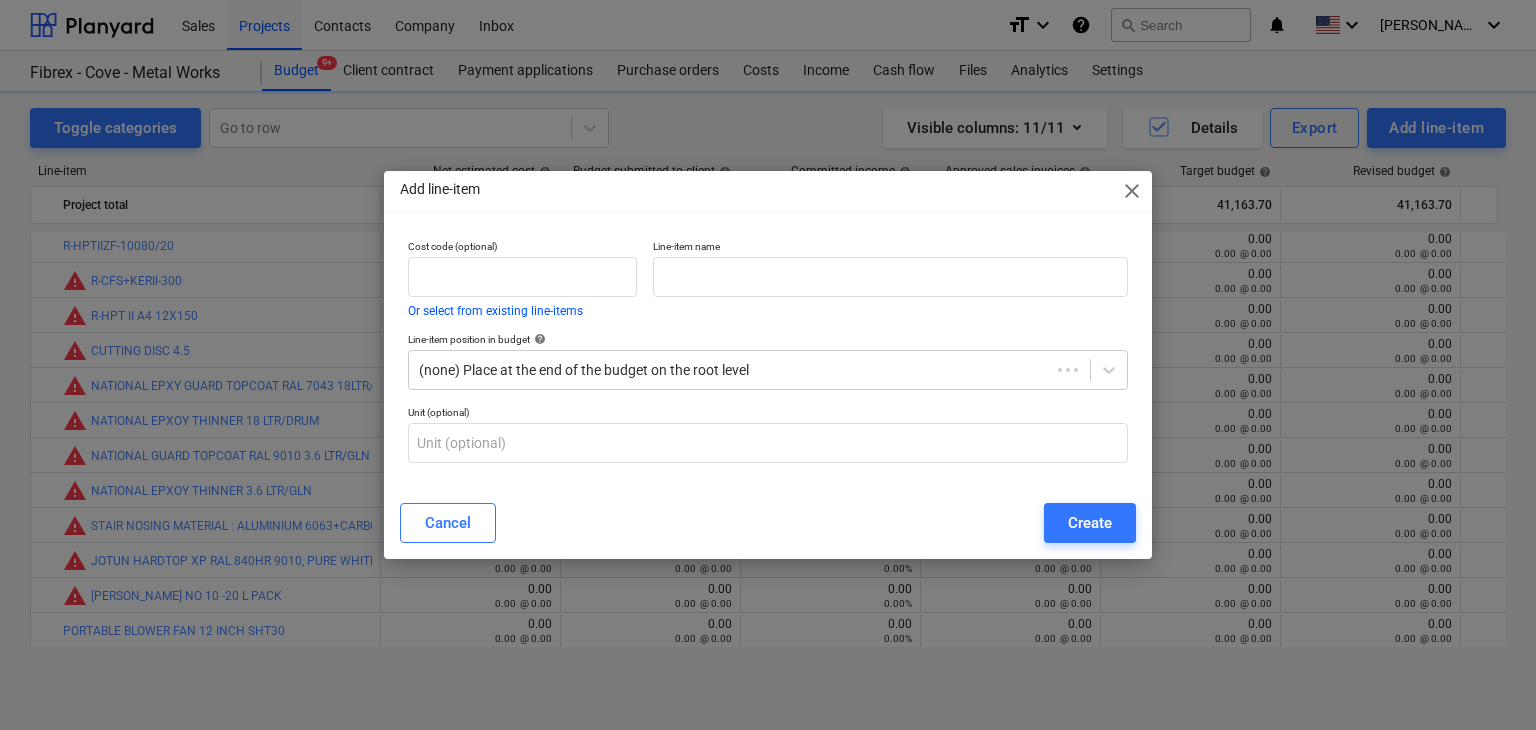 drag, startPoint x: 715, startPoint y: 250, endPoint x: 691, endPoint y: 298, distance: 53.66563 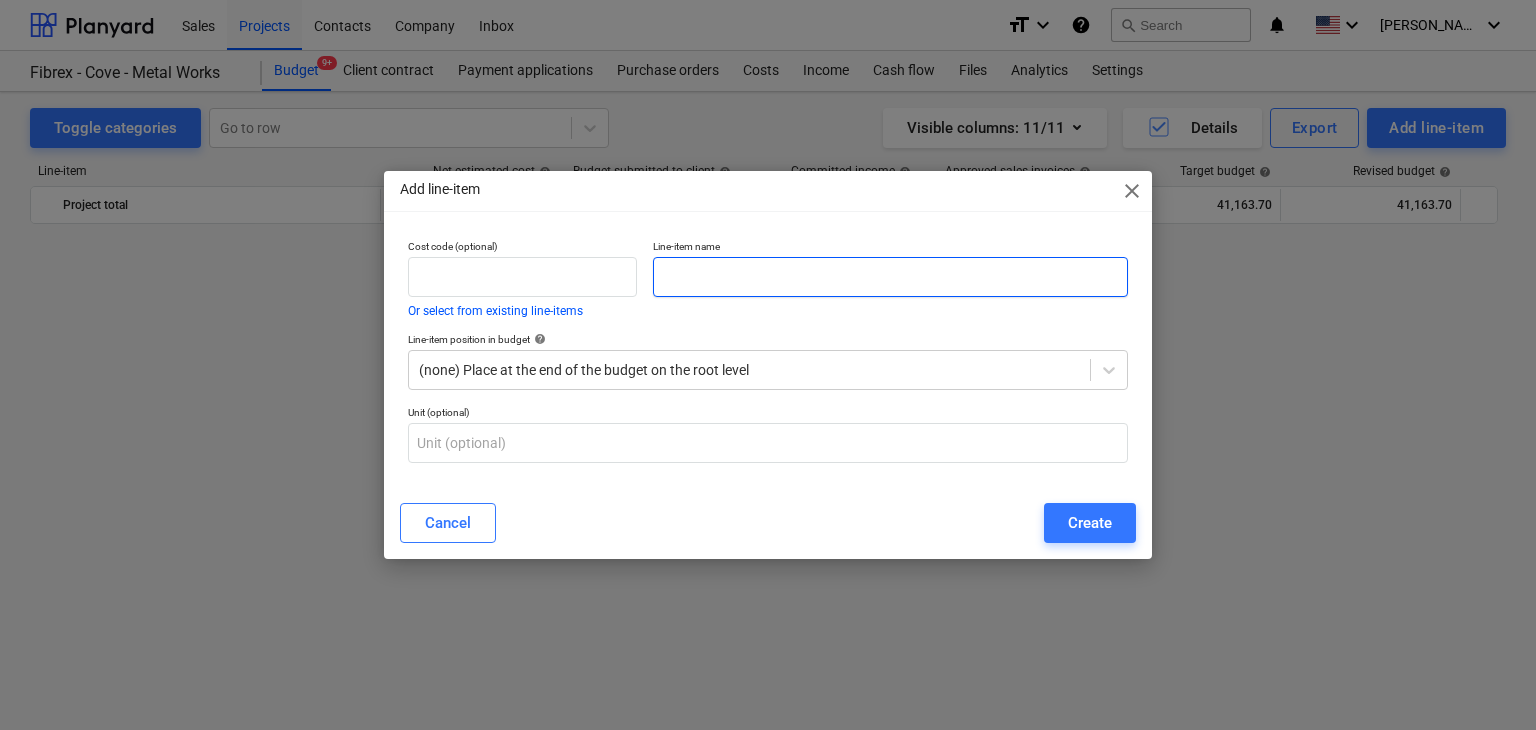 scroll, scrollTop: 23420, scrollLeft: 0, axis: vertical 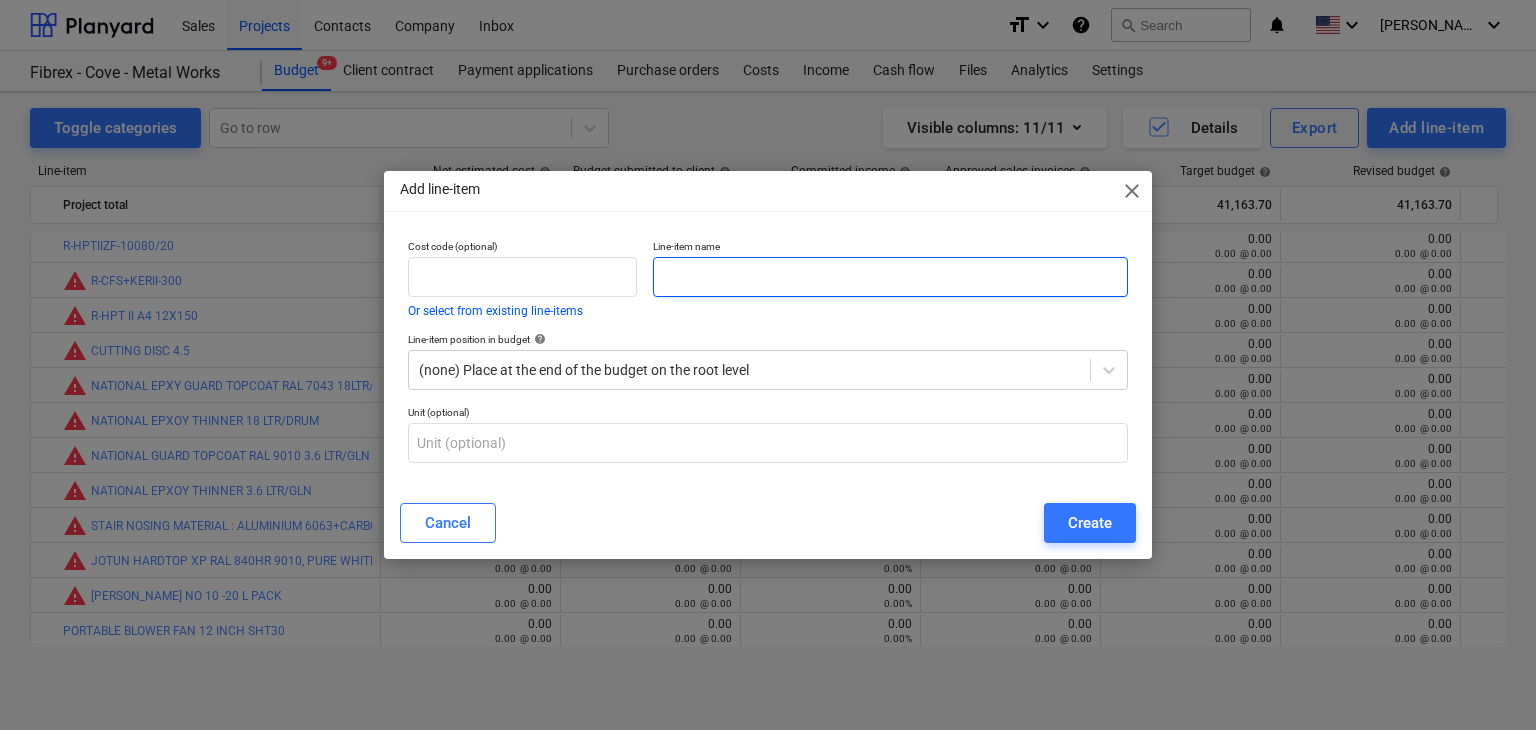 click at bounding box center (890, 277) 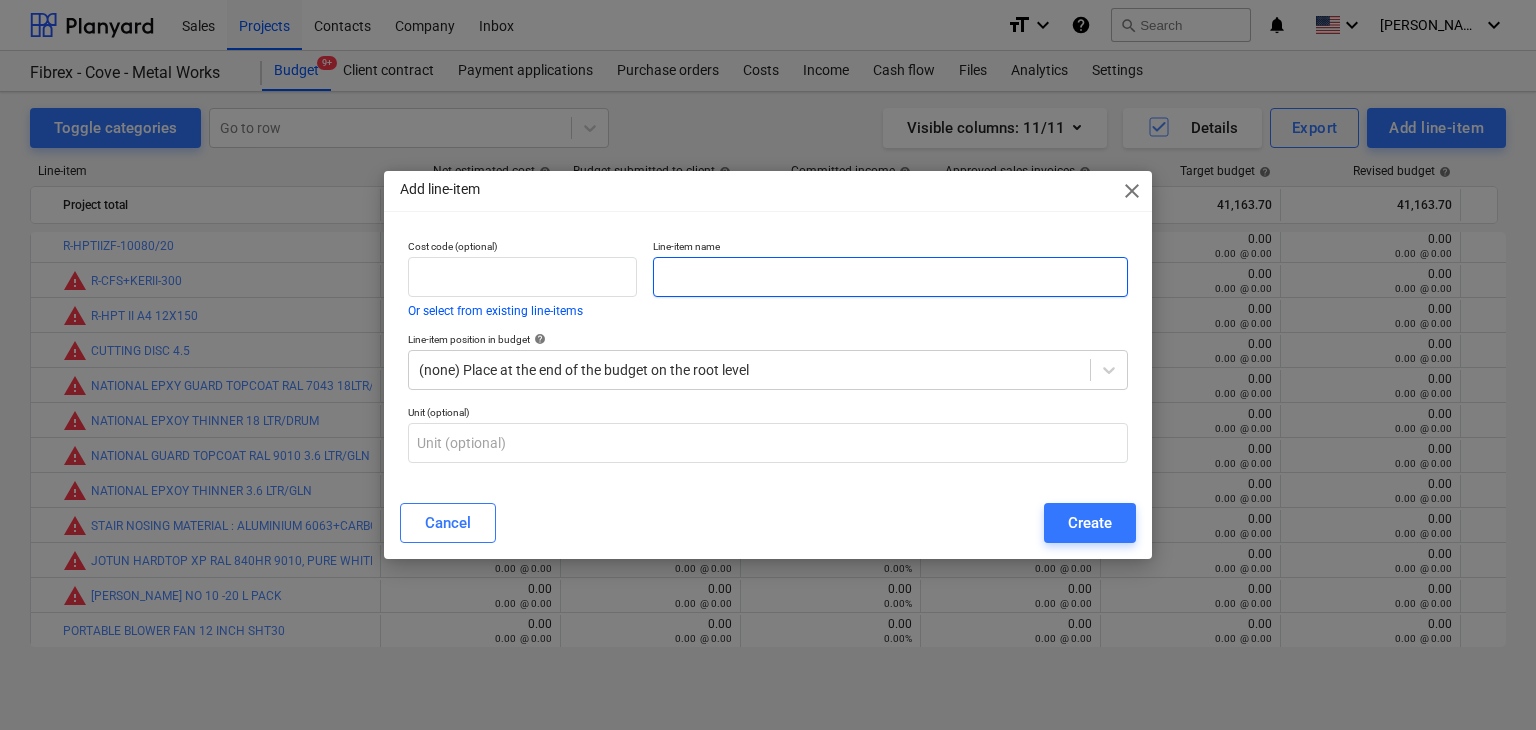 paste on "SILICON CLEAR AH1200" 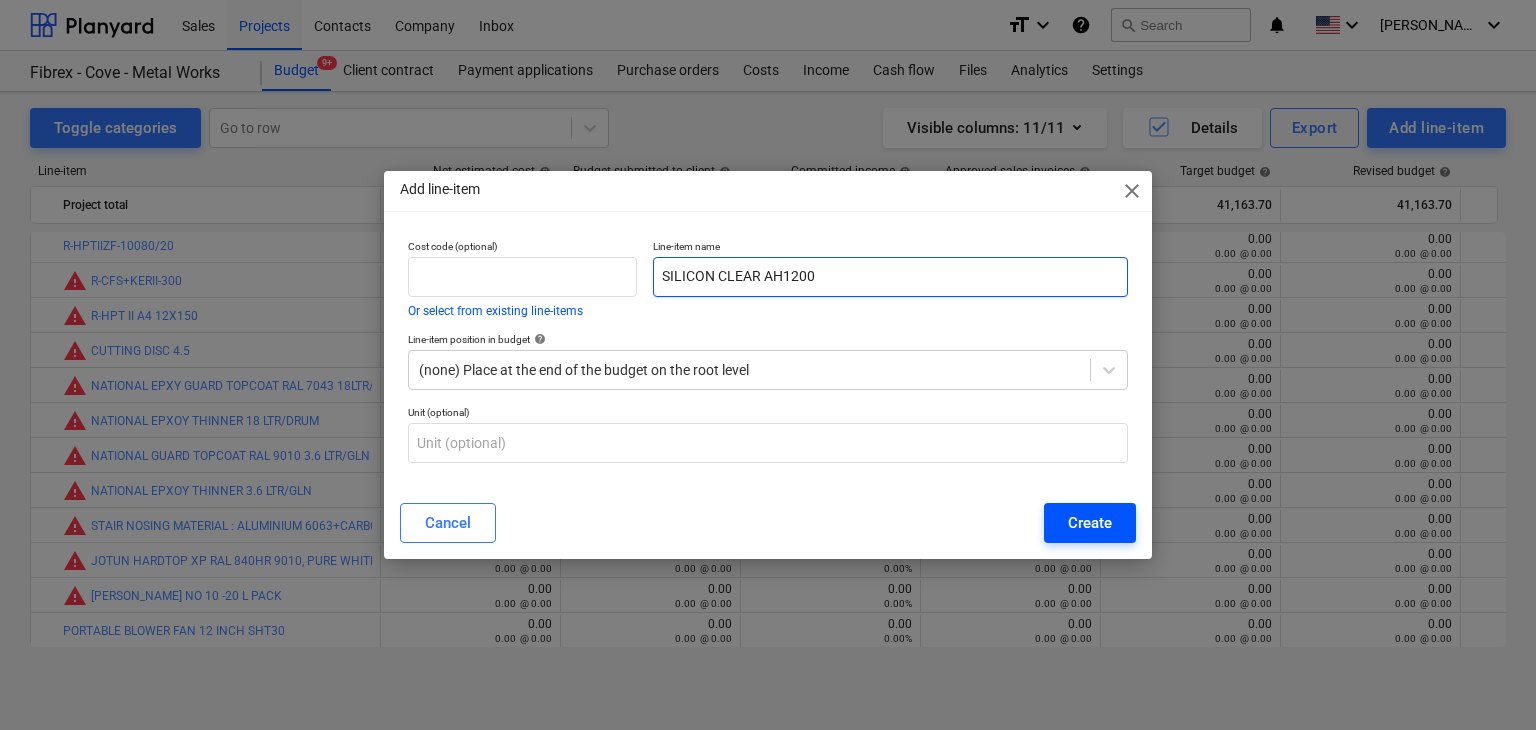 type on "SILICON CLEAR AH1200" 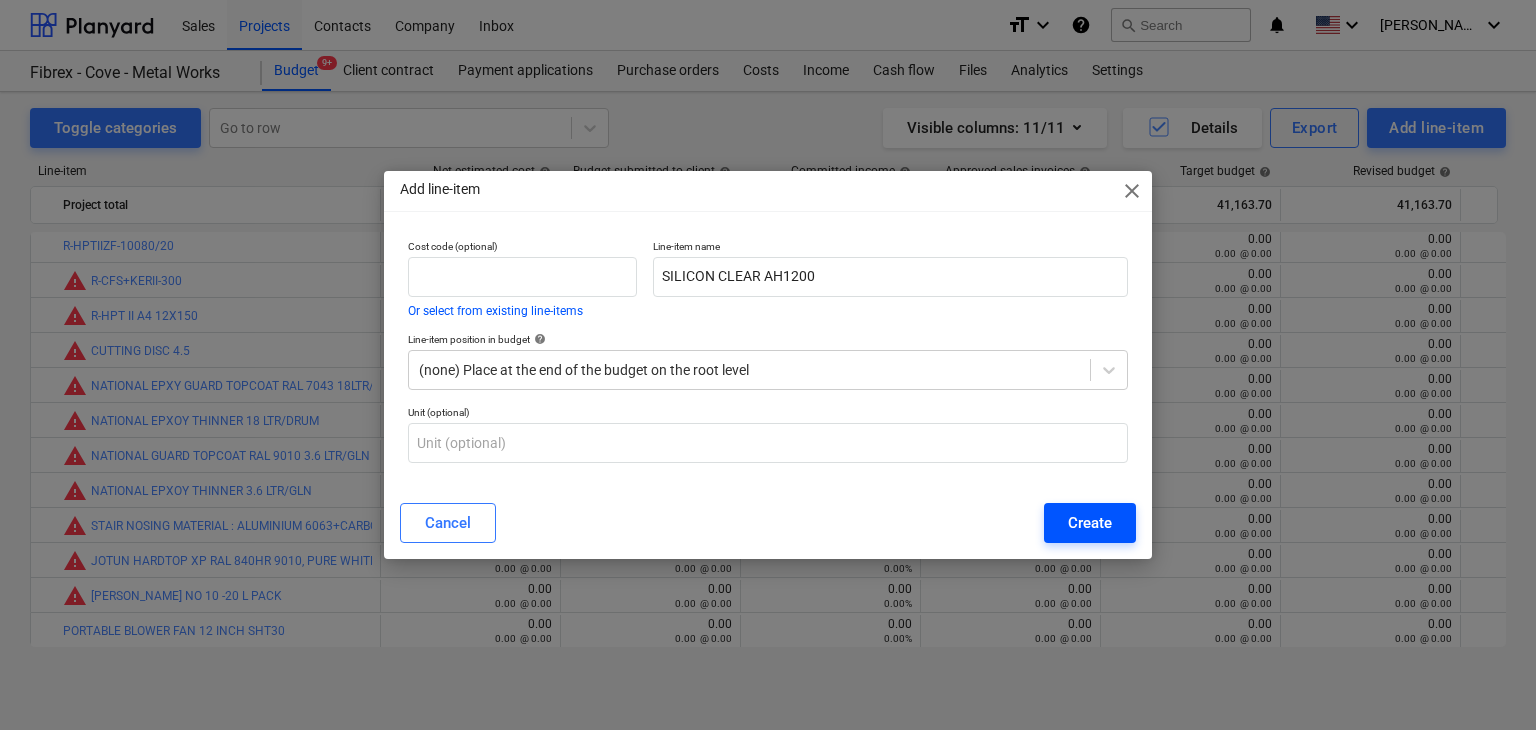 click on "Create" at bounding box center [1090, 523] 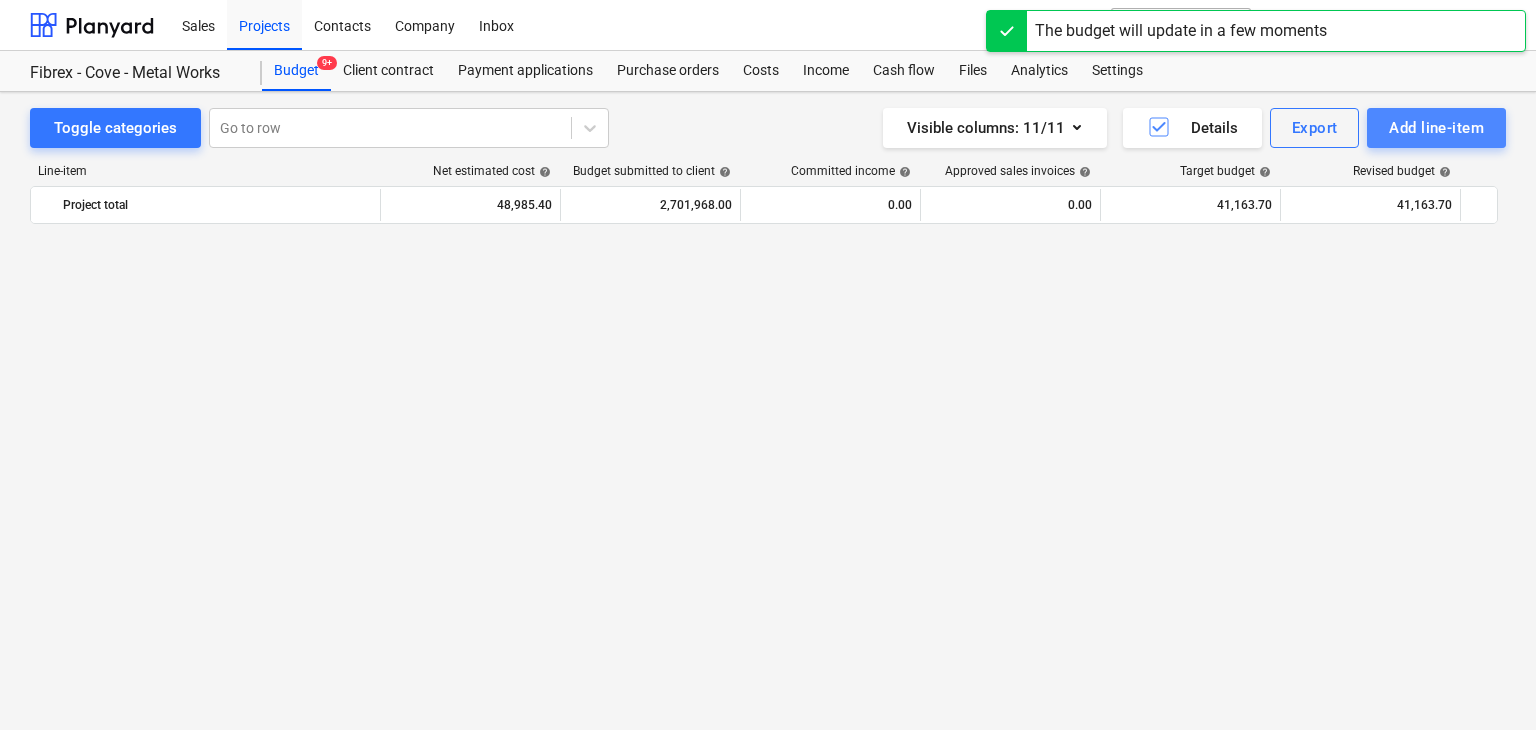 click on "Add line-item" at bounding box center [1436, 128] 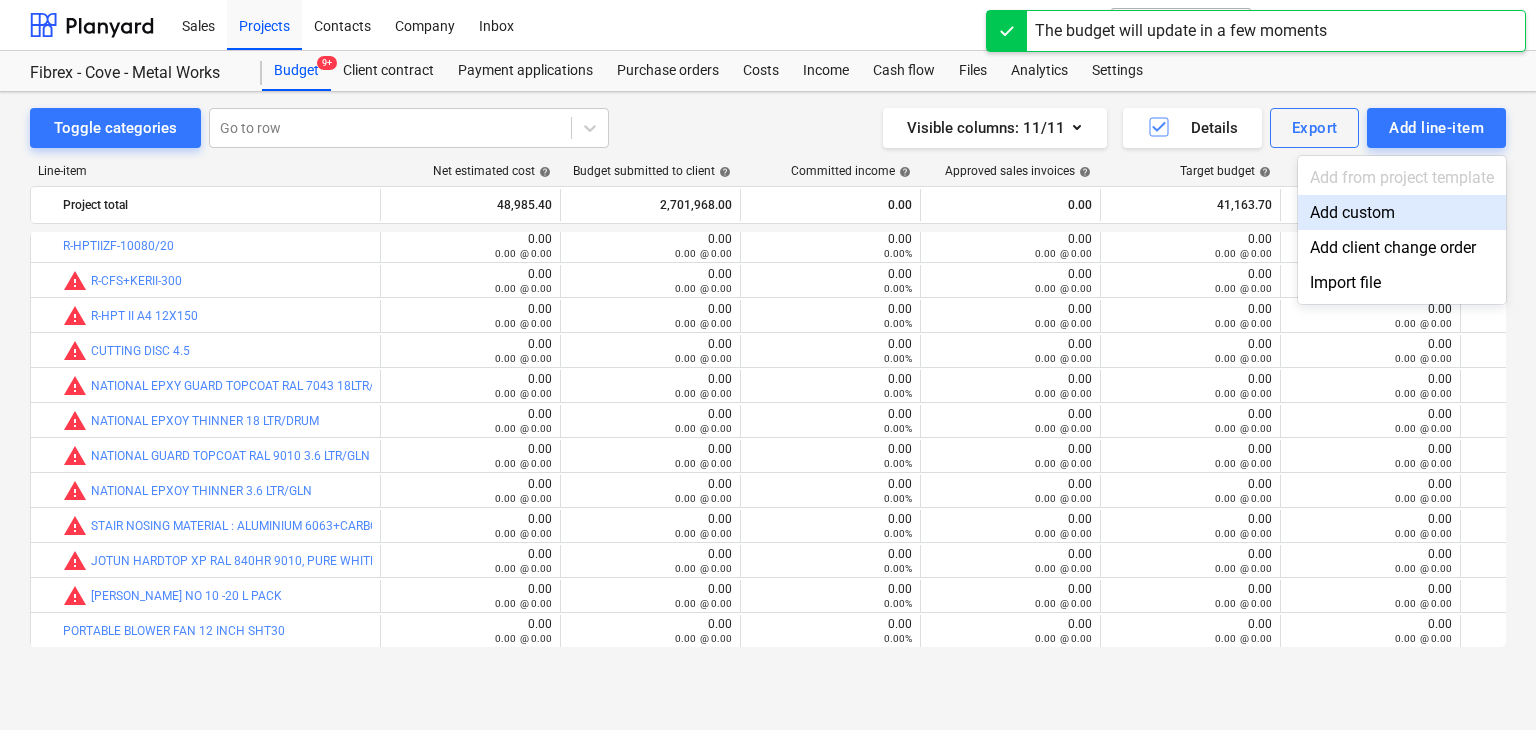 click on "Add custom" at bounding box center [1402, 212] 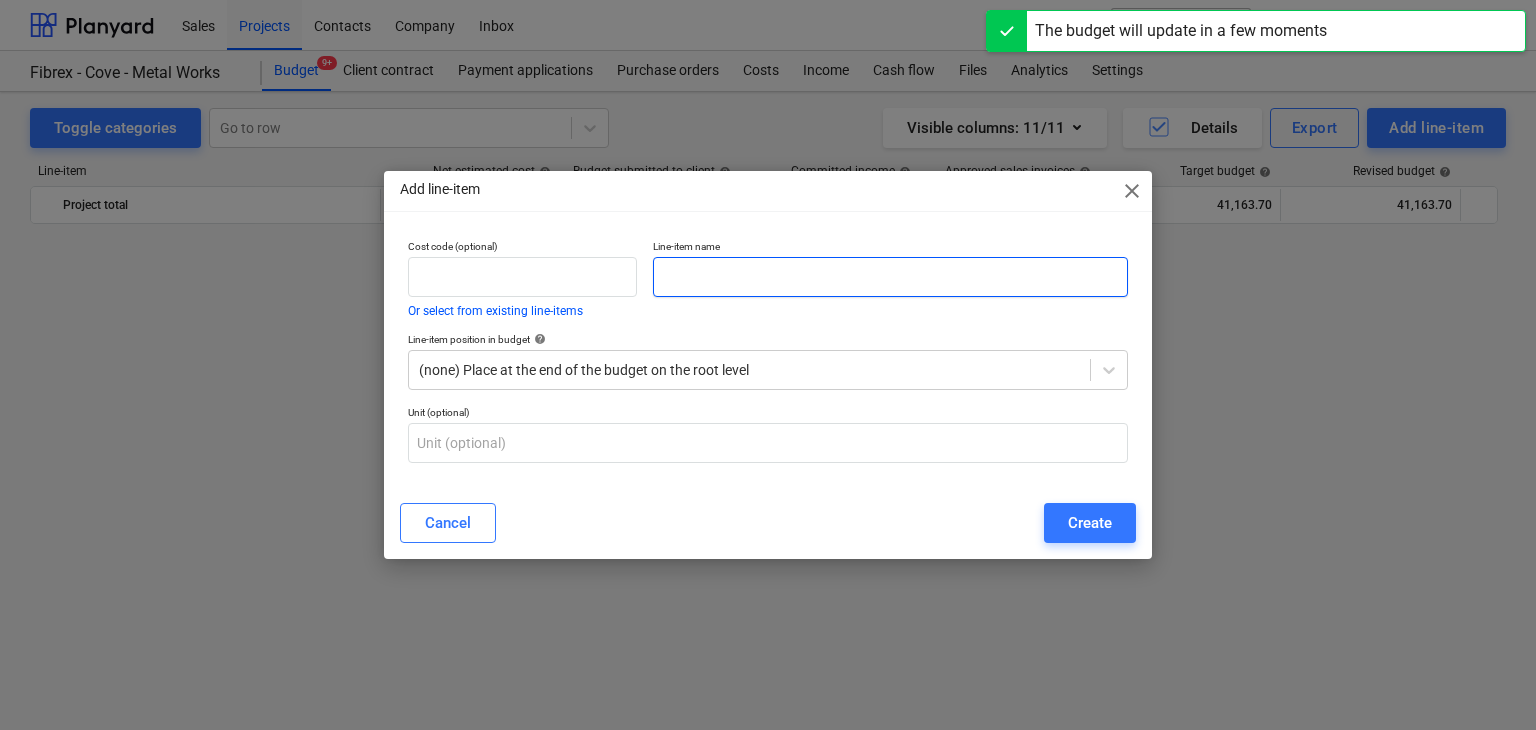 drag, startPoint x: 701, startPoint y: 275, endPoint x: 470, endPoint y: 581, distance: 383.4019 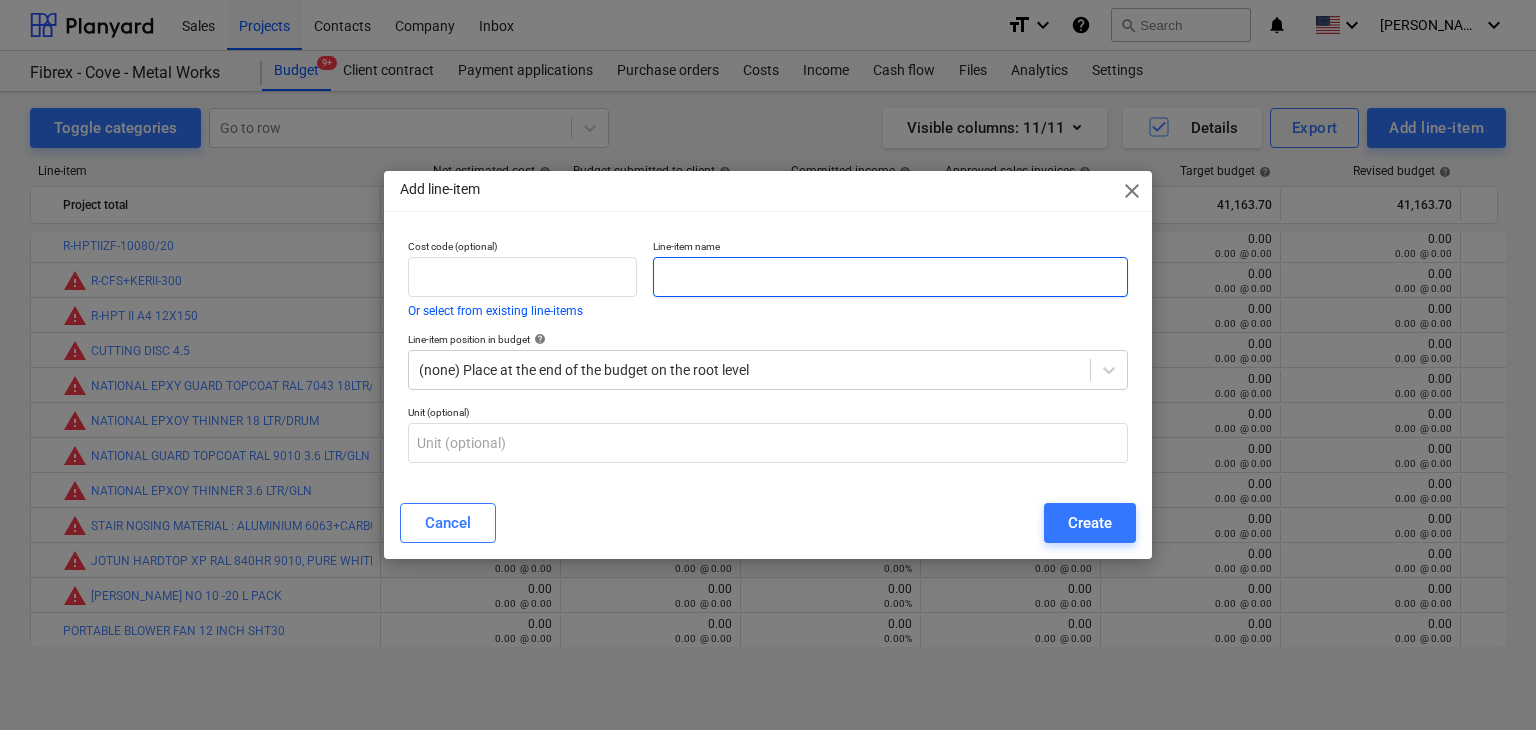 paste on "COTTON RAGS MIX" 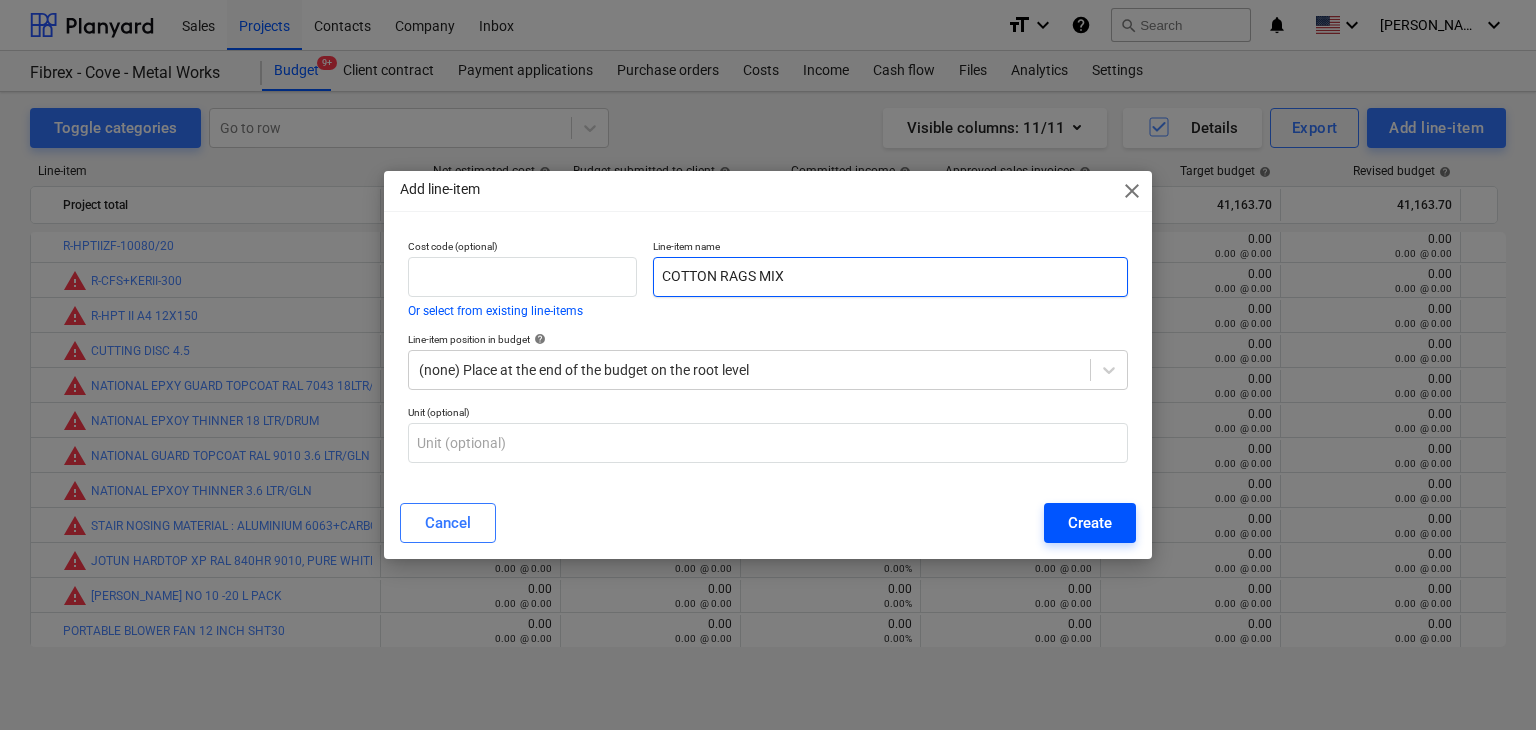 type on "COTTON RAGS MIX" 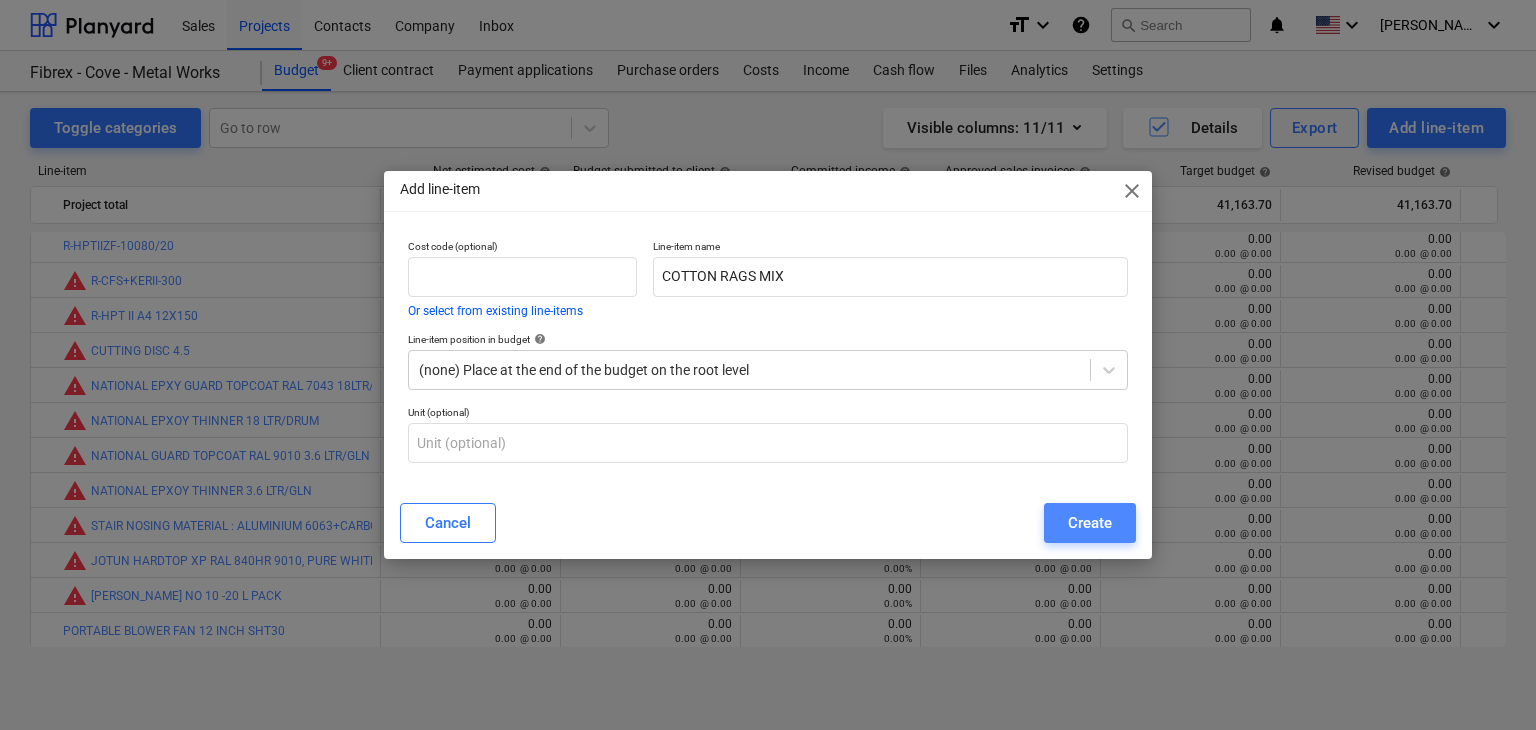 click on "Create" at bounding box center (1090, 523) 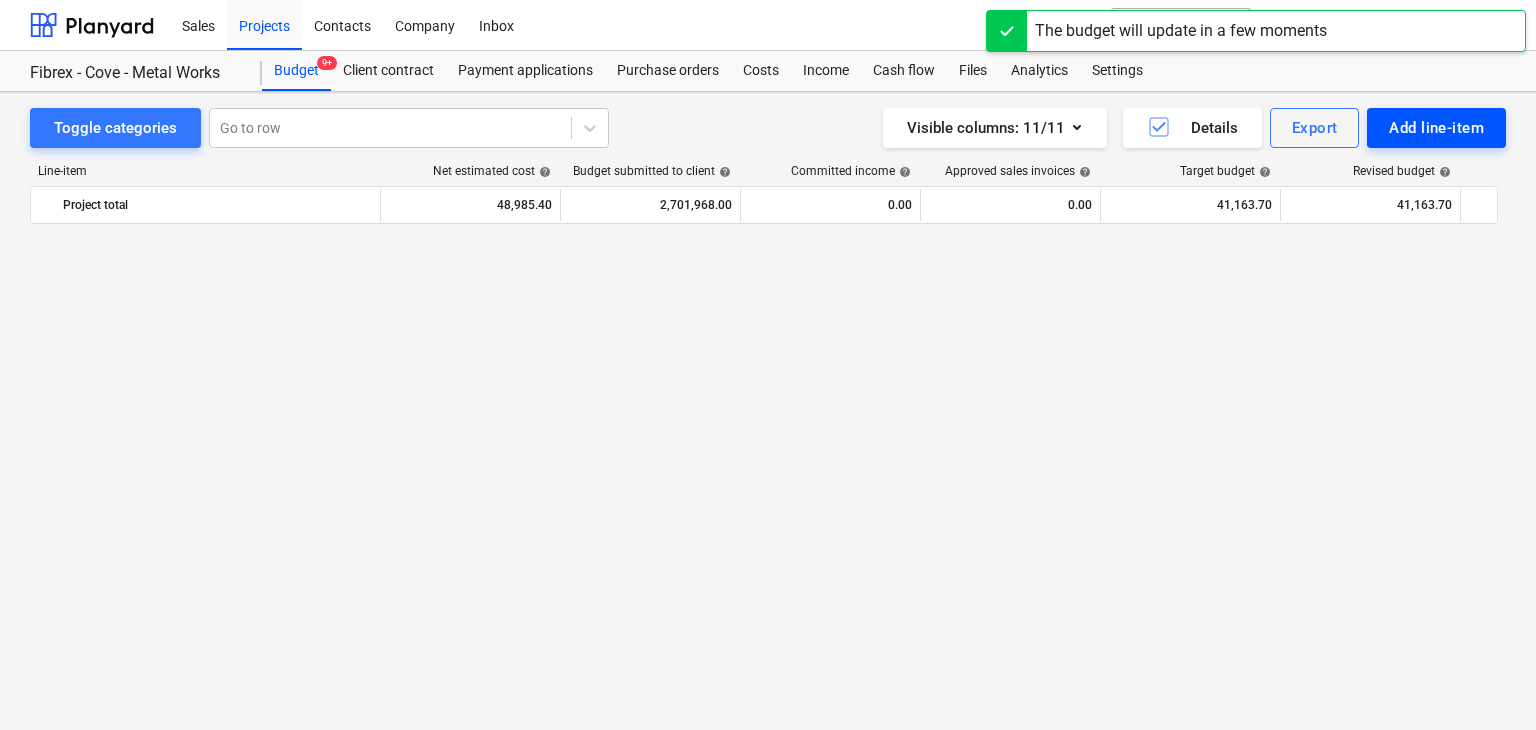 scroll, scrollTop: 23420, scrollLeft: 0, axis: vertical 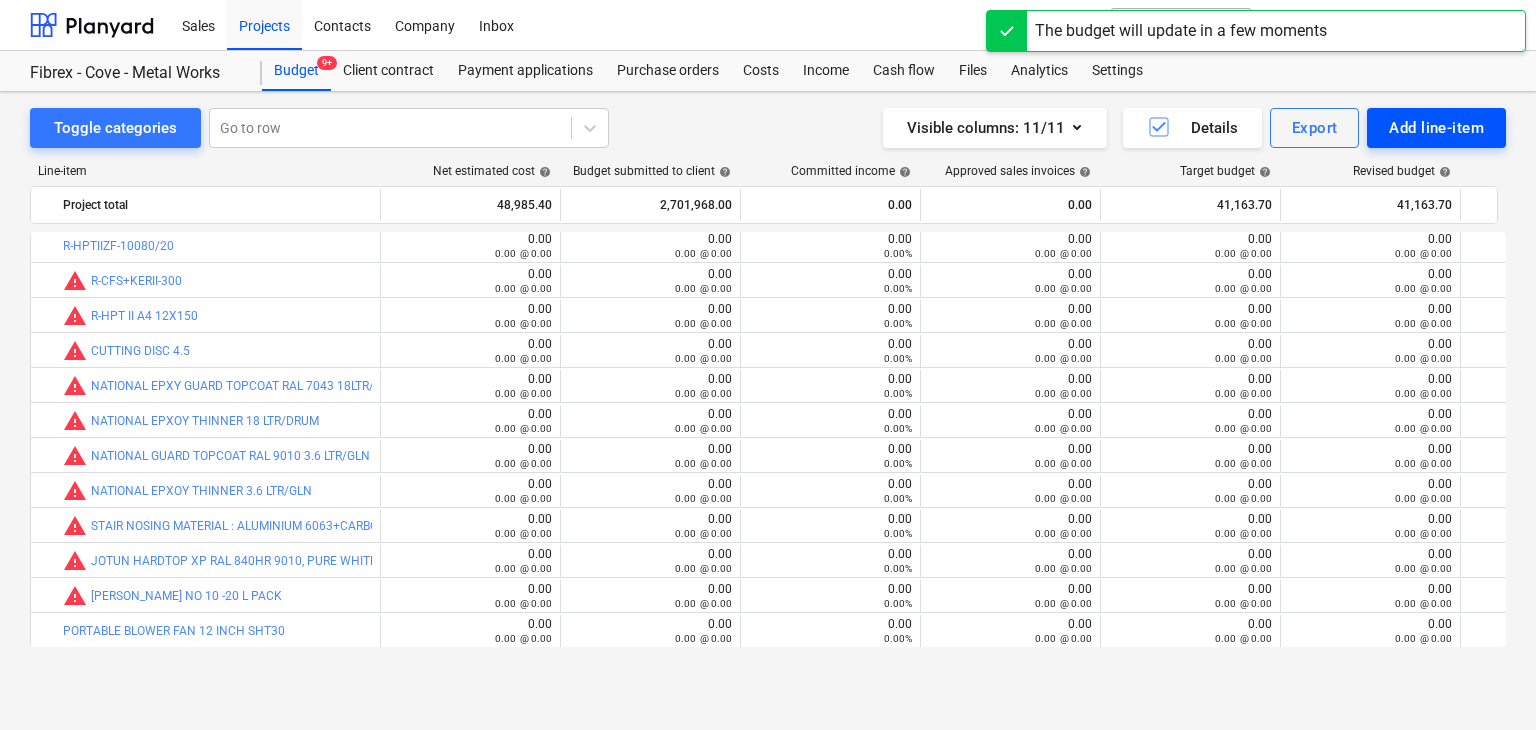 click on "Add line-item" at bounding box center [1436, 128] 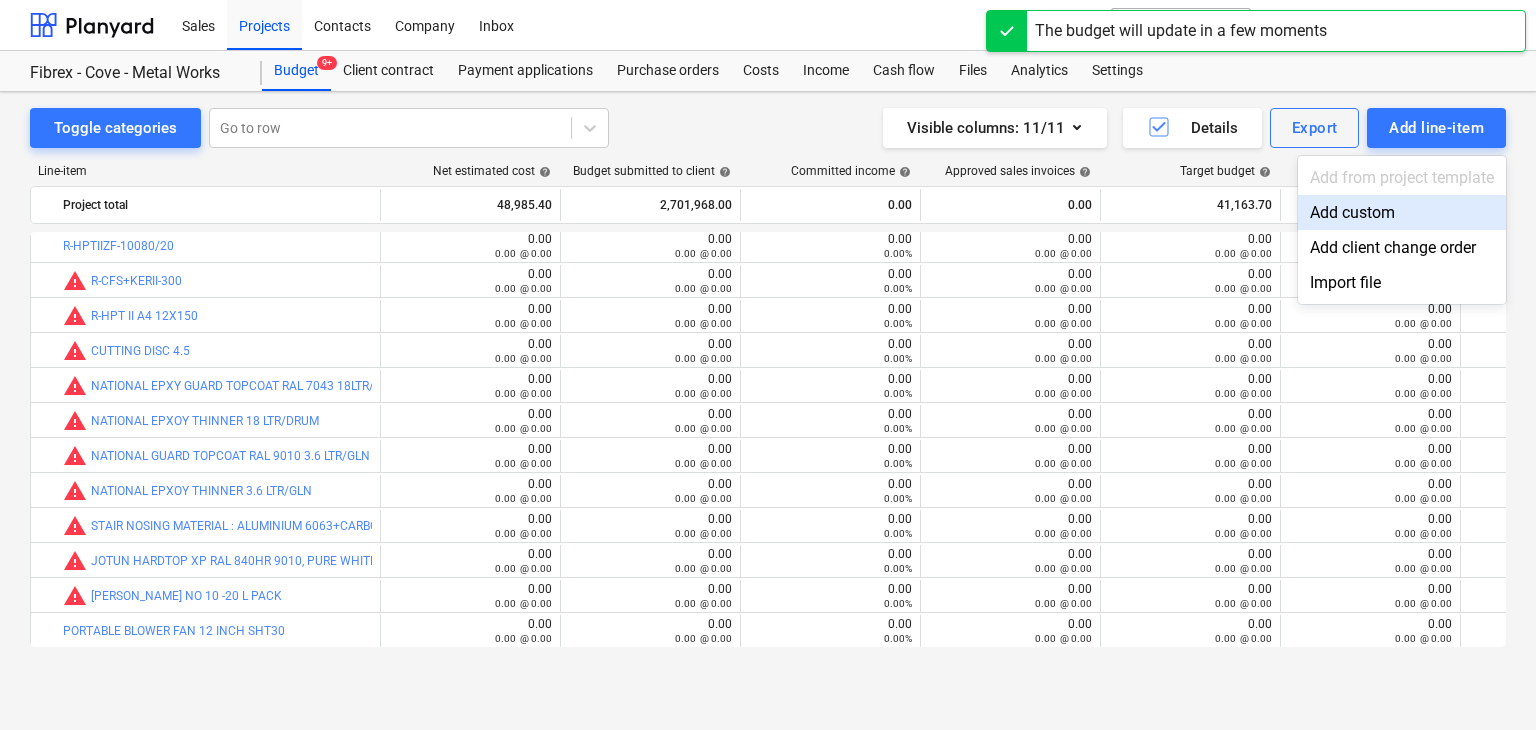 click on "Add custom" at bounding box center [1402, 212] 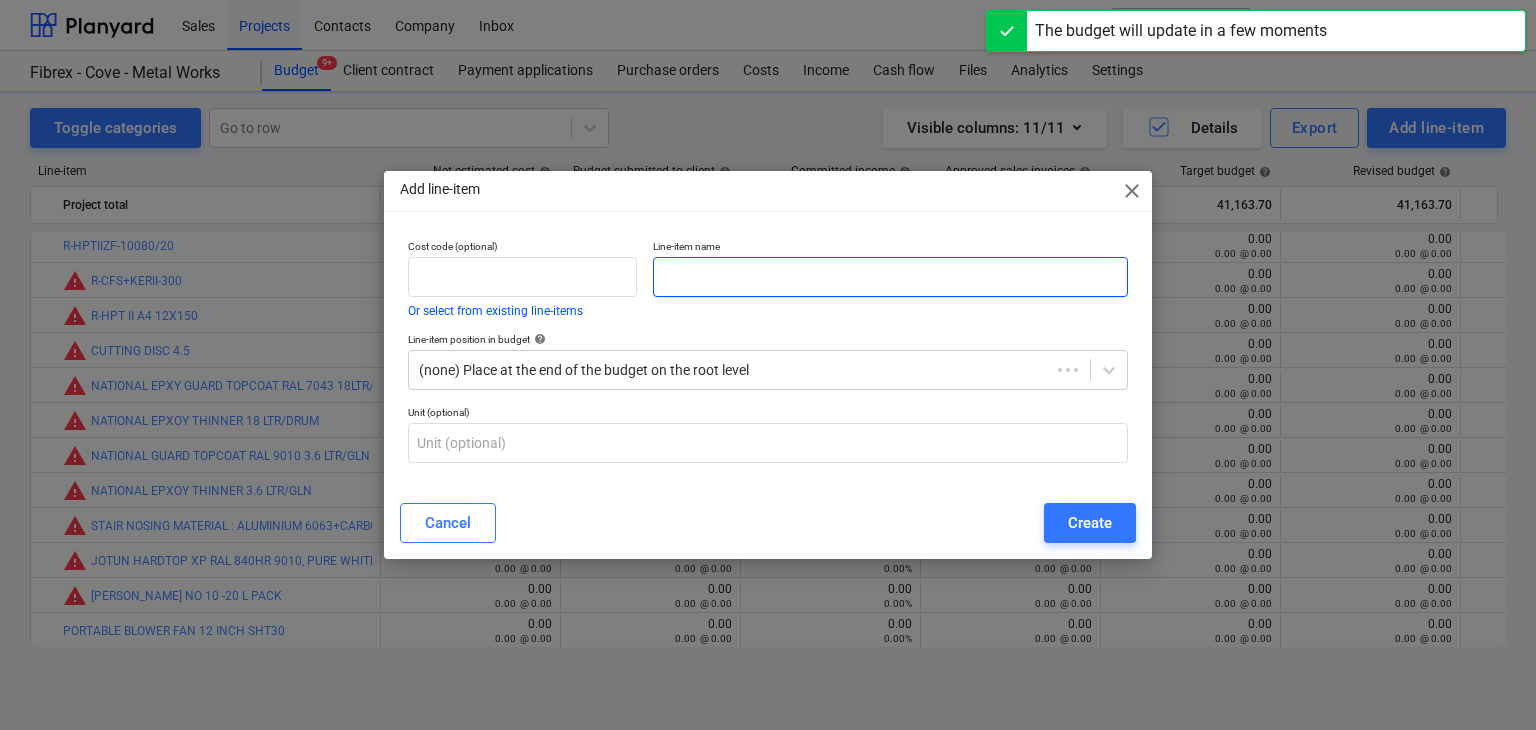 drag, startPoint x: 723, startPoint y: 283, endPoint x: 664, endPoint y: 330, distance: 75.43209 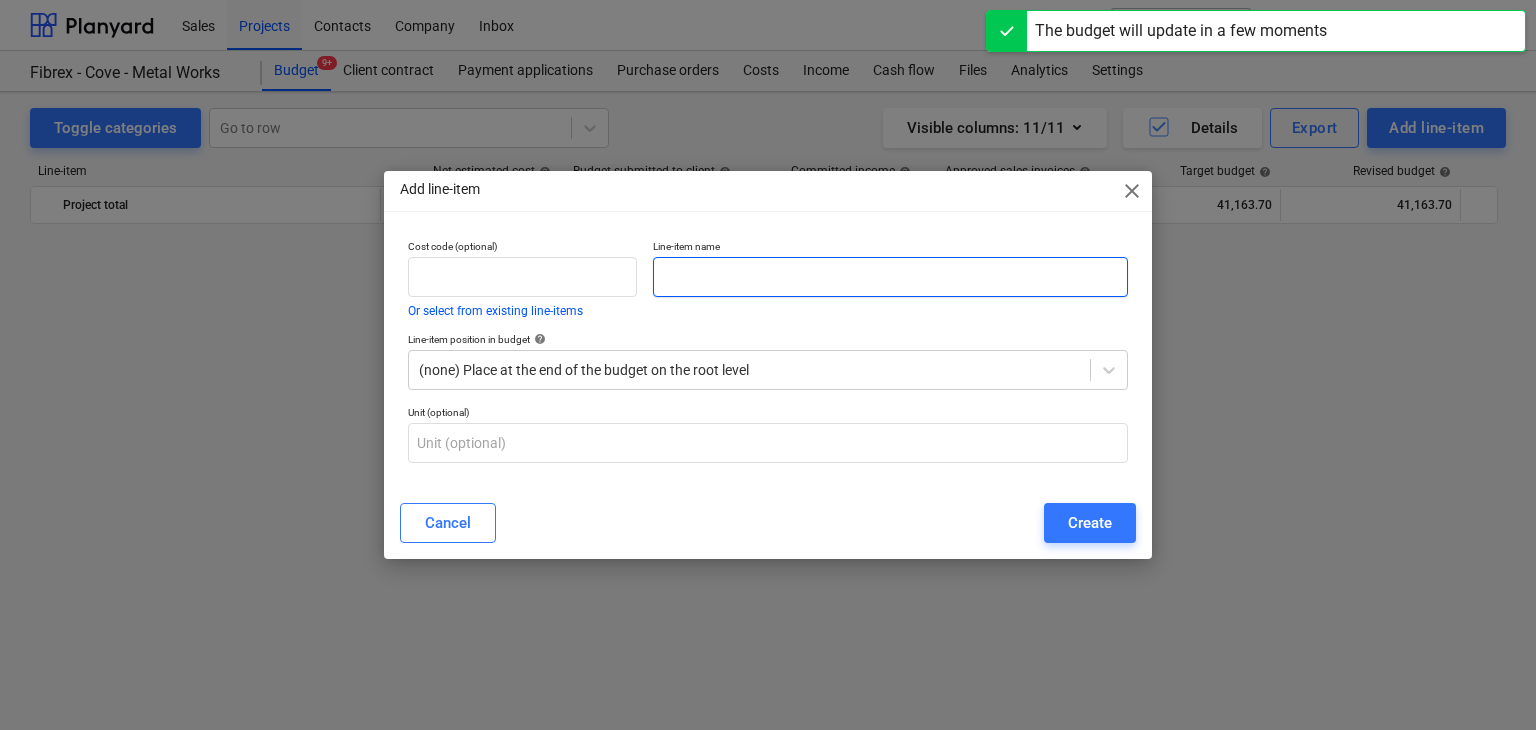 scroll, scrollTop: 23420, scrollLeft: 0, axis: vertical 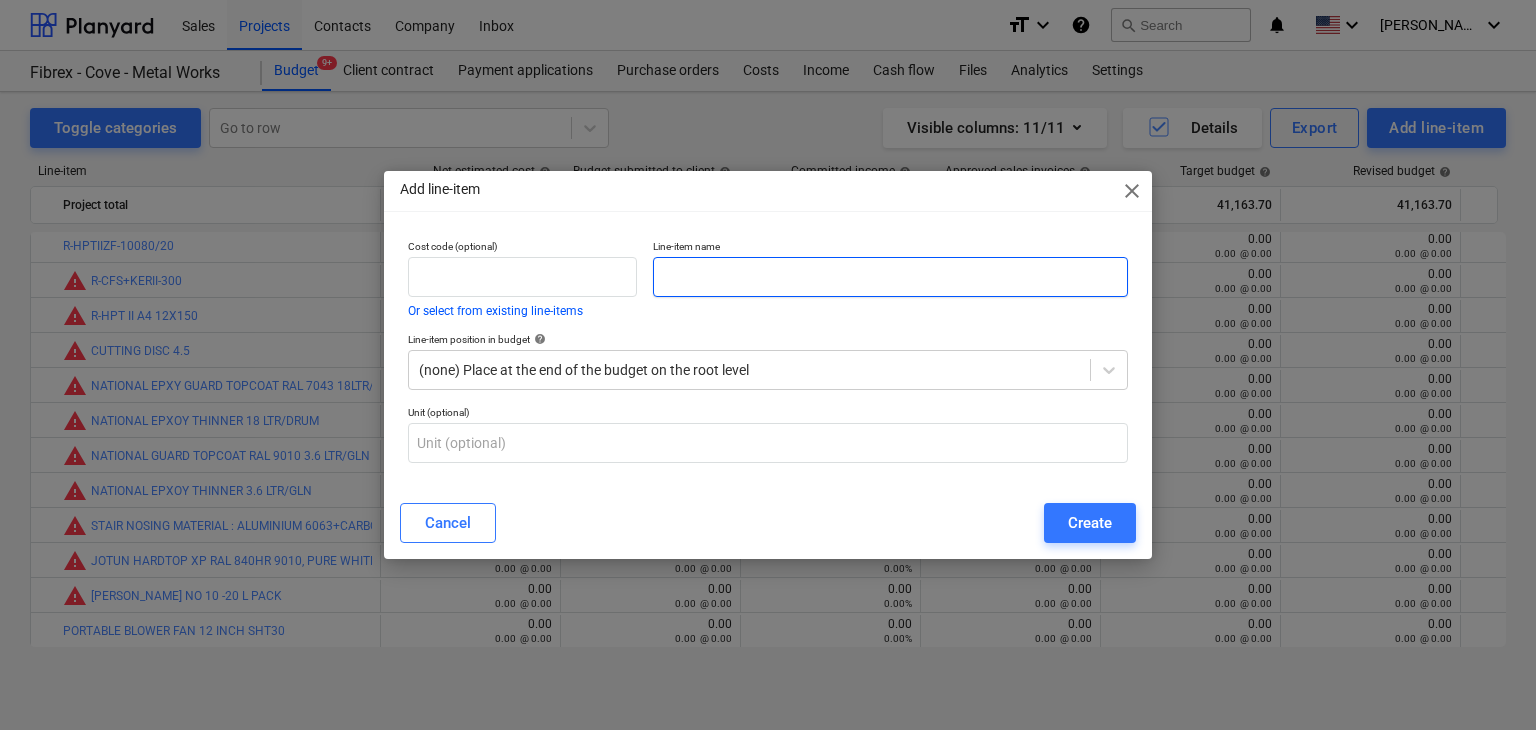 paste on "WATER COOLER" 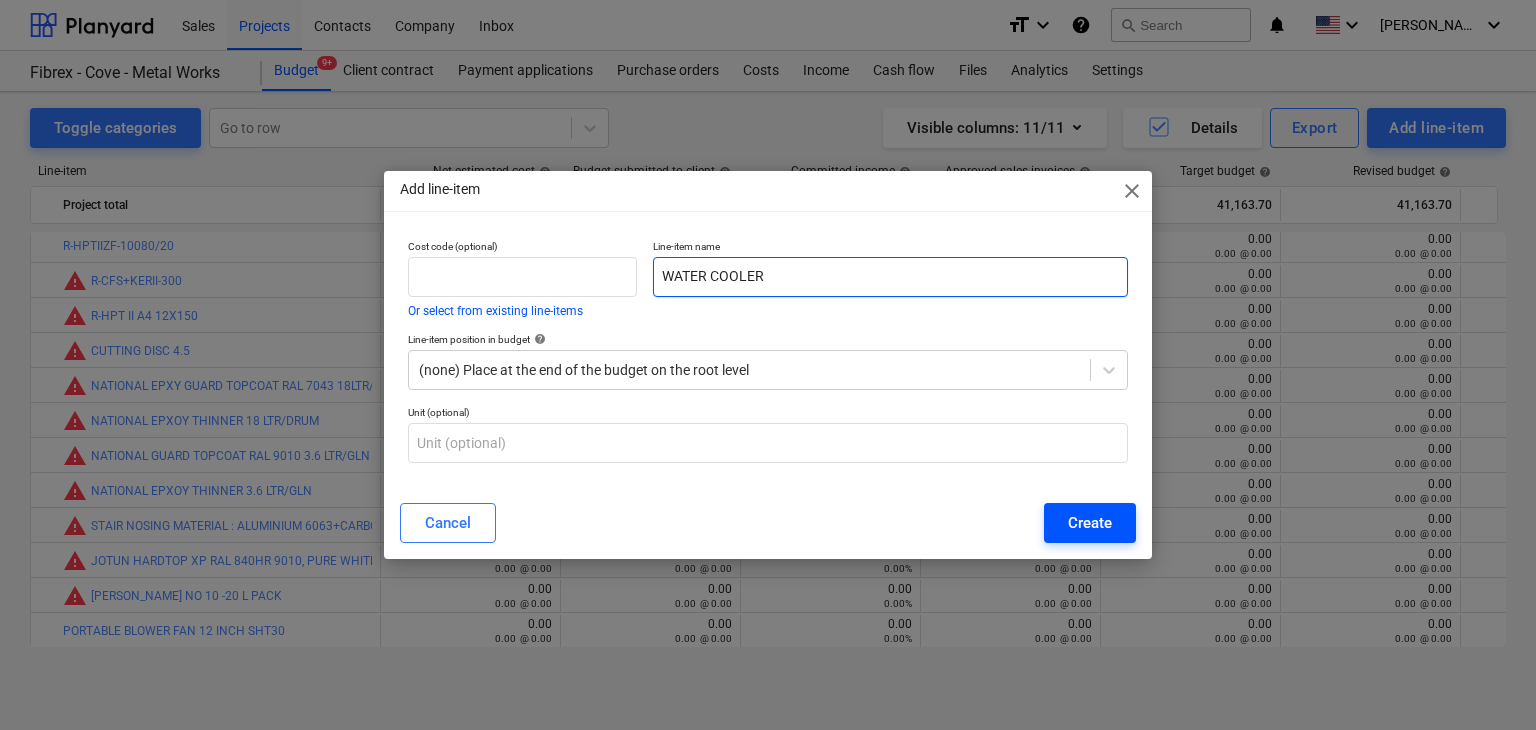 type on "WATER COOLER" 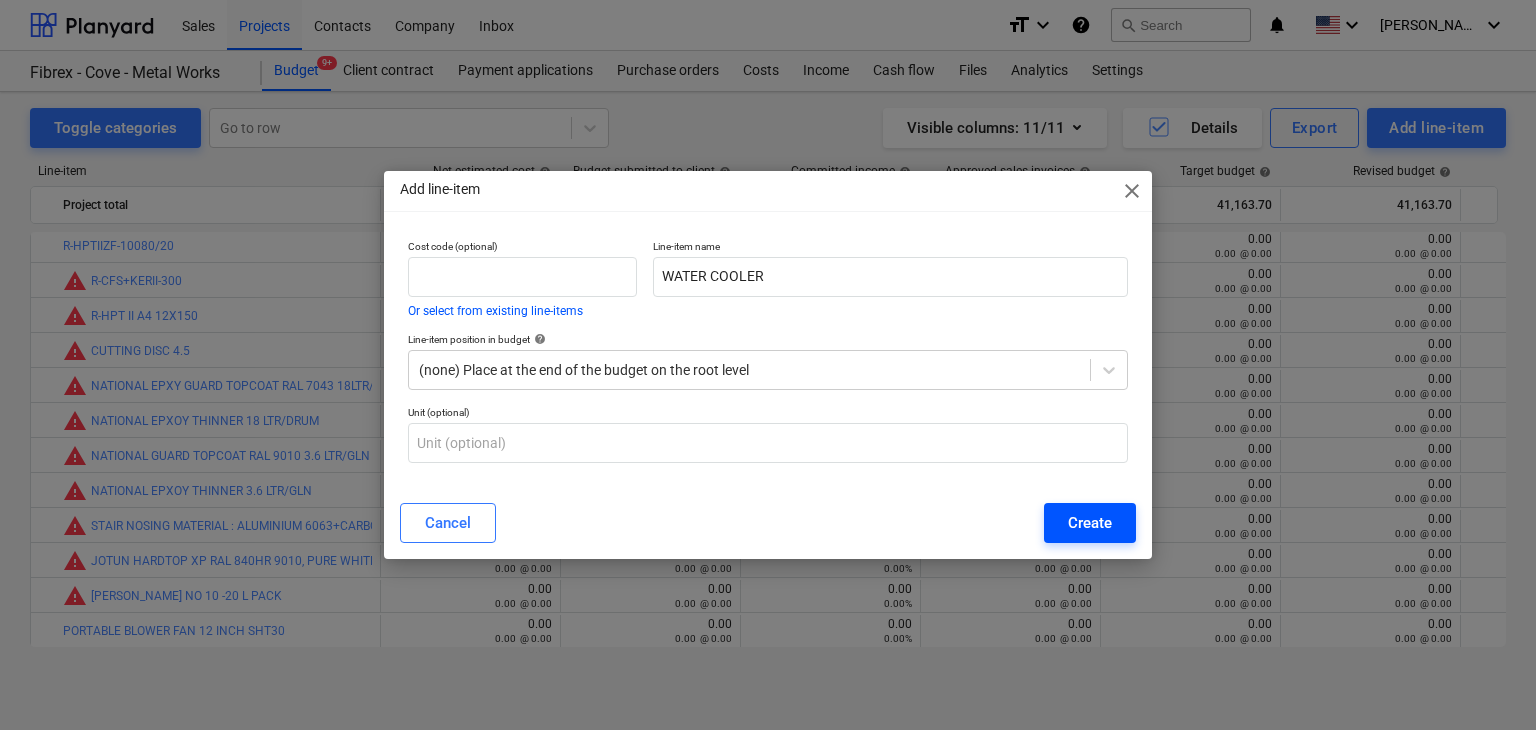click on "Create" at bounding box center [1090, 523] 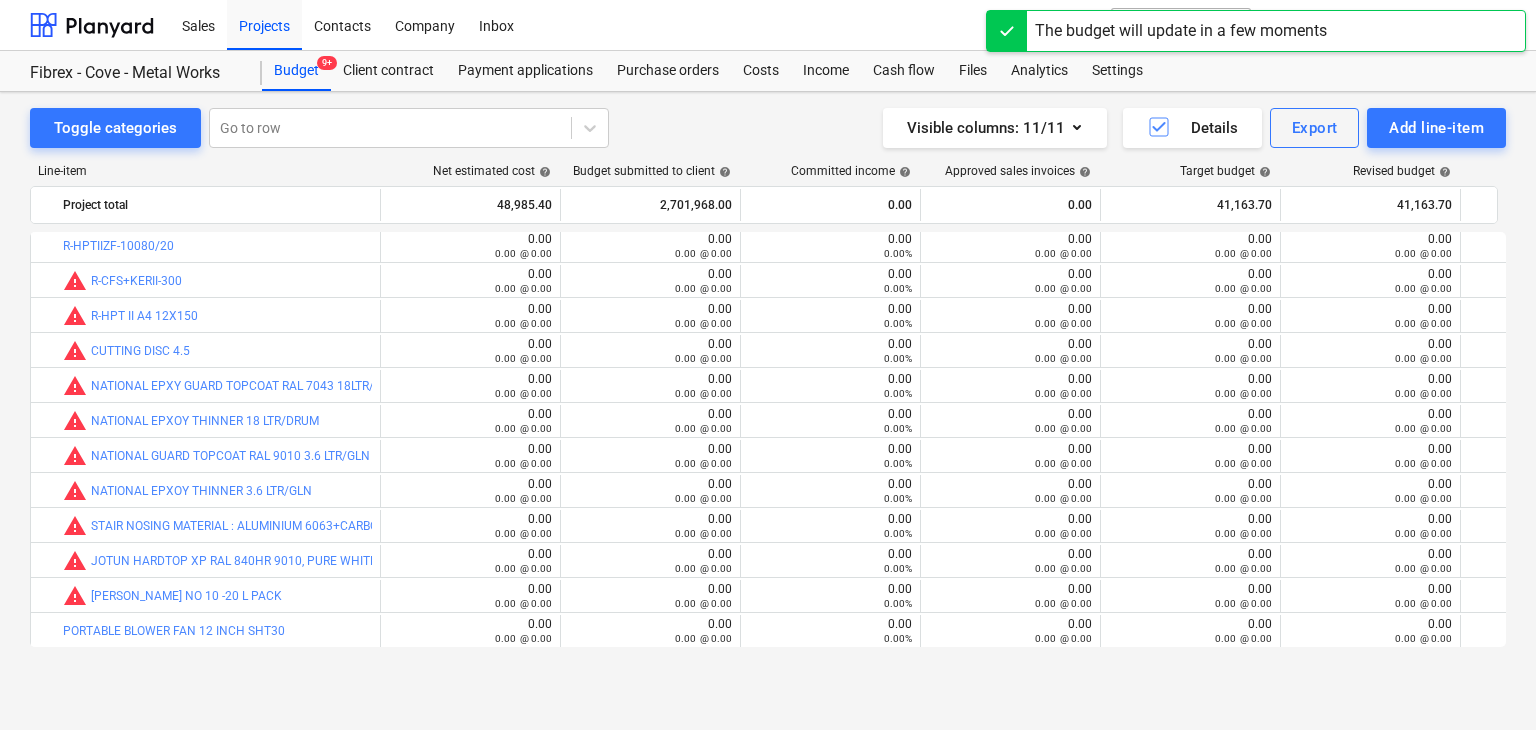 scroll, scrollTop: 23524, scrollLeft: 0, axis: vertical 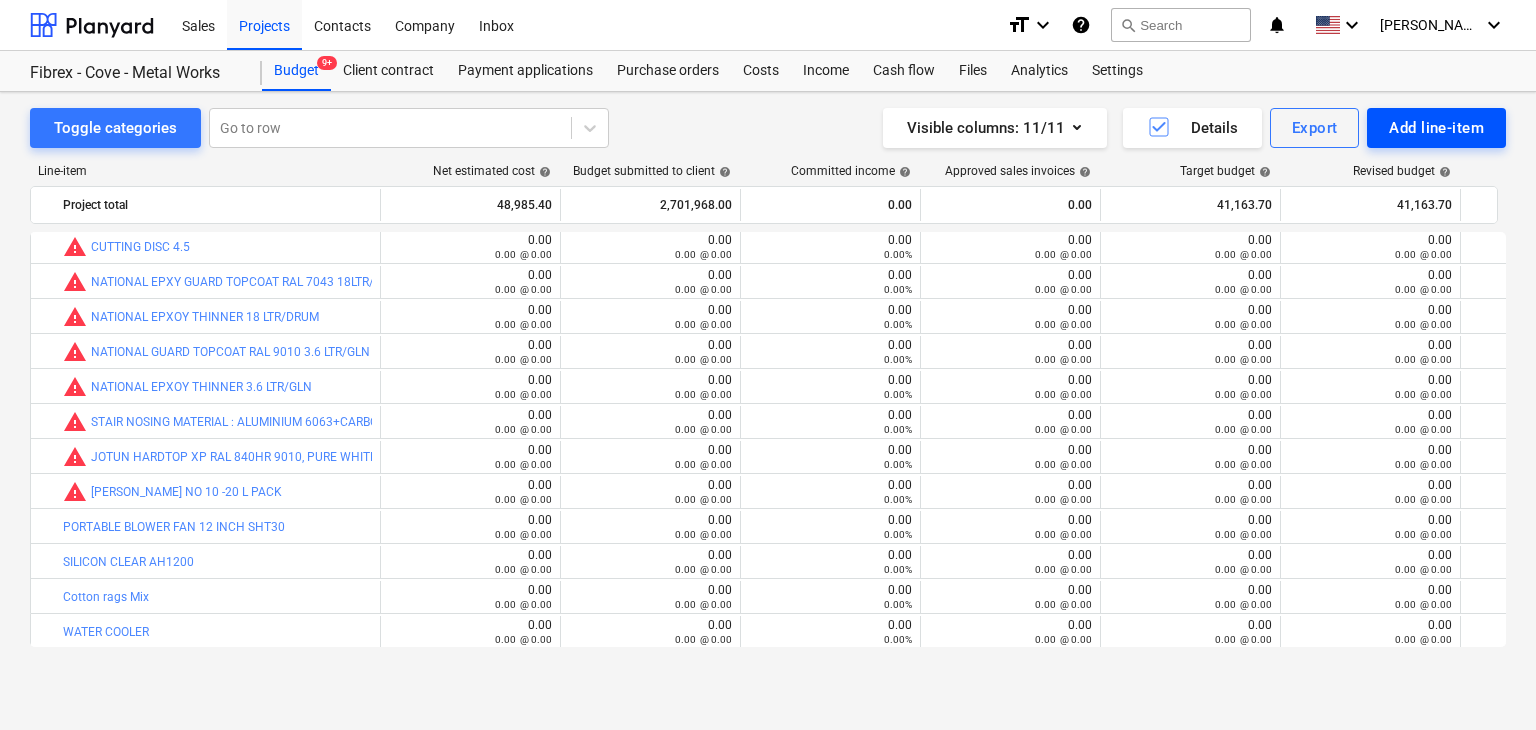 click on "Add line-item" at bounding box center [1436, 128] 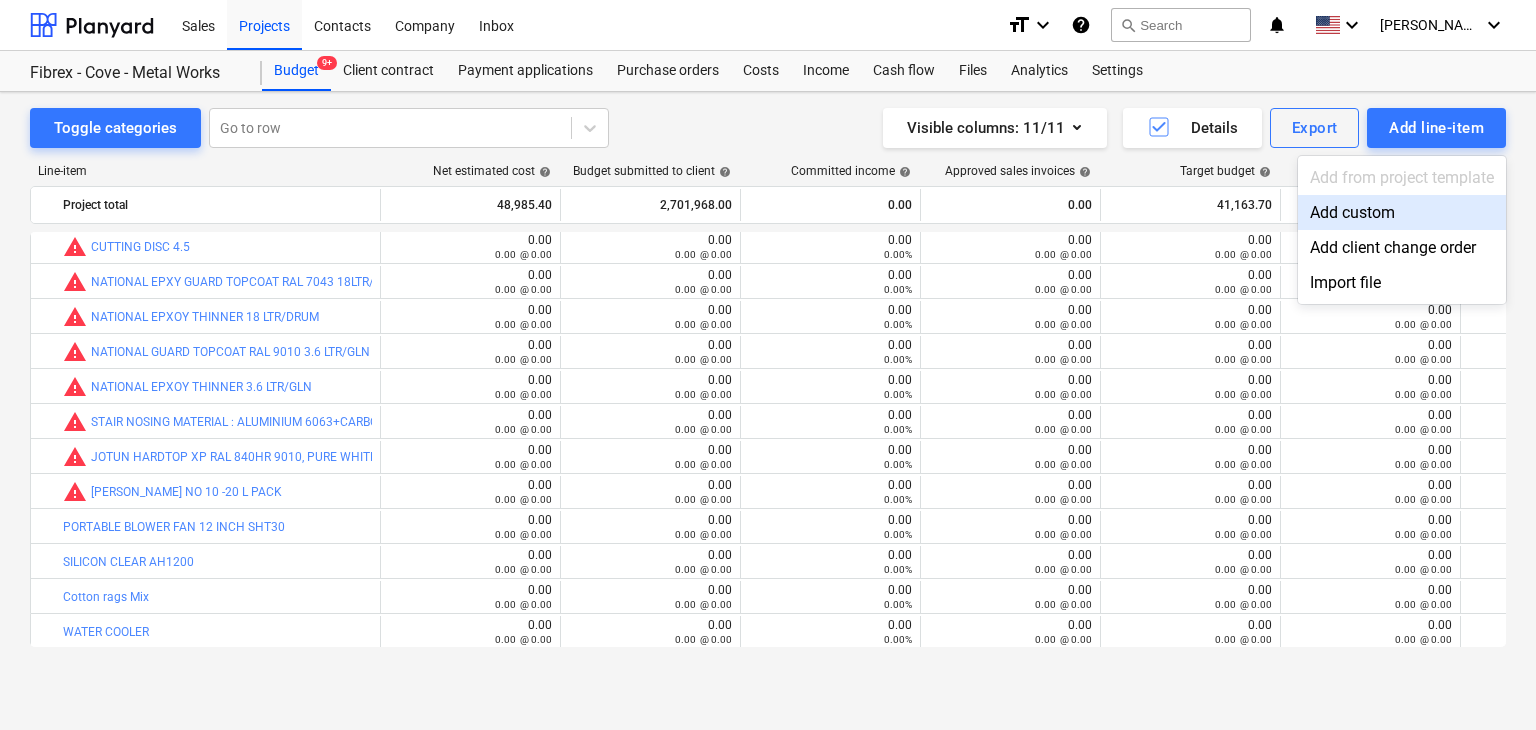 click on "Add custom" at bounding box center [1402, 212] 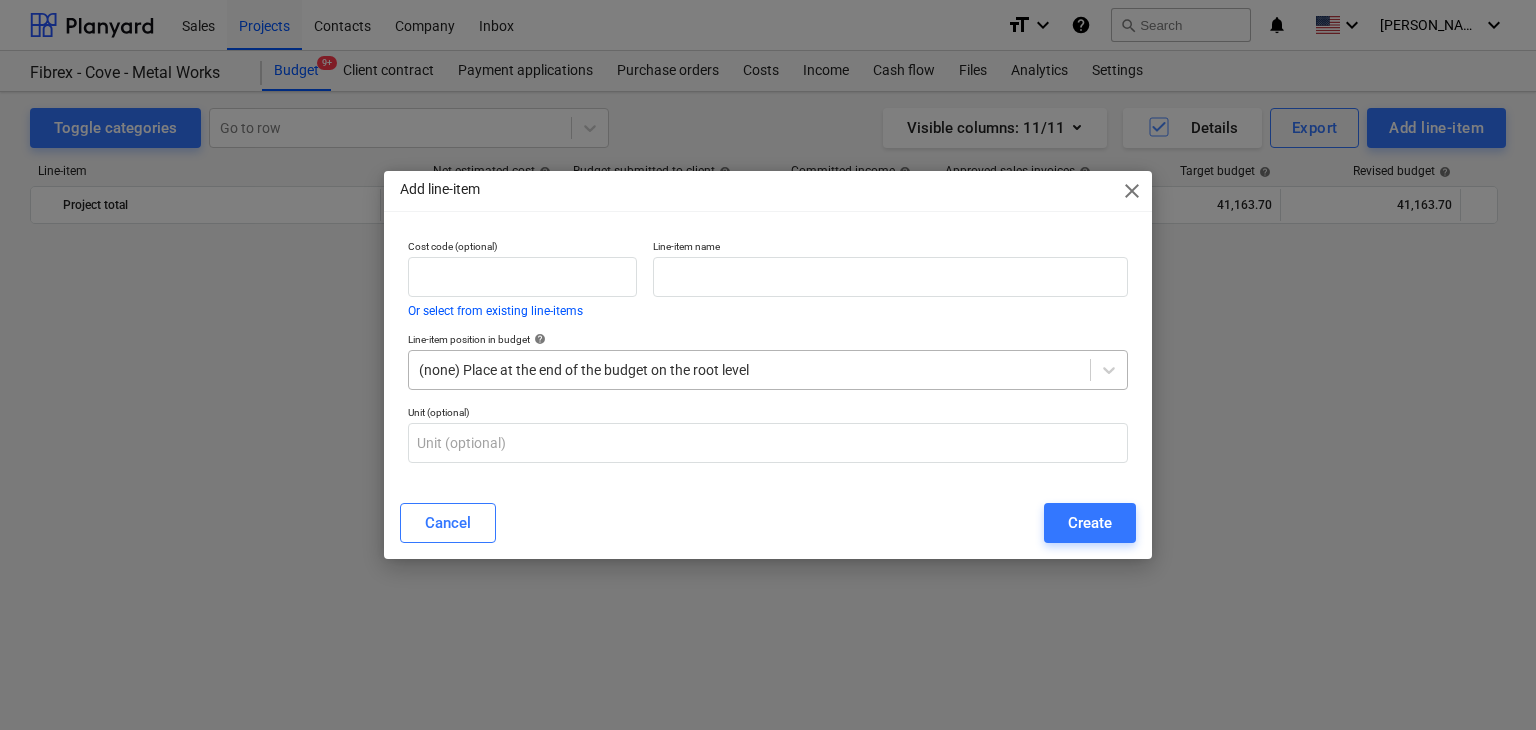 scroll, scrollTop: 23524, scrollLeft: 0, axis: vertical 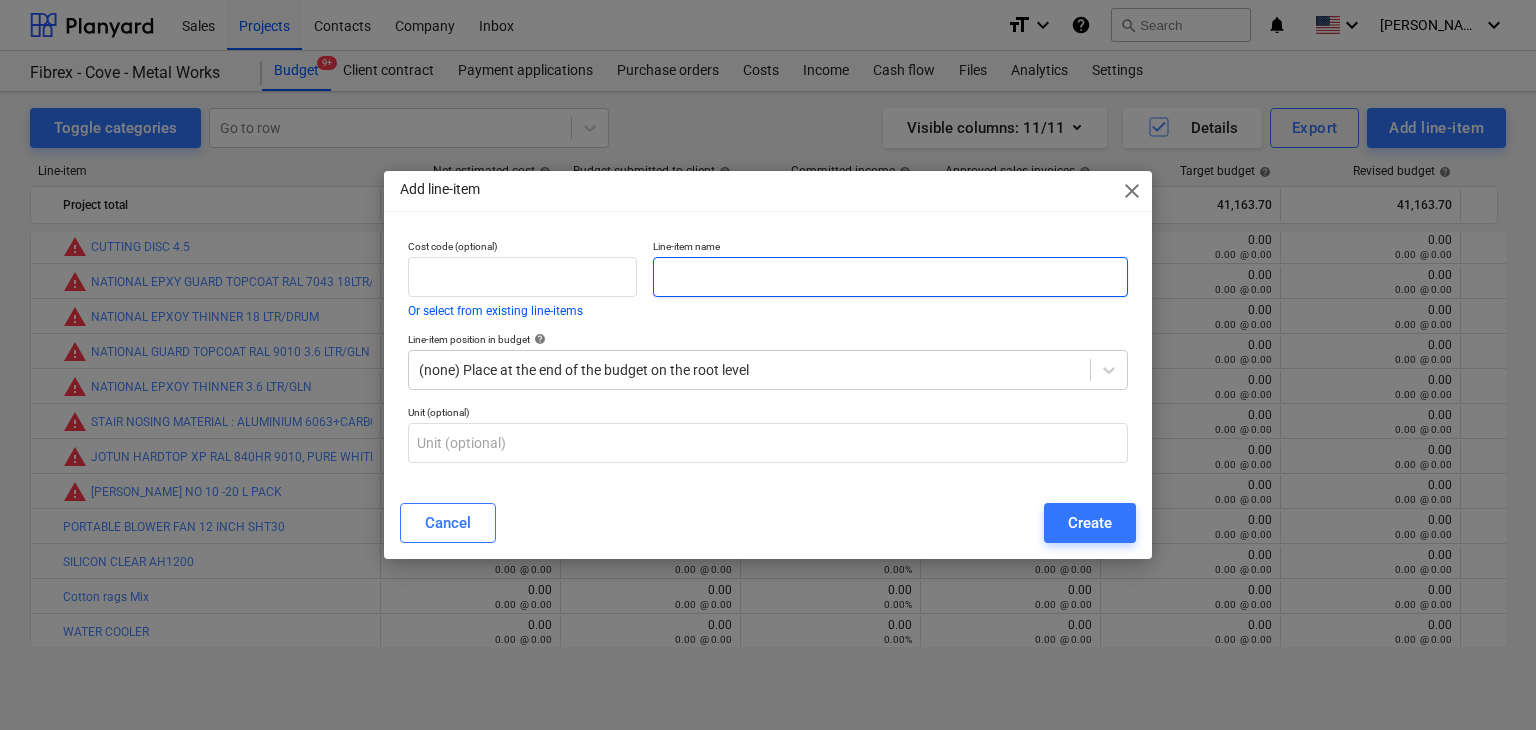 click at bounding box center [890, 277] 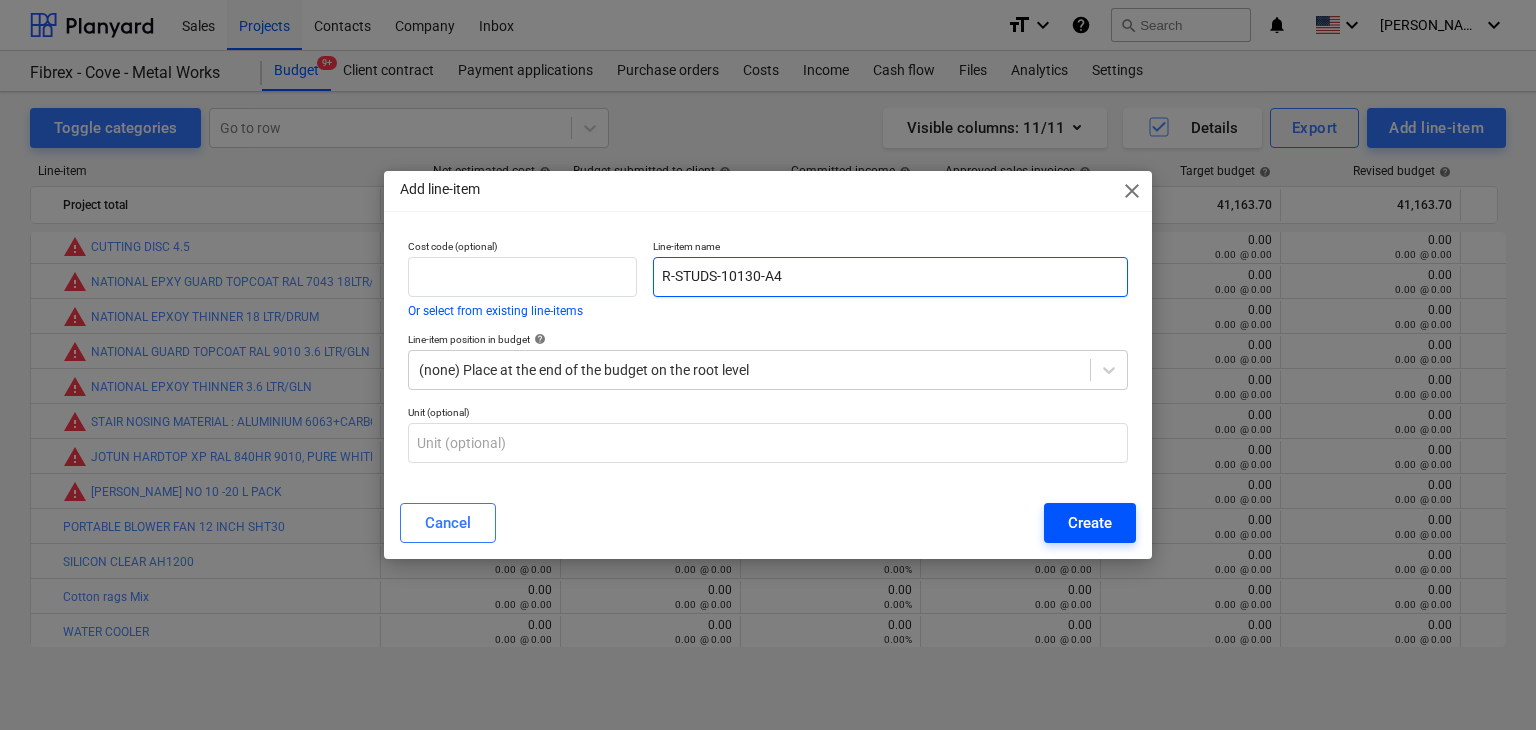 type on "R-STUDS-10130-A4" 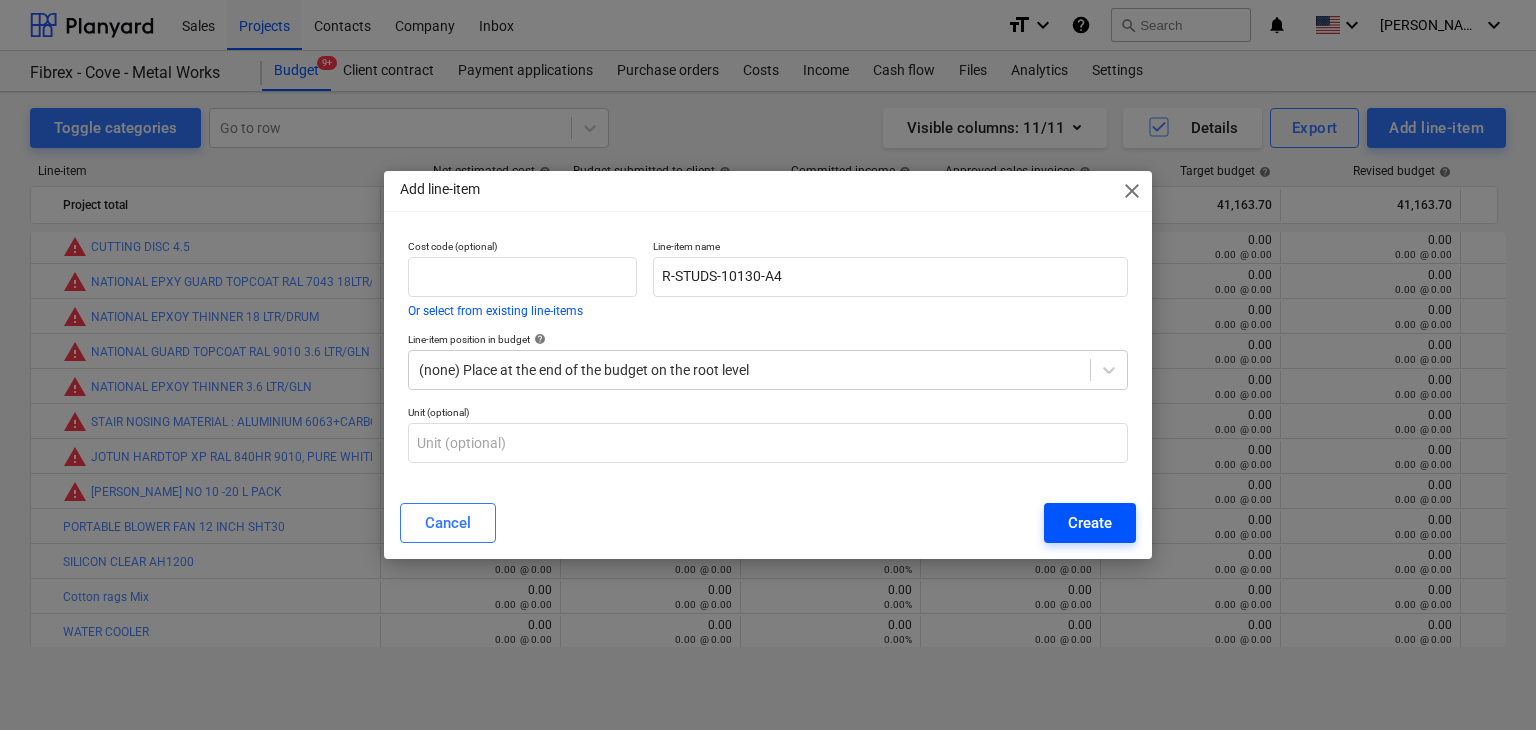 click on "Create" at bounding box center [1090, 523] 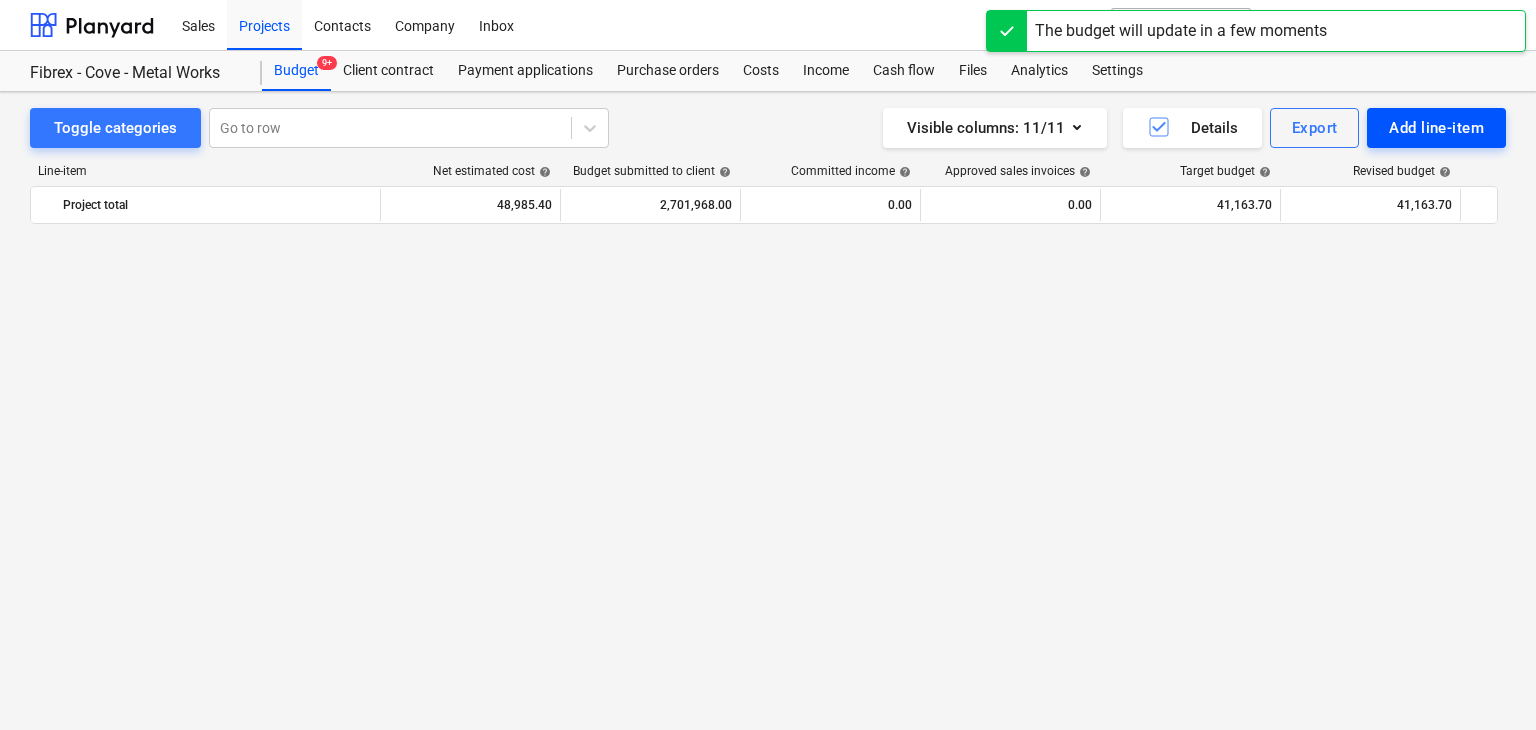 scroll, scrollTop: 23524, scrollLeft: 0, axis: vertical 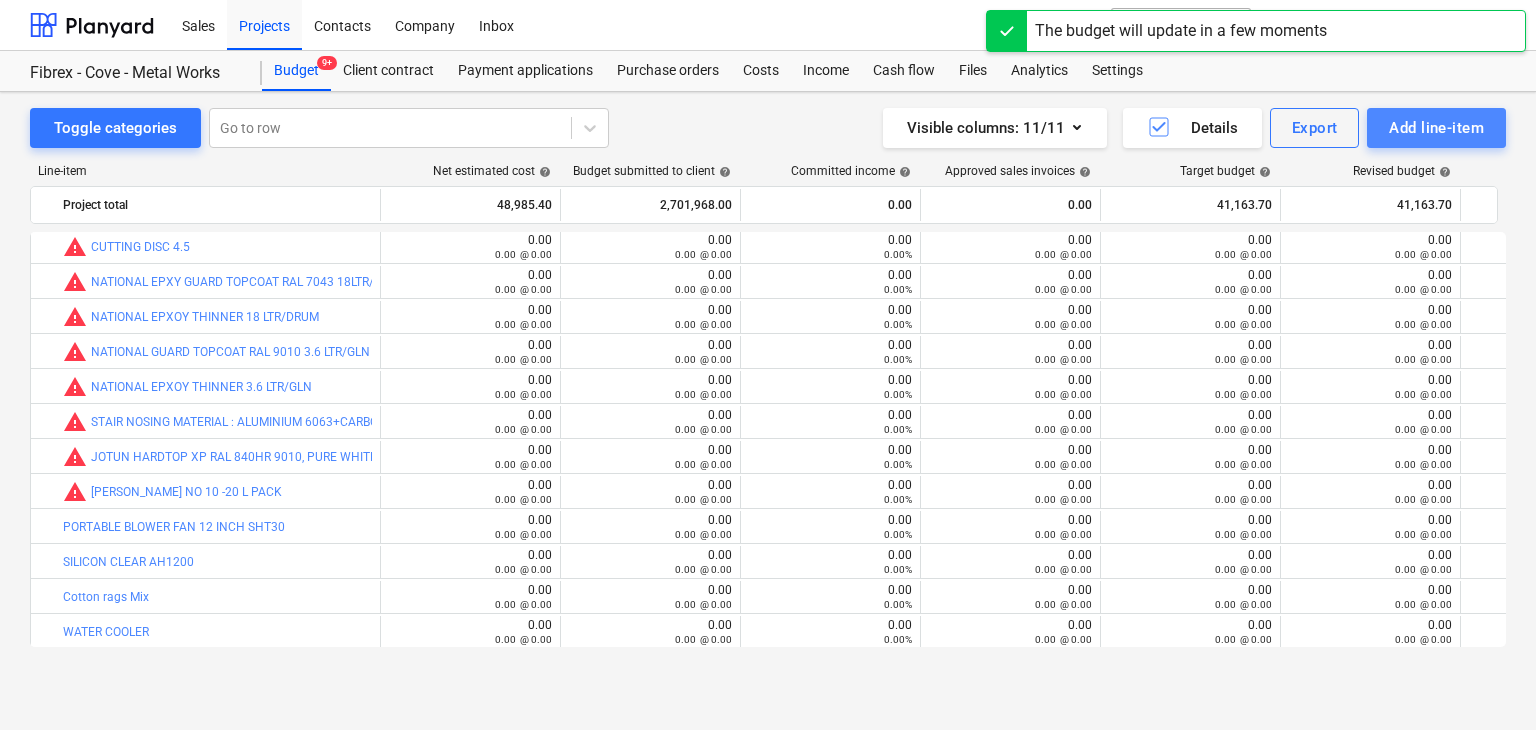 click on "Add line-item" at bounding box center (1436, 128) 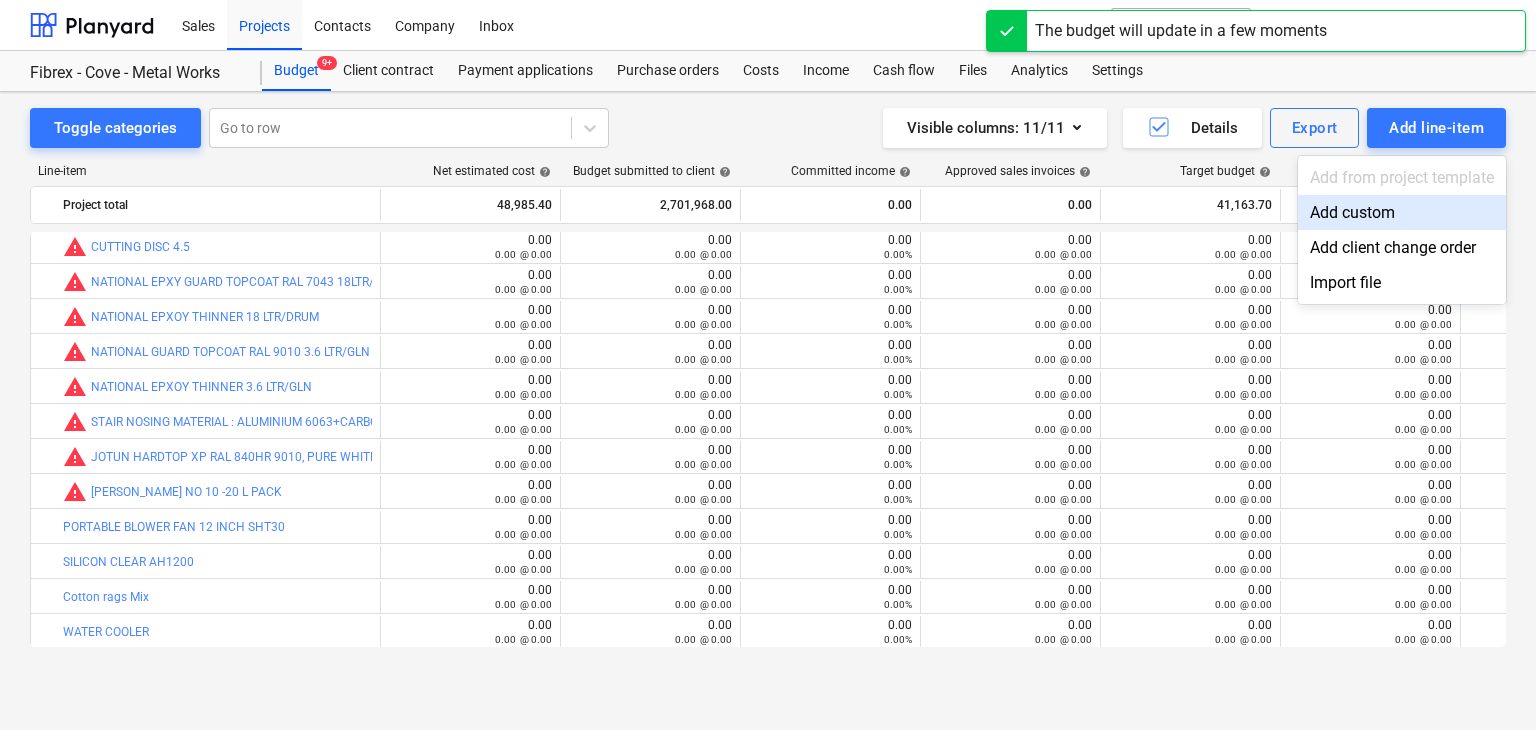 click on "Add custom" at bounding box center [1402, 212] 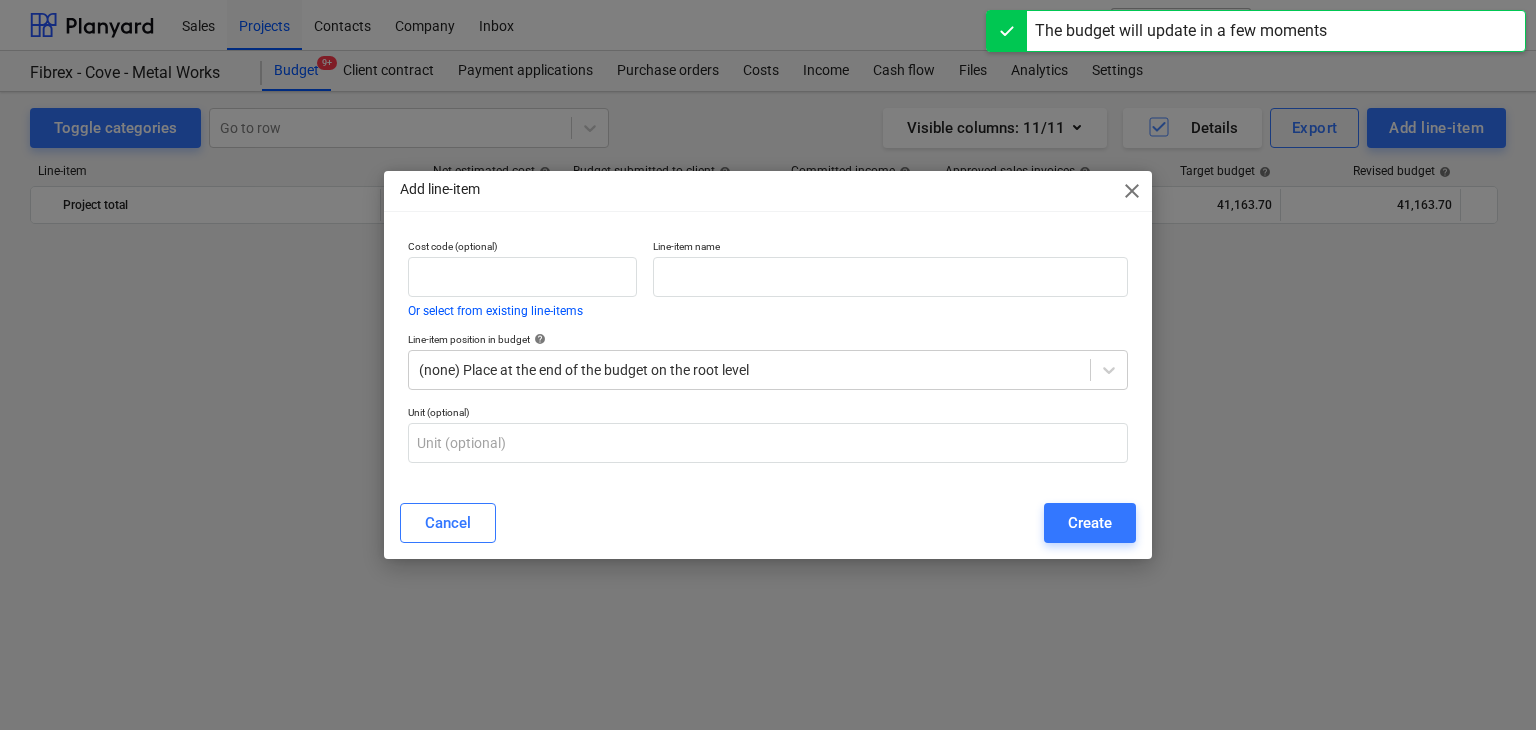 scroll, scrollTop: 23524, scrollLeft: 0, axis: vertical 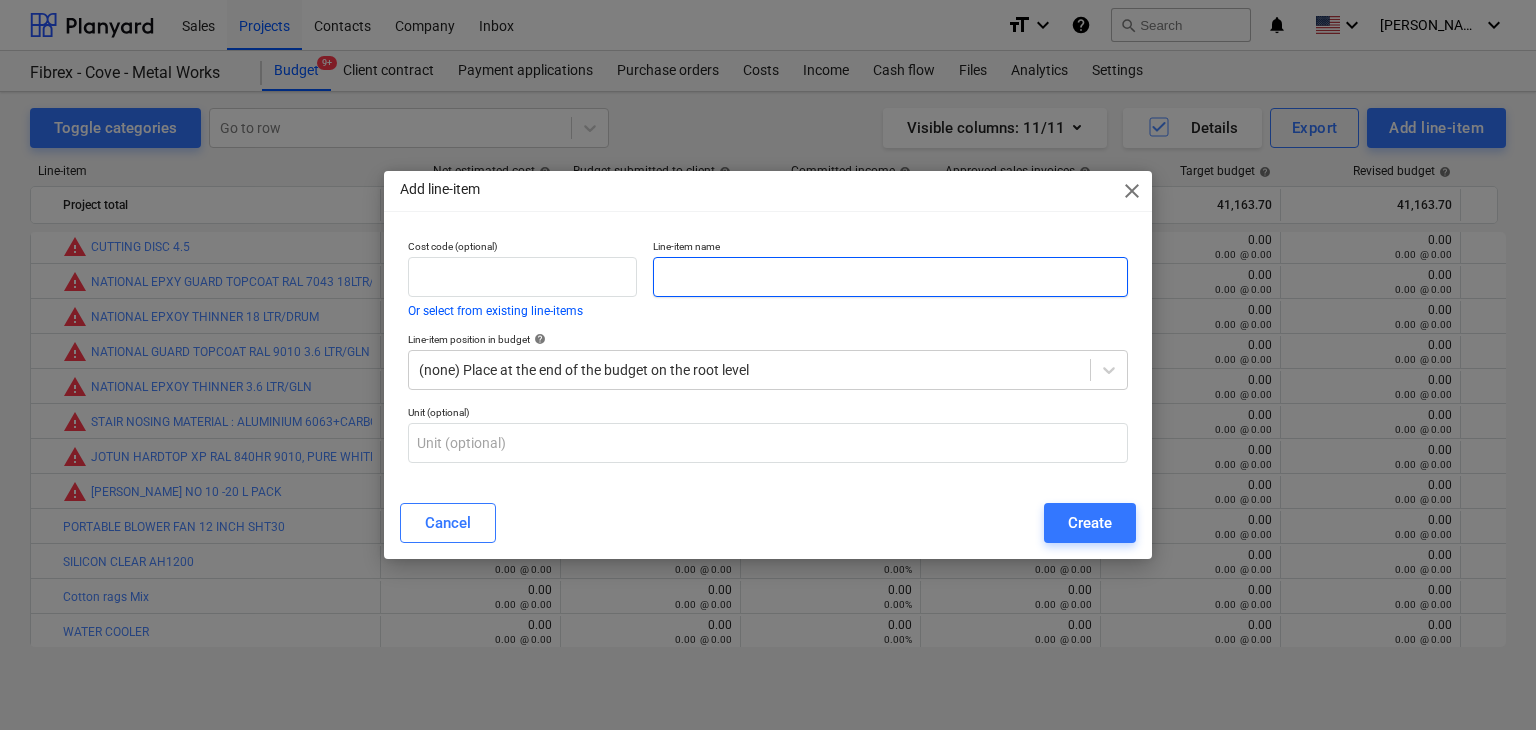 click at bounding box center [890, 277] 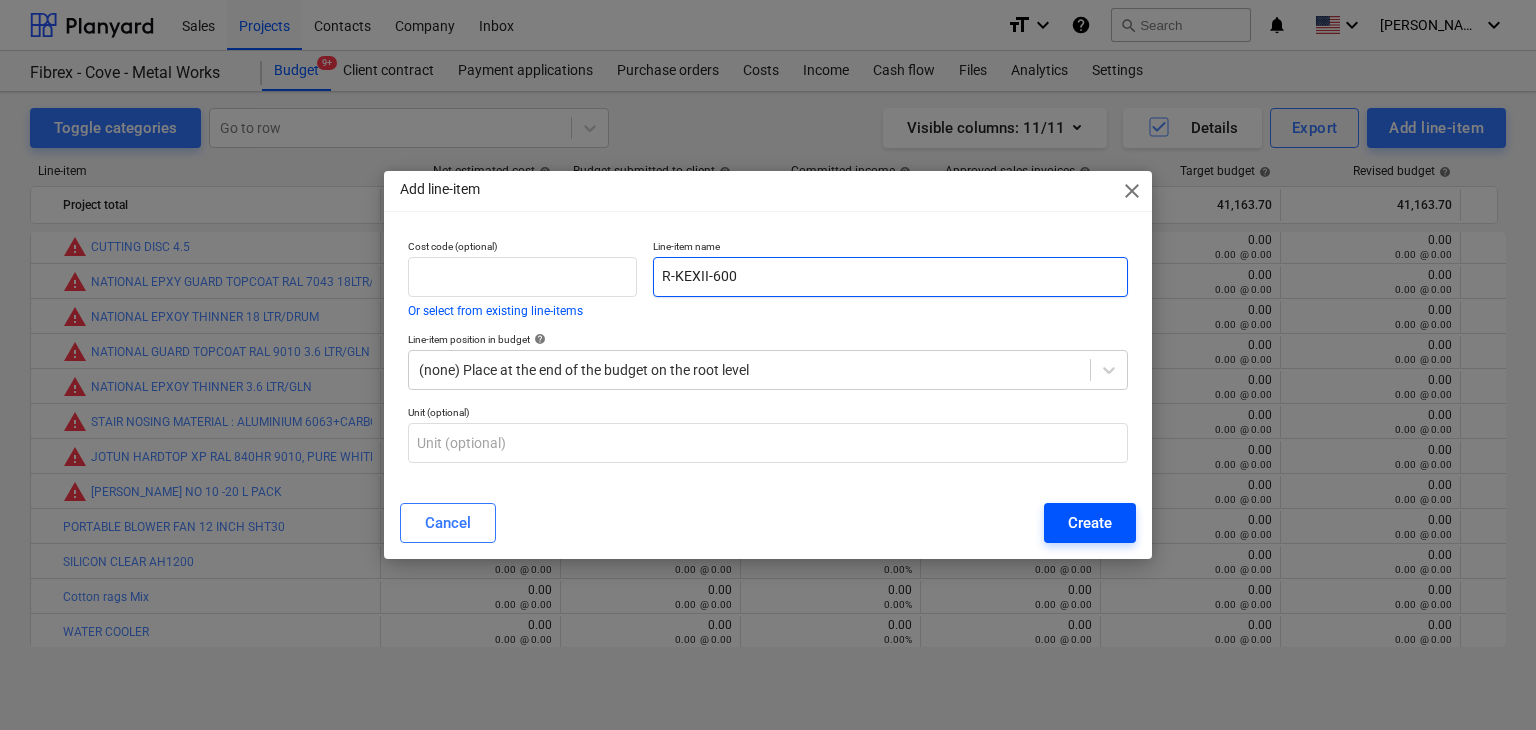 type on "R-KEXII-600" 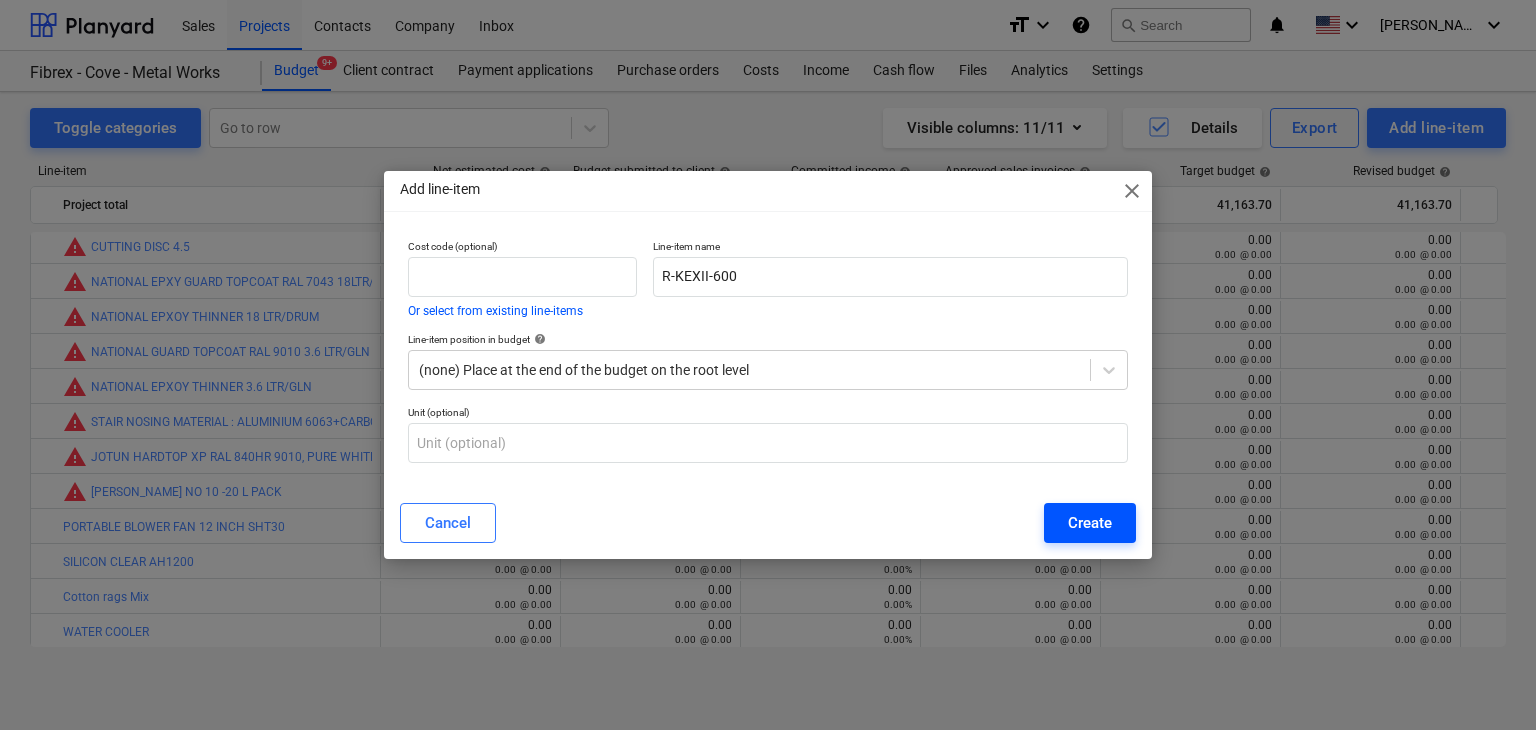 click on "Create" at bounding box center (1090, 523) 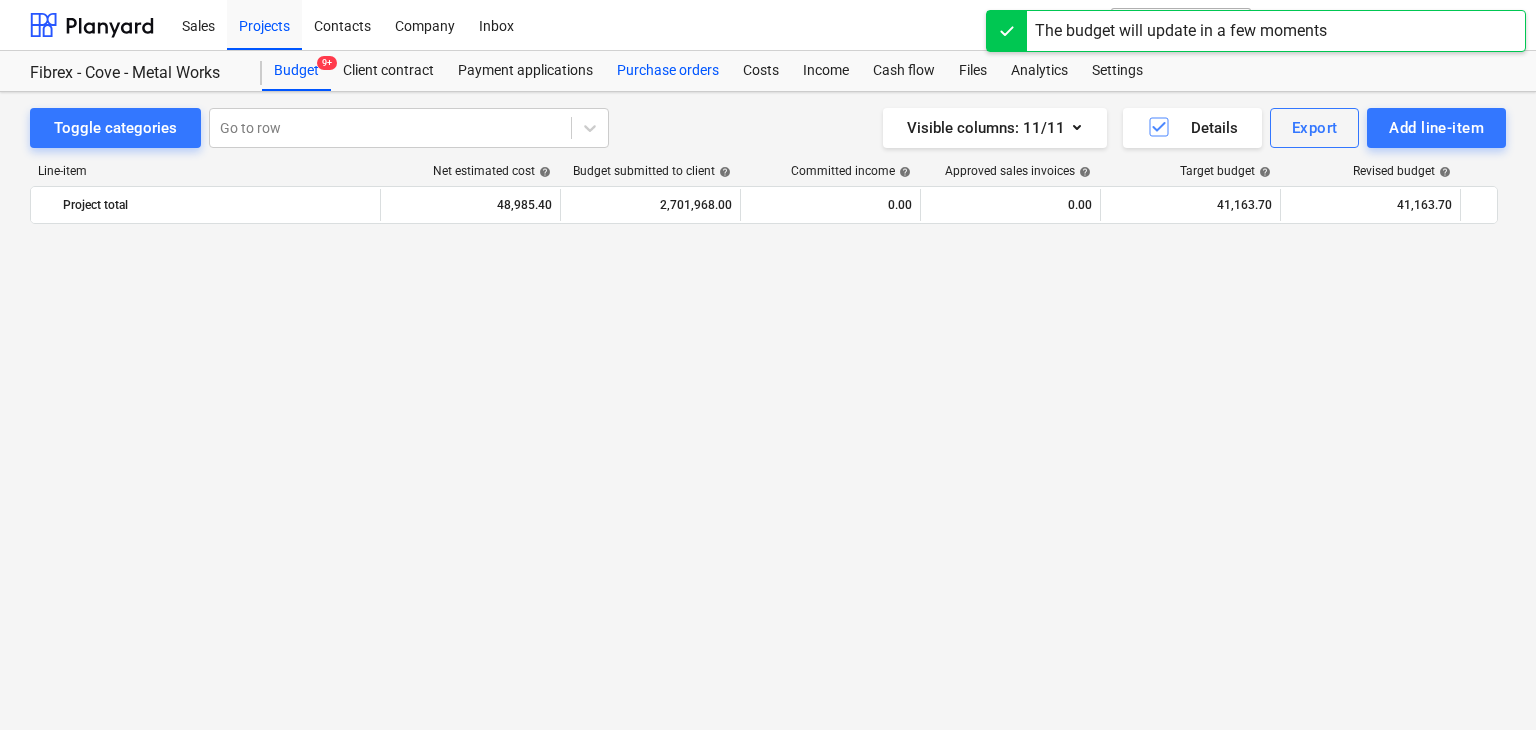click on "Purchase orders" at bounding box center (668, 71) 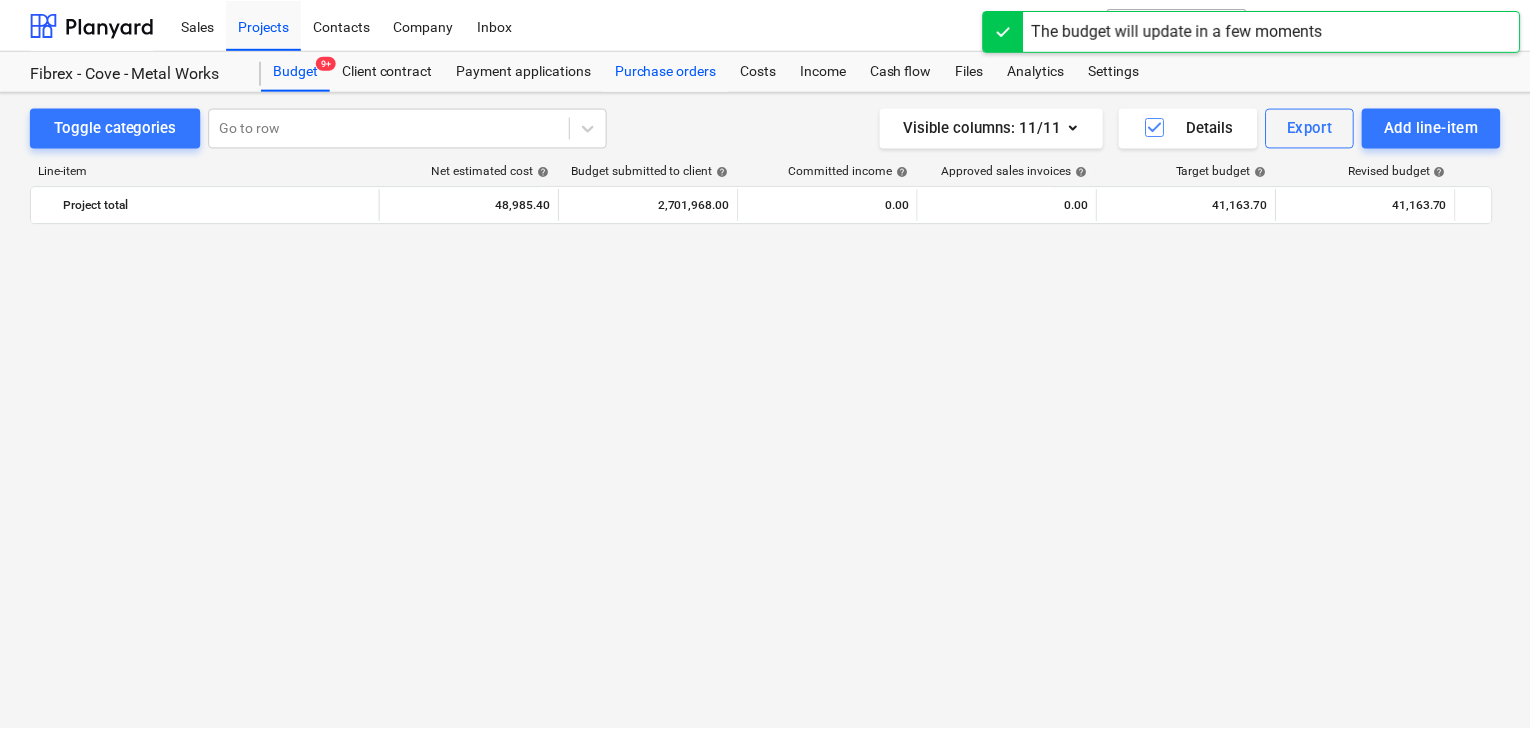 scroll, scrollTop: 0, scrollLeft: 0, axis: both 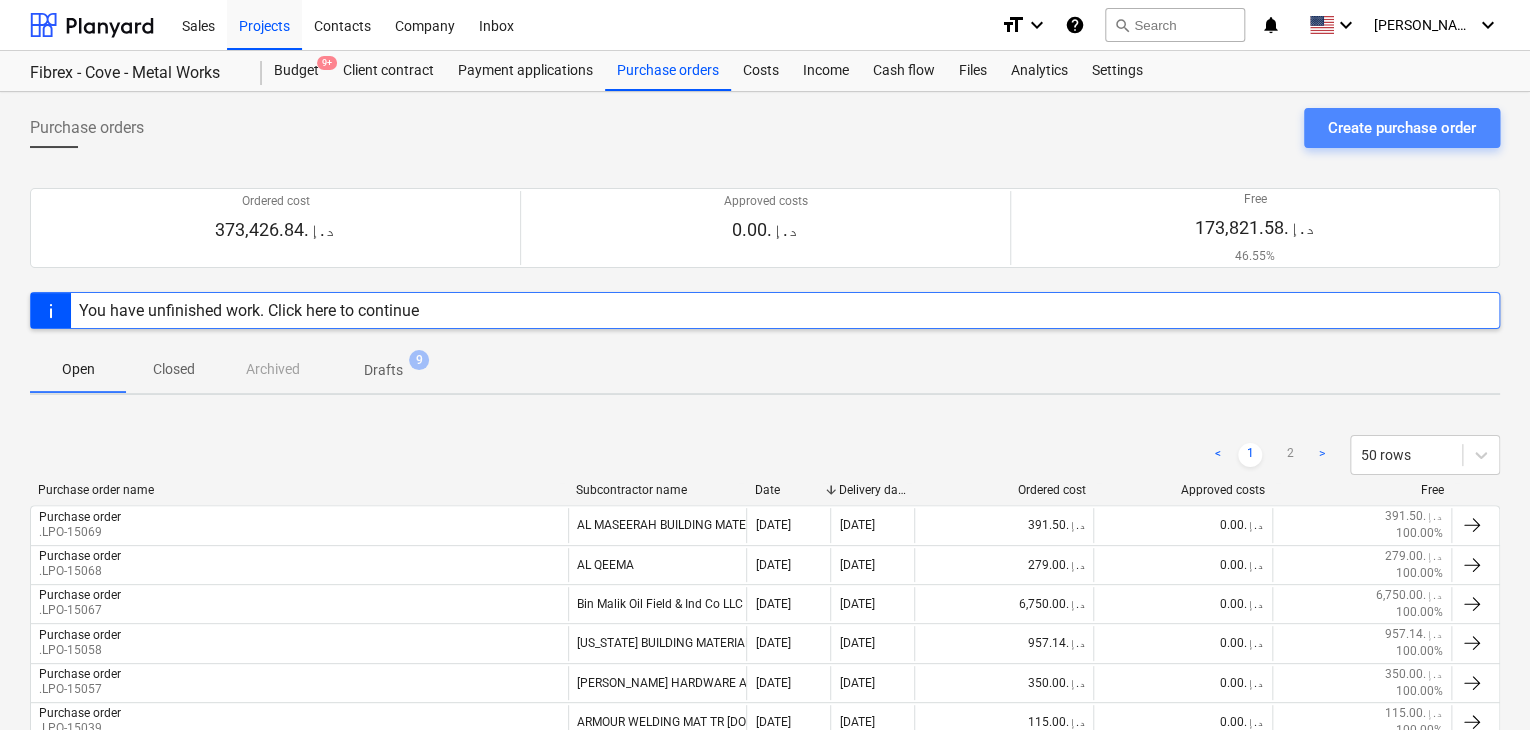 click on "Create purchase order" at bounding box center [1402, 128] 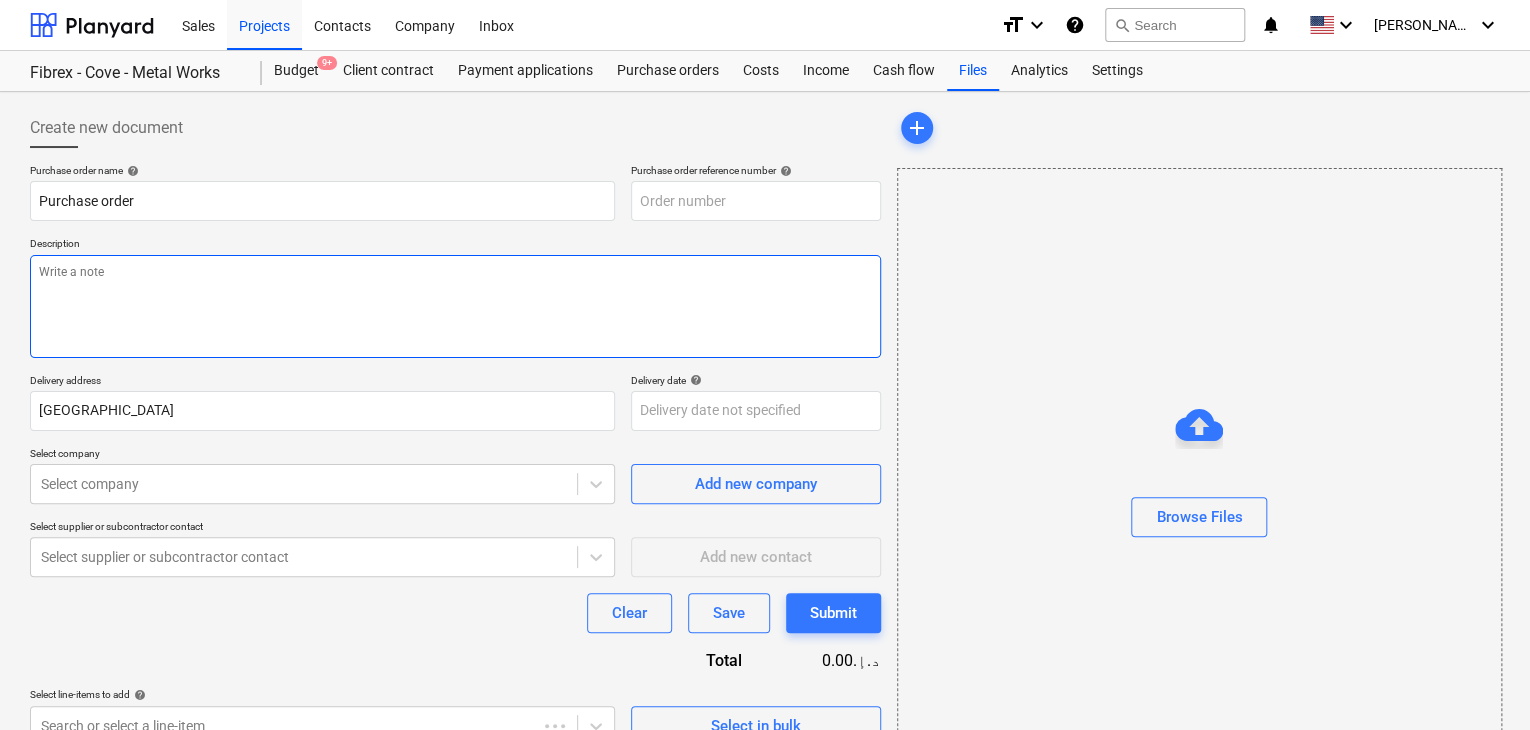 type on "x" 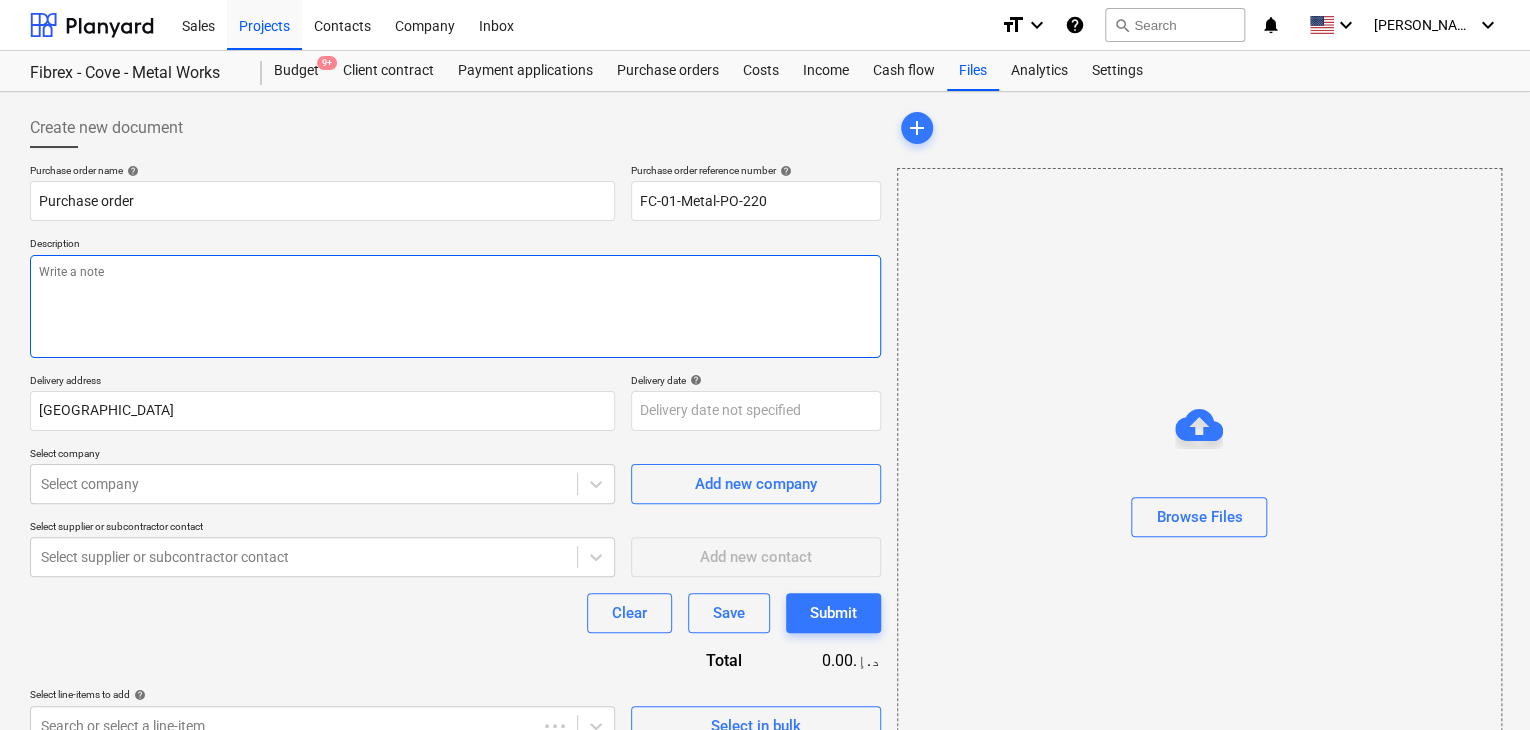 click at bounding box center (455, 306) 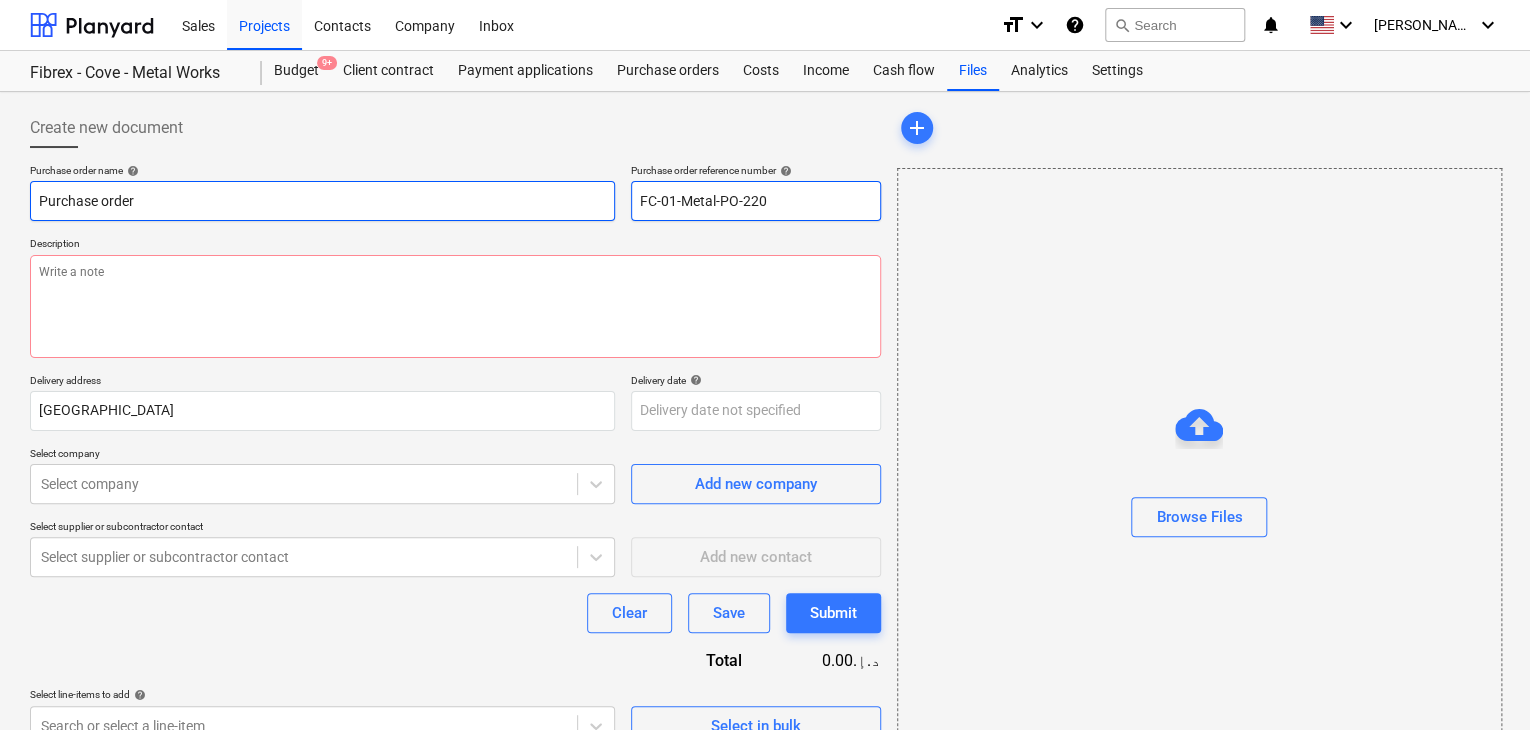 drag, startPoint x: 779, startPoint y: 189, endPoint x: 584, endPoint y: 193, distance: 195.04102 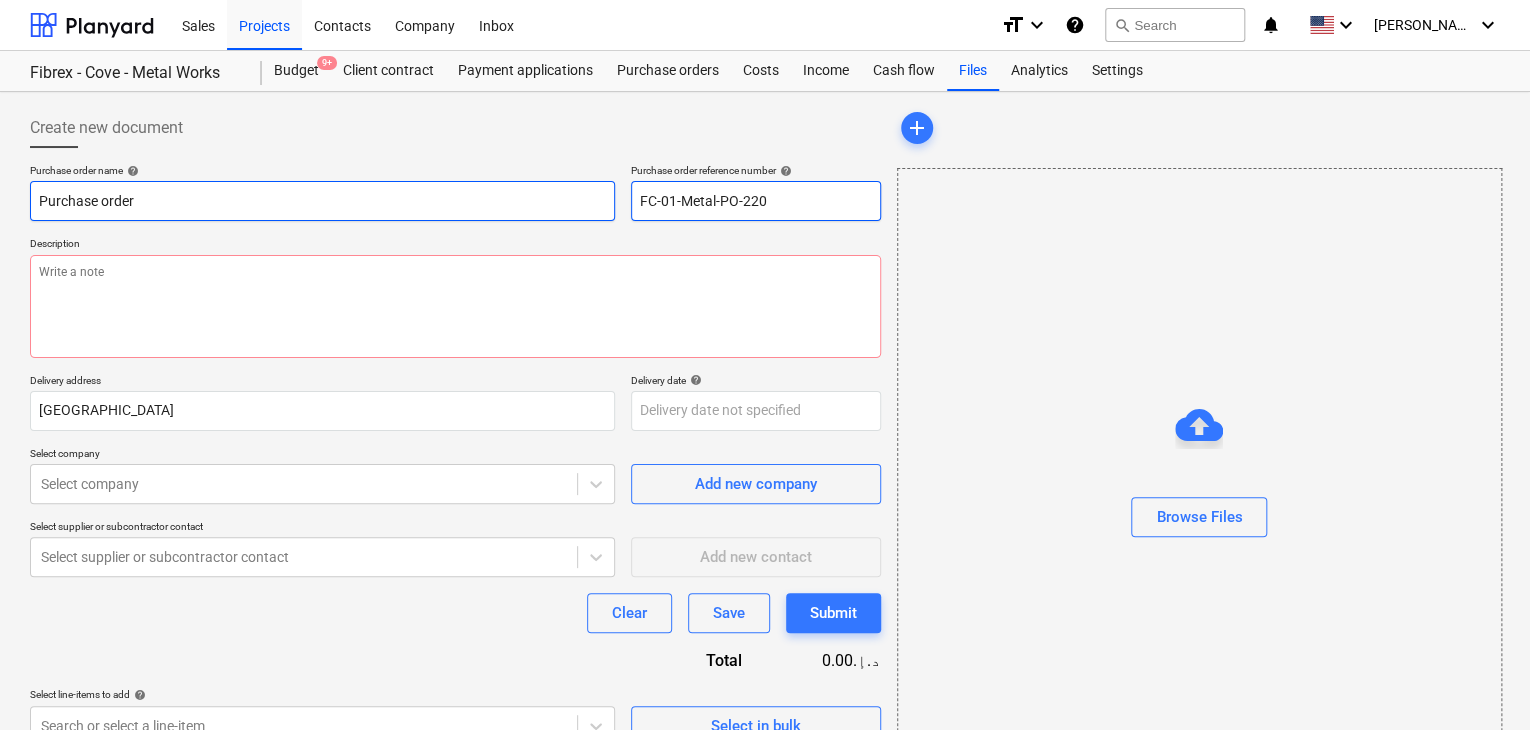 click on "Purchase order name help Purchase order Purchase order reference number help FC-01-Metal-PO-220" at bounding box center [455, 192] 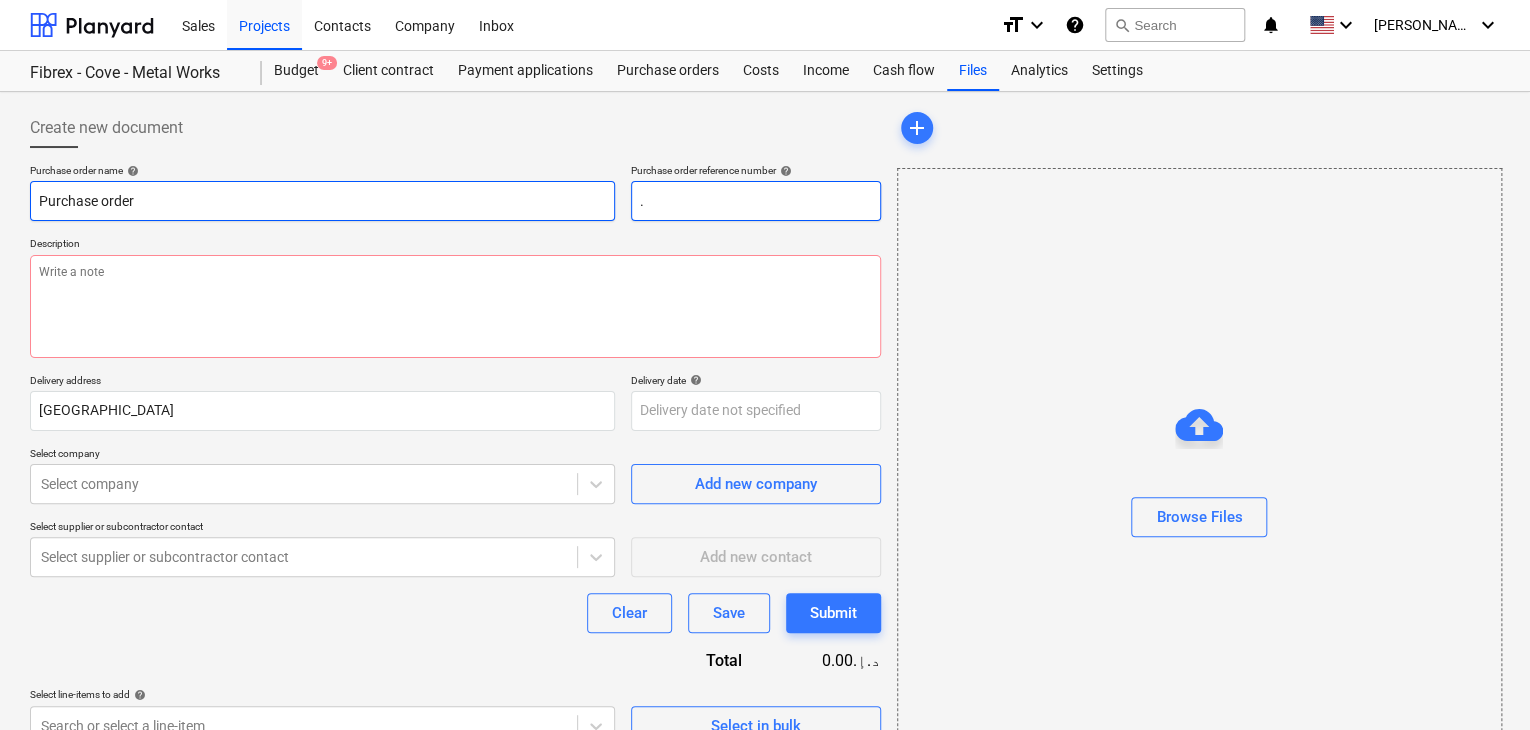 type on "x" 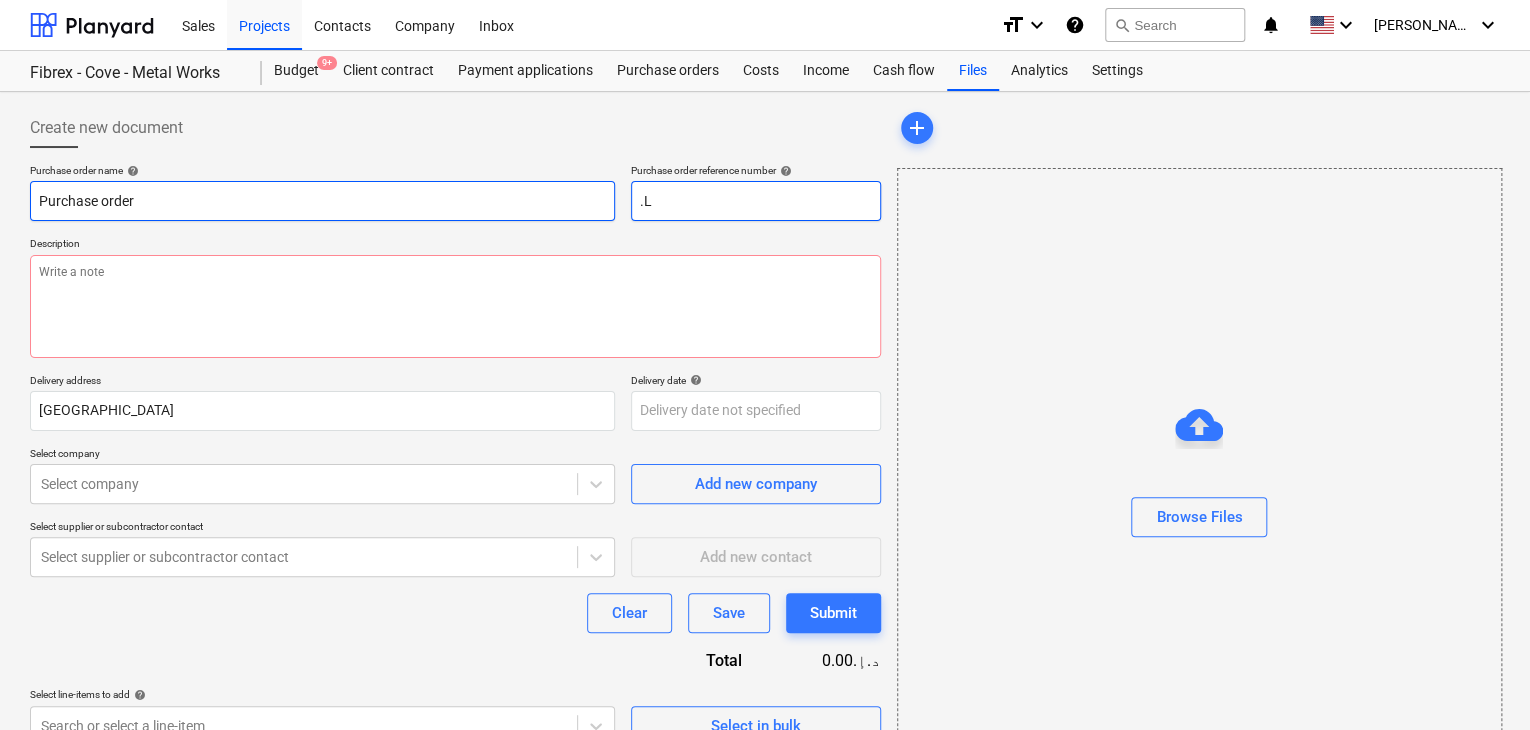 type on "x" 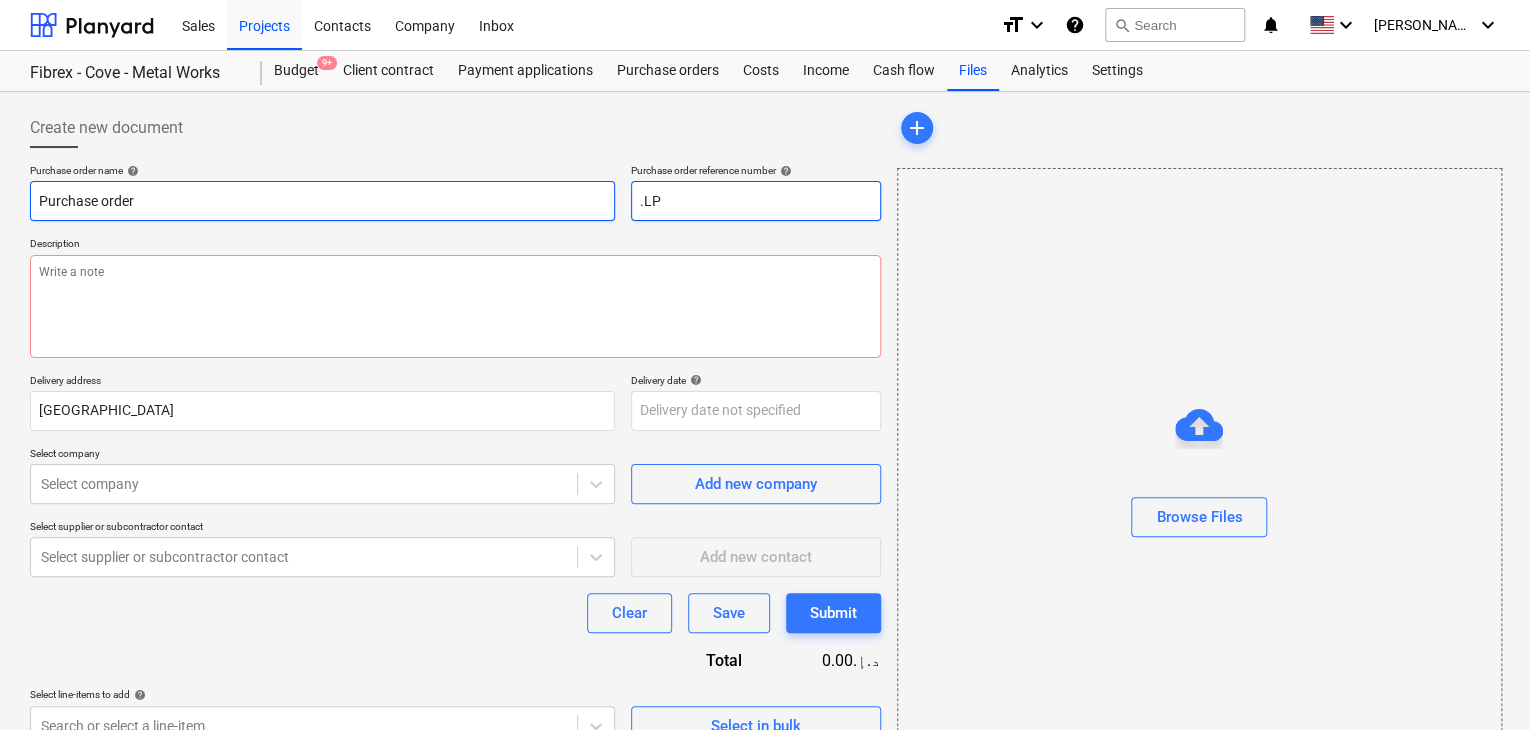 type on "x" 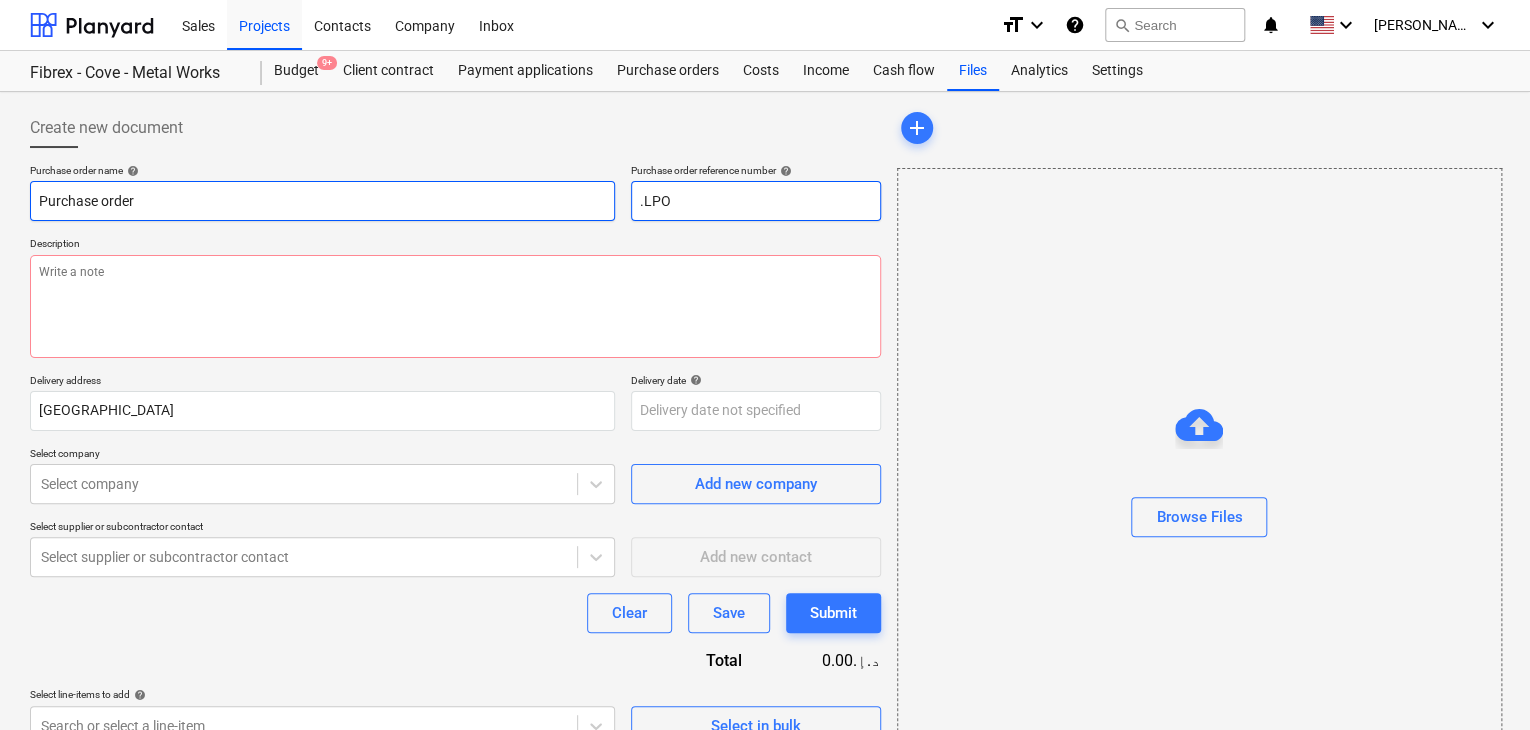 type on "x" 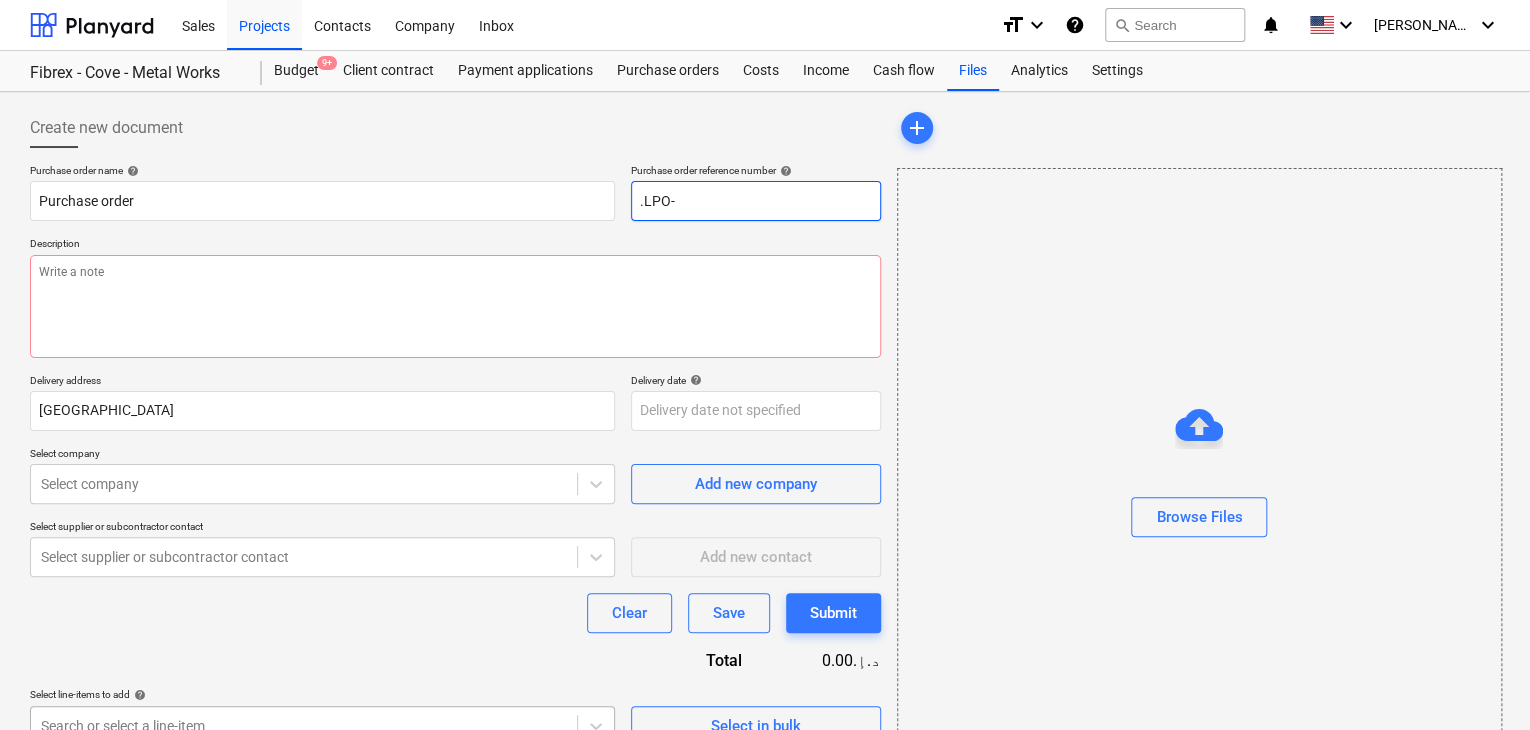 type on ".LPO-" 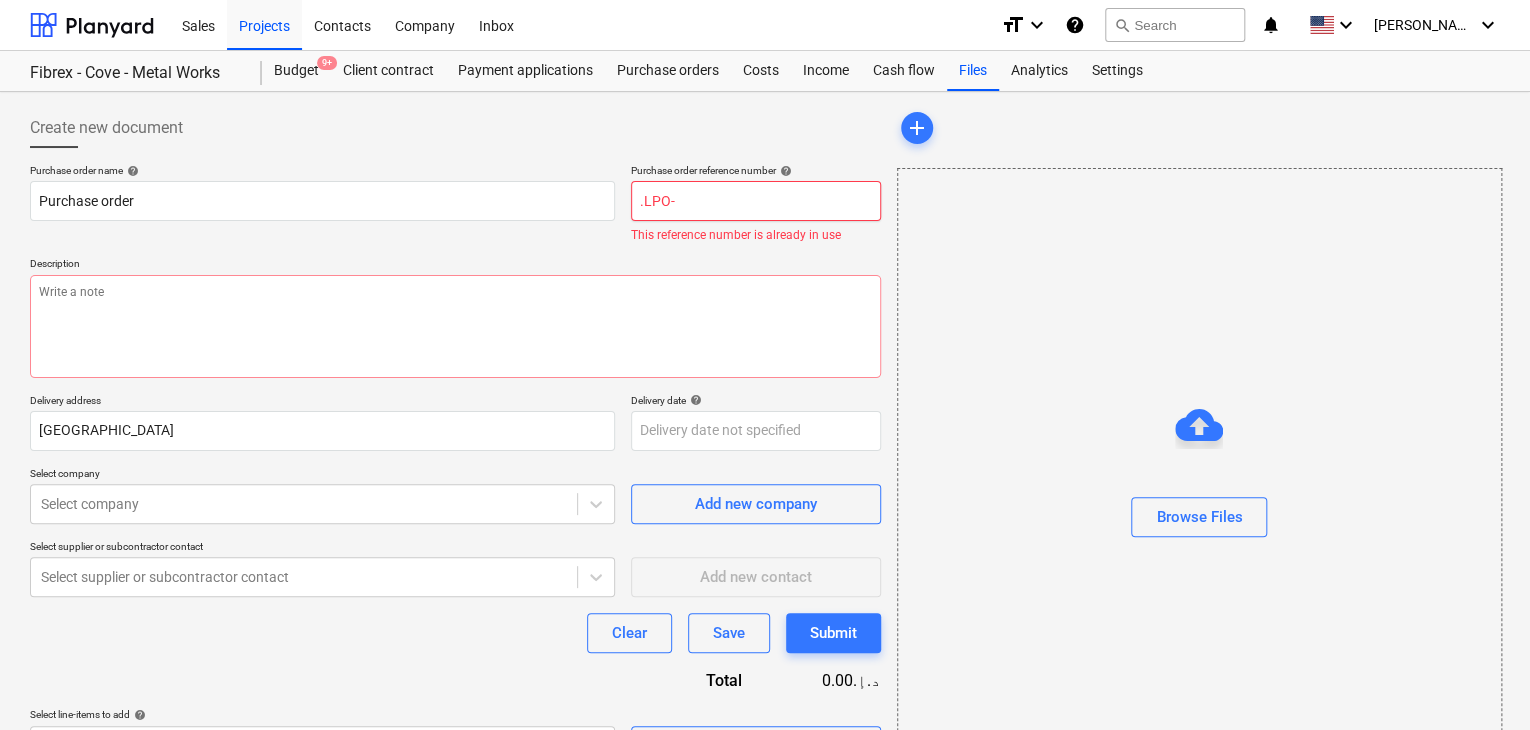 type on "x" 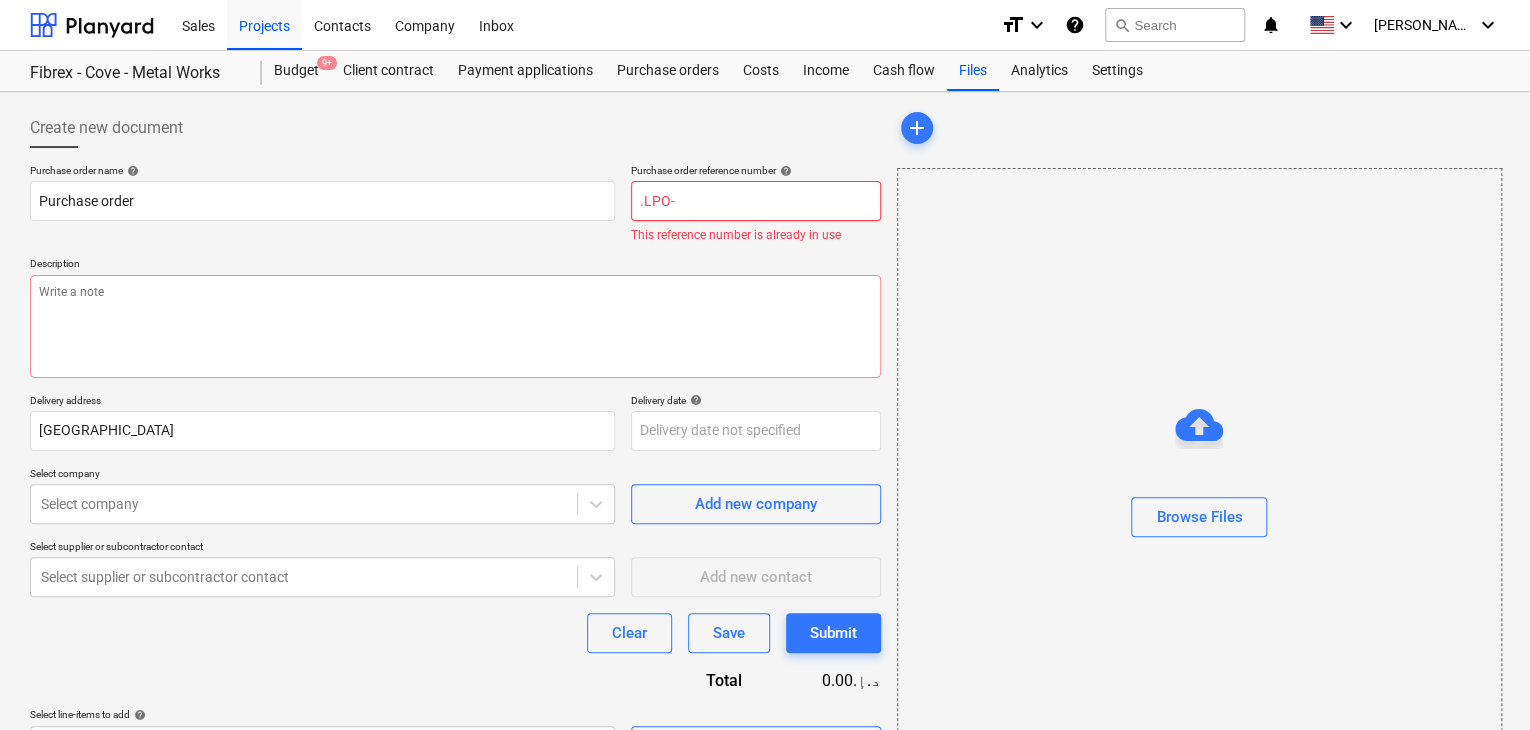 type on ".LPO-1" 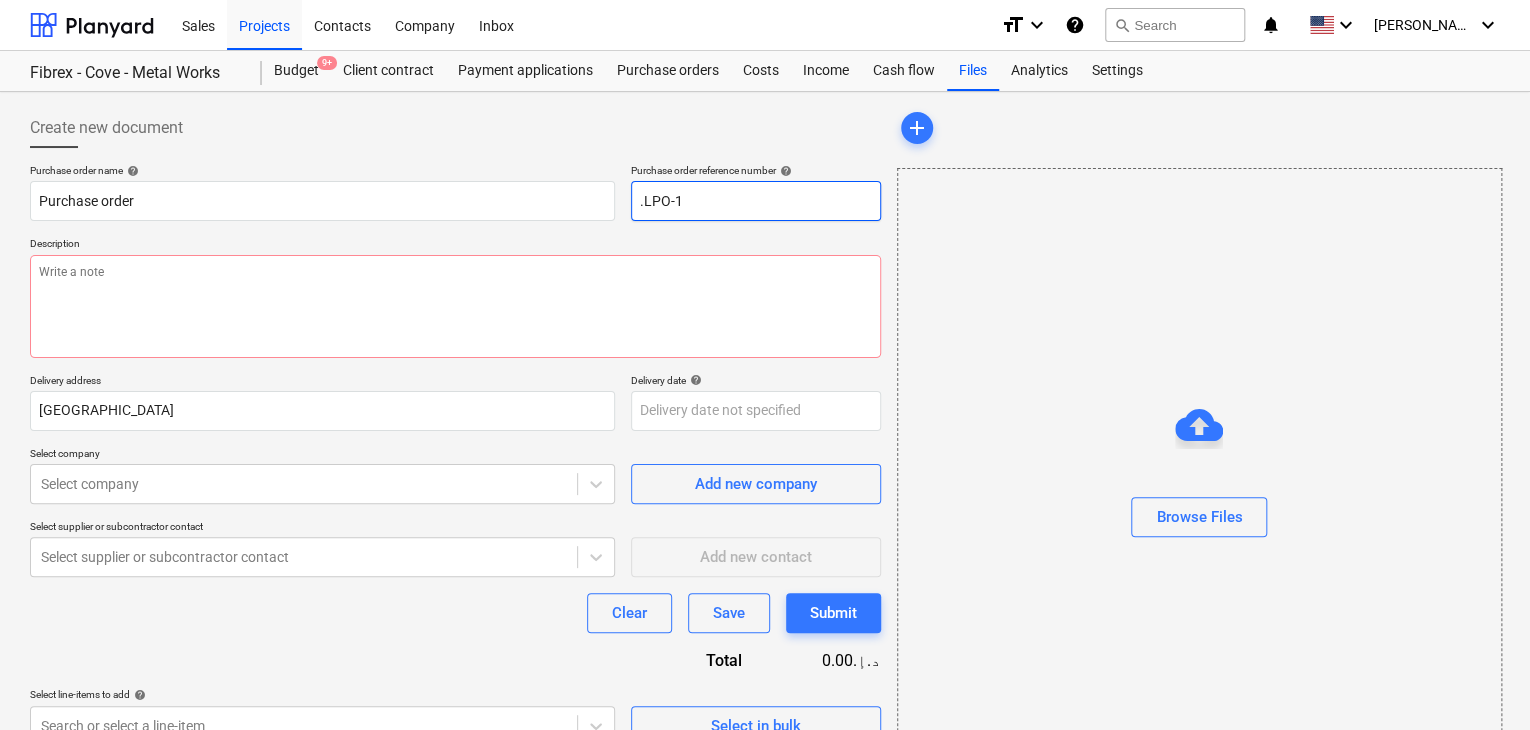 type on "x" 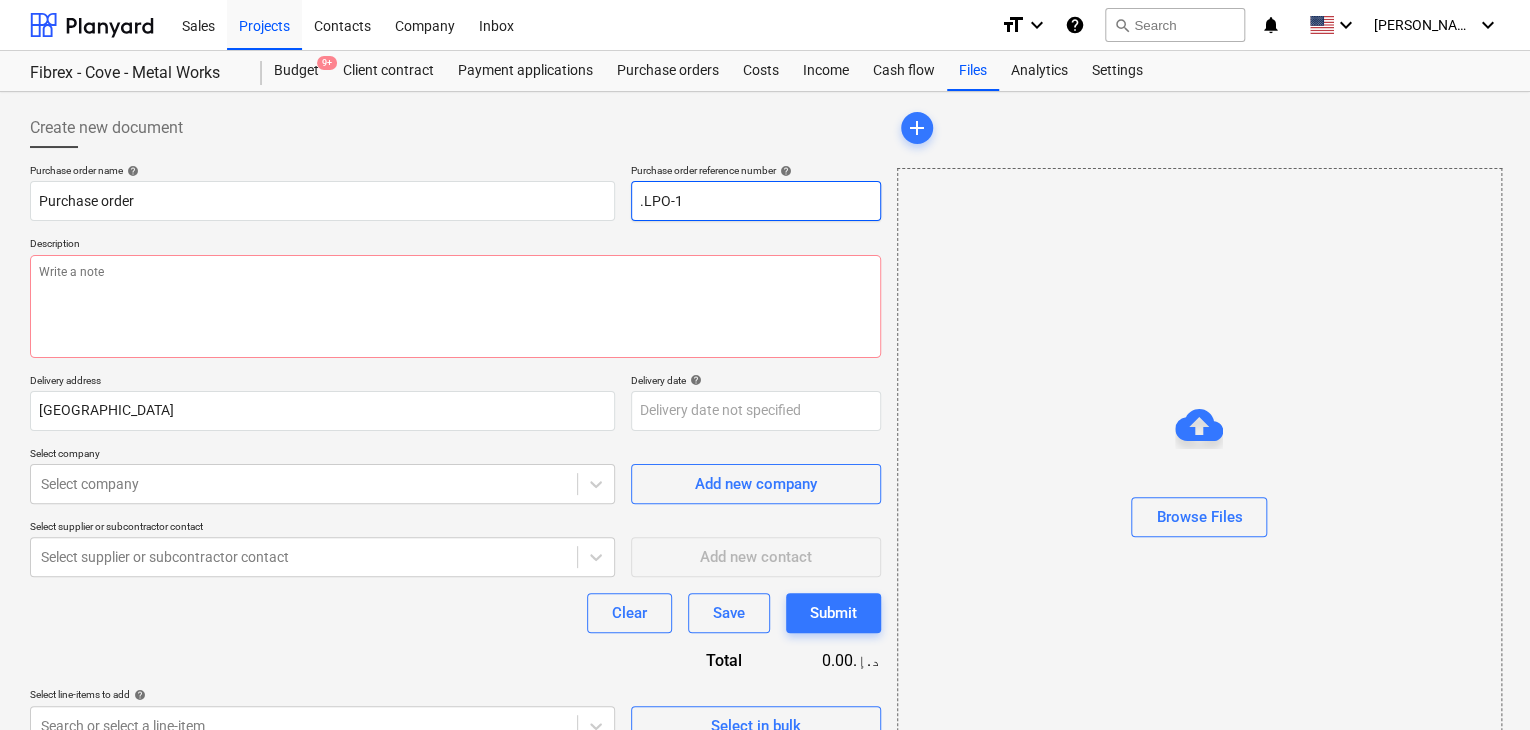 type on ".LPO-15" 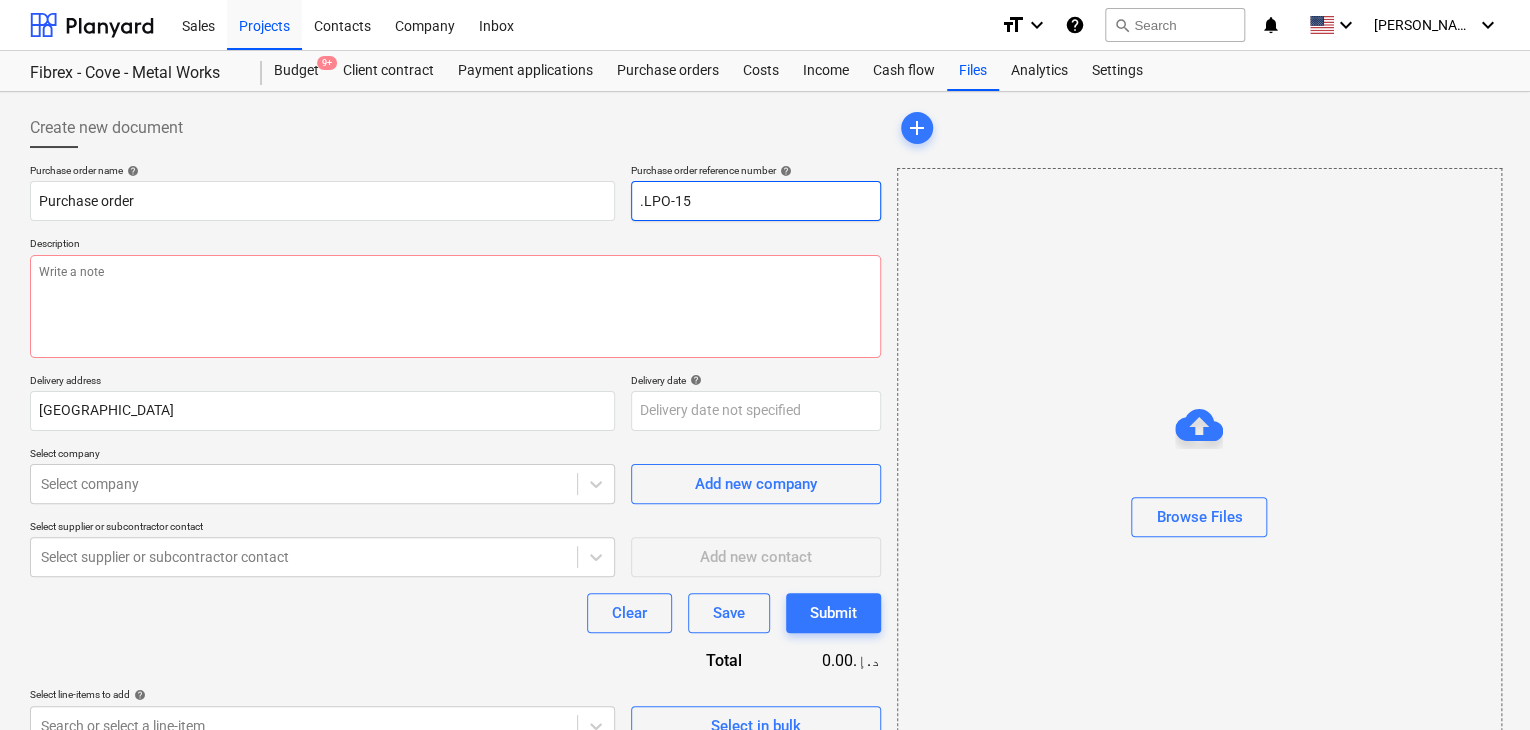 type on "x" 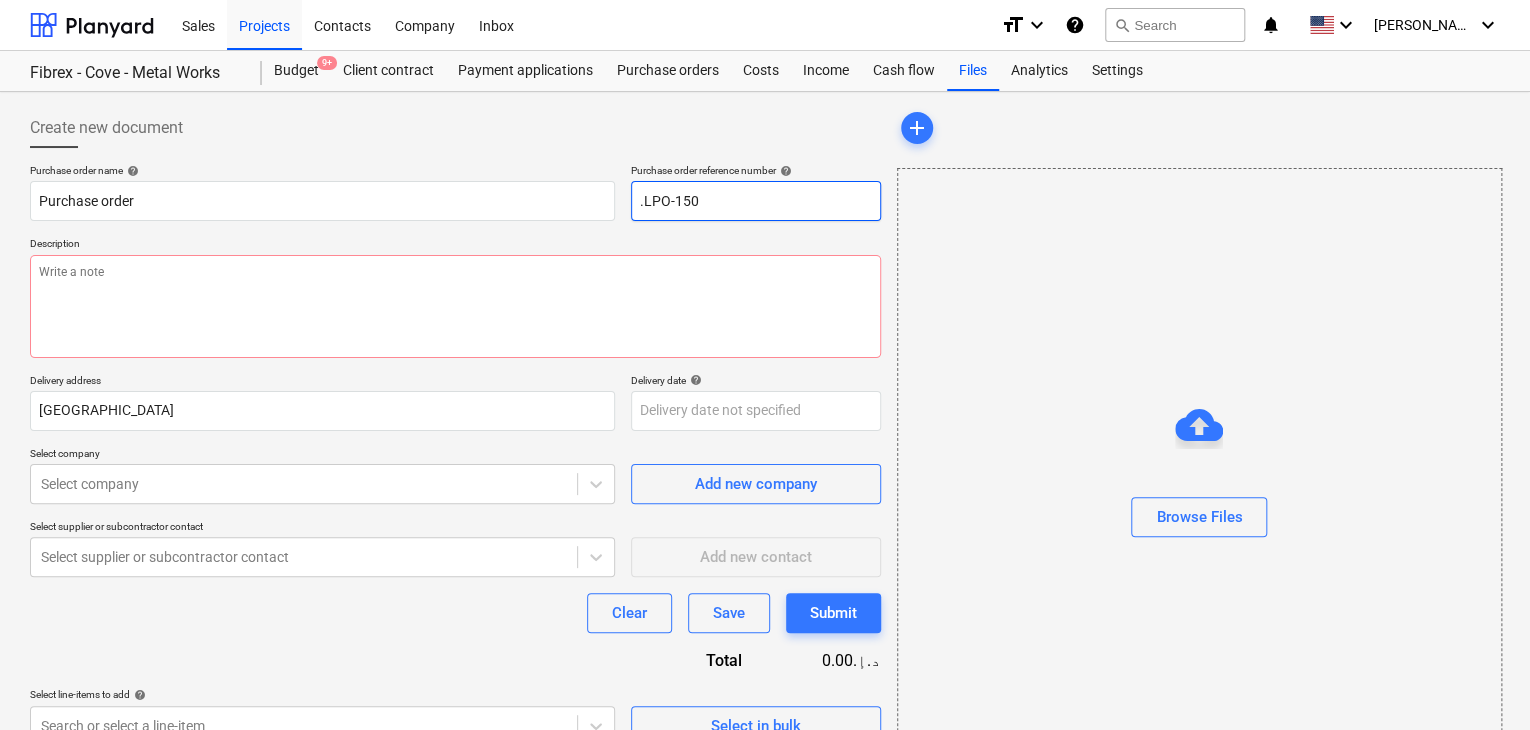 type on "x" 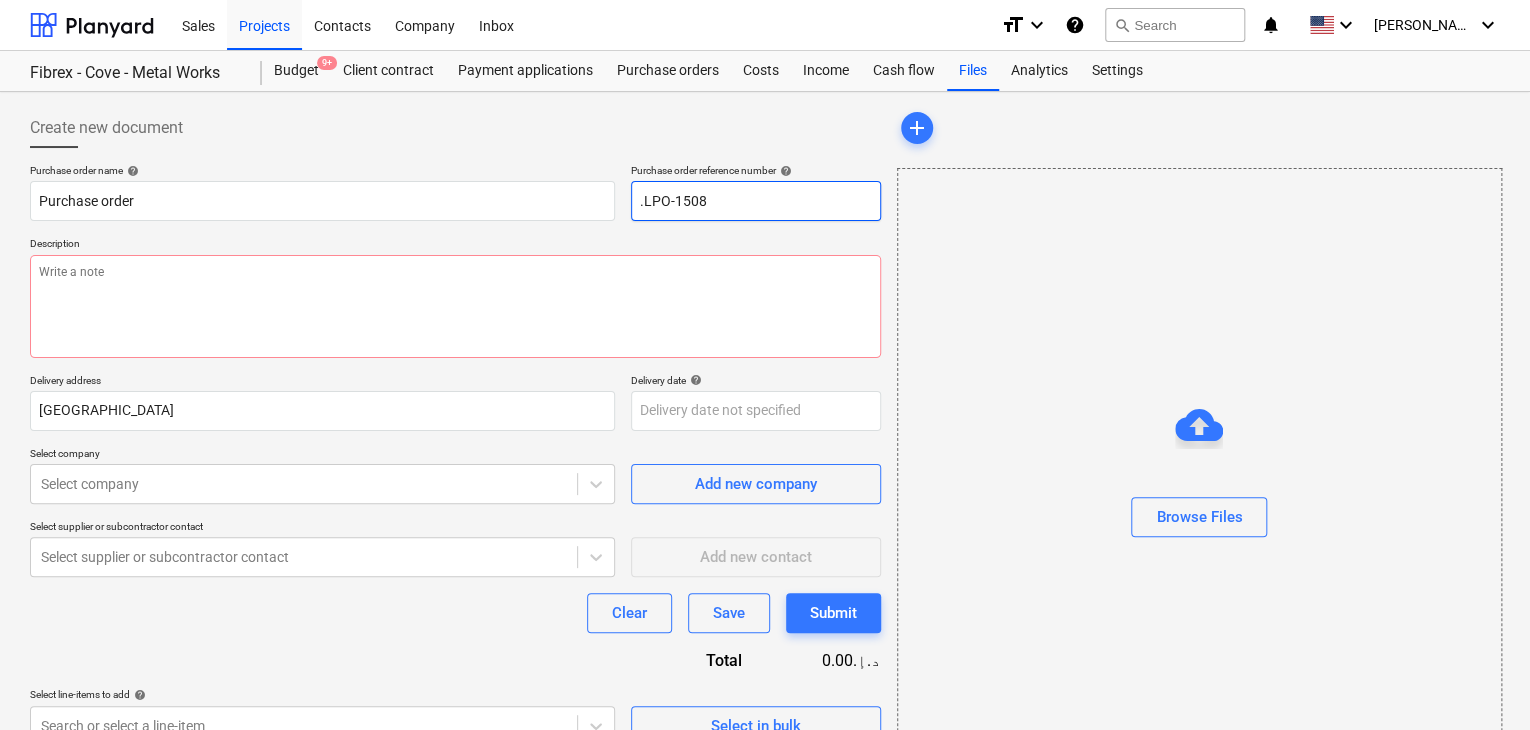 type on "x" 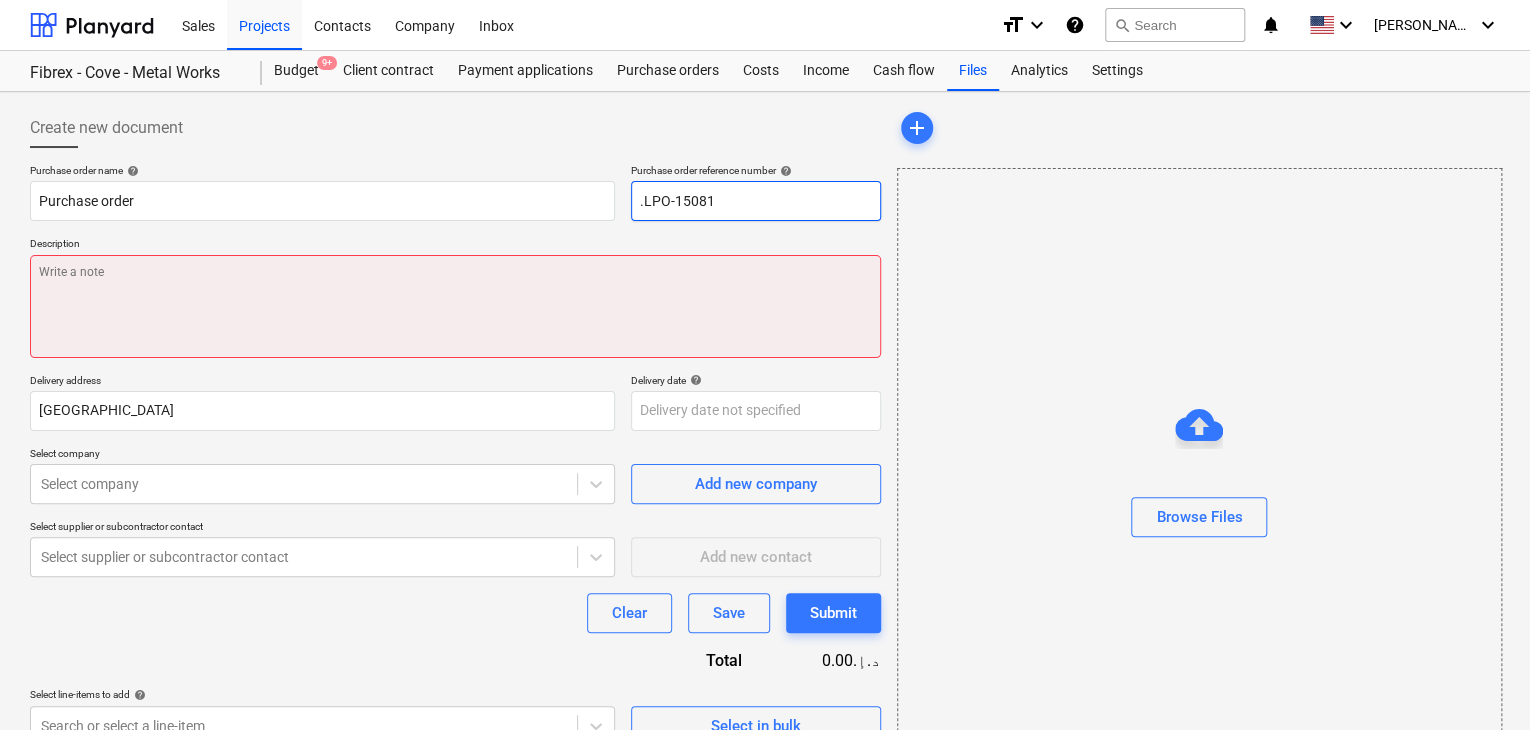 type on ".LPO-15081" 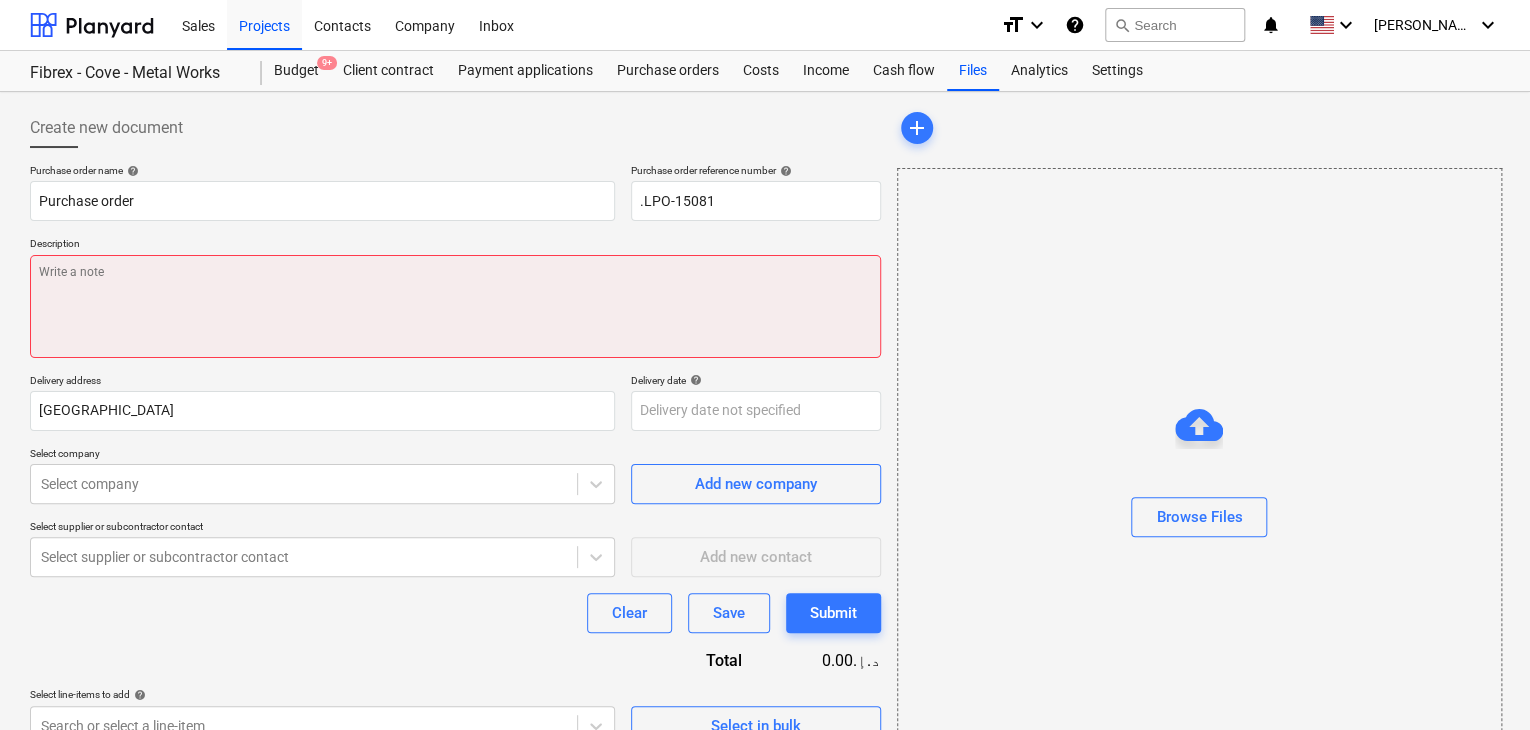 click at bounding box center [455, 306] 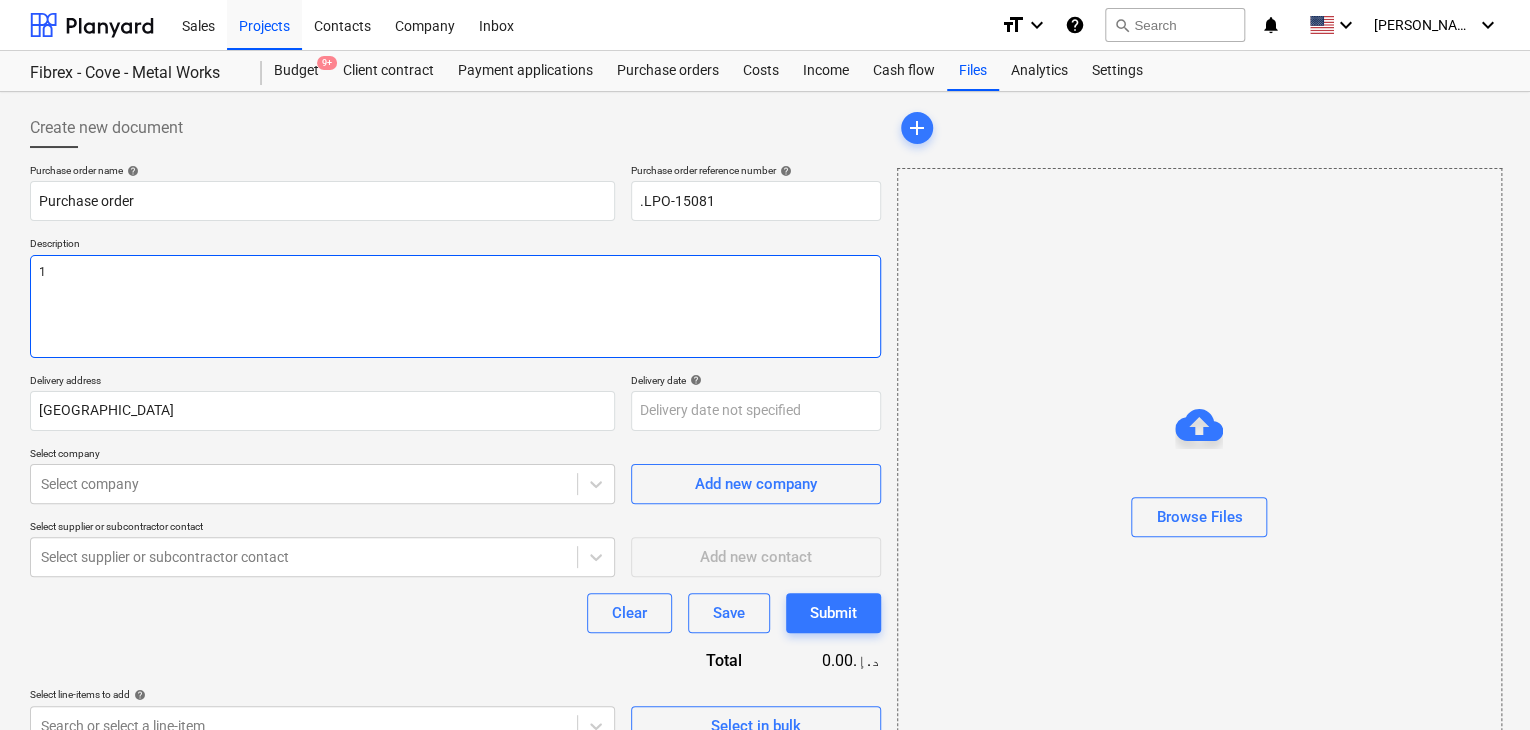 type on "x" 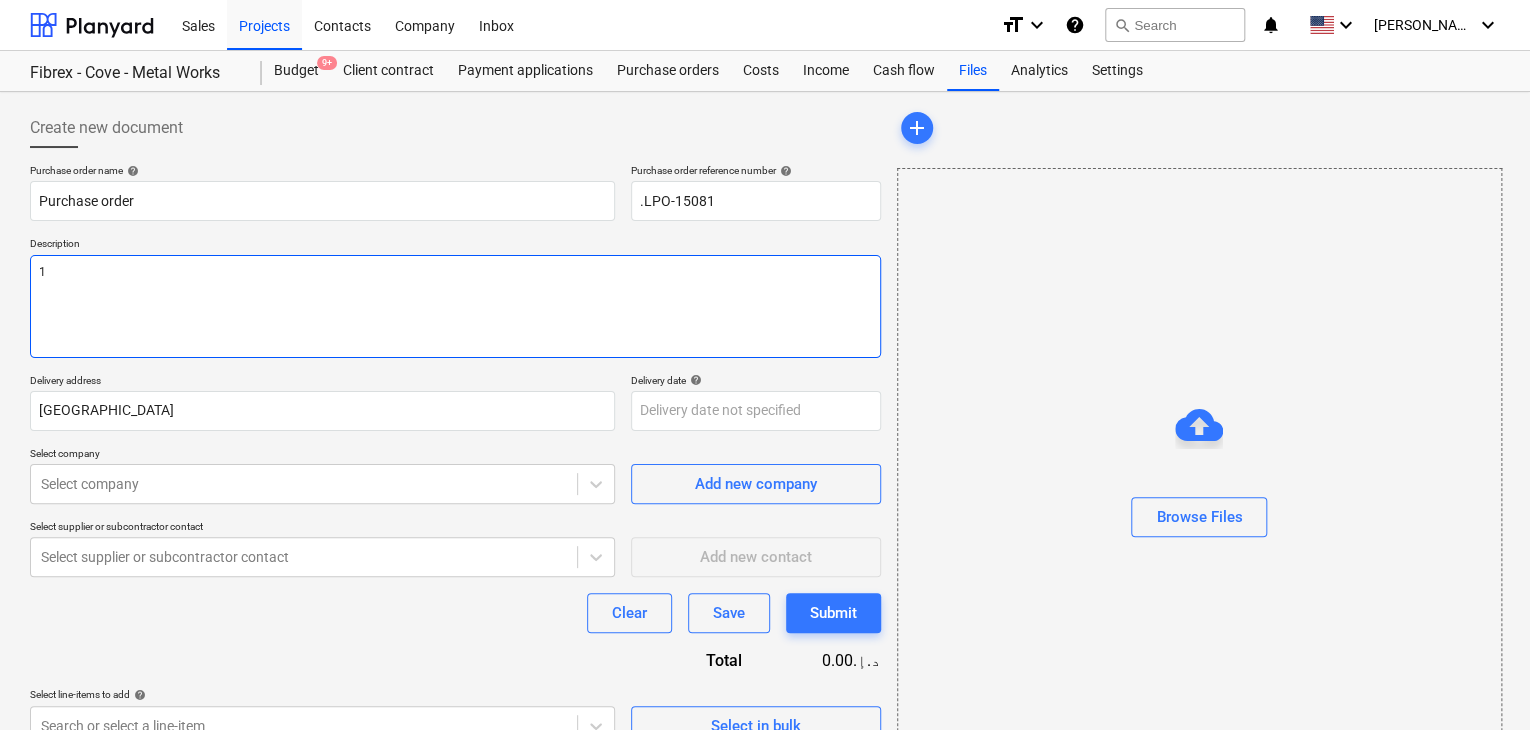 type on "13" 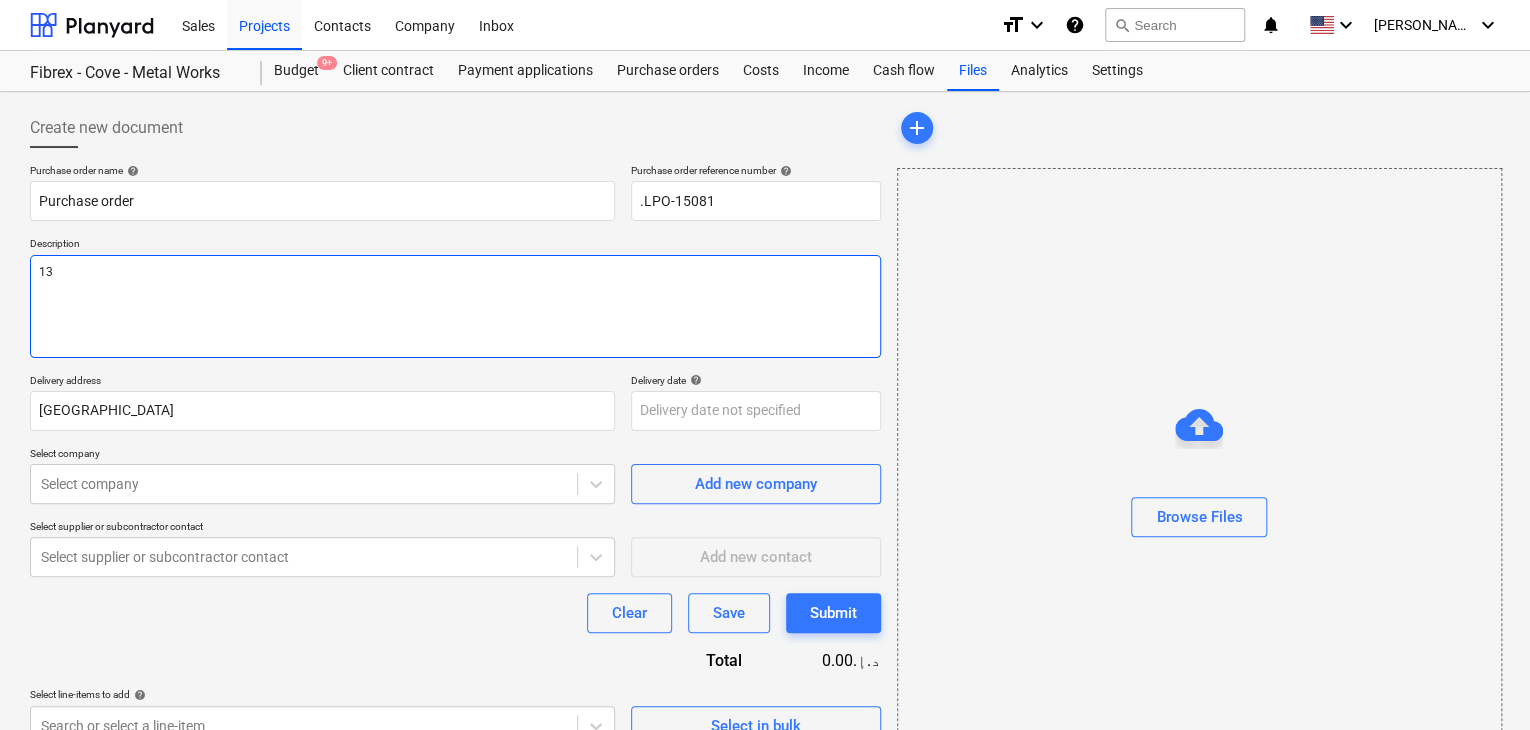 type on "x" 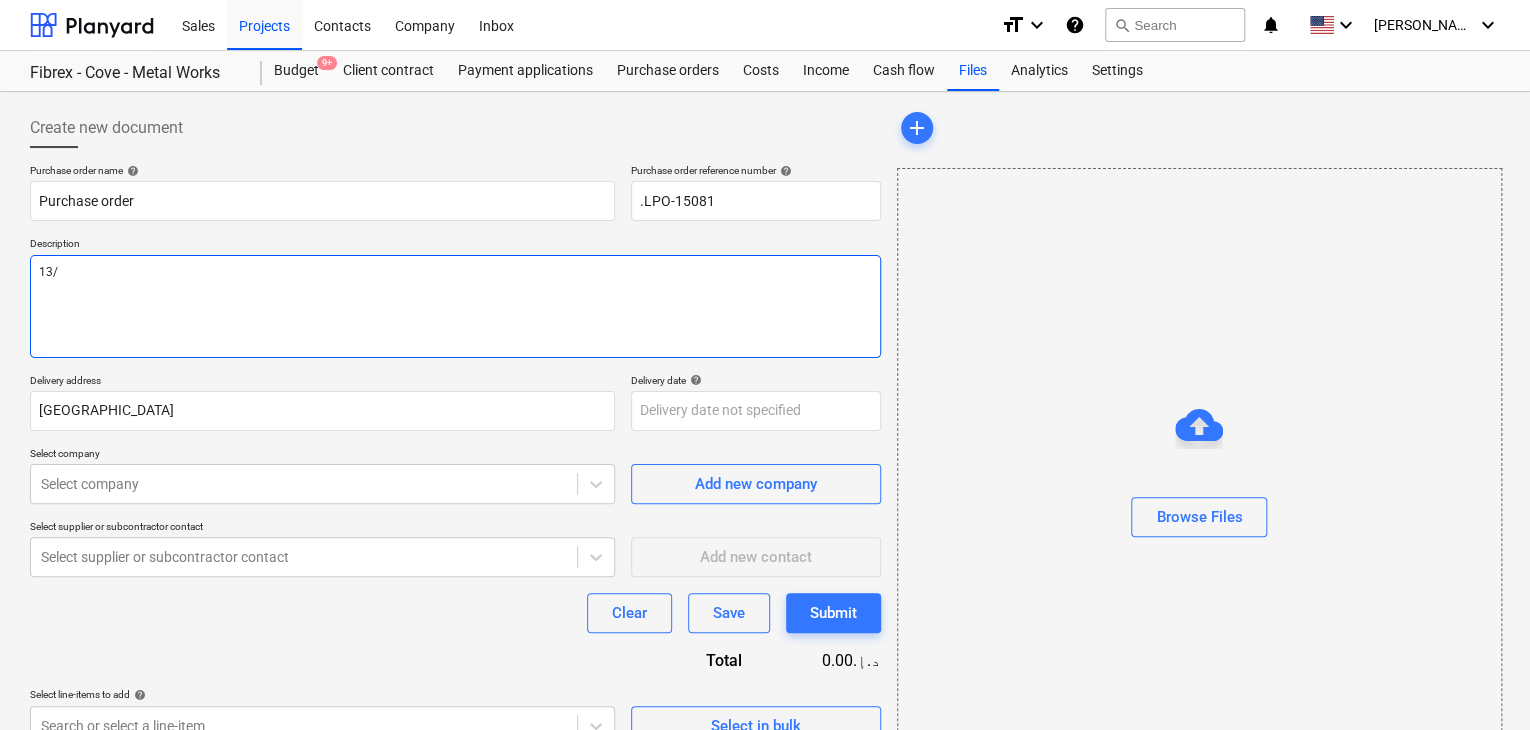 type on "x" 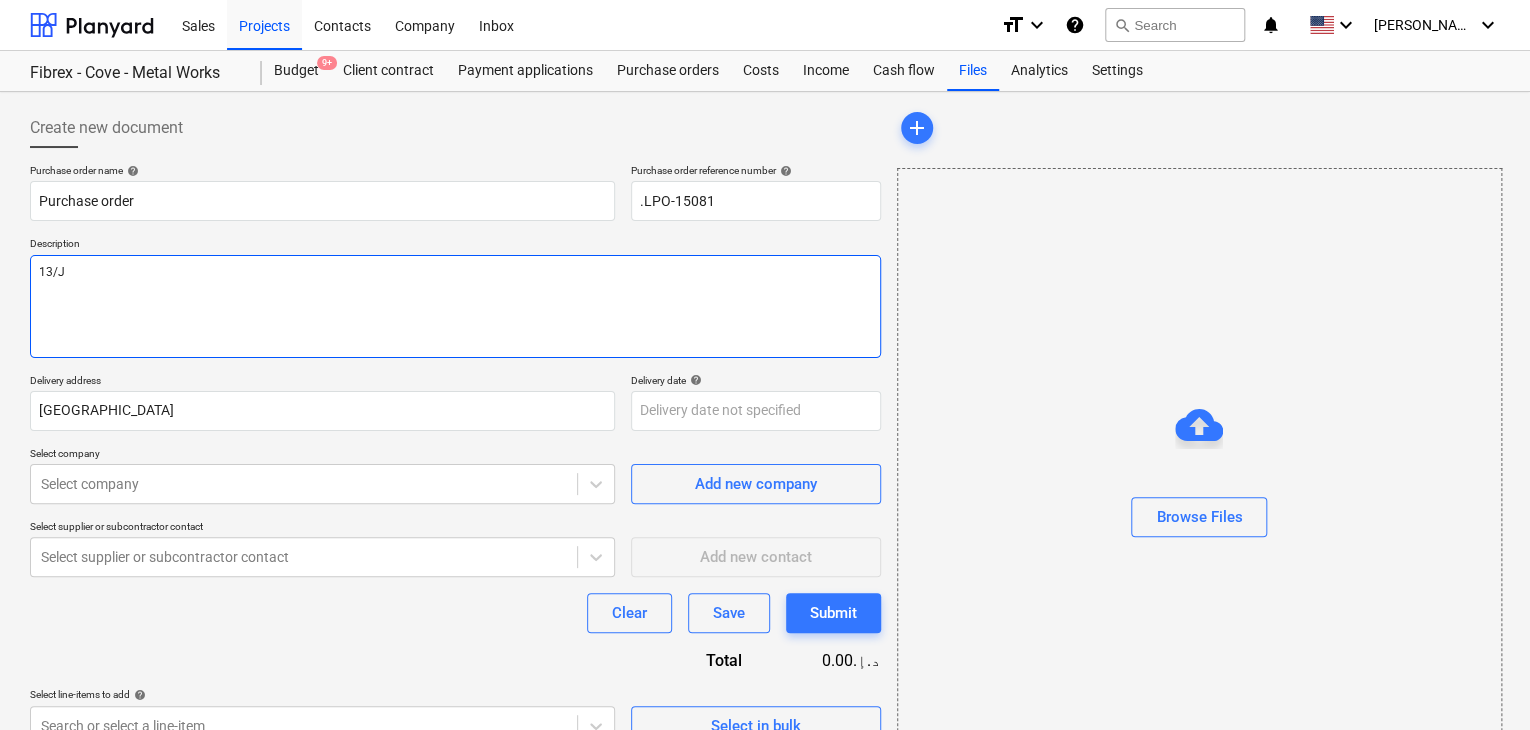 type on "x" 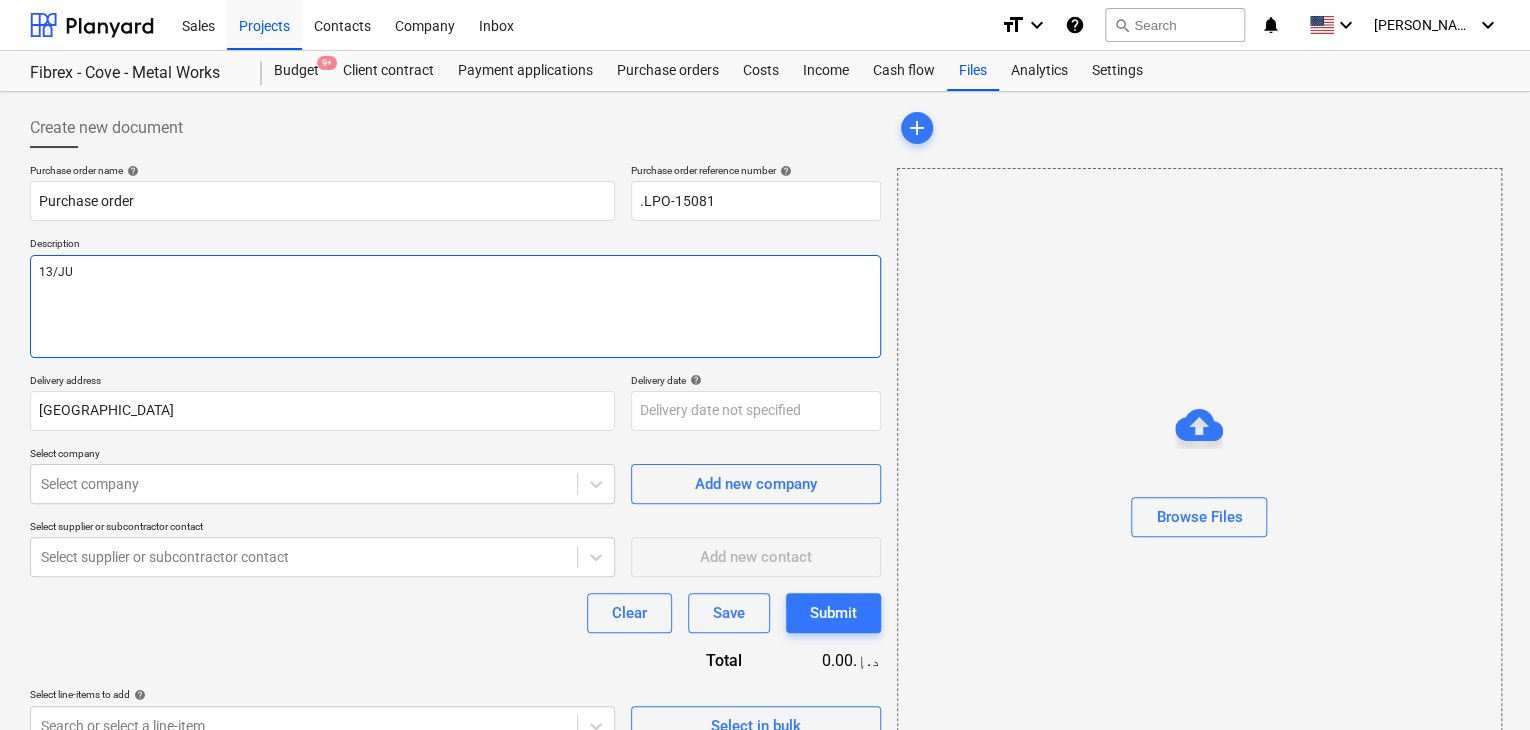 type on "x" 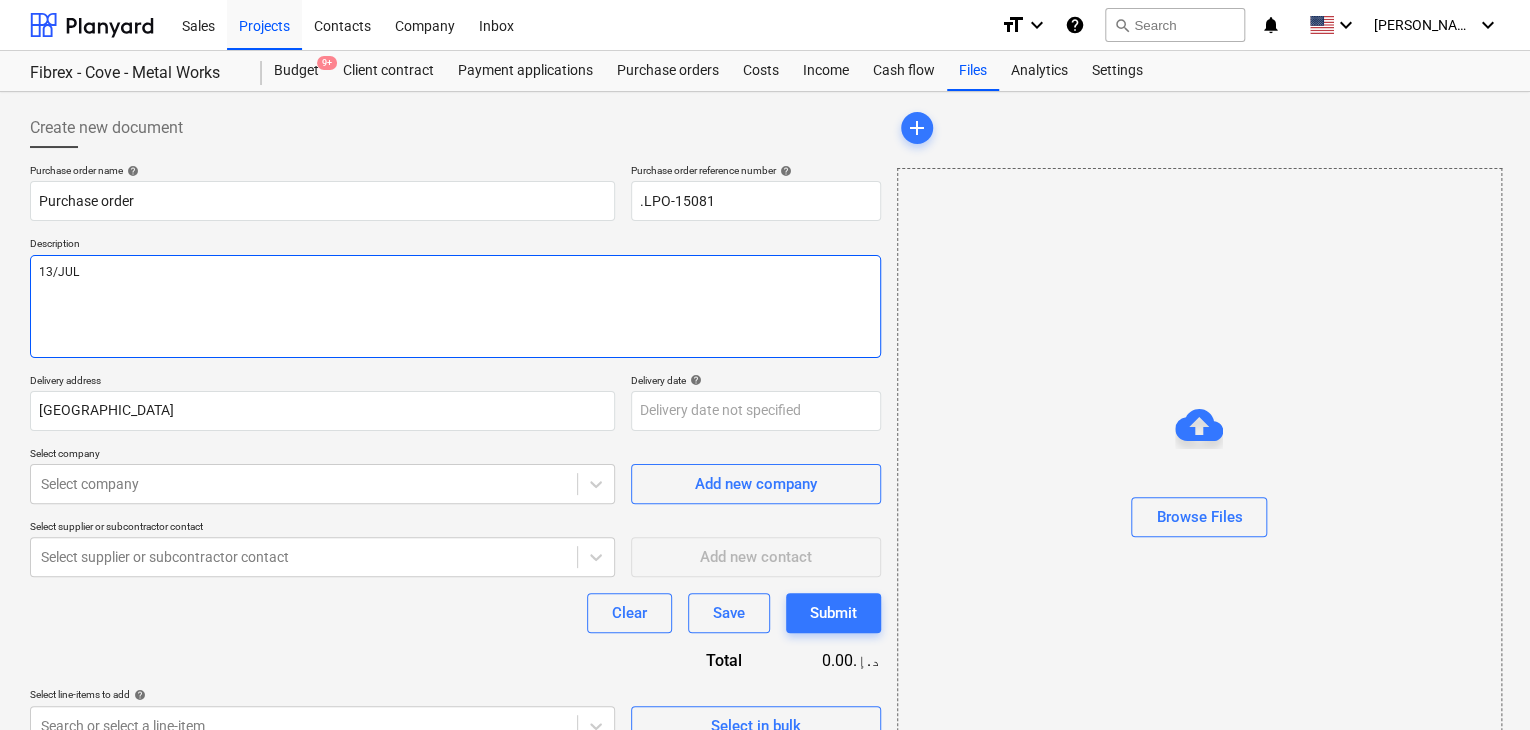 type on "x" 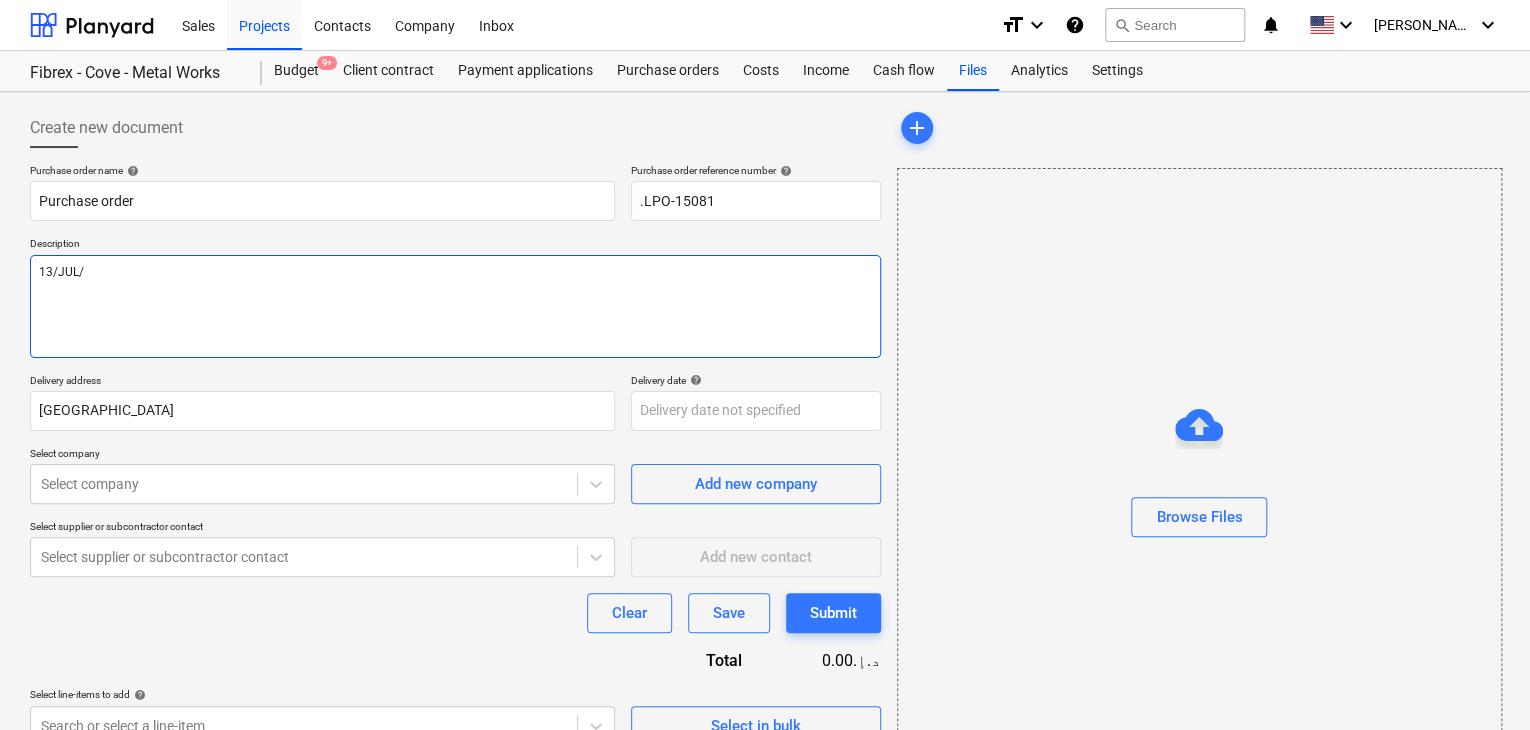 type on "x" 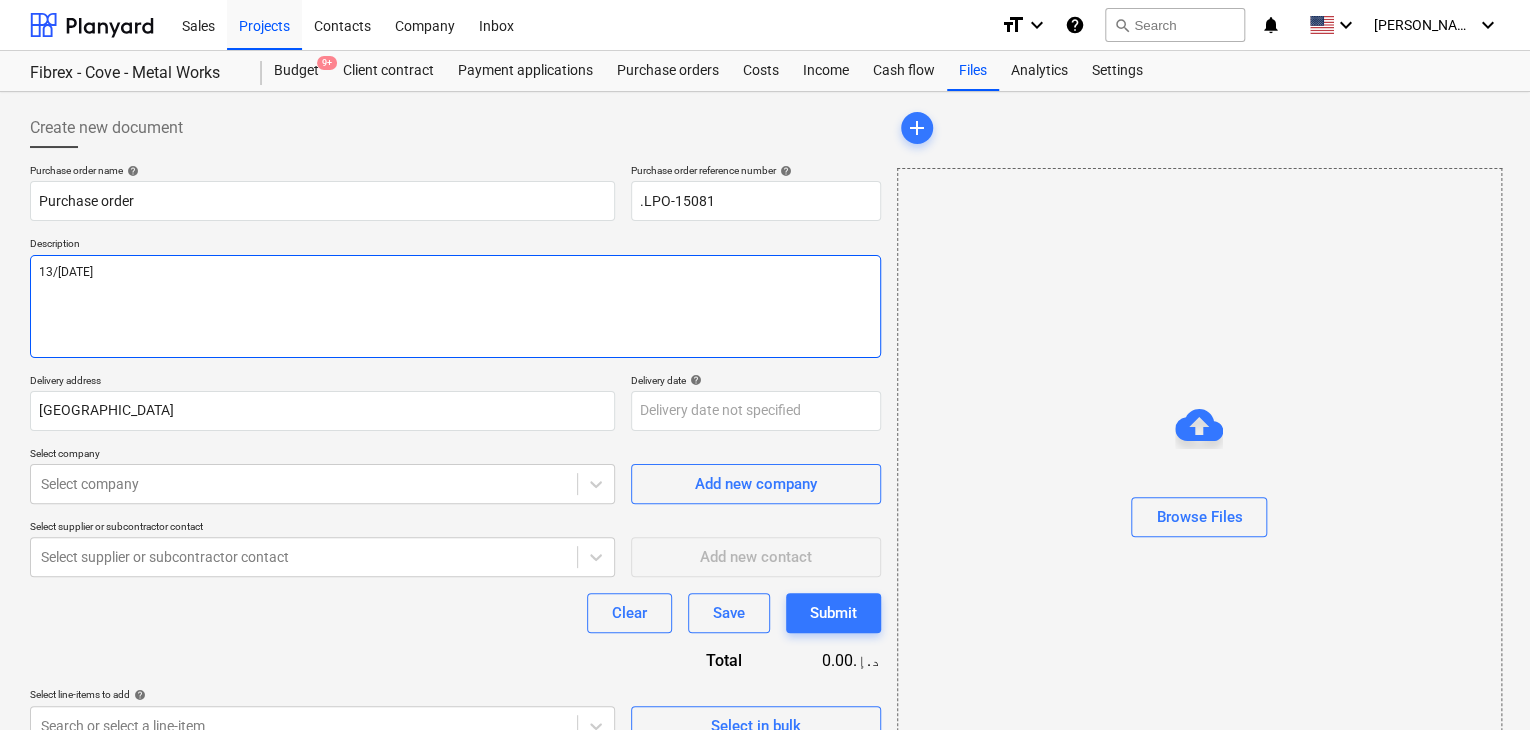 type on "x" 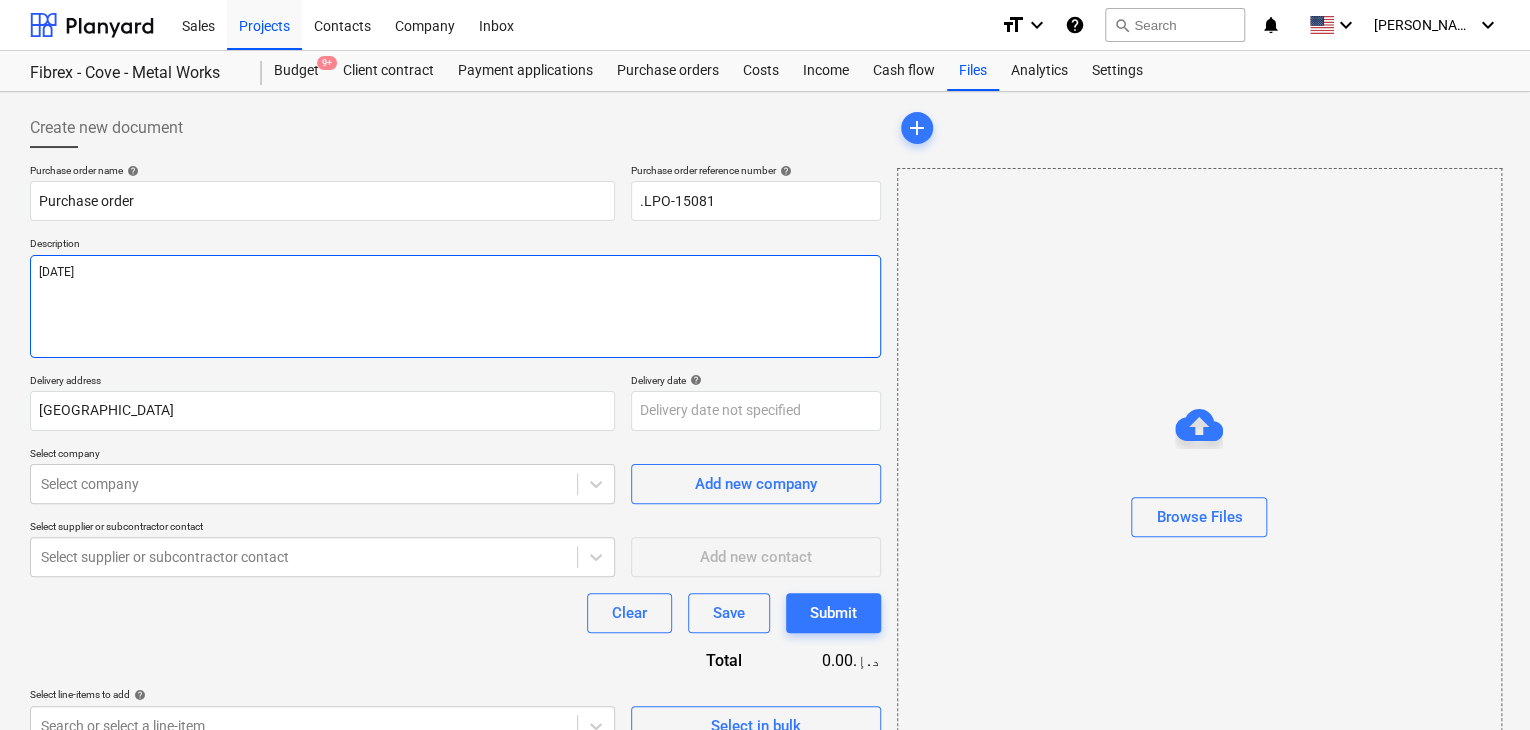 type on "x" 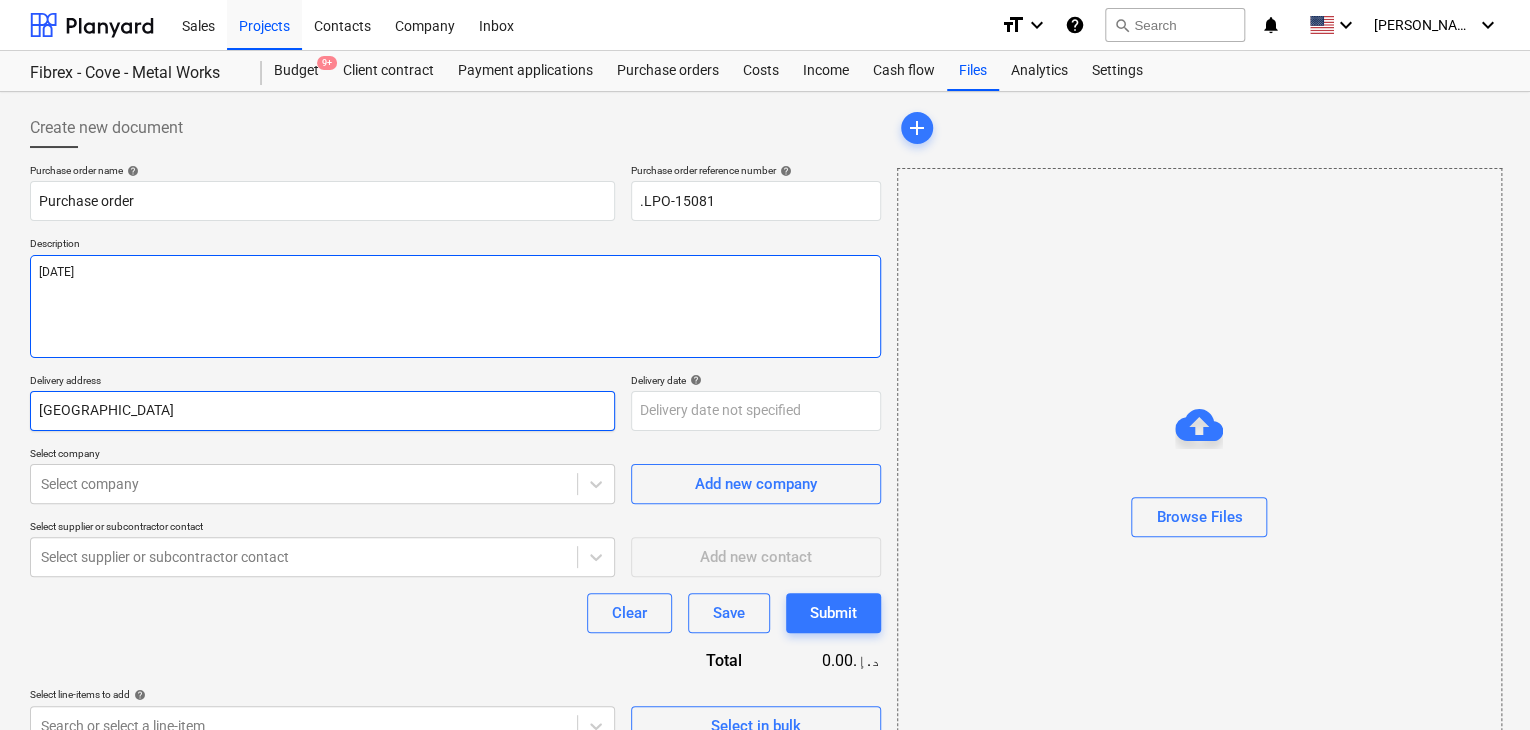 type on "[DATE]" 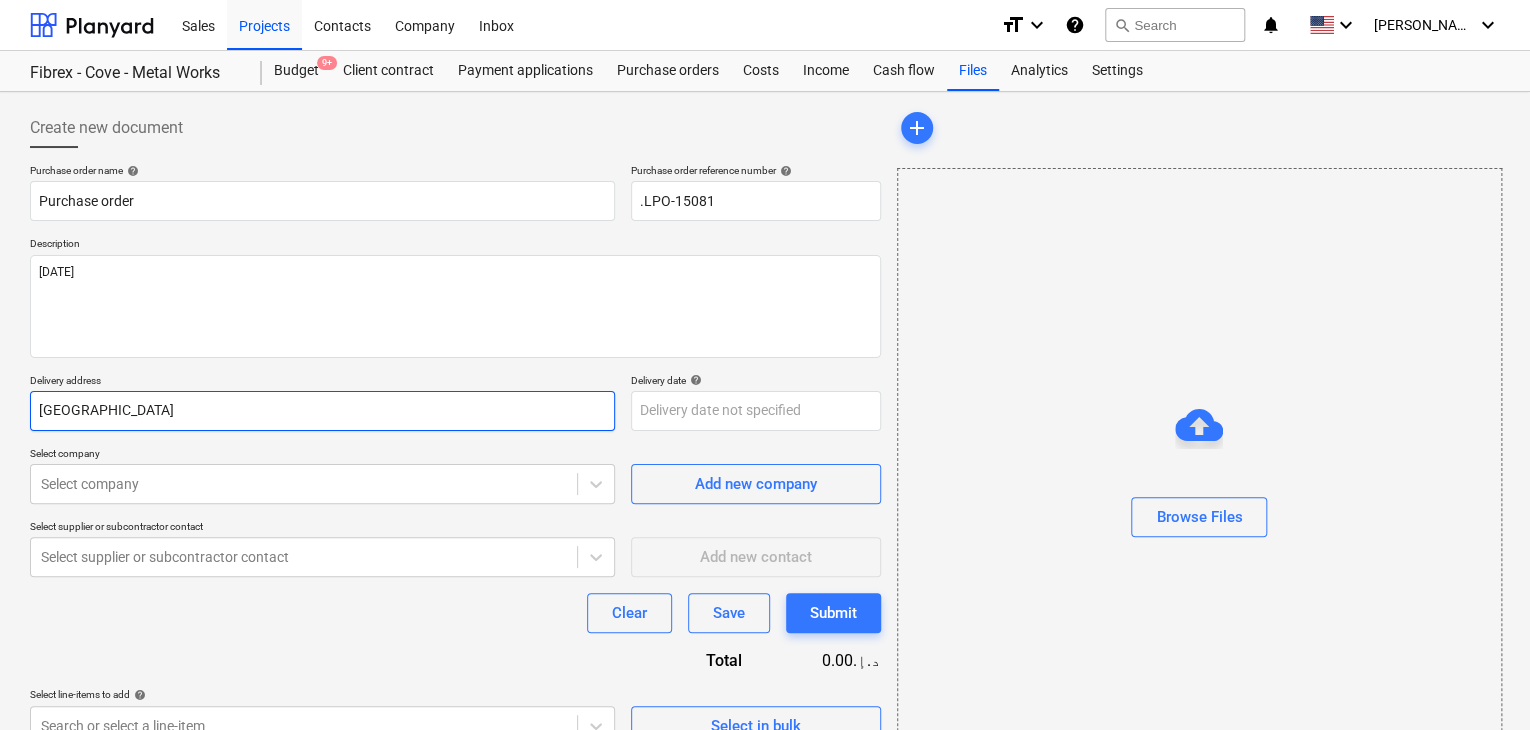 drag, startPoint x: 88, startPoint y: 411, endPoint x: 0, endPoint y: 418, distance: 88.27797 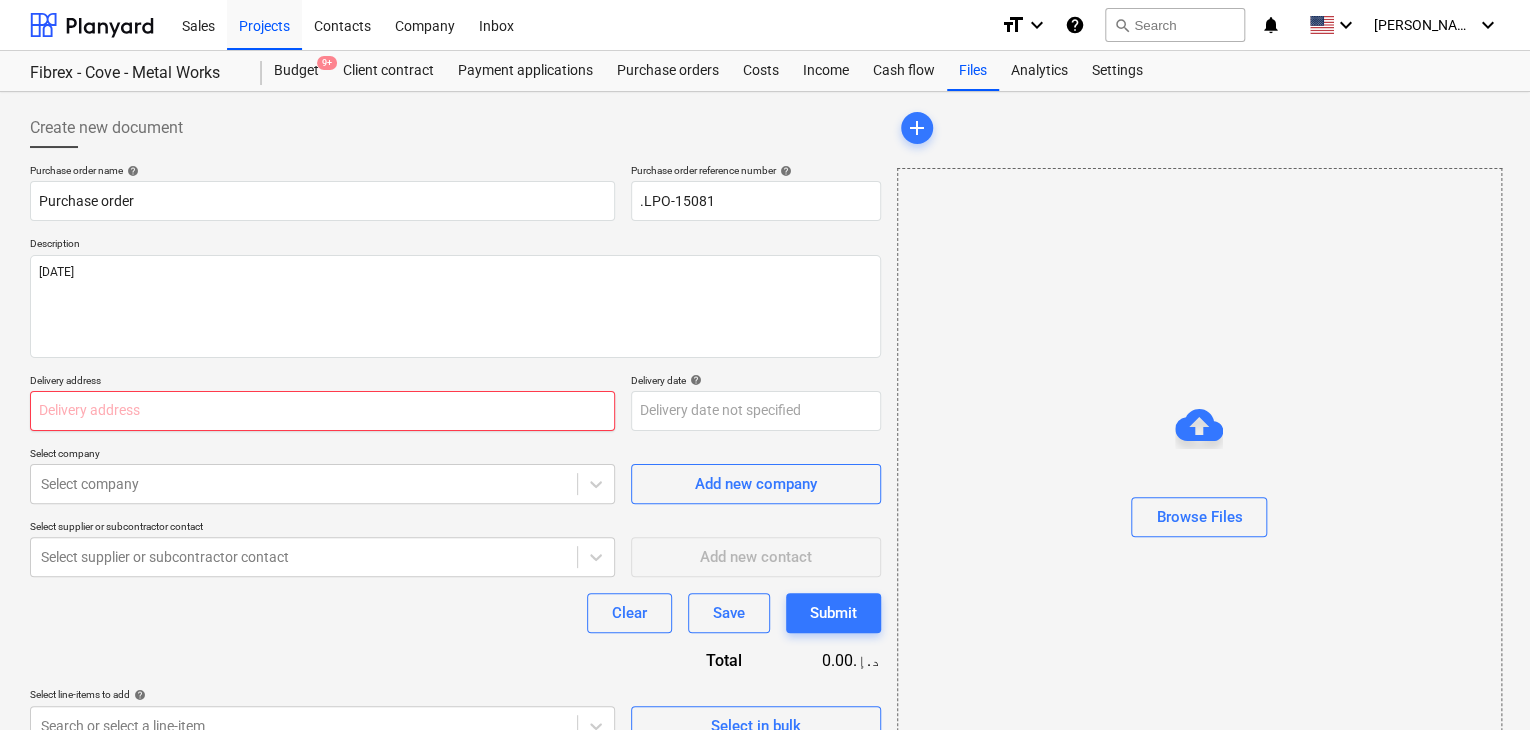 type on "x" 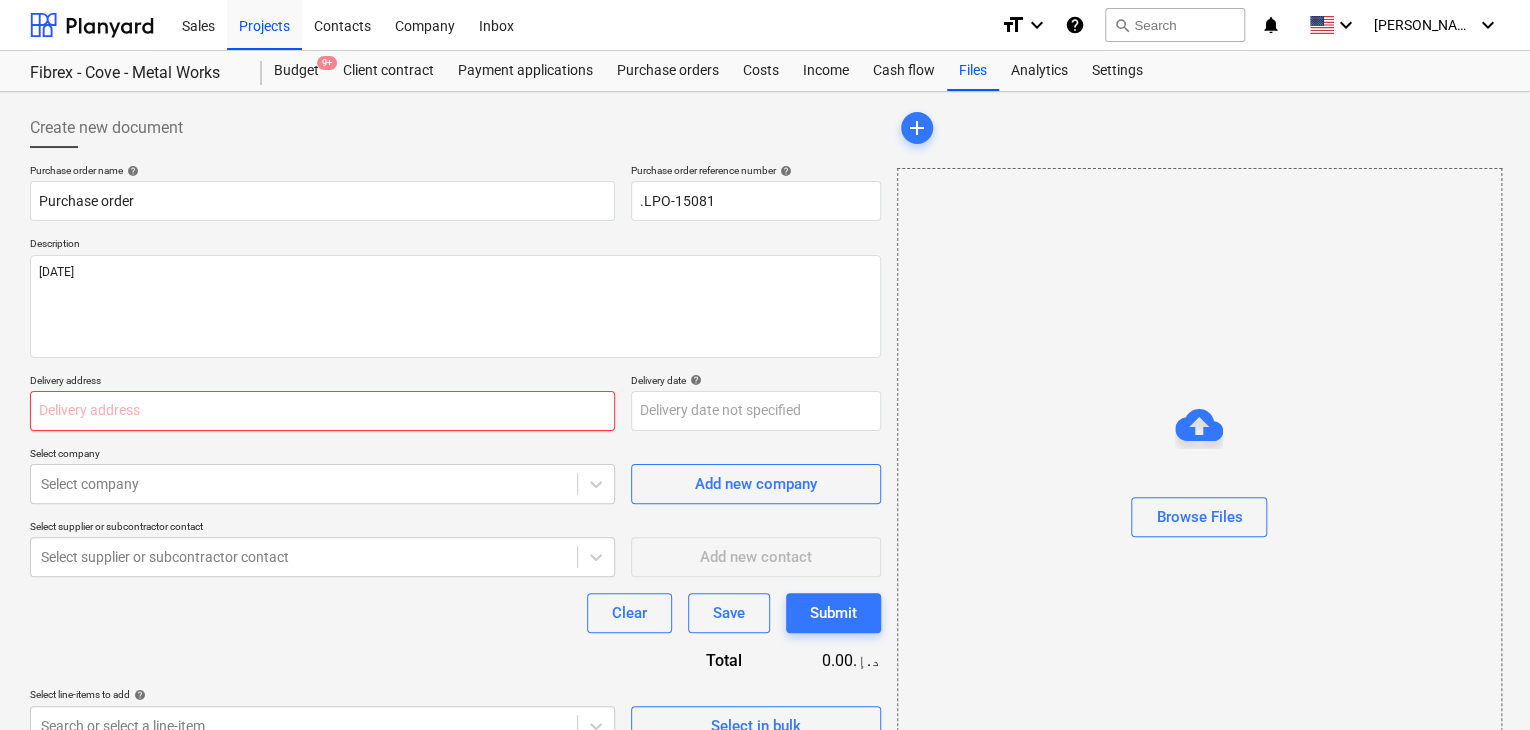 type on "L" 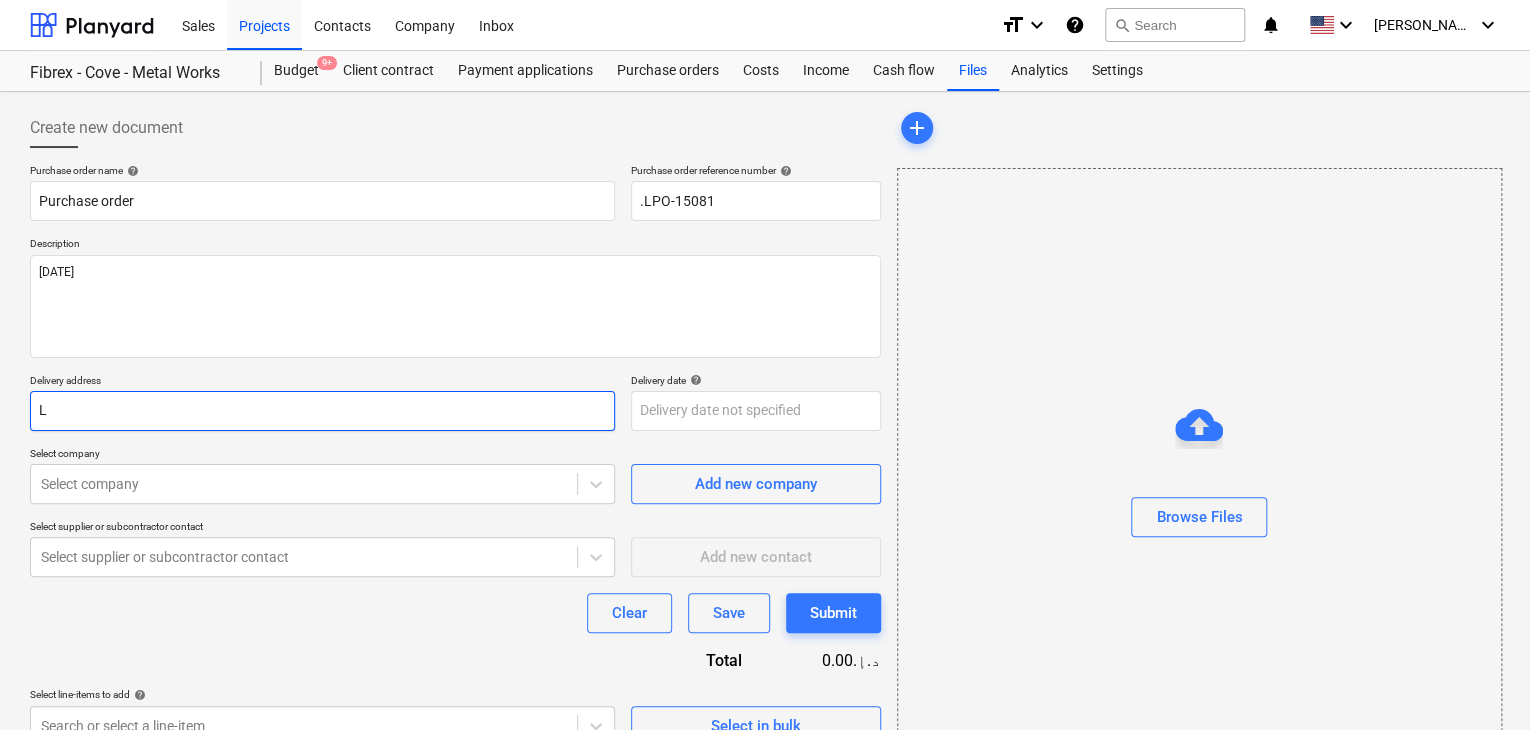 type on "x" 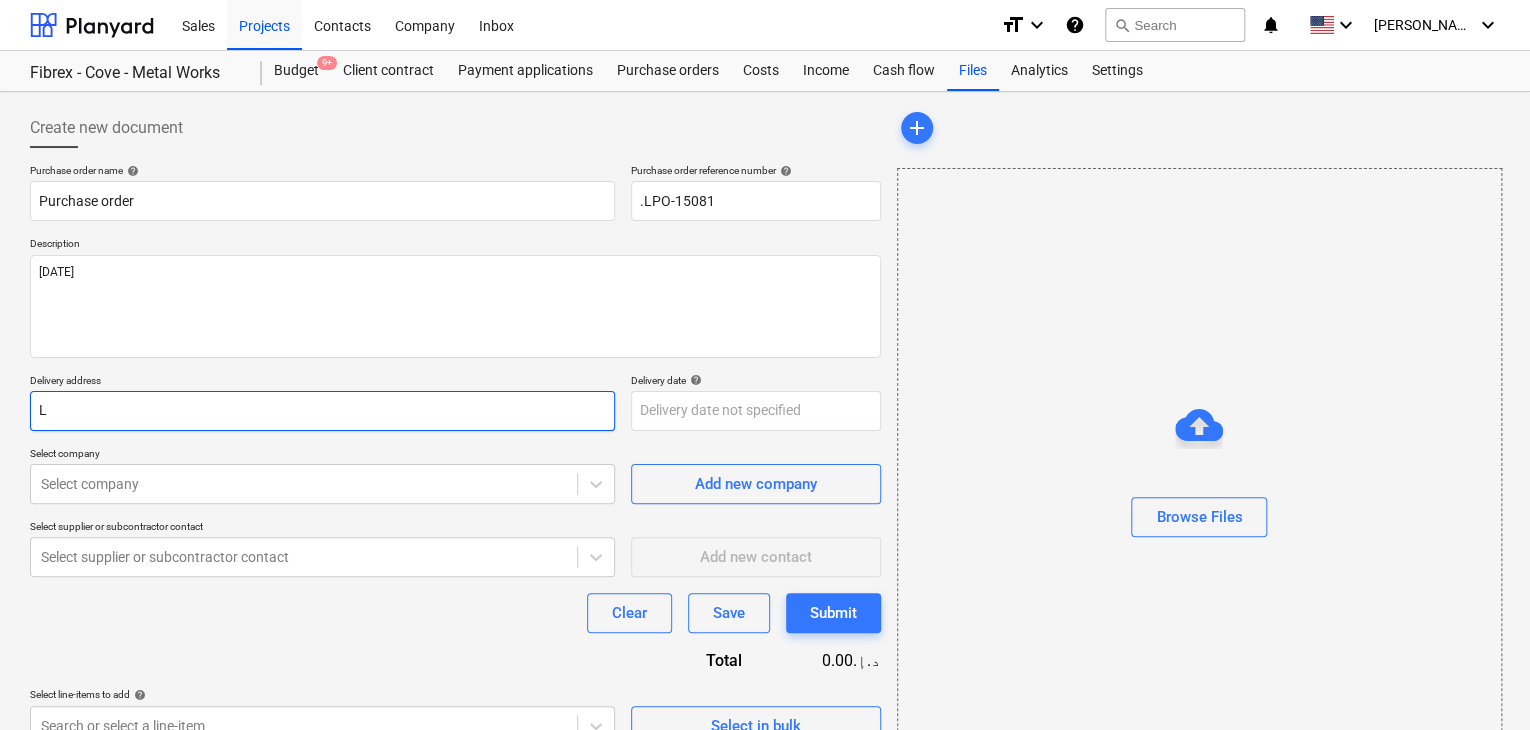 type on "LU" 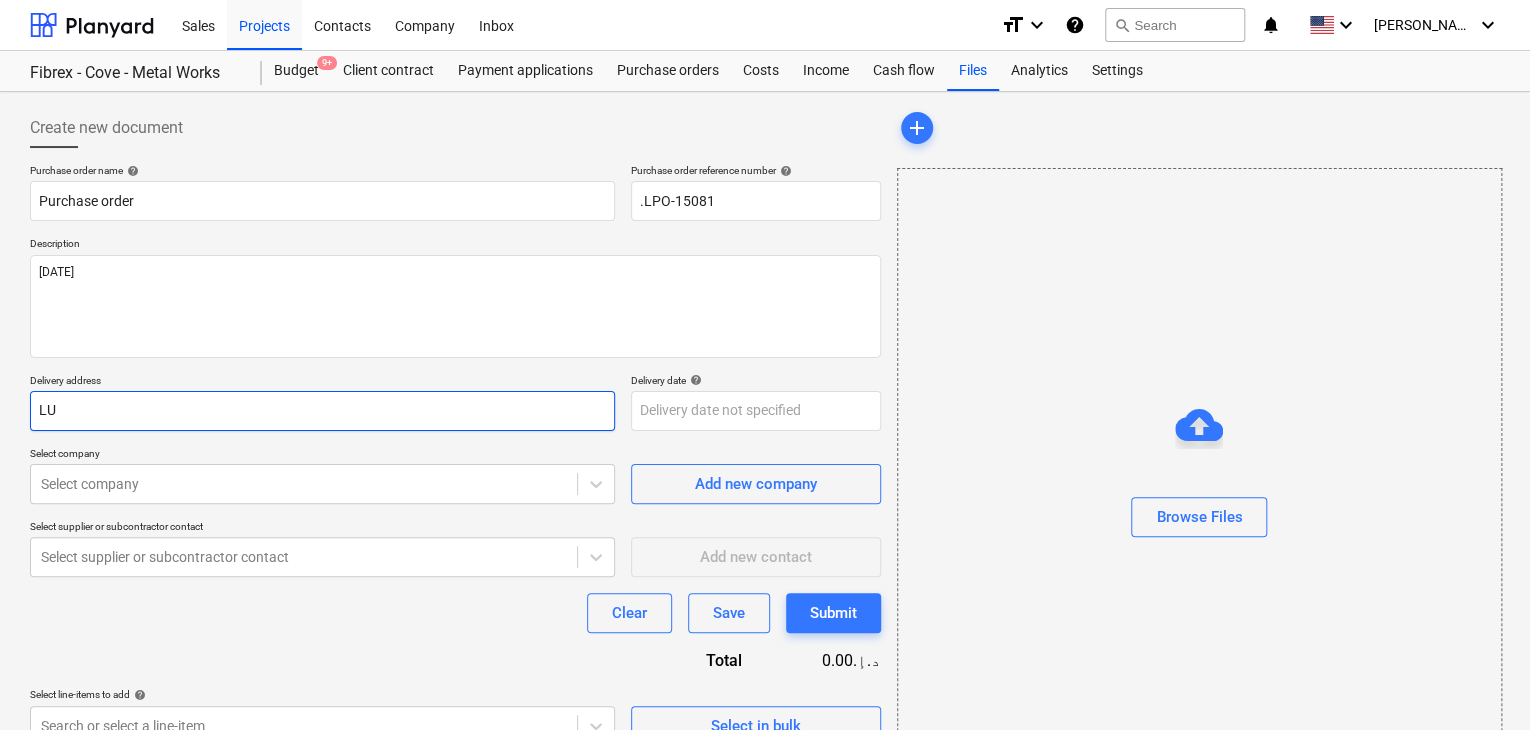 type on "x" 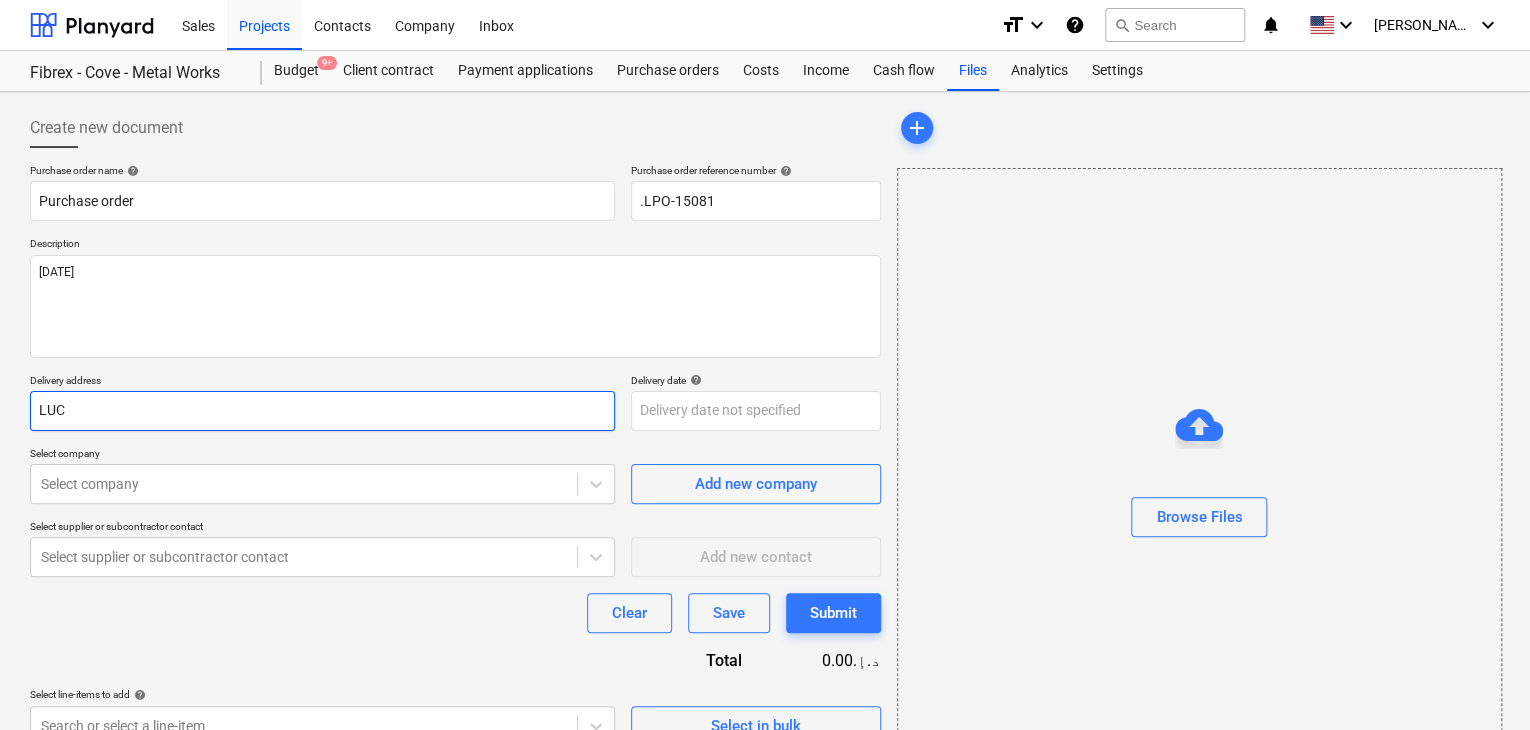 type on "x" 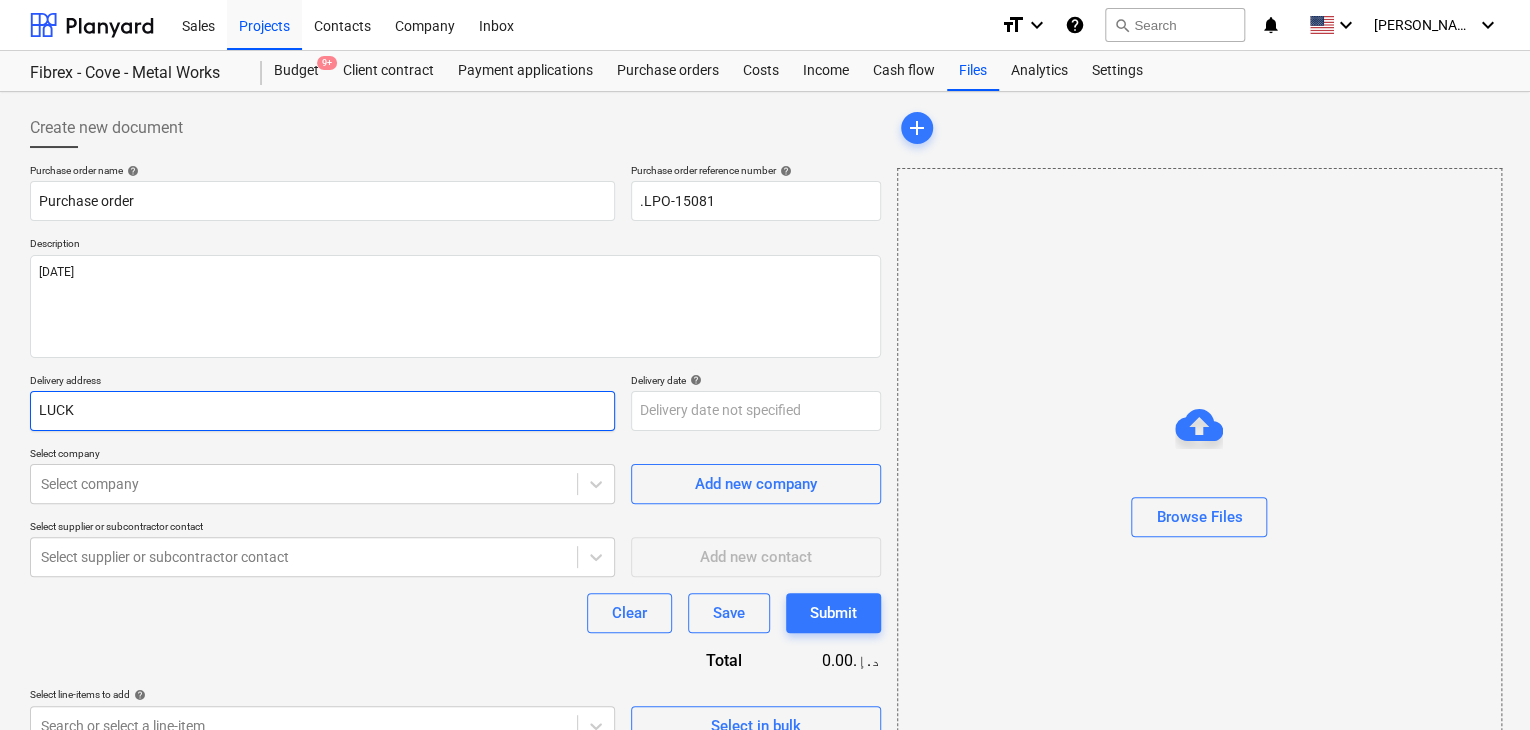 type on "x" 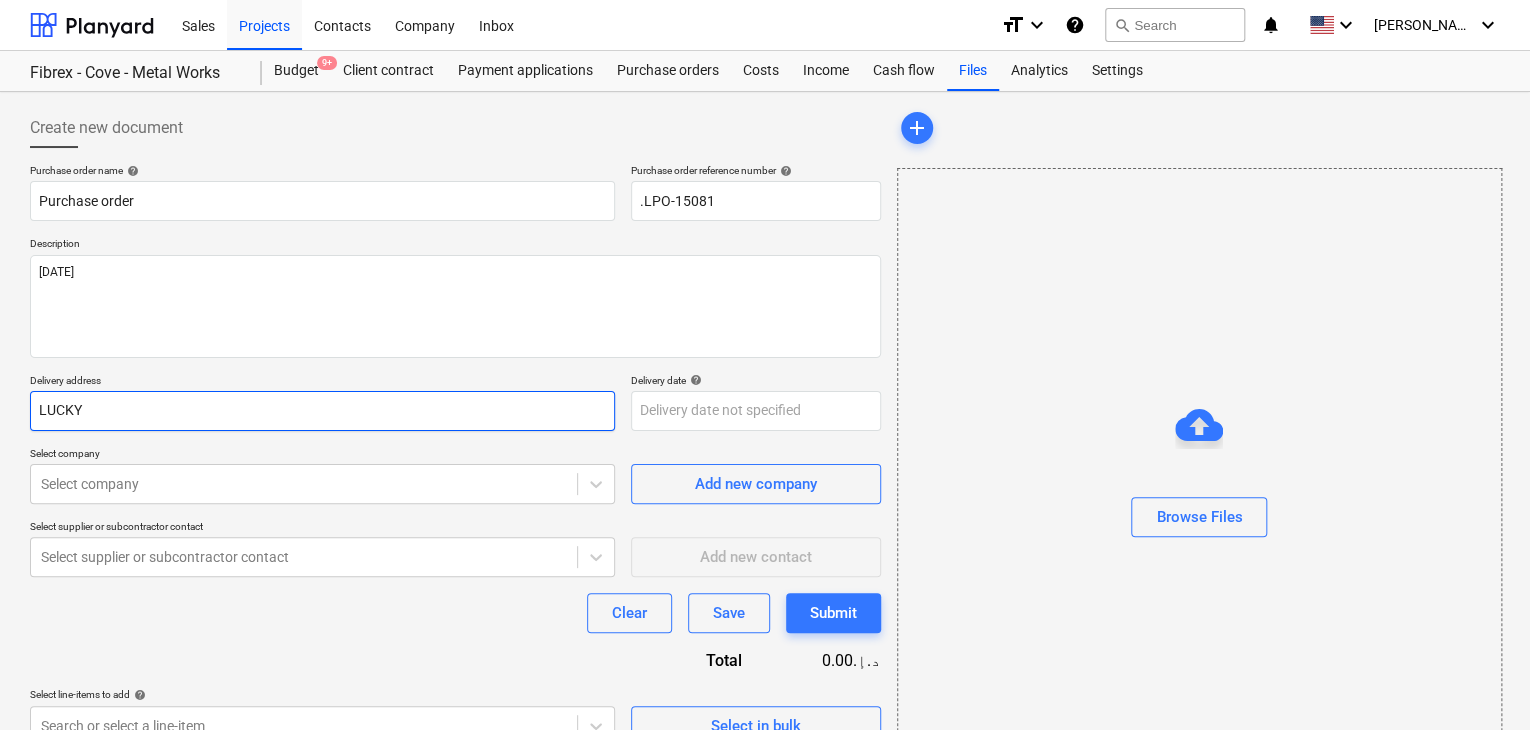 type on "x" 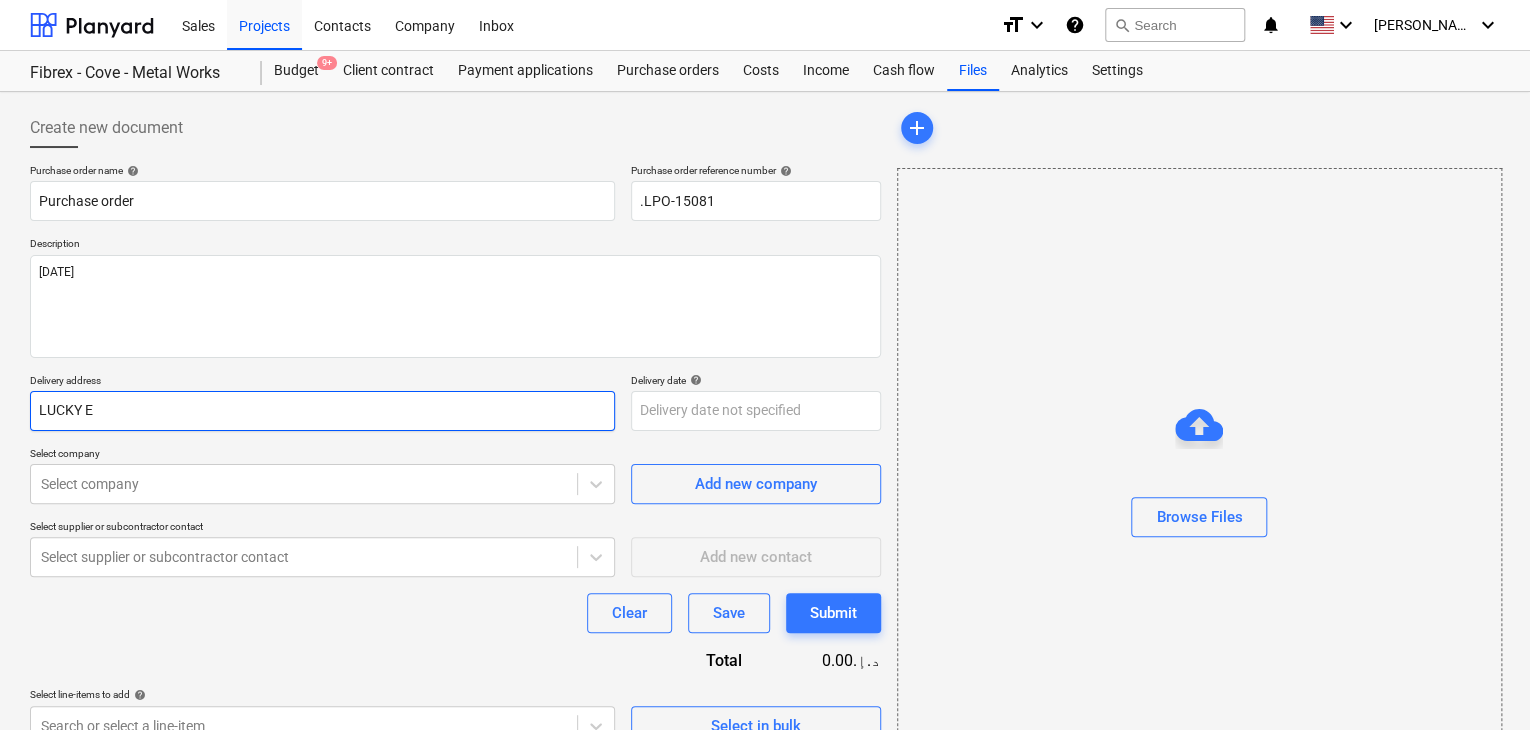 type on "LUCKY EN" 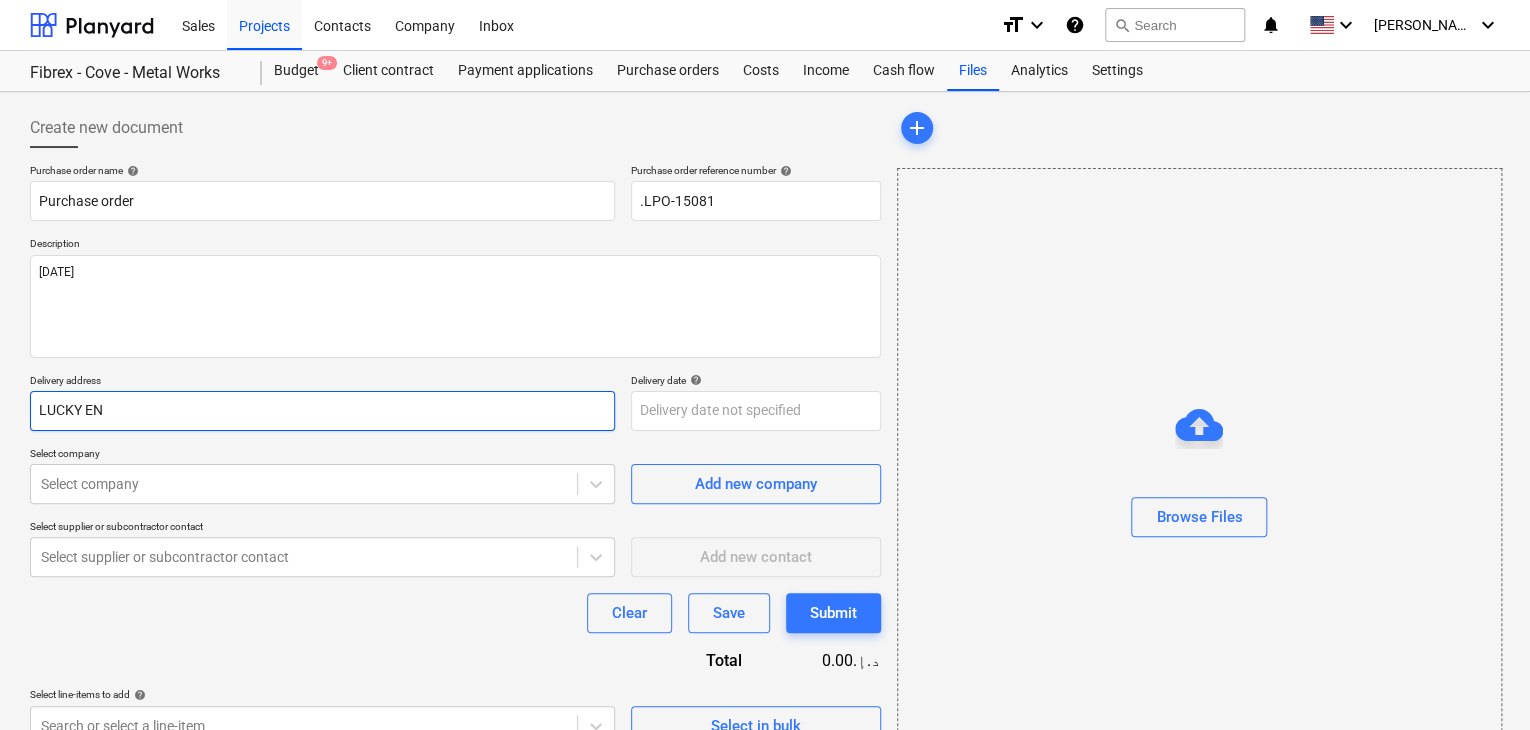 type on "x" 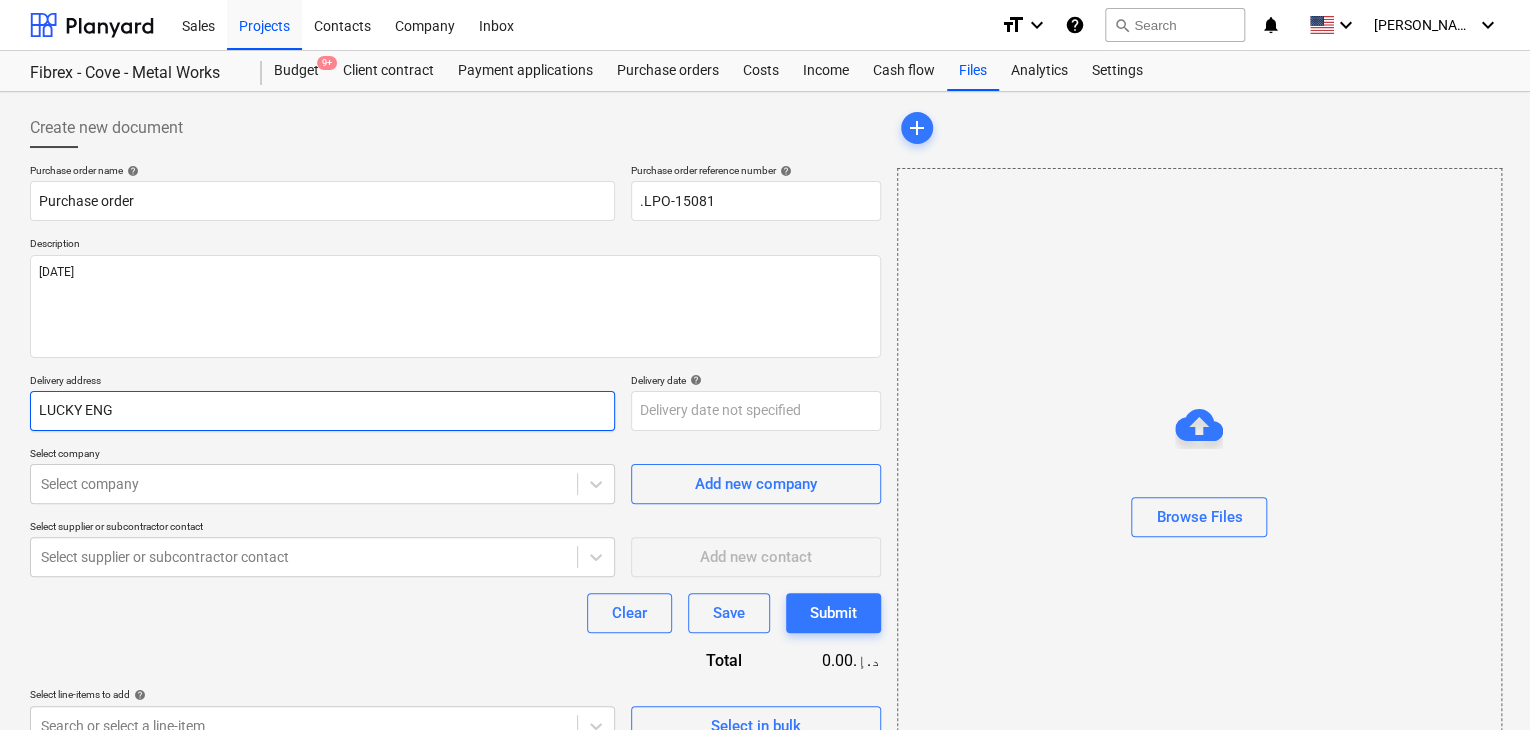 type on "x" 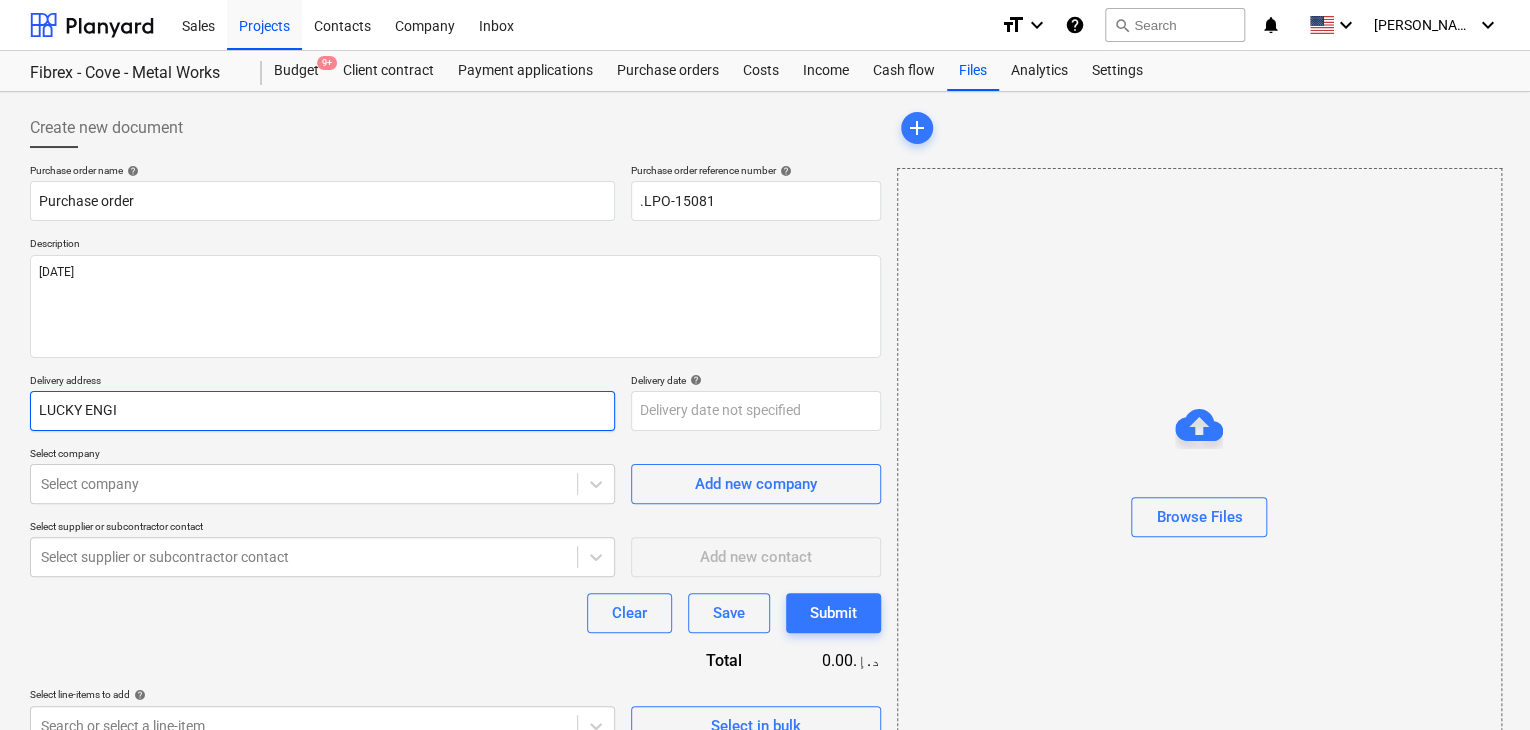 type on "x" 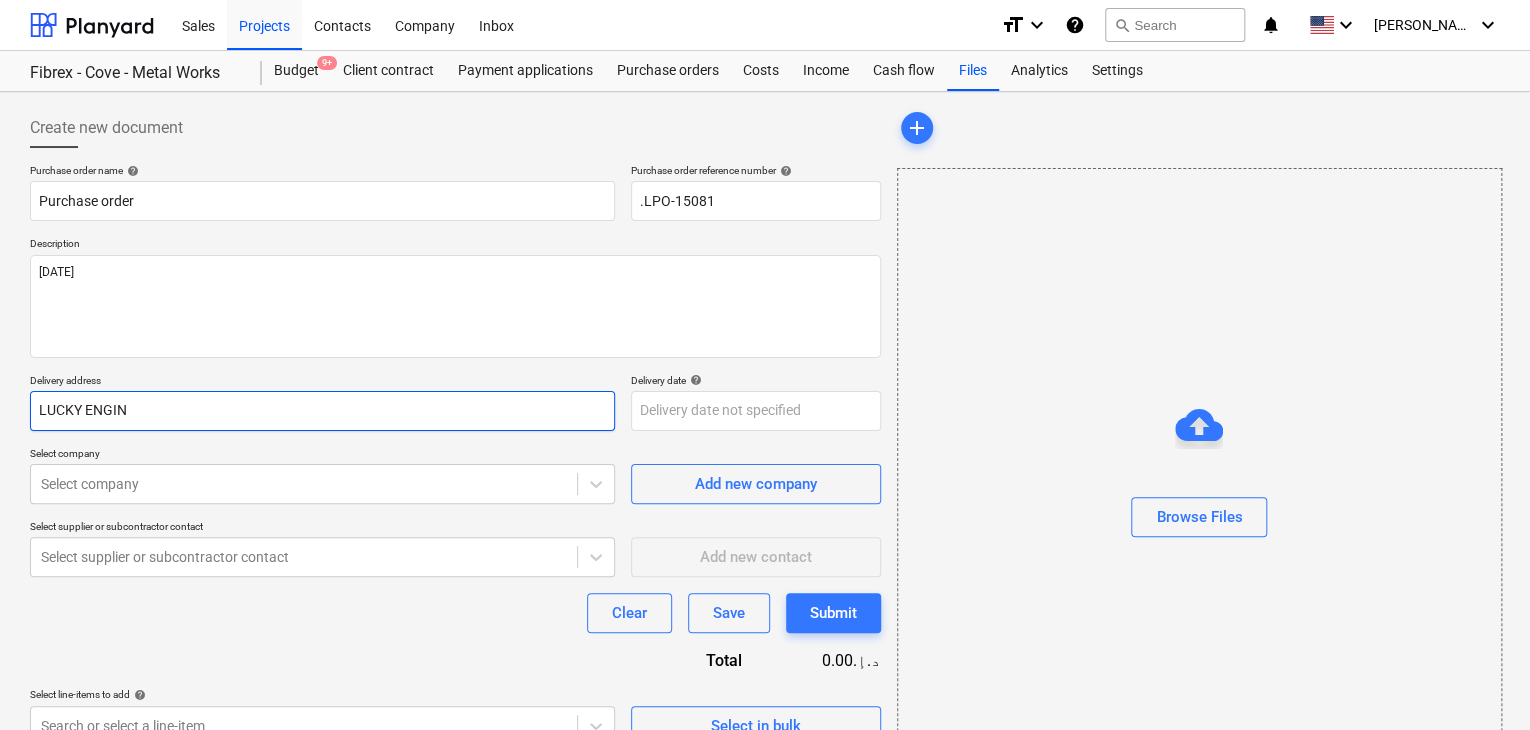 type on "x" 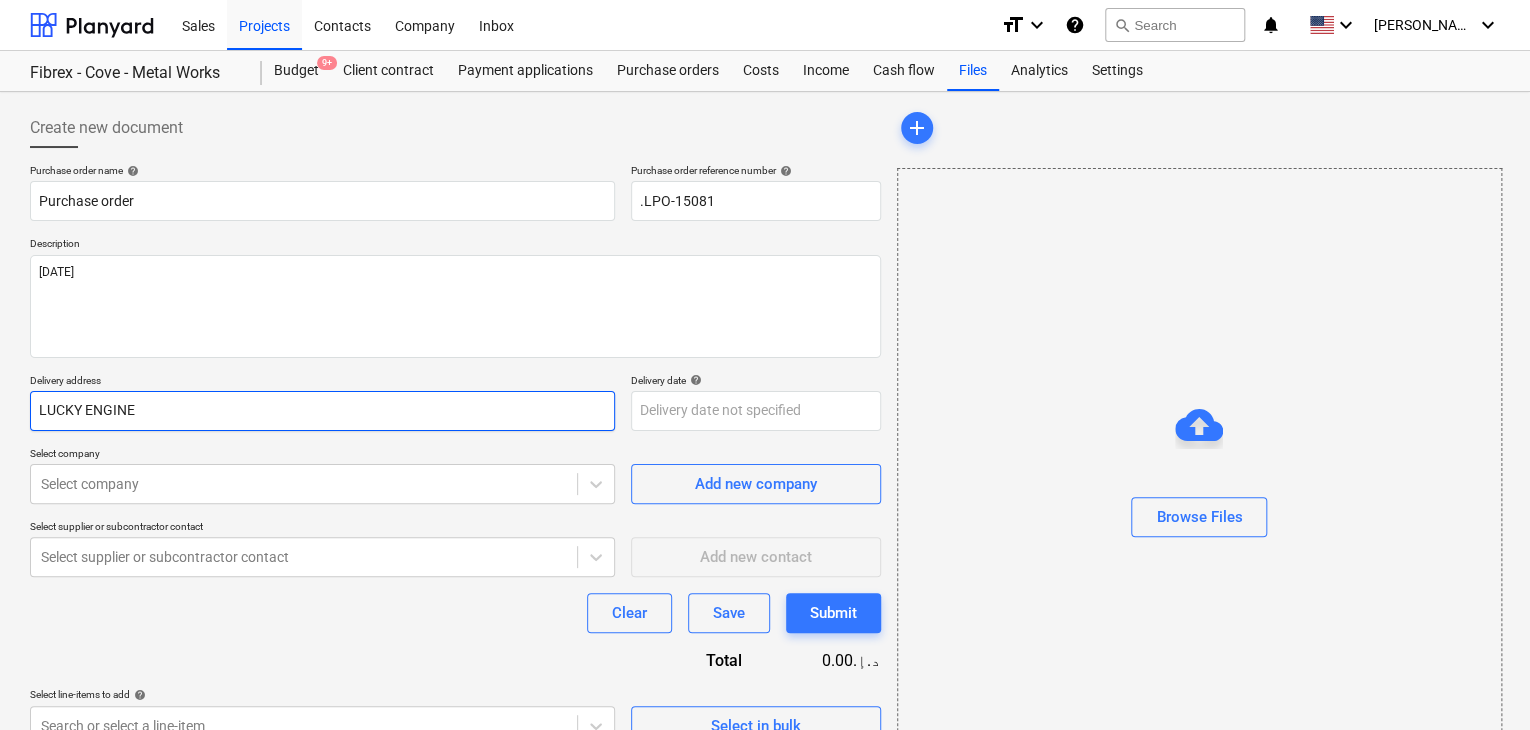 type on "x" 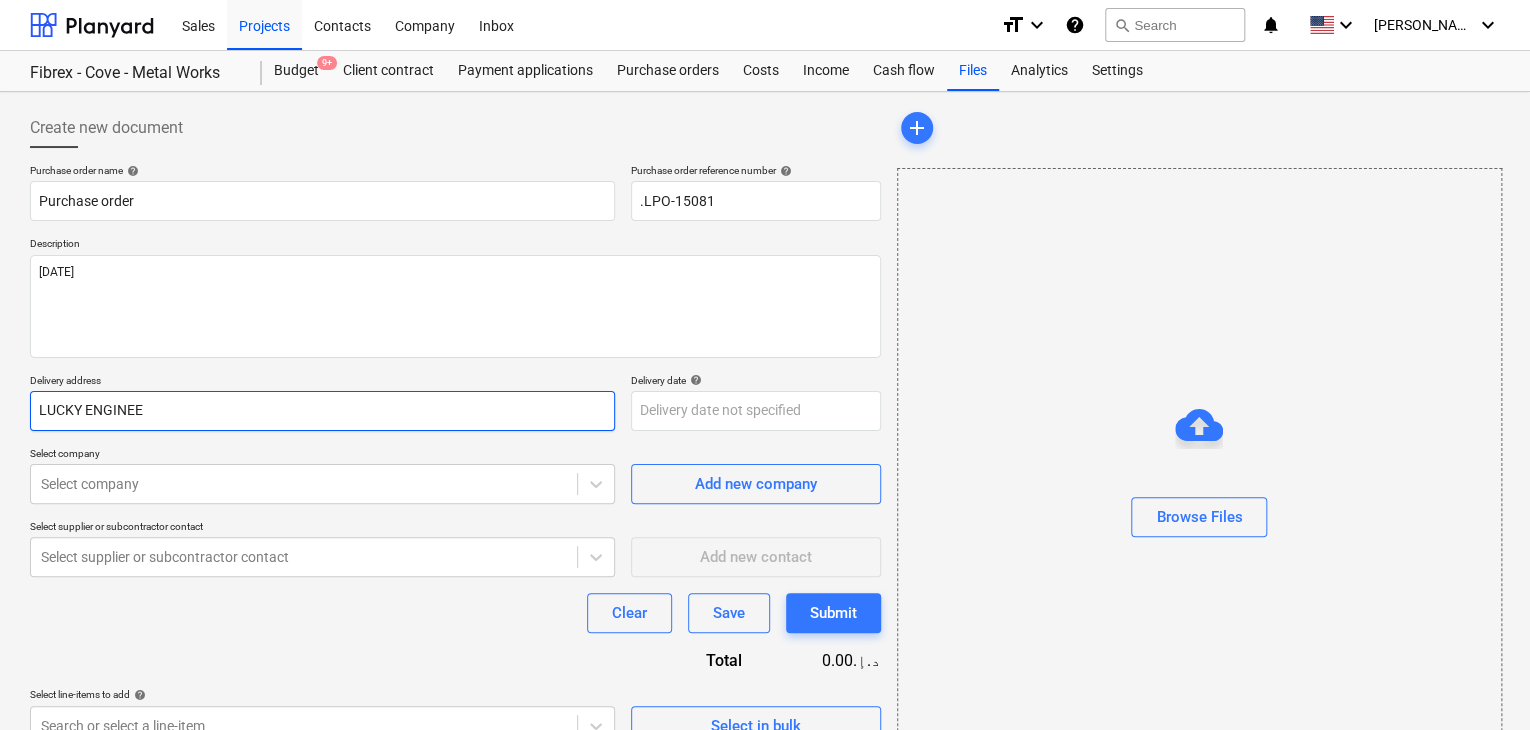 type on "x" 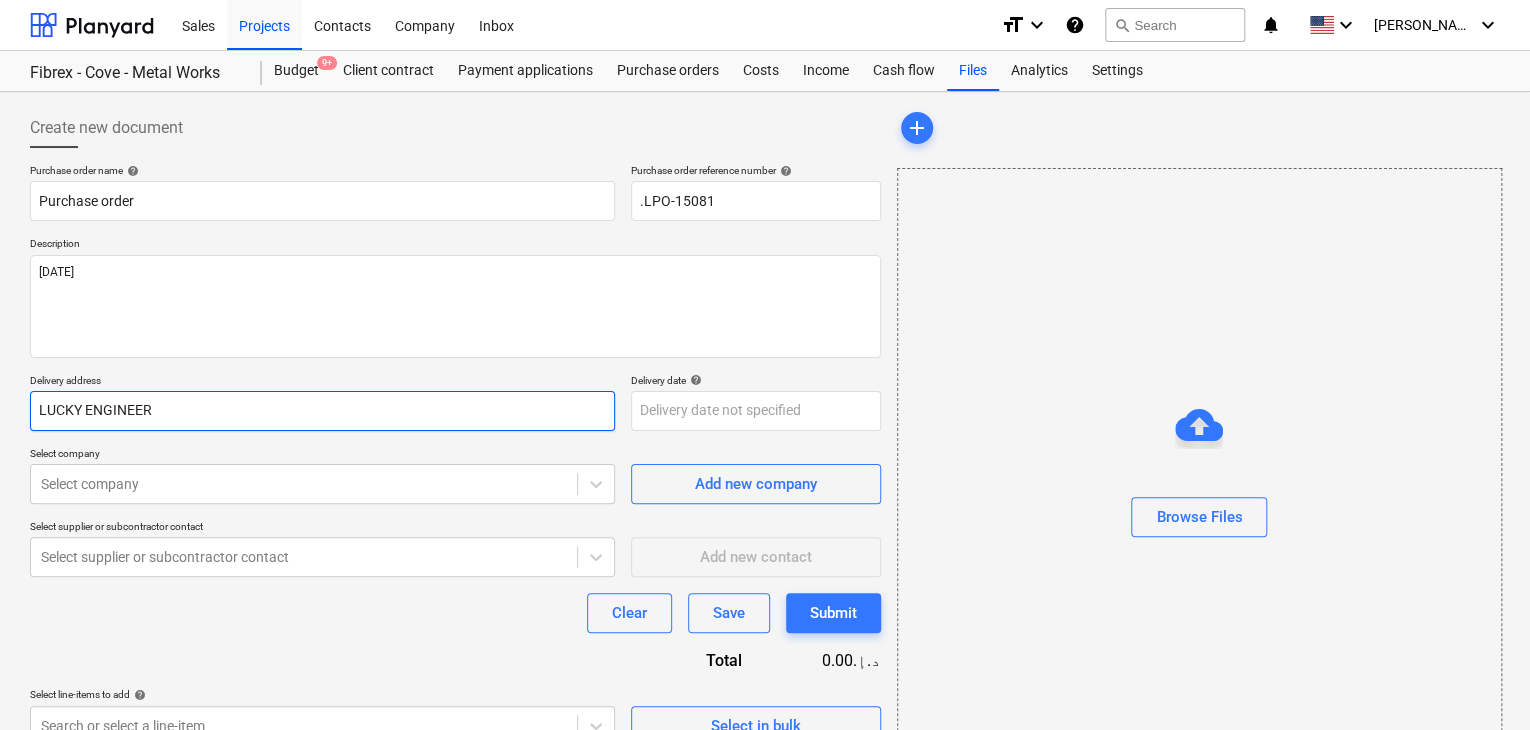 type on "x" 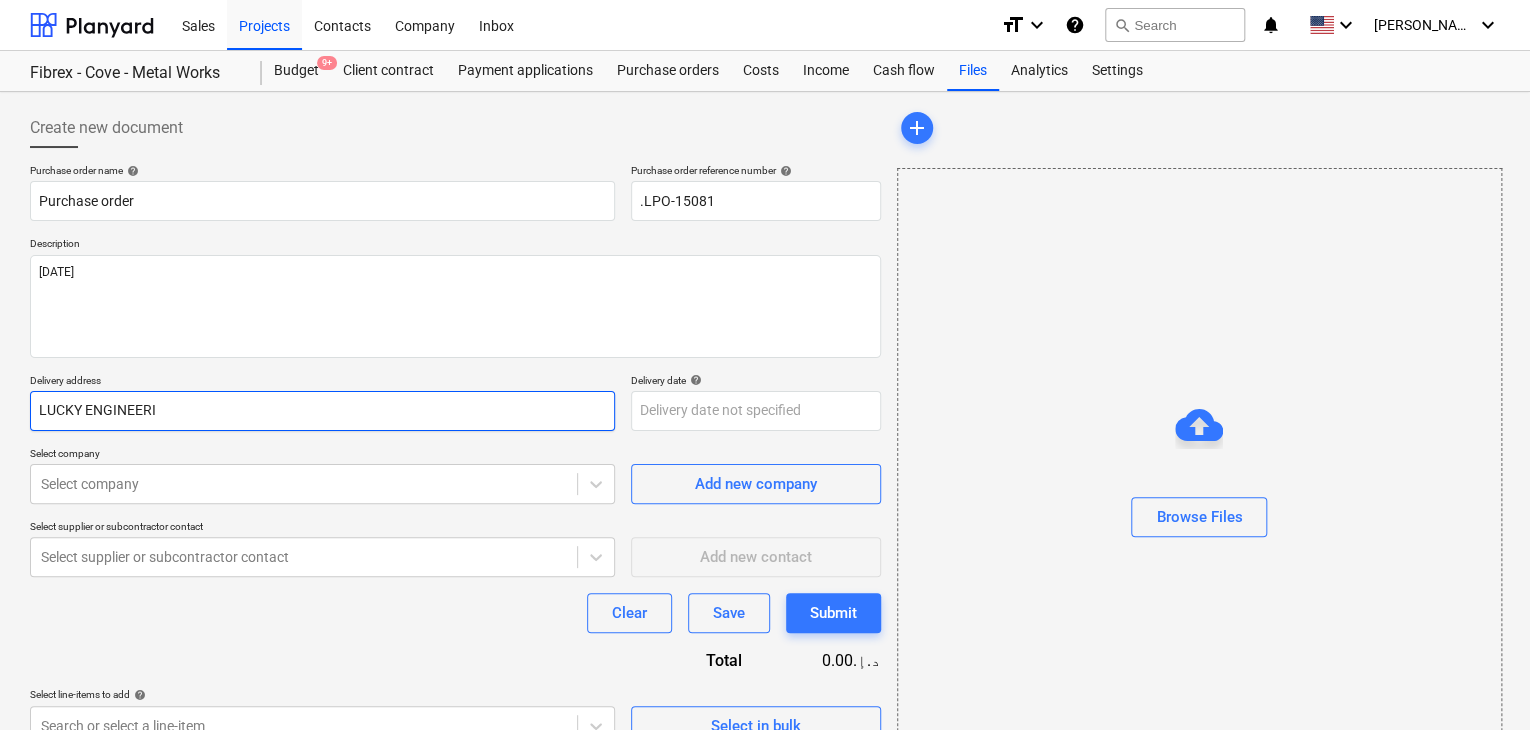 type on "x" 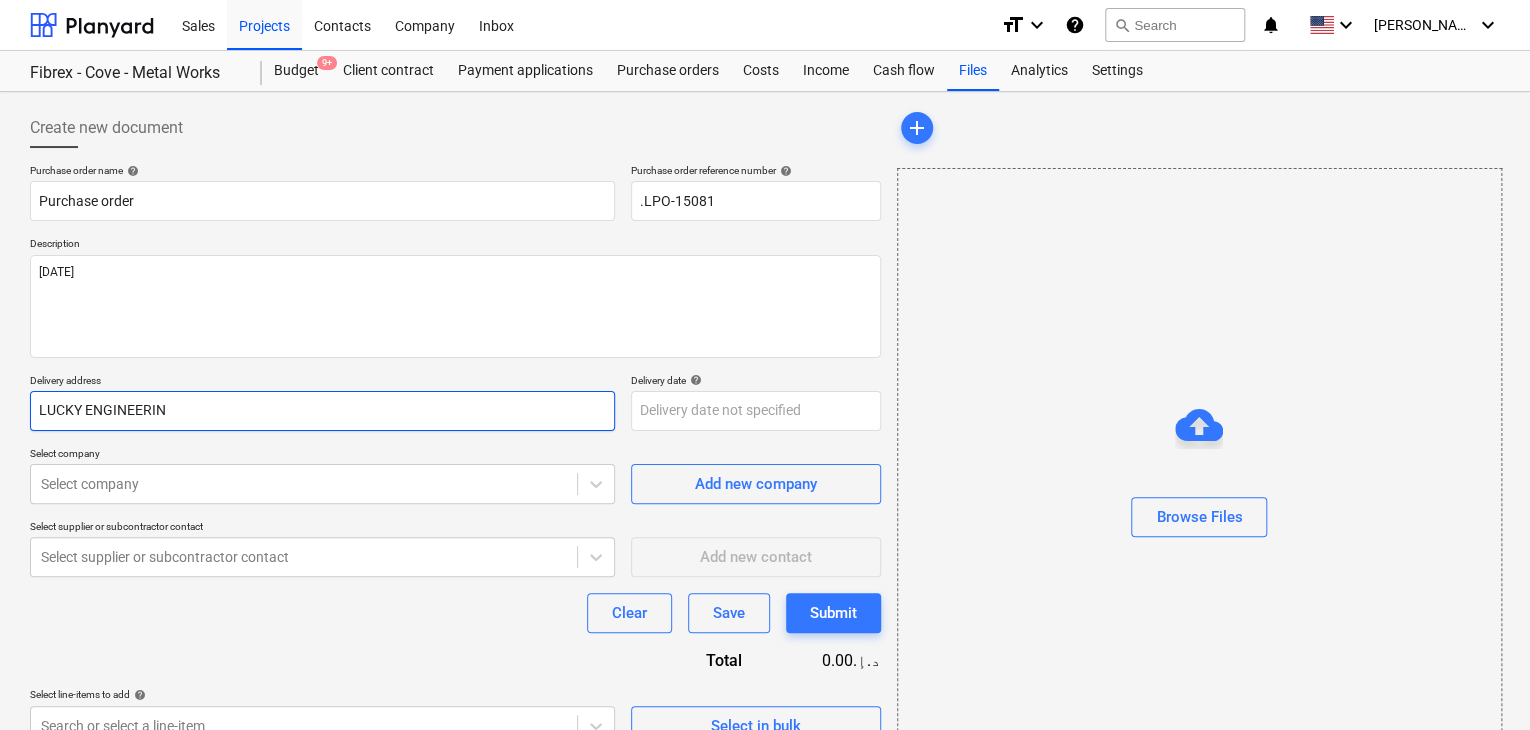 type on "x" 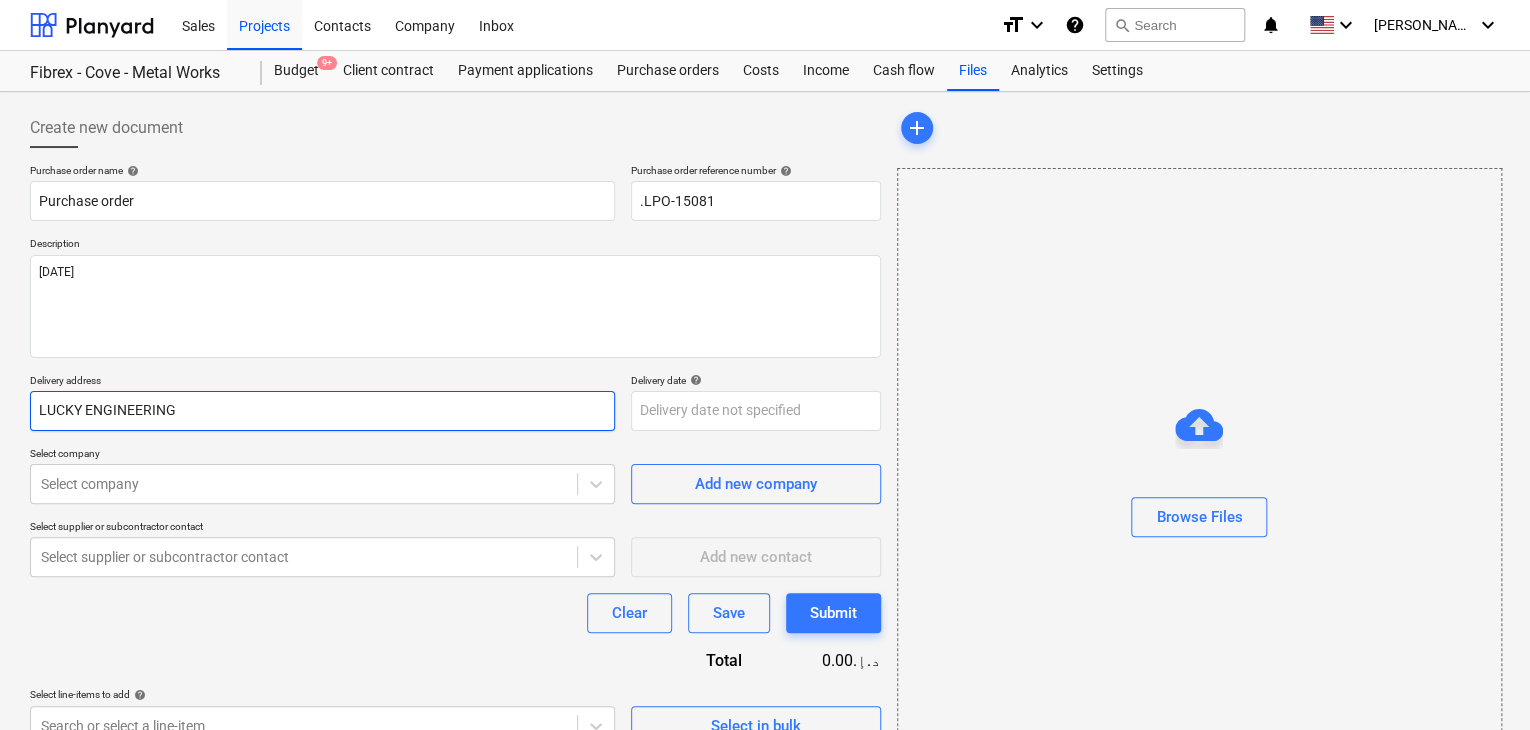 type on "x" 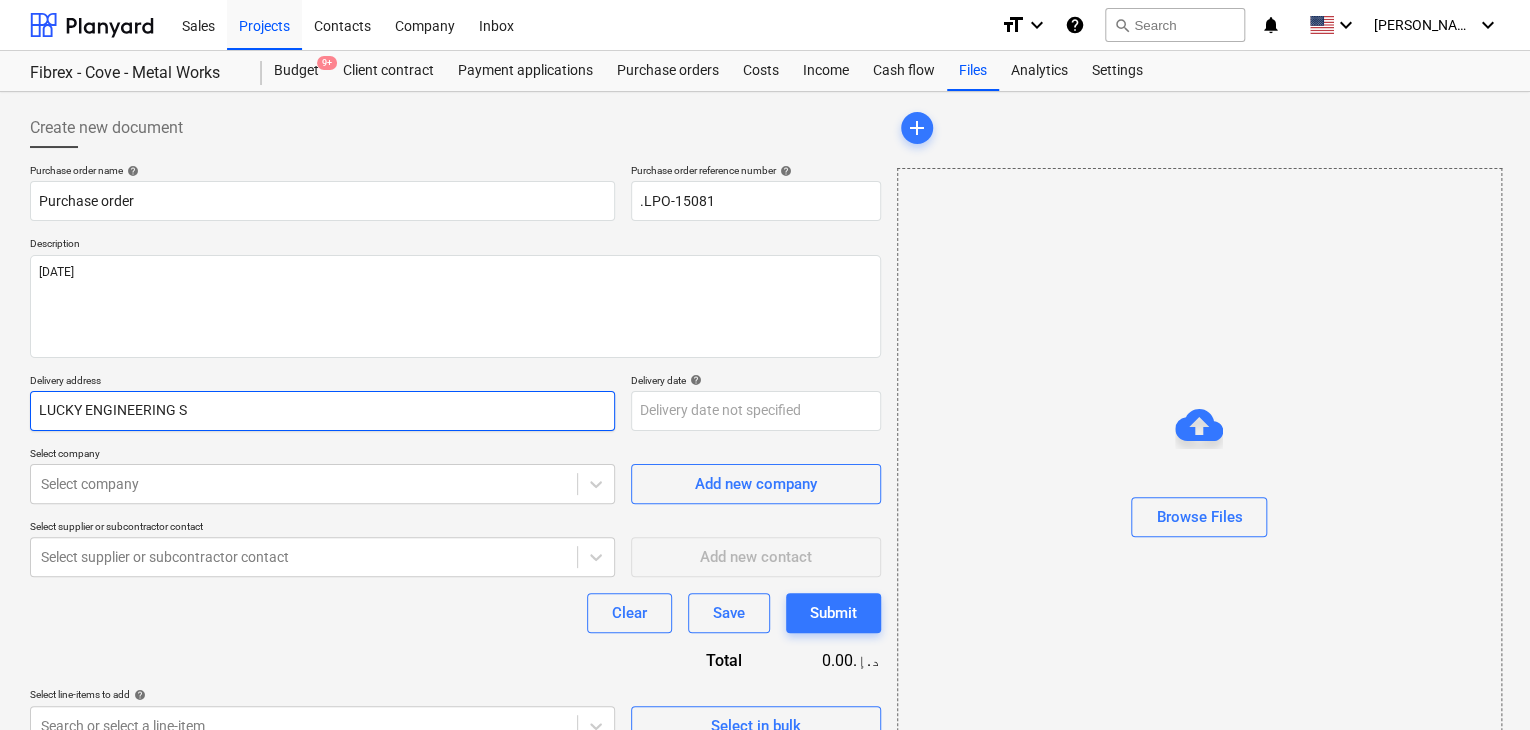 type on "x" 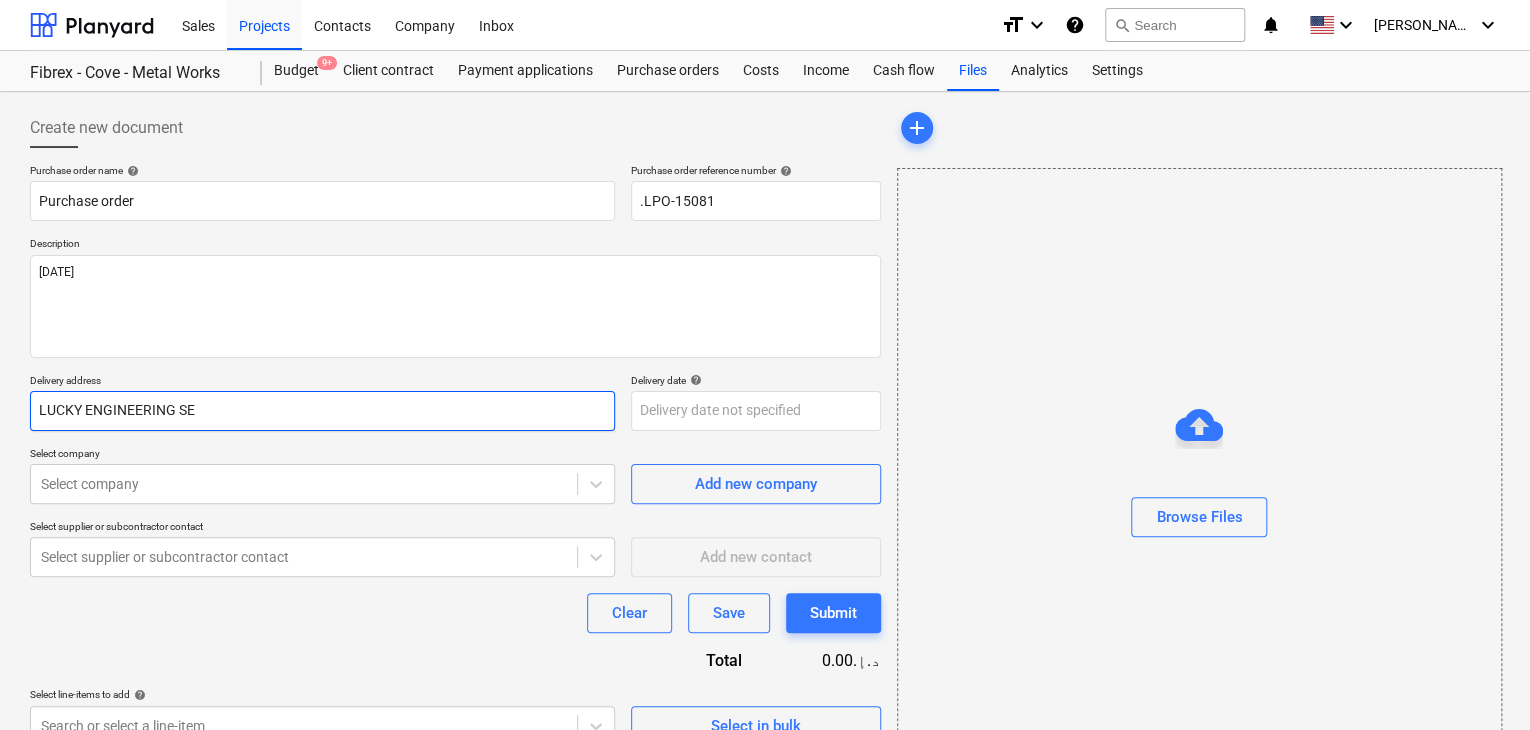 type on "x" 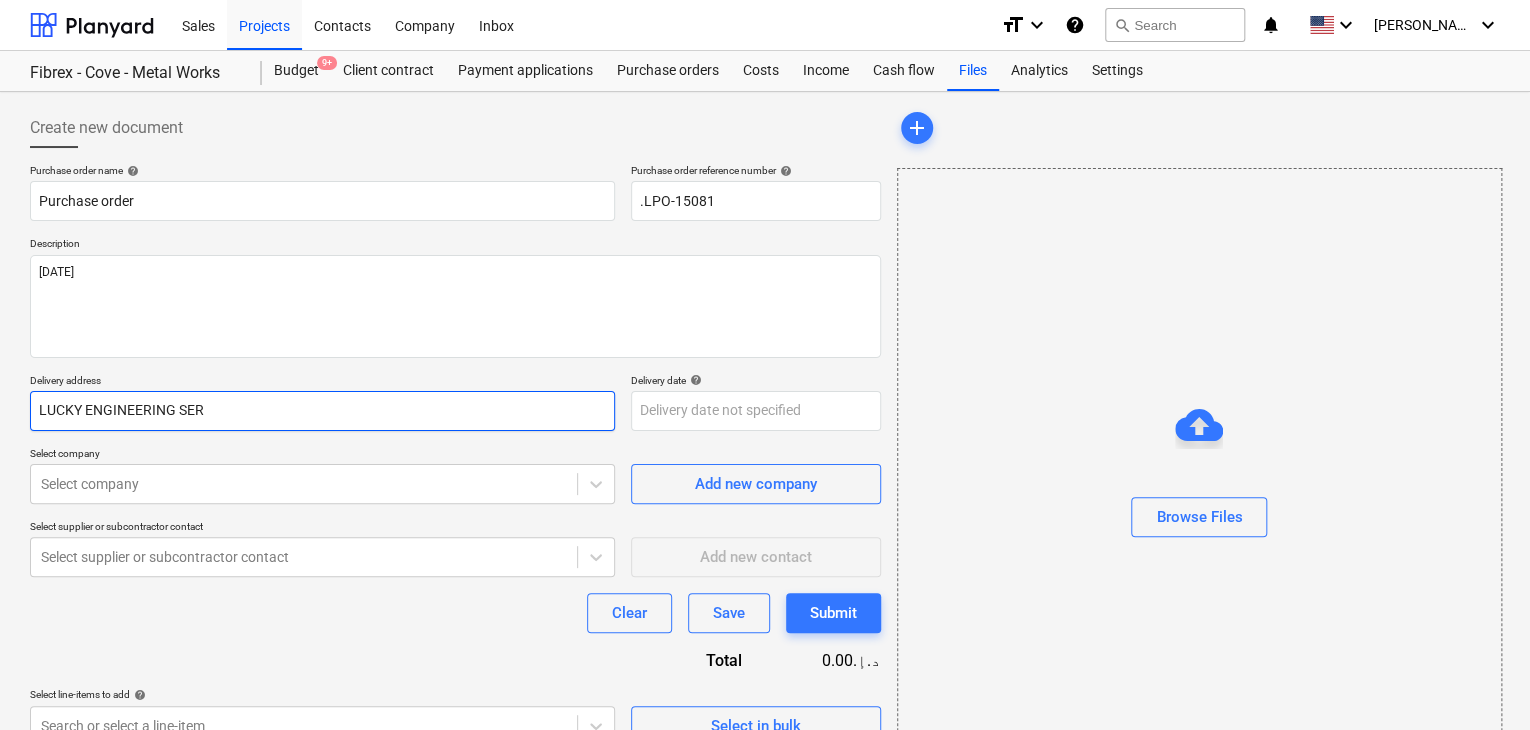 type on "x" 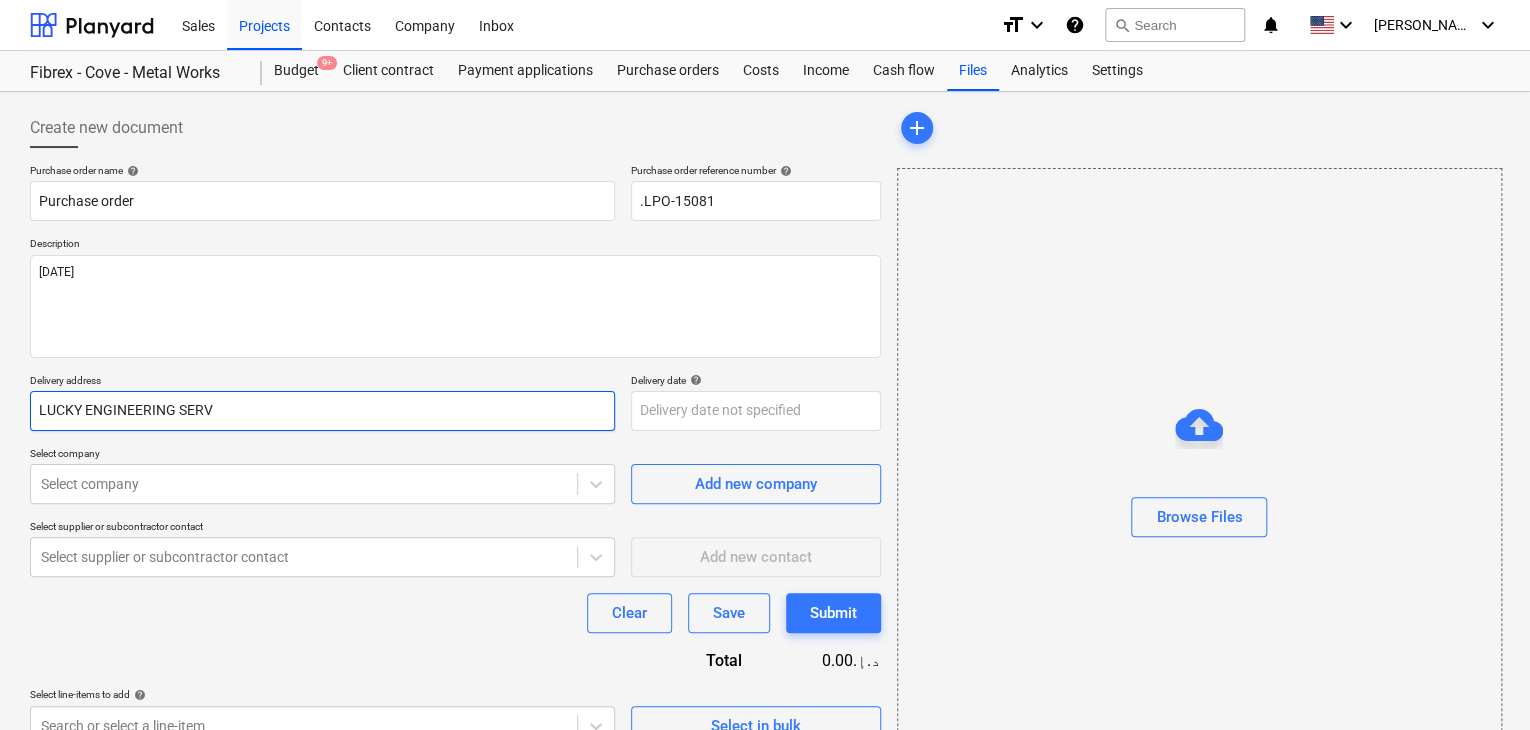 type on "x" 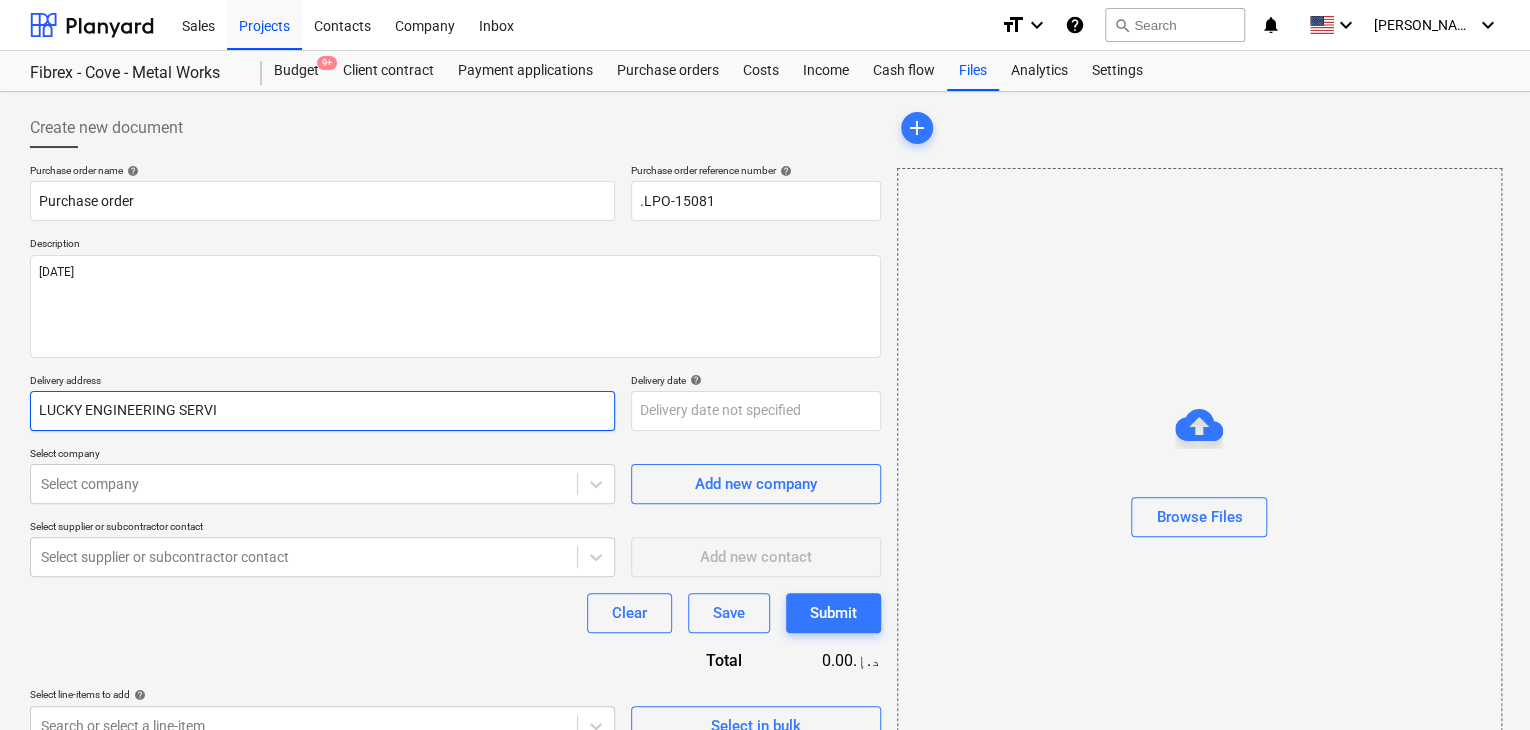 type on "x" 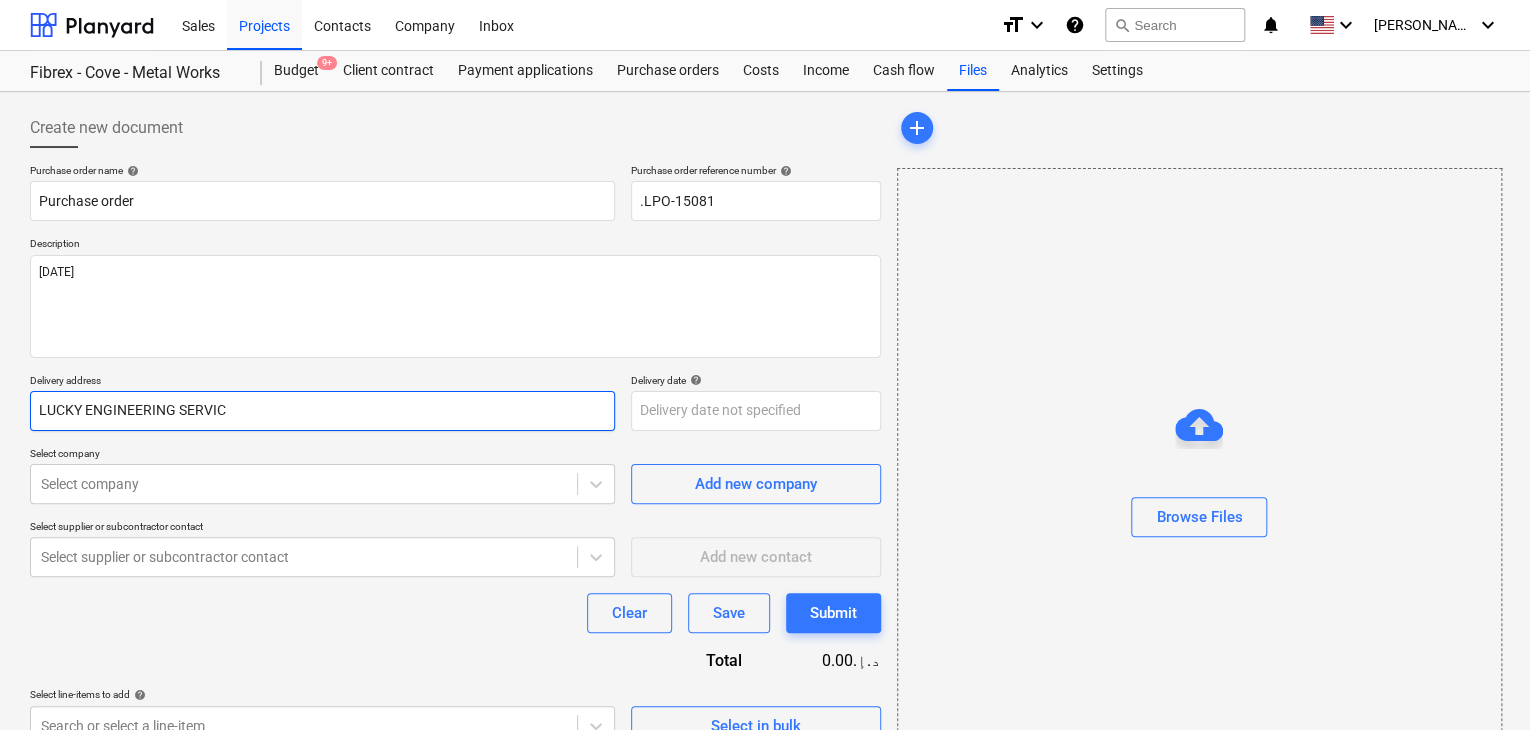 type on "x" 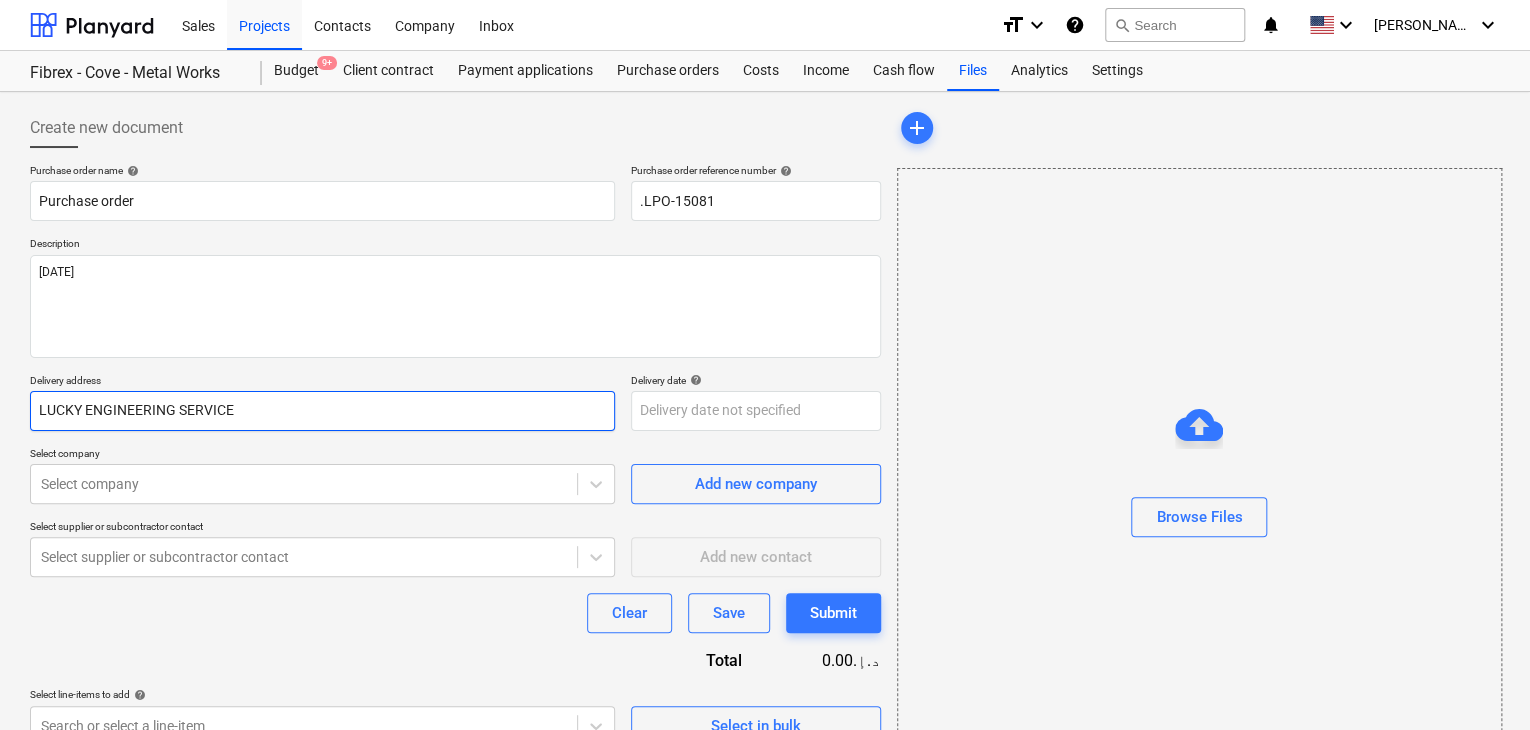 type on "x" 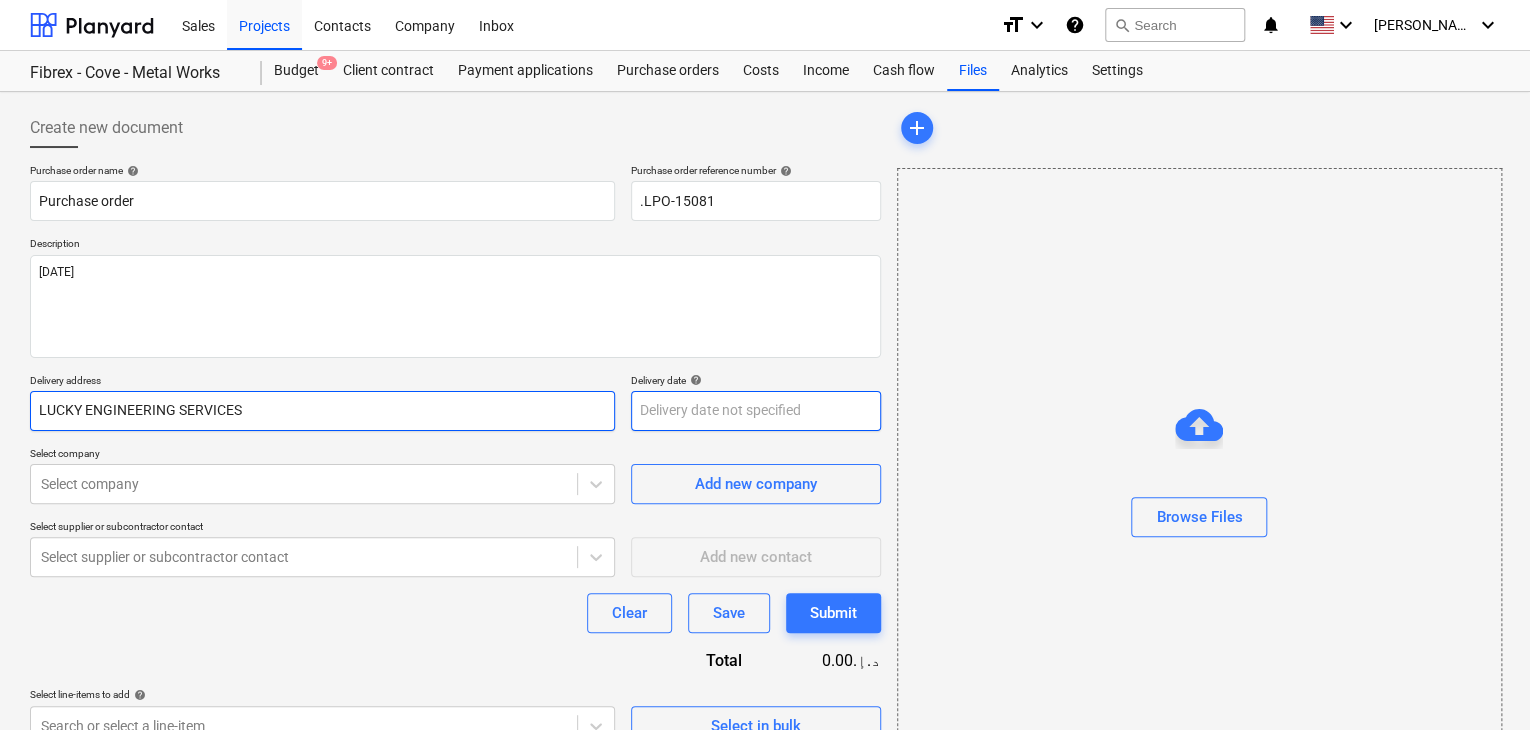 type on "LUCKY ENGINEERING SERVICES" 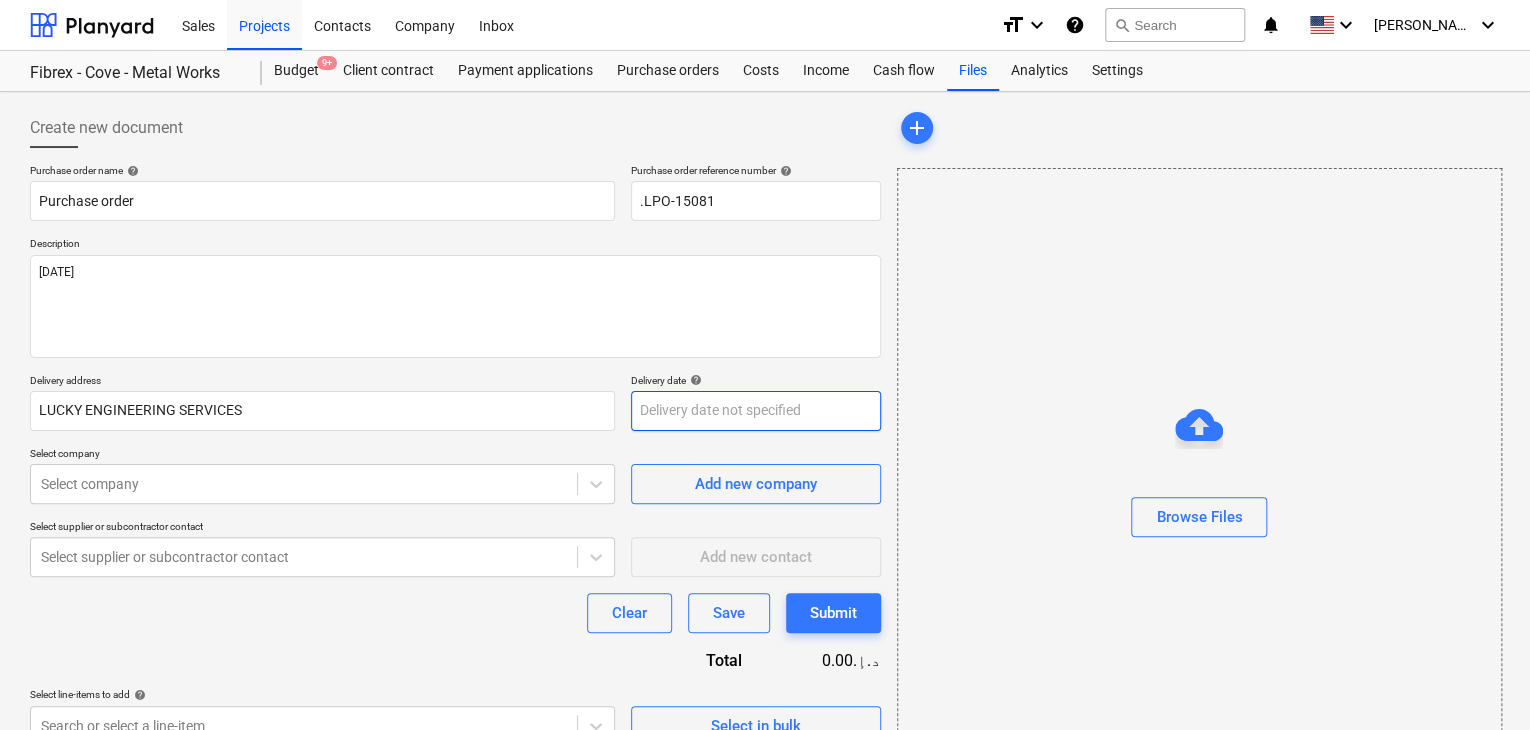 click on "Sales Projects Contacts Company Inbox format_size keyboard_arrow_down help search Search notifications 0 keyboard_arrow_down [PERSON_NAME] keyboard_arrow_down Fibrex - Cove - Metal Works Budget 9+ Client contract Payment applications Purchase orders Costs Income Cash flow Files Analytics Settings Create new document Purchase order name help Purchase order Purchase order reference number help .LPO-15081 Description [DATE] Delivery address LUCKY ENGINEERING SERVICES Delivery date help Press the down arrow key to interact with the calendar and
select a date. Press the question mark key to get the keyboard shortcuts for changing dates. Select company Select company Add new company Select supplier or subcontractor contact Select supplier or subcontractor contact Add new contact Clear Save Submit Total 0.00د.إ.‏ Select line-items to add help Search or select a line-item Select in bulk add Browse Files Project fetching failed Project fetching failed Project fetching failed Project fetching failed
x" at bounding box center (765, 365) 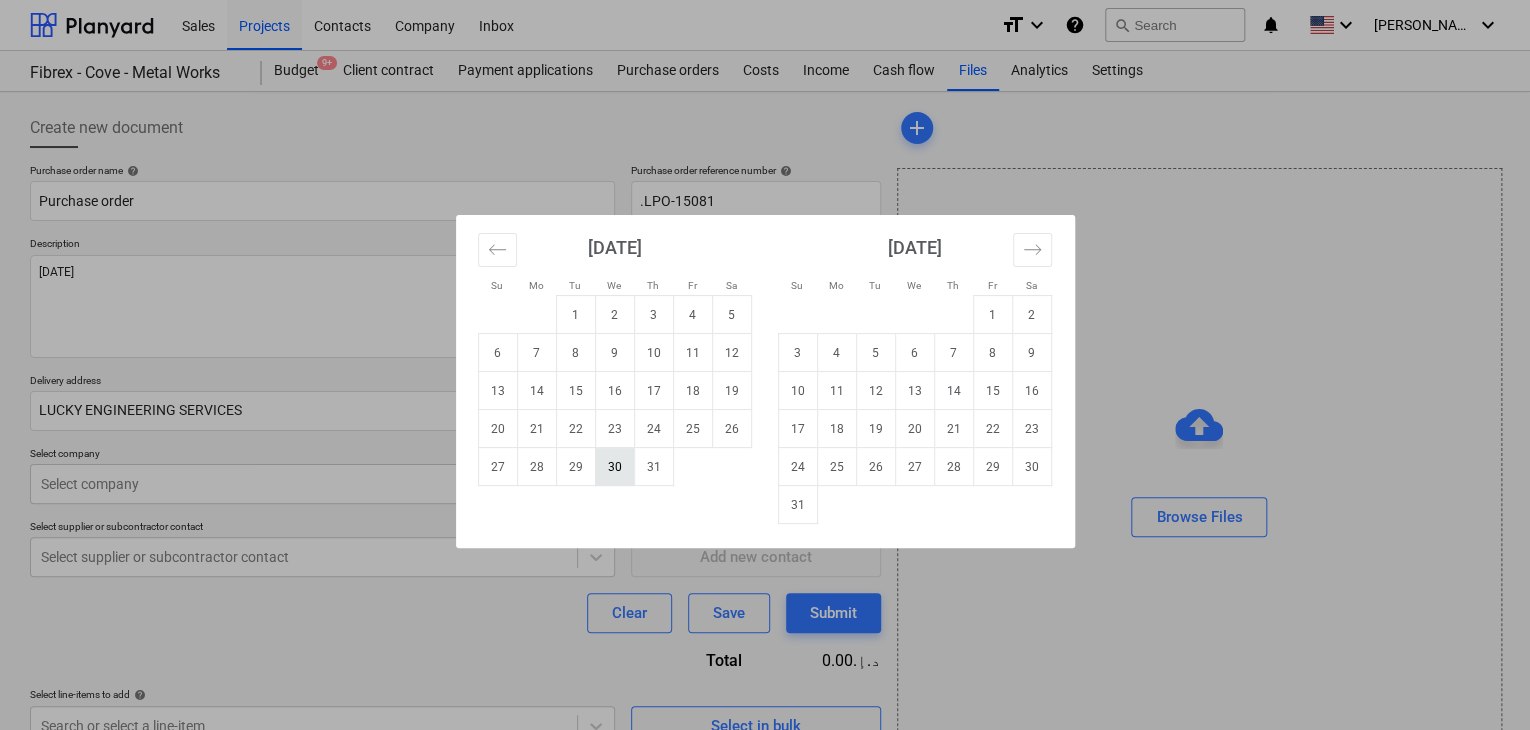 click on "30" at bounding box center (614, 467) 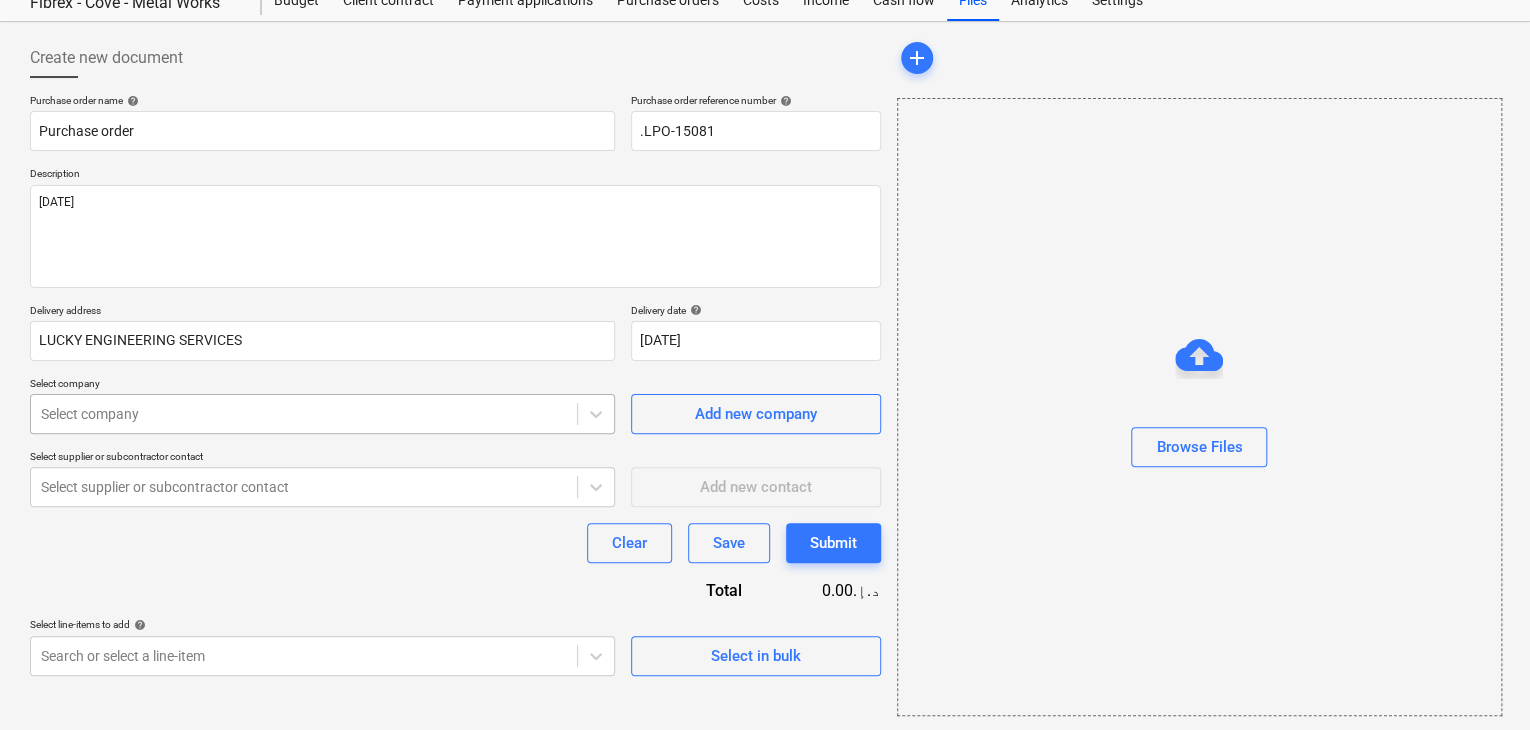 click on "Sales Projects Contacts Company Inbox format_size keyboard_arrow_down help search Search notifications 0 keyboard_arrow_down [PERSON_NAME] keyboard_arrow_down Fibrex - Cove - Metal Works Budget 9+ Client contract Payment applications Purchase orders Costs Income Cash flow Files Analytics Settings Create new document Purchase order name help Purchase order Purchase order reference number help .LPO-15081 Description [DATE] Delivery address LUCKY ENGINEERING SERVICES Delivery date help [DATE] [DATE] Press the down arrow key to interact with the calendar and
select a date. Press the question mark key to get the keyboard shortcuts for changing dates. Select company Select company Add new company Select supplier or subcontractor contact Select supplier or subcontractor contact Add new contact Clear Save Submit Total 0.00د.إ.‏ Select line-items to add help Search or select a line-item Select in bulk add Browse Files Project fetching failed Project fetching failed Project fetching failed
x" at bounding box center (765, 295) 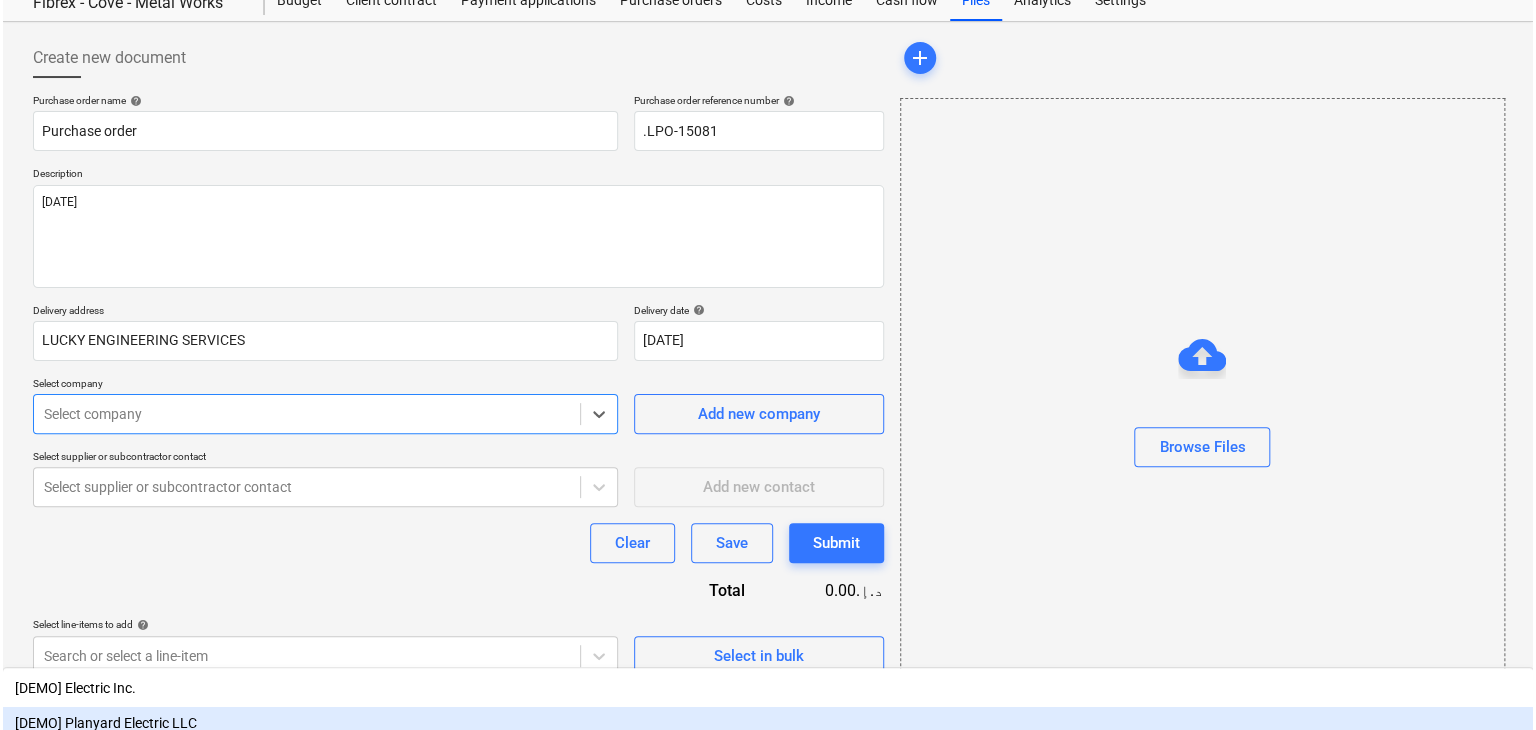 scroll, scrollTop: 71, scrollLeft: 0, axis: vertical 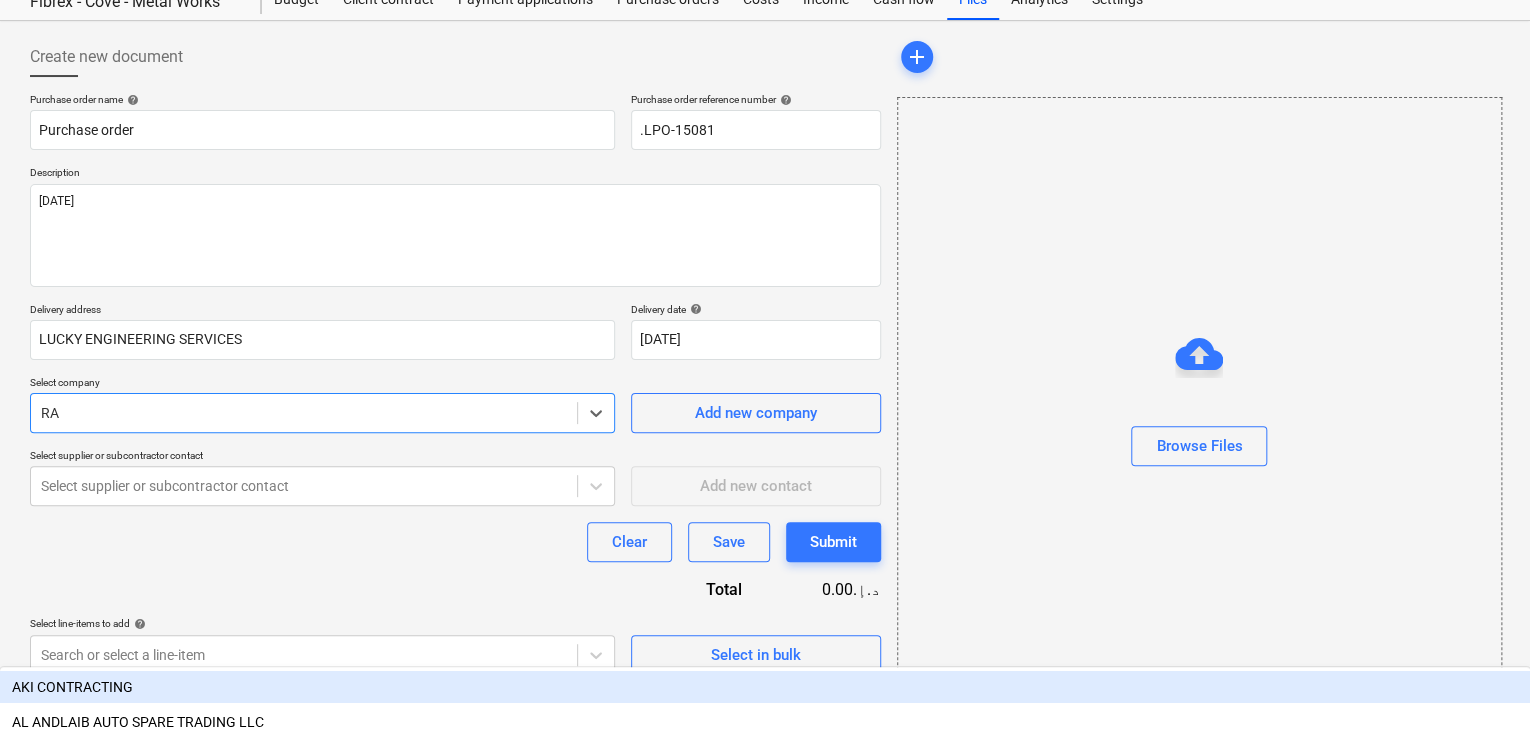 type on "RAW" 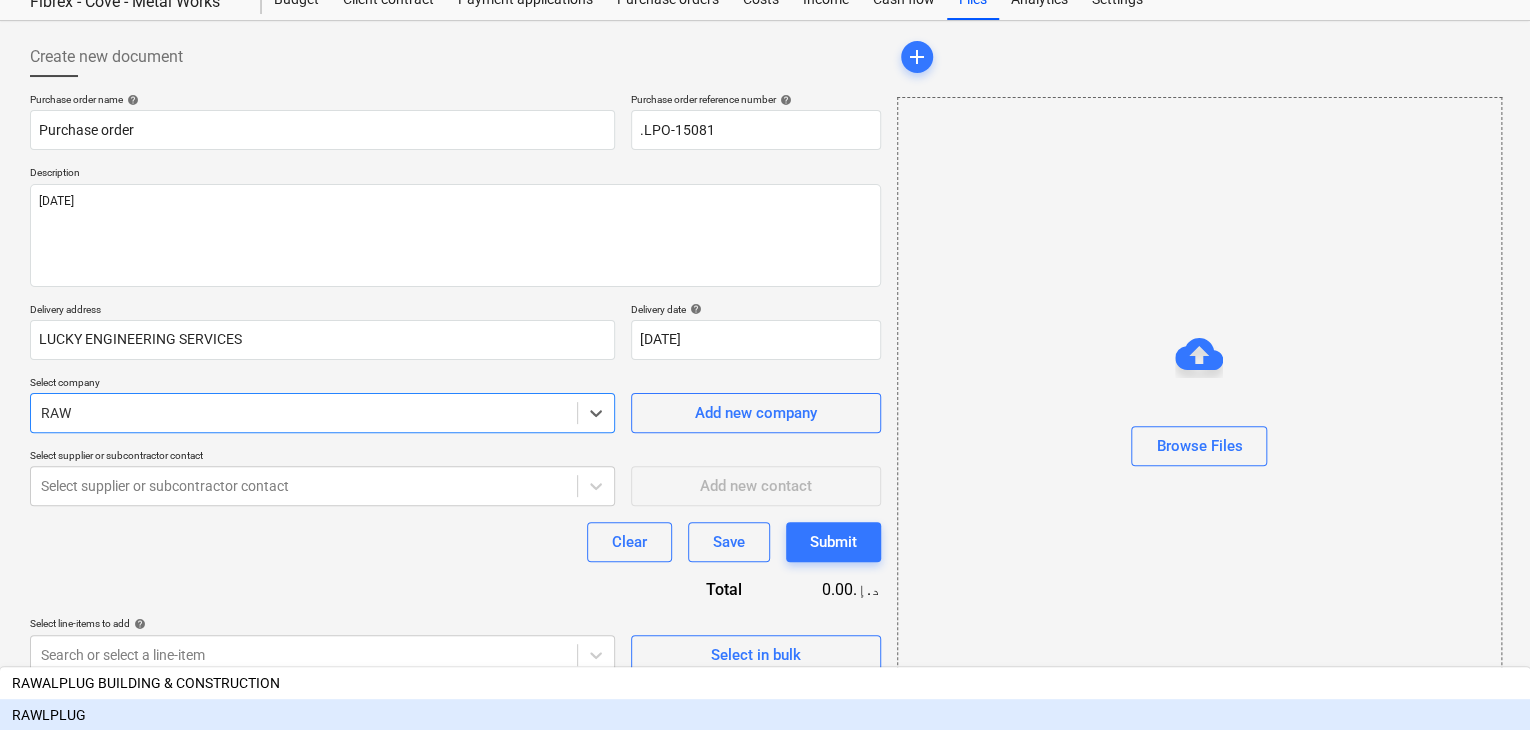 click on "RAWLPLUG" at bounding box center [765, 715] 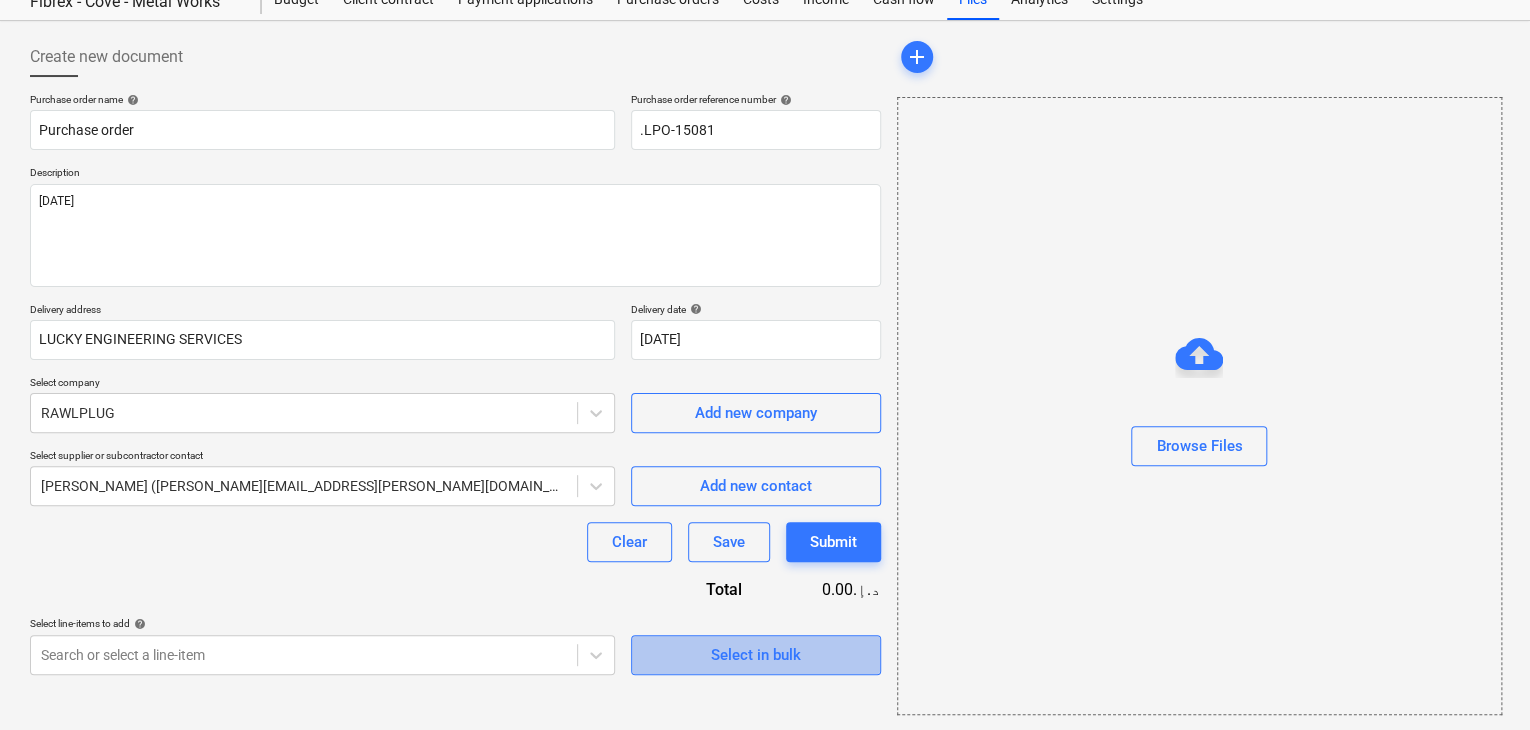 click on "Select in bulk" at bounding box center (756, 655) 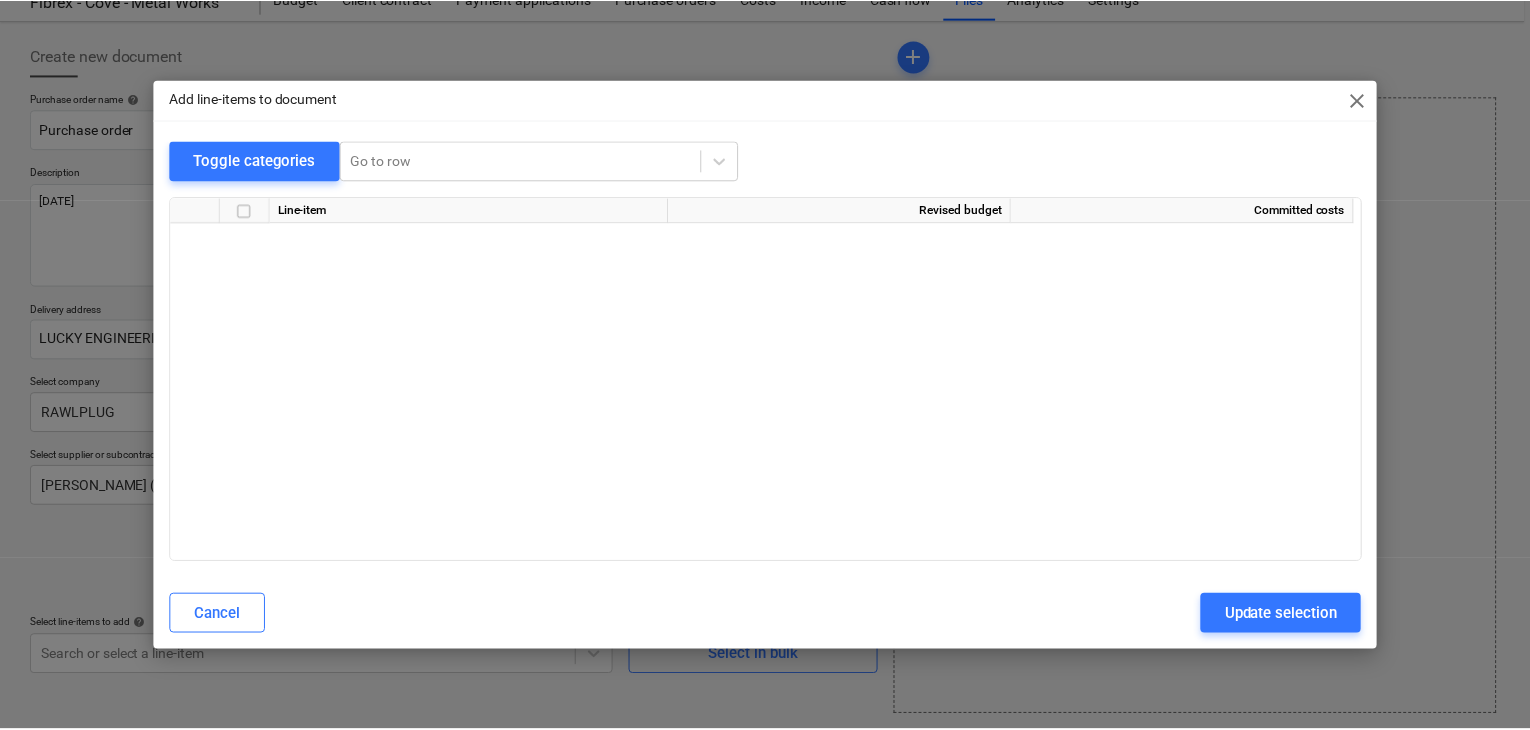 scroll, scrollTop: 19712, scrollLeft: 0, axis: vertical 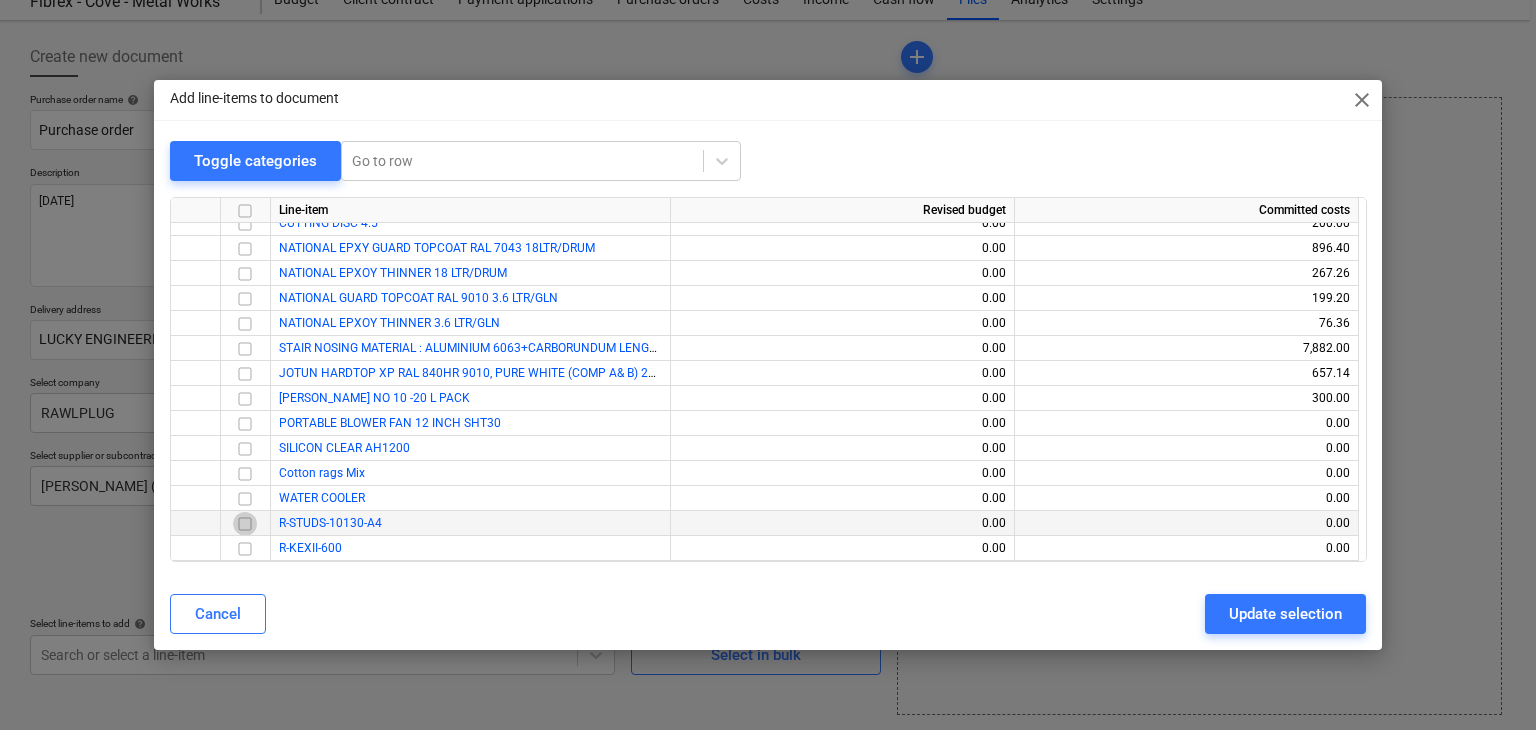 click at bounding box center (245, 524) 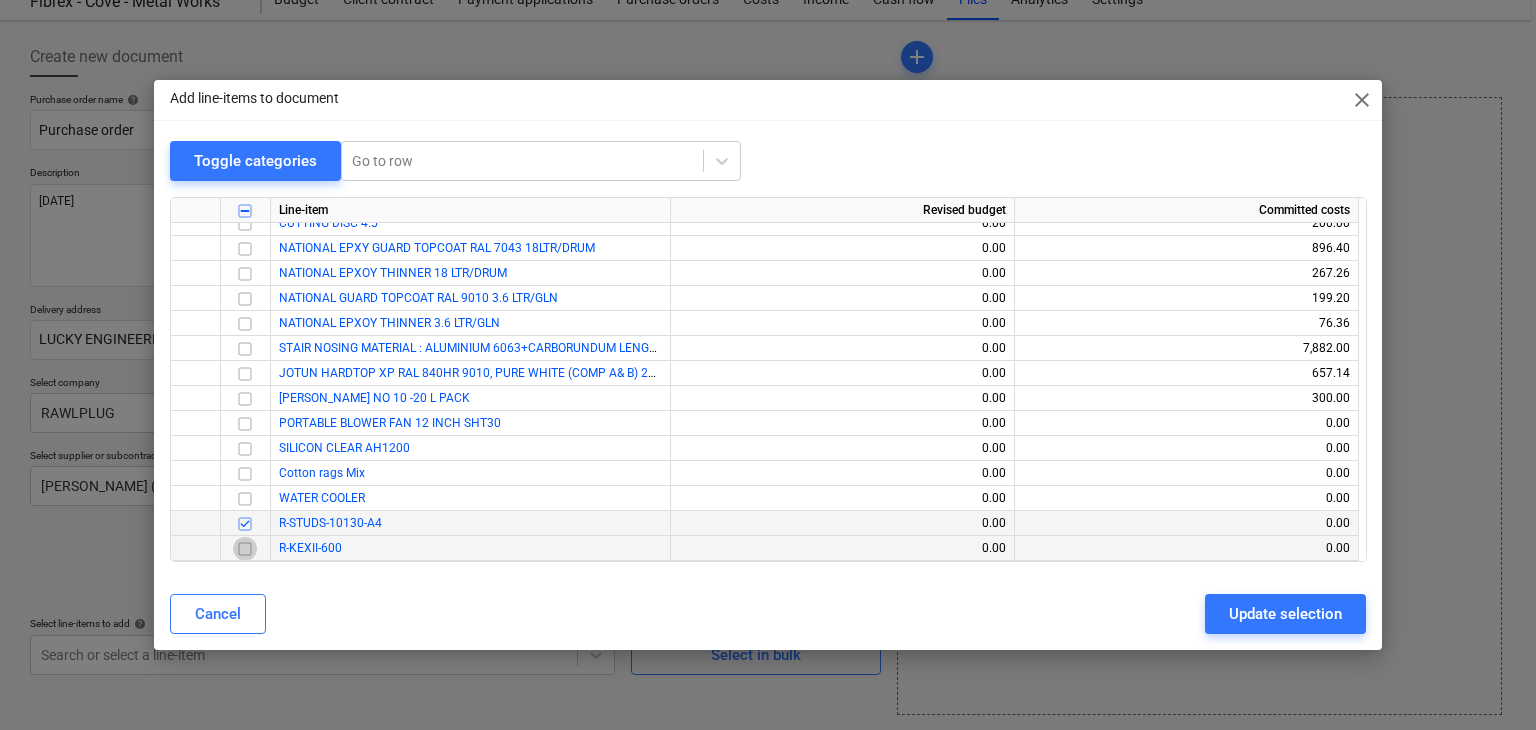 click at bounding box center (245, 549) 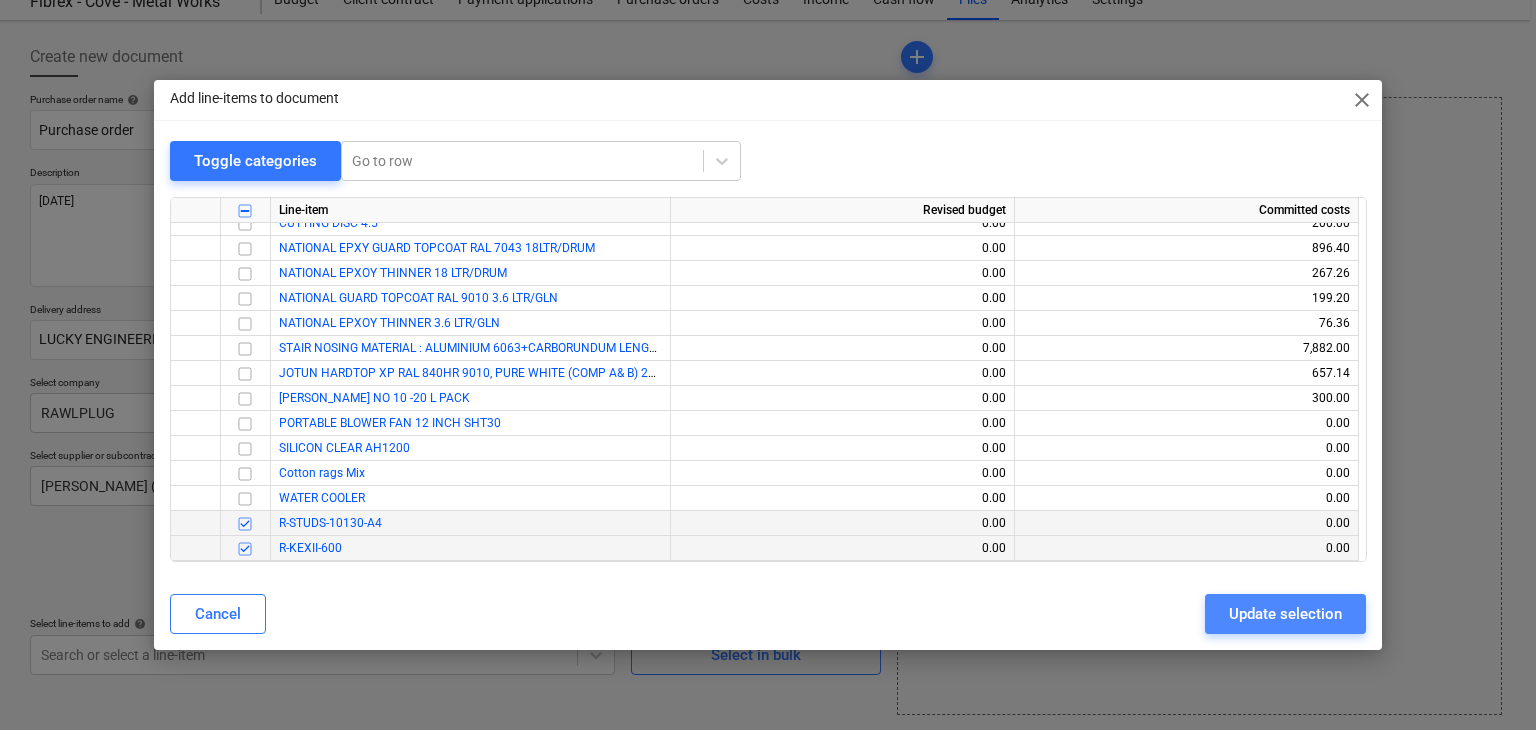 click on "Update selection" at bounding box center [1285, 614] 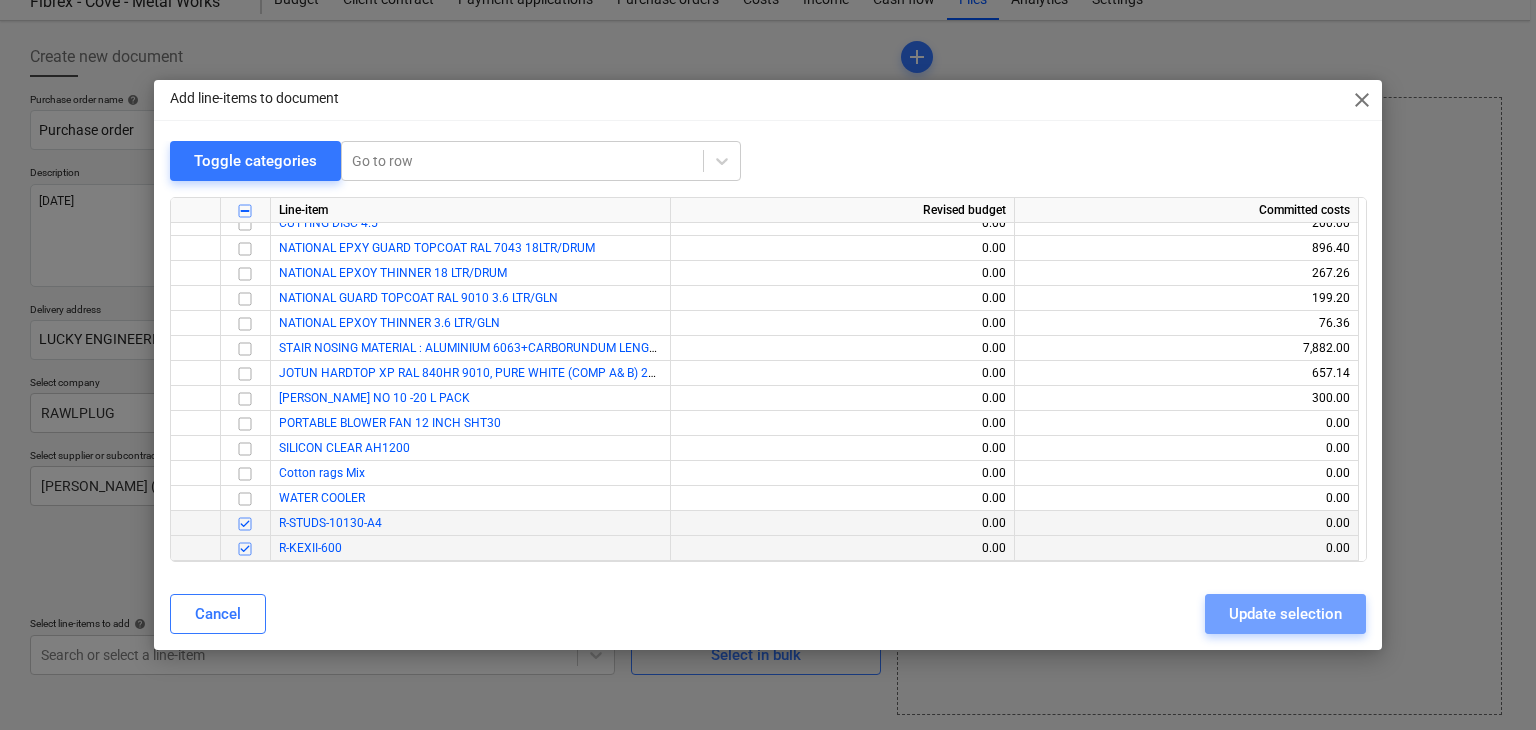 type on "x" 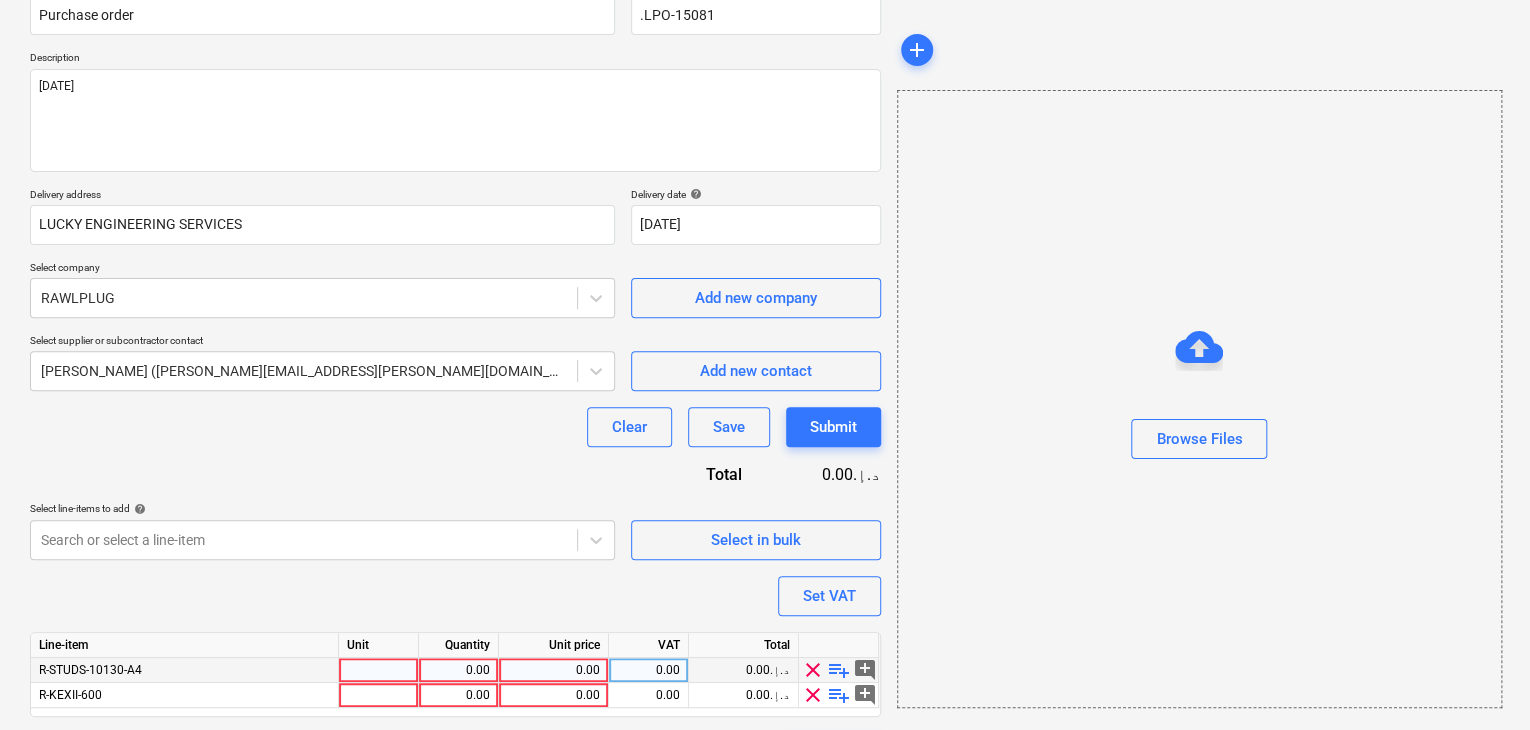 scroll, scrollTop: 244, scrollLeft: 0, axis: vertical 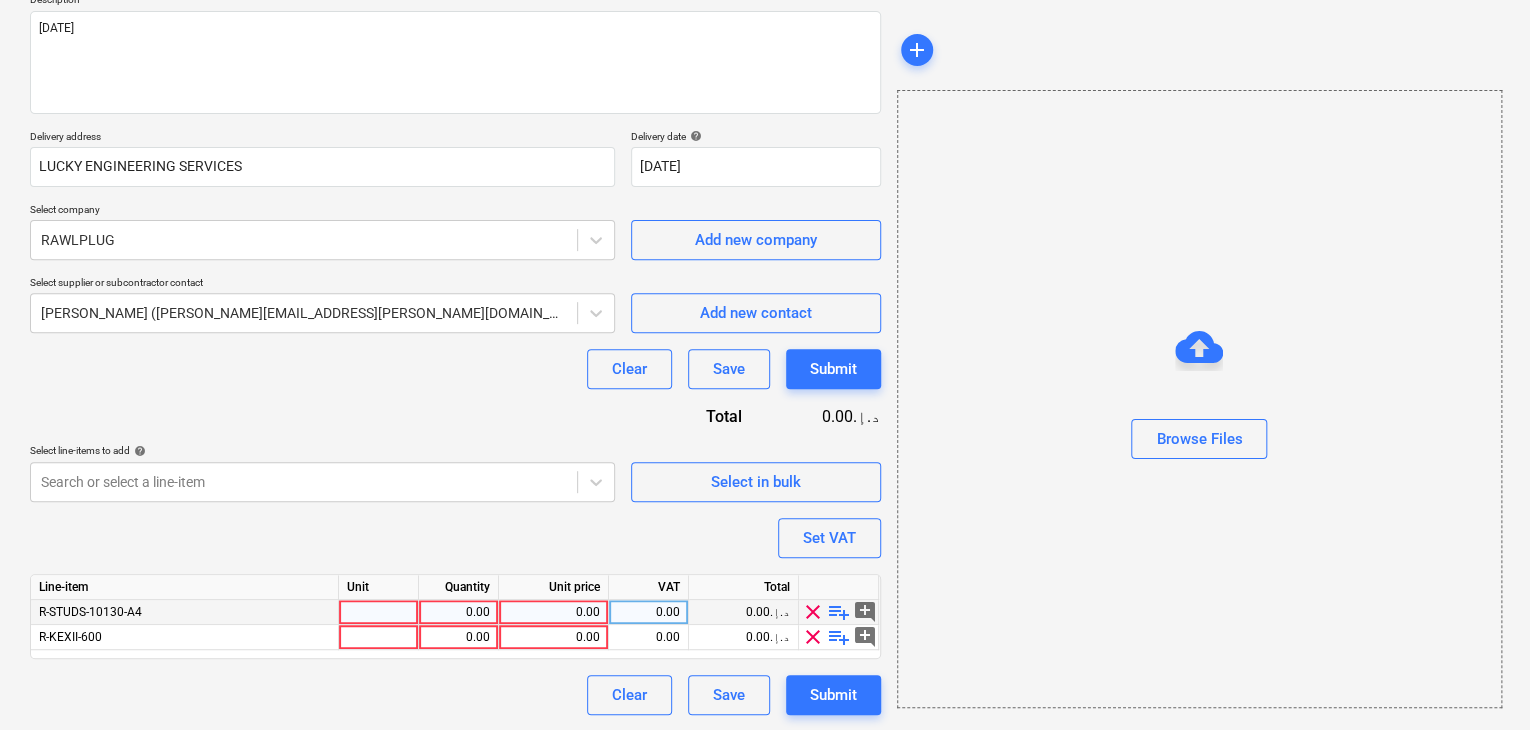 click at bounding box center (379, 612) 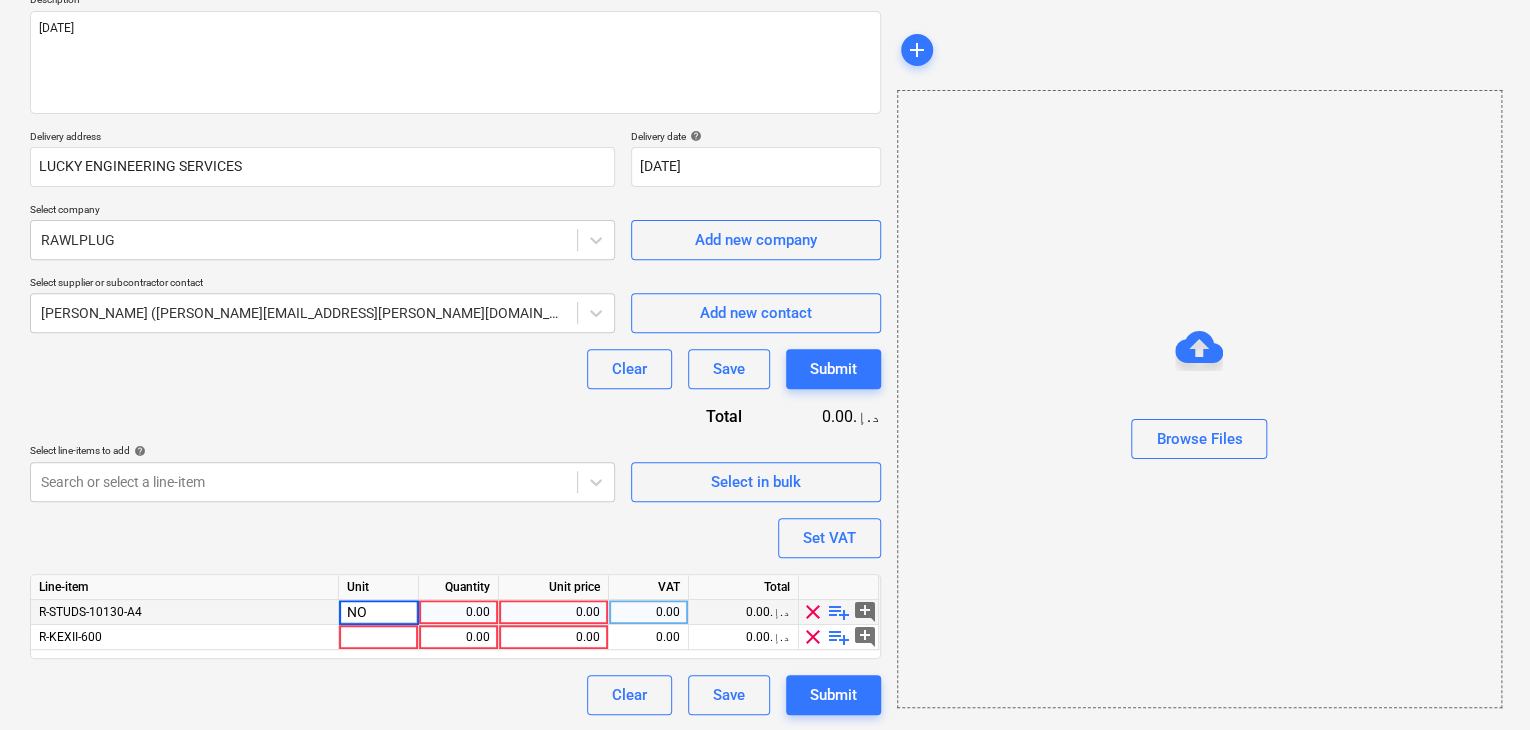 type on "NOS" 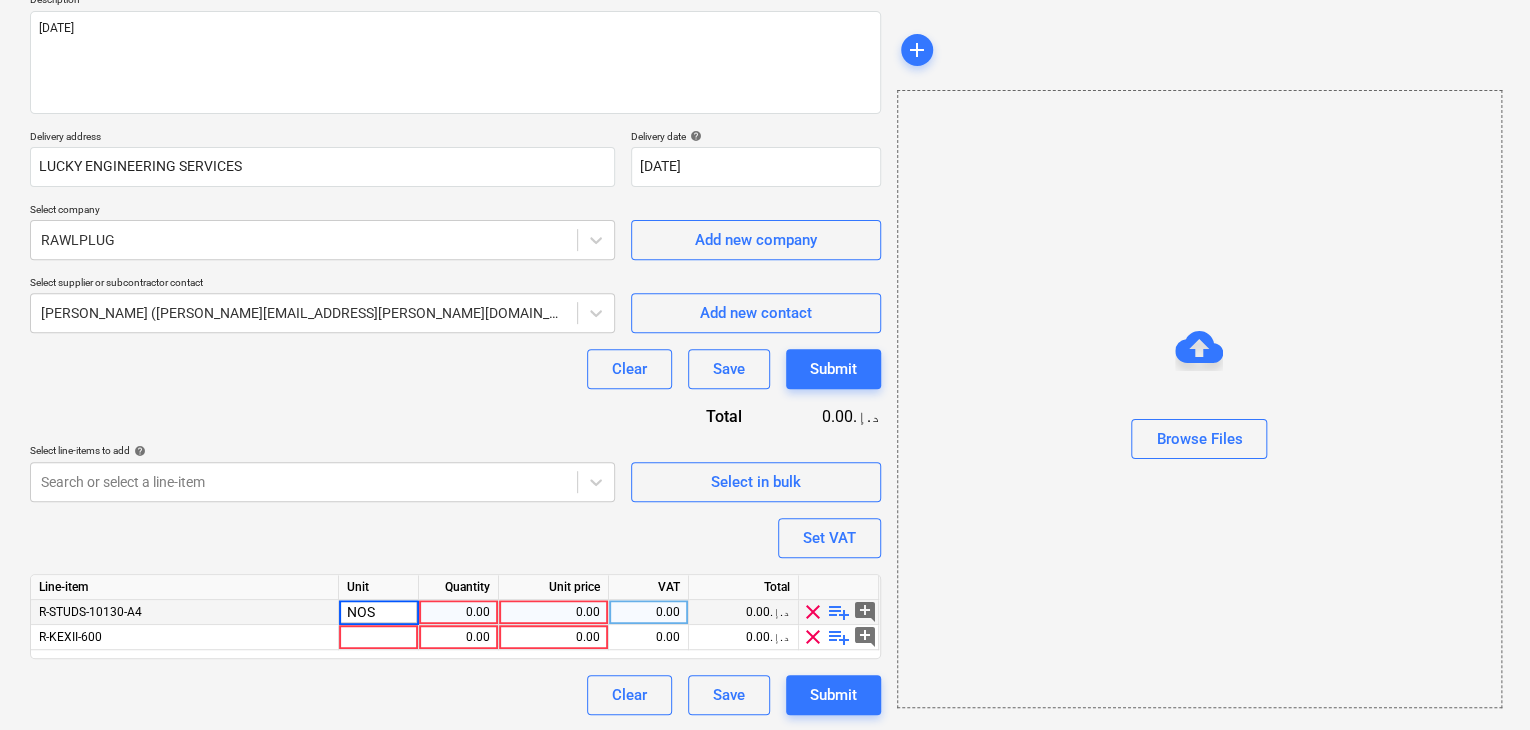 type on "x" 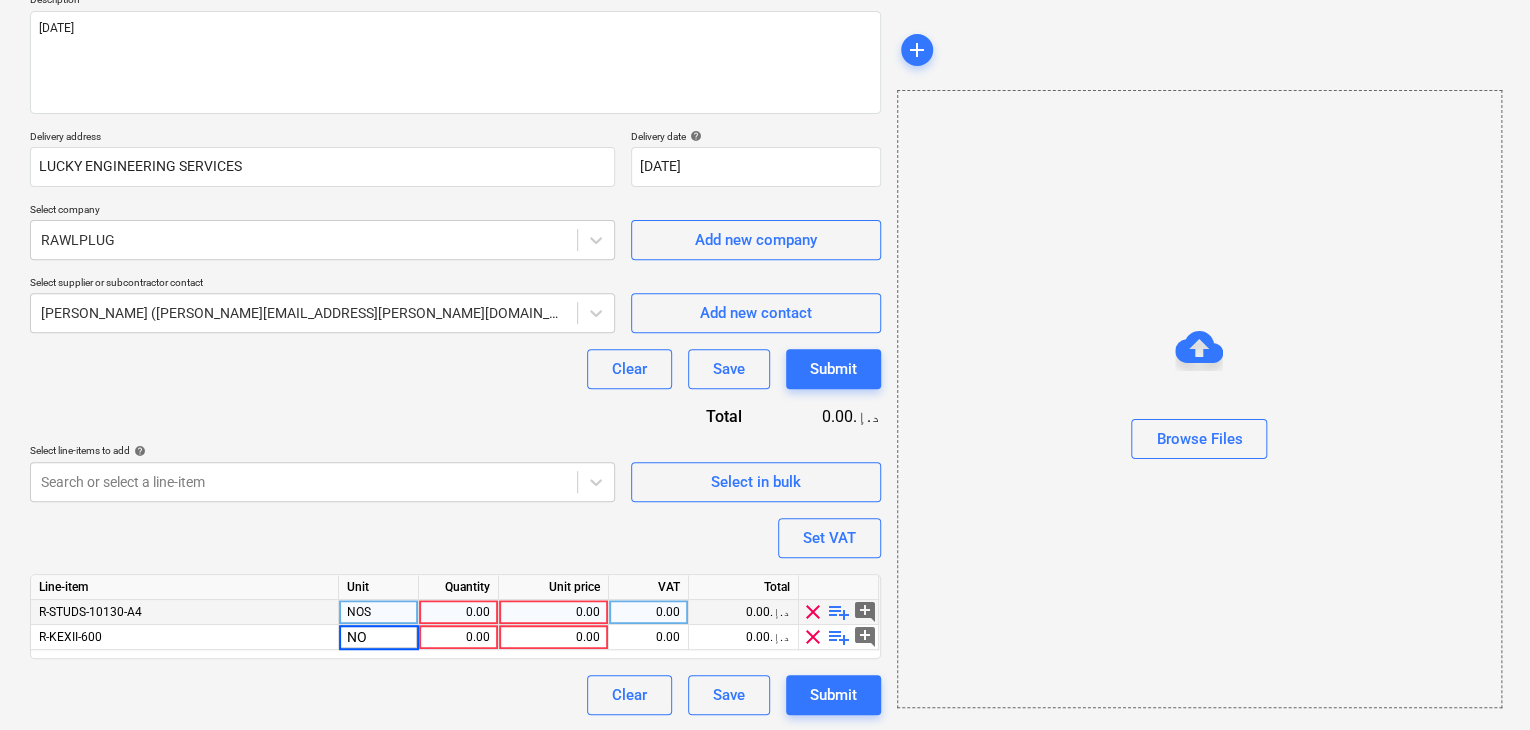 type on "NOS" 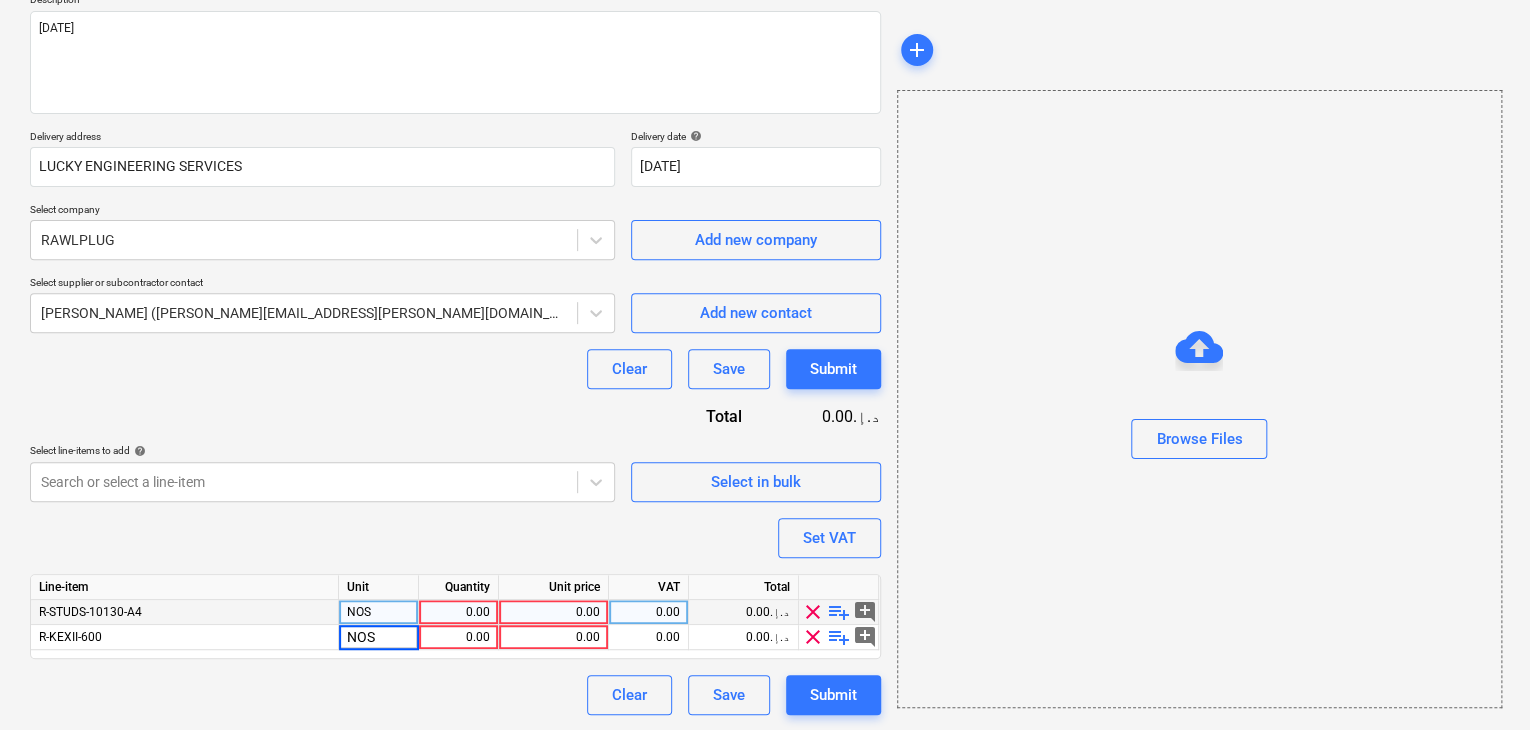 type on "x" 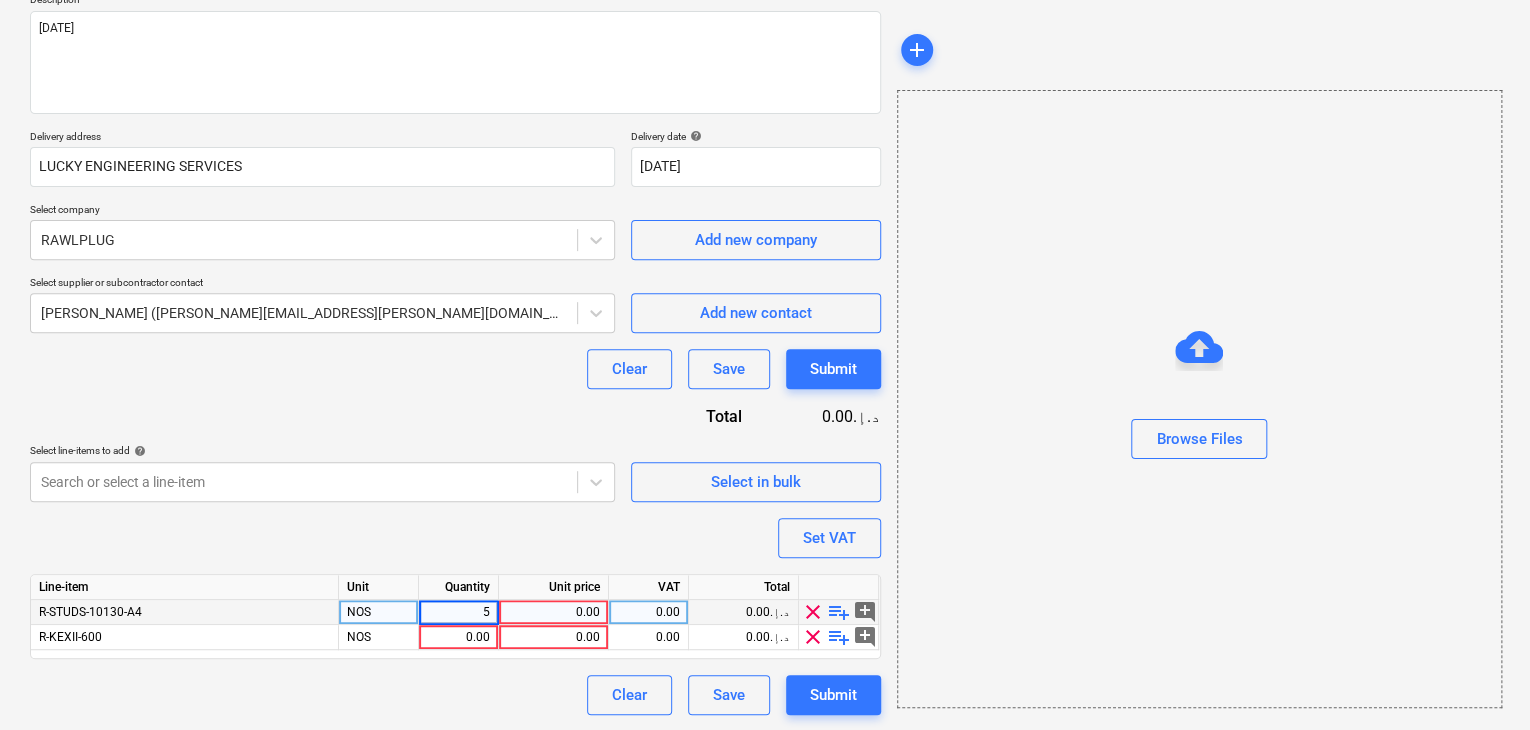 type on "50" 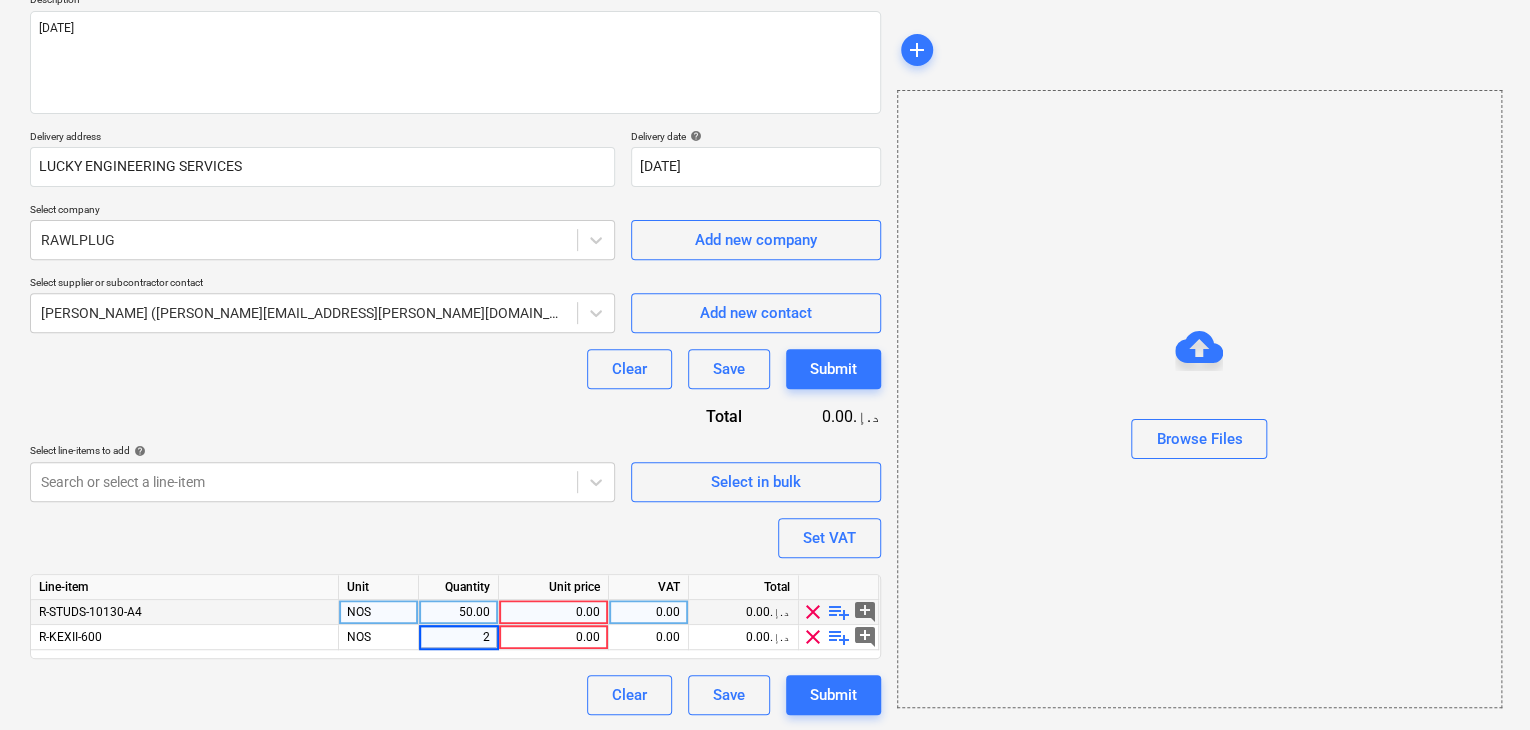 type on "x" 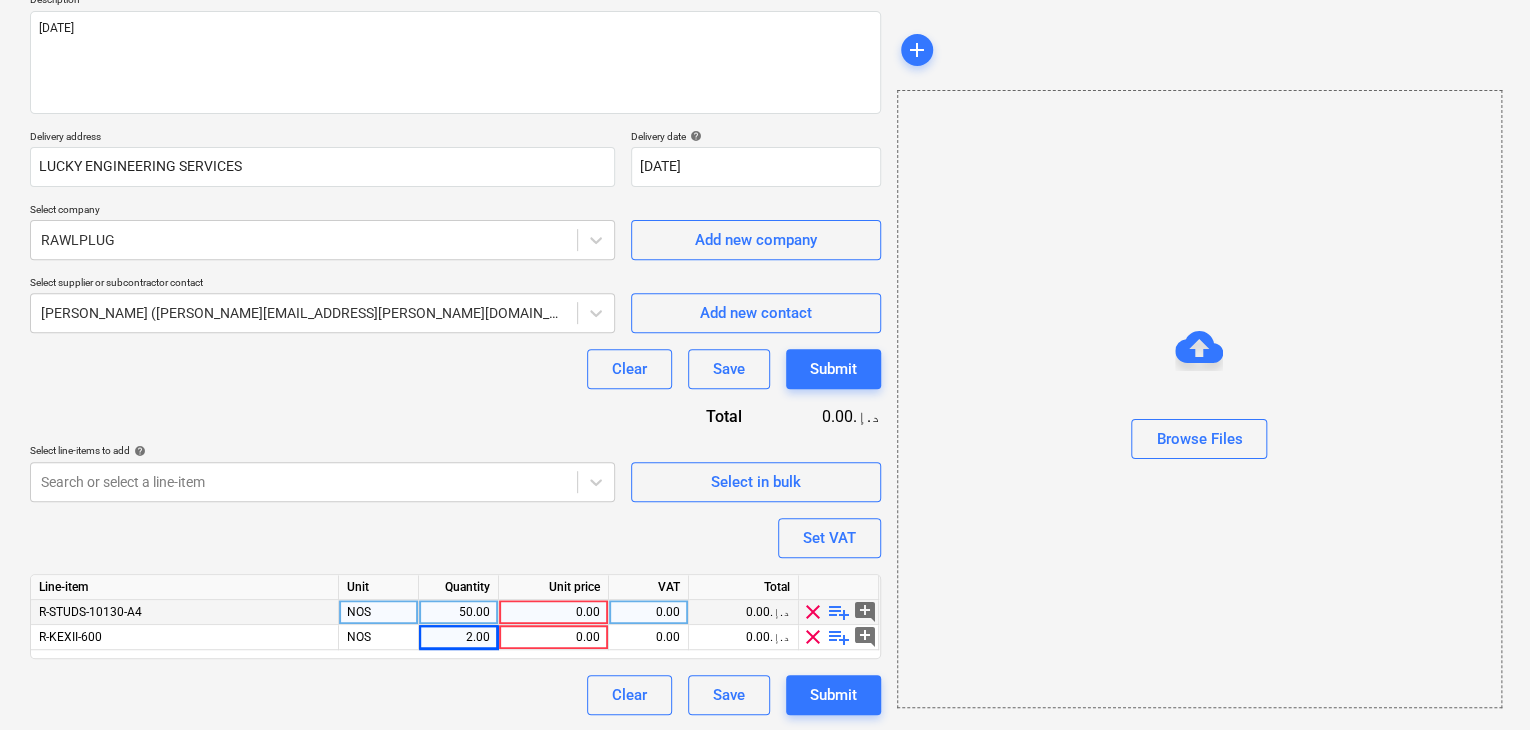 click on "0.00" at bounding box center [553, 612] 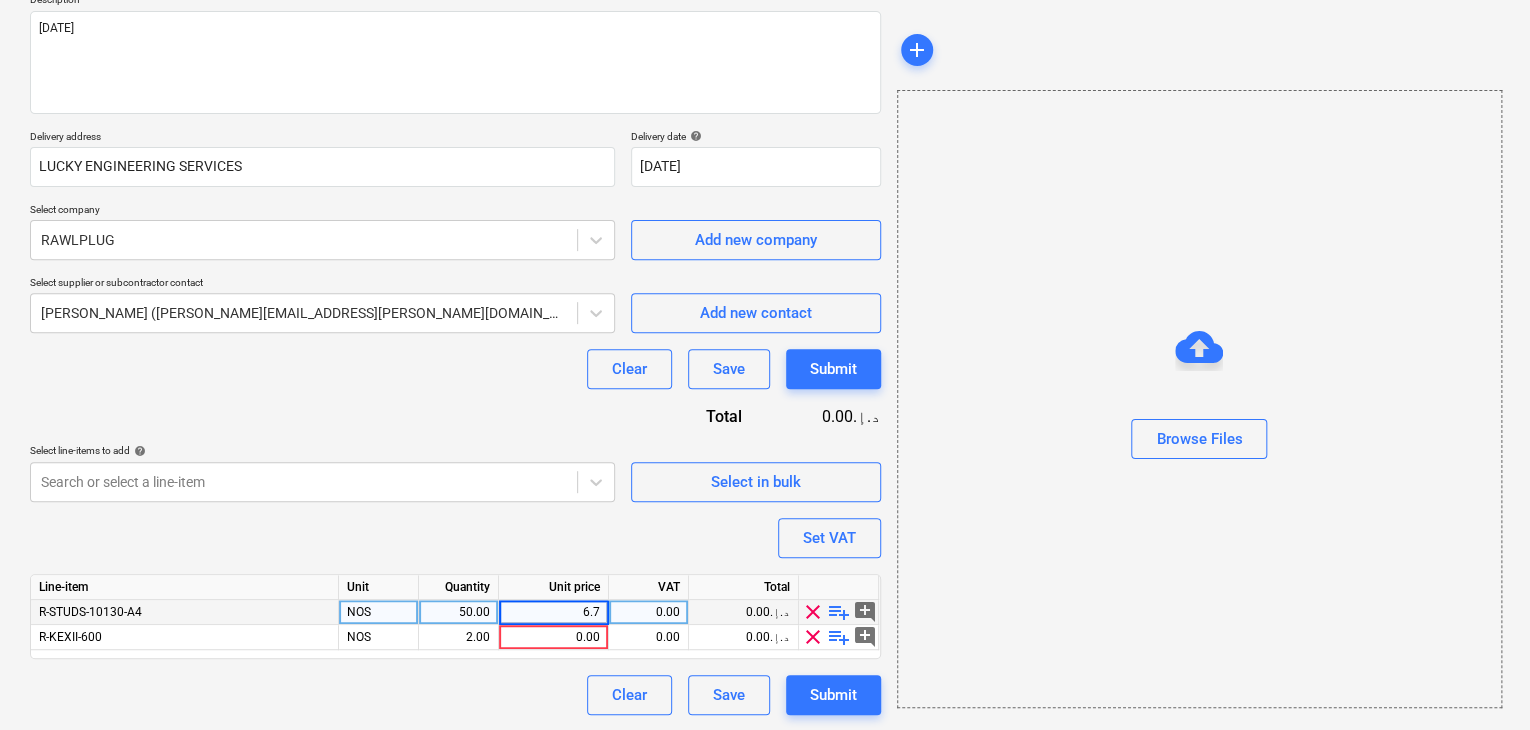type on "6.72" 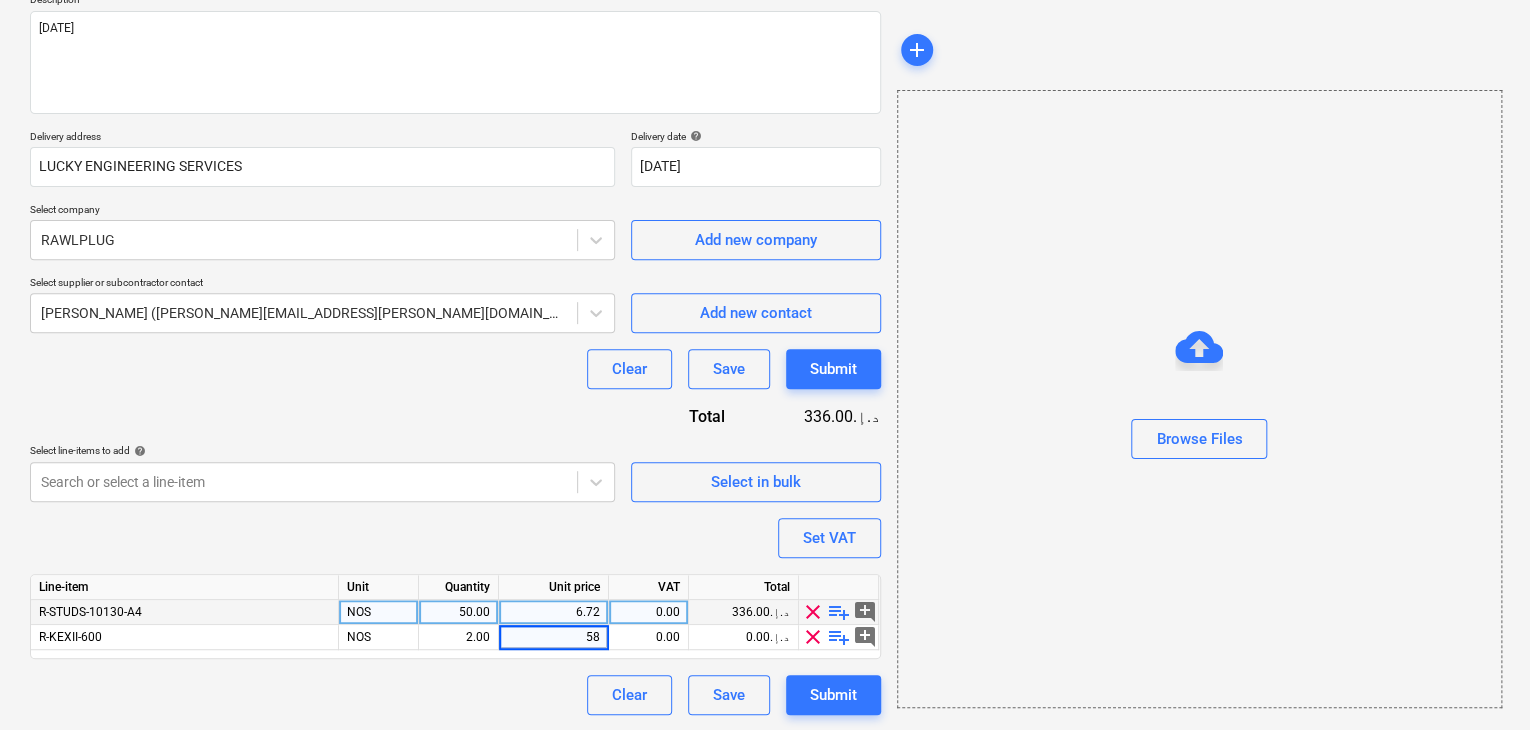 type on "x" 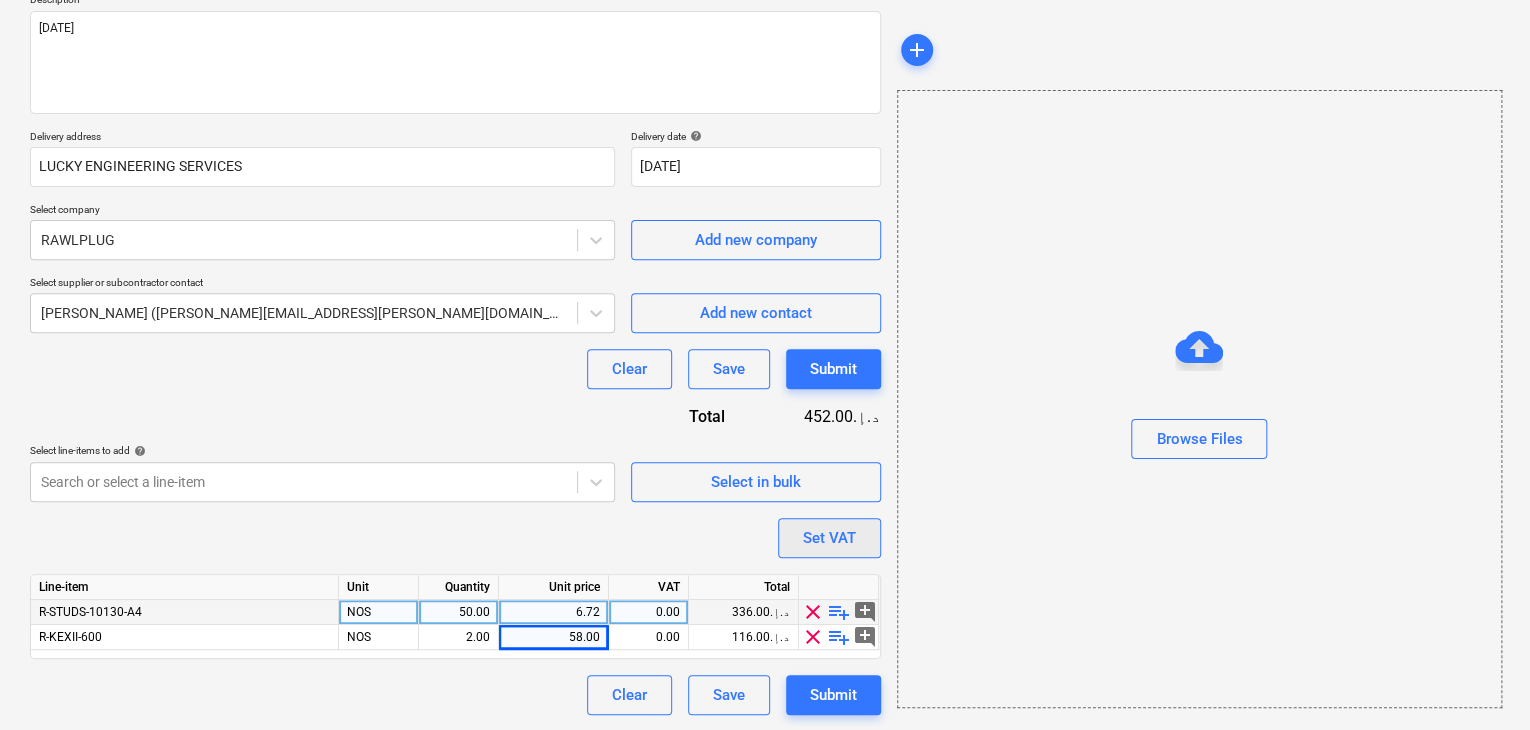 click on "Set VAT" at bounding box center [829, 538] 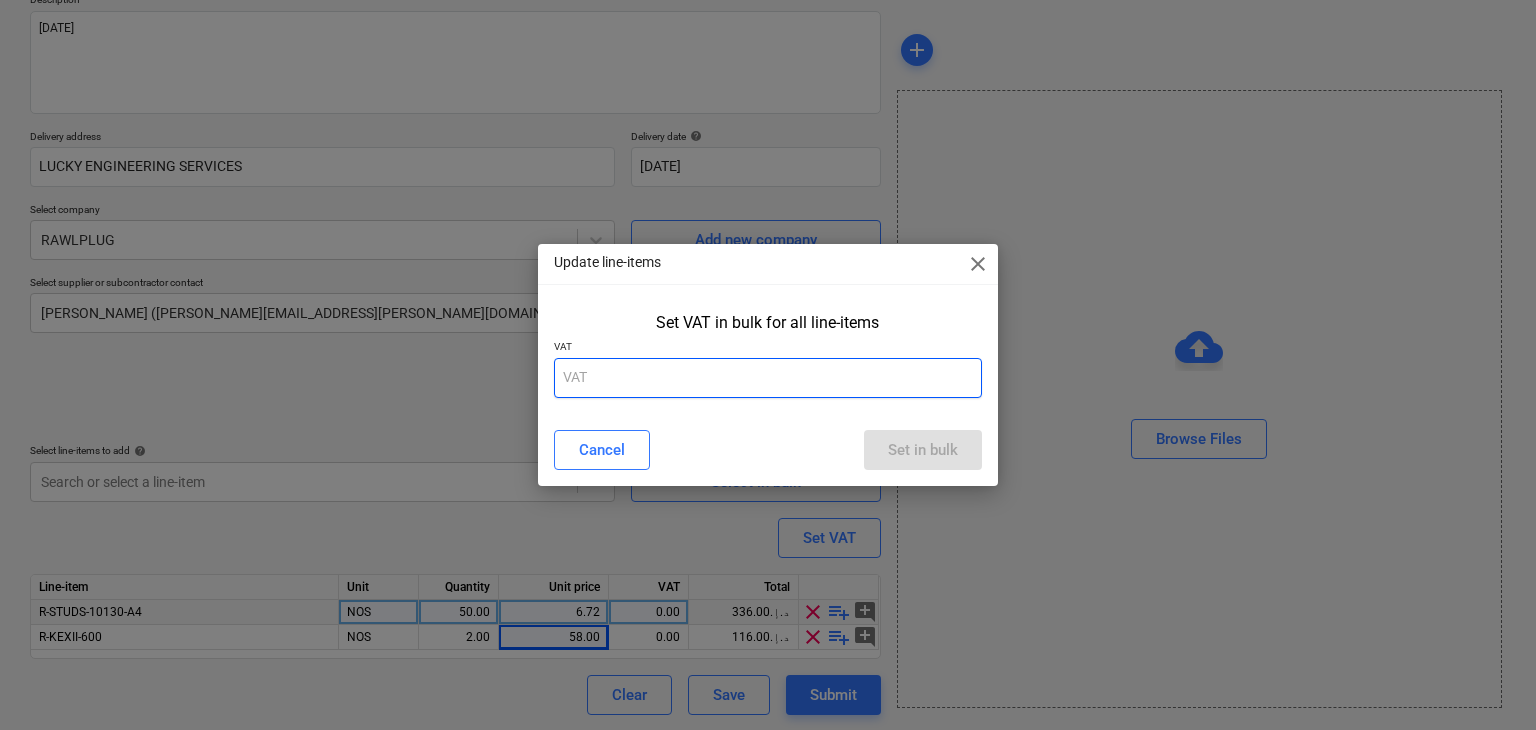 click at bounding box center [768, 378] 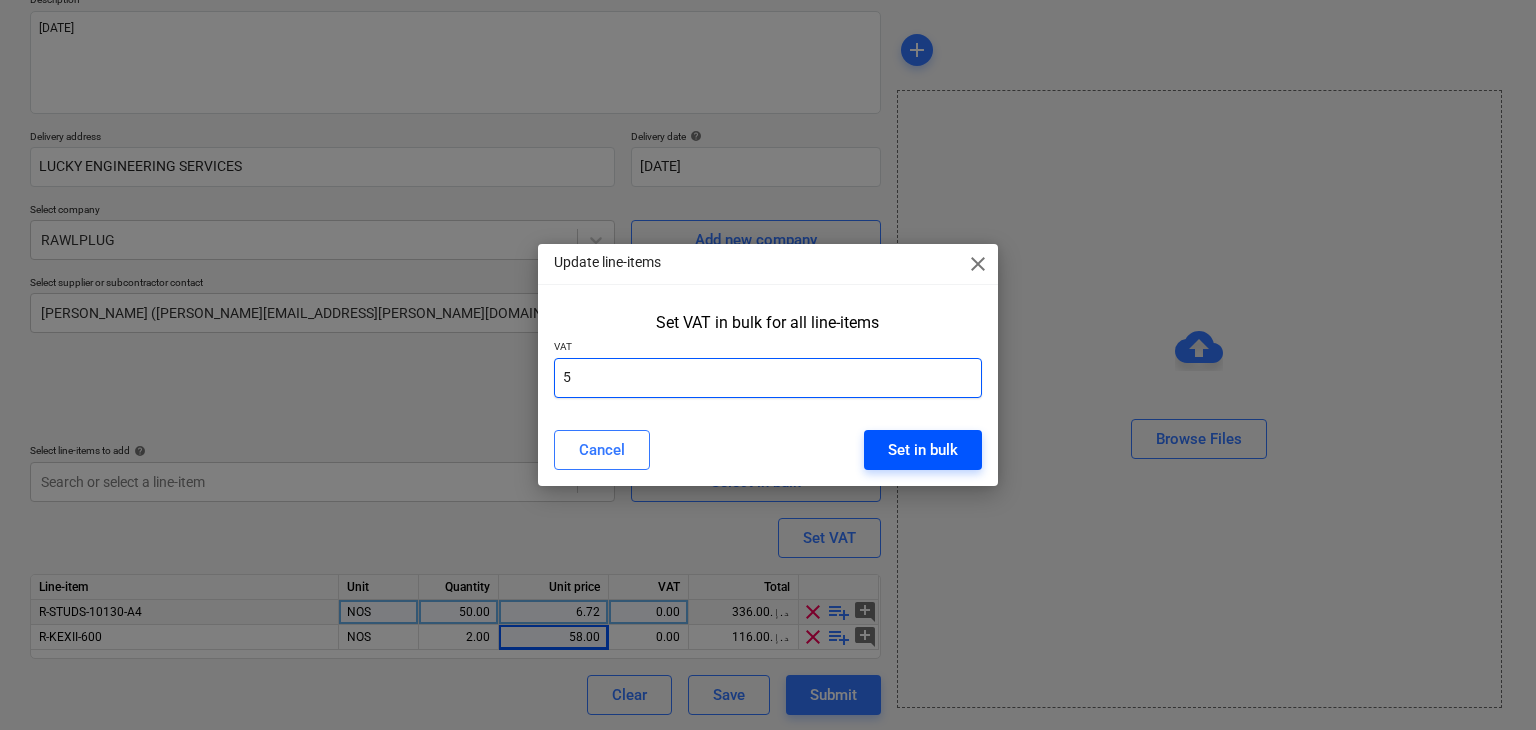 type on "5" 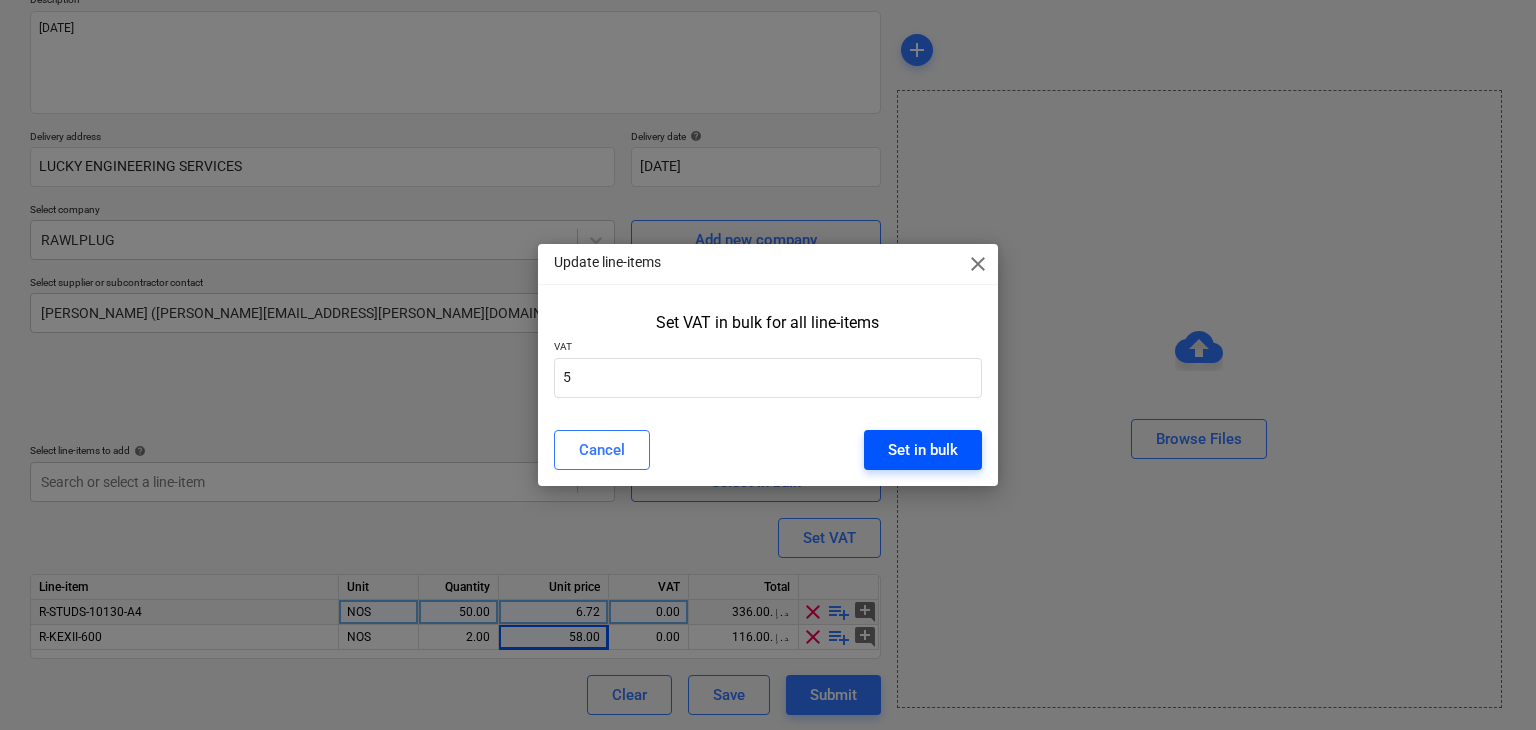 click on "Set in bulk" at bounding box center (923, 450) 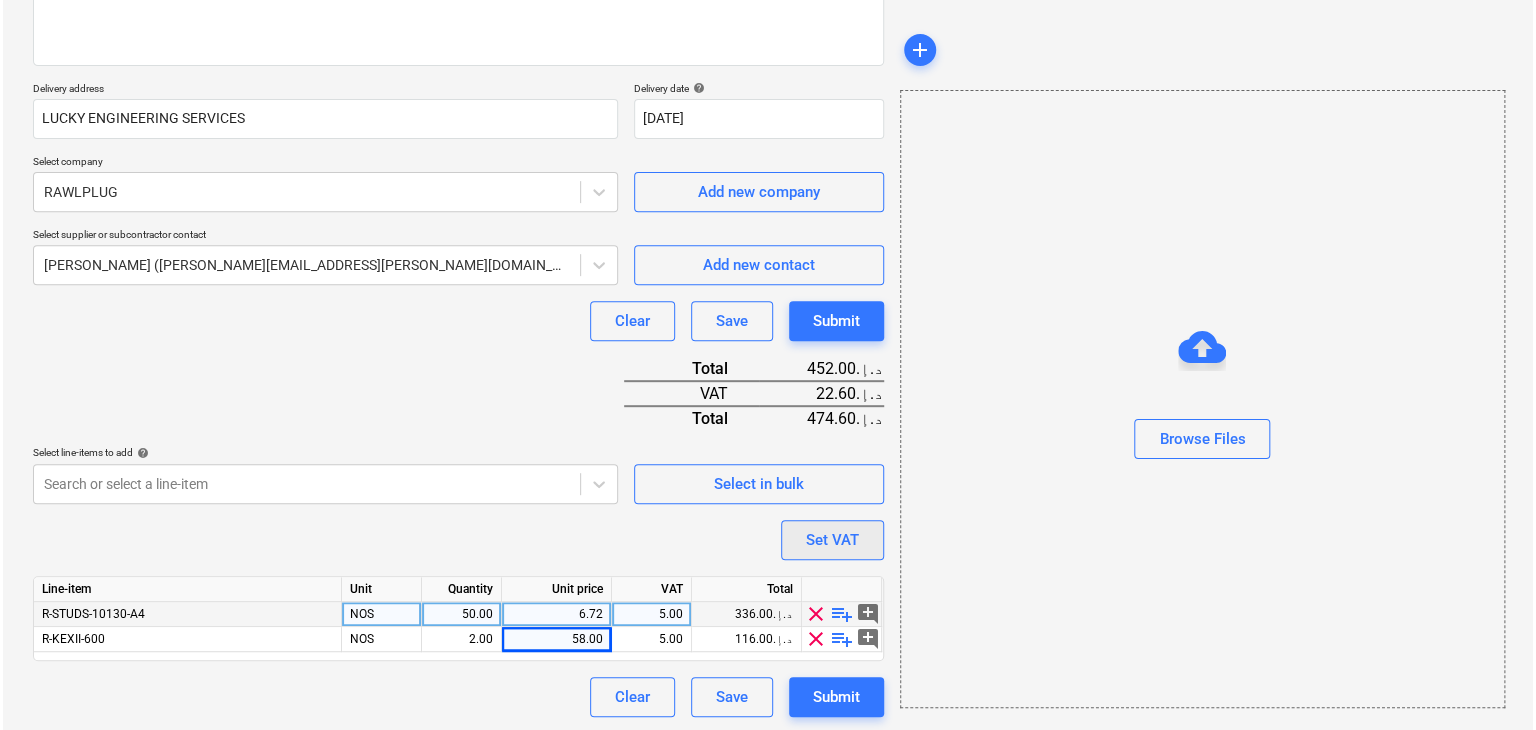 scroll, scrollTop: 294, scrollLeft: 0, axis: vertical 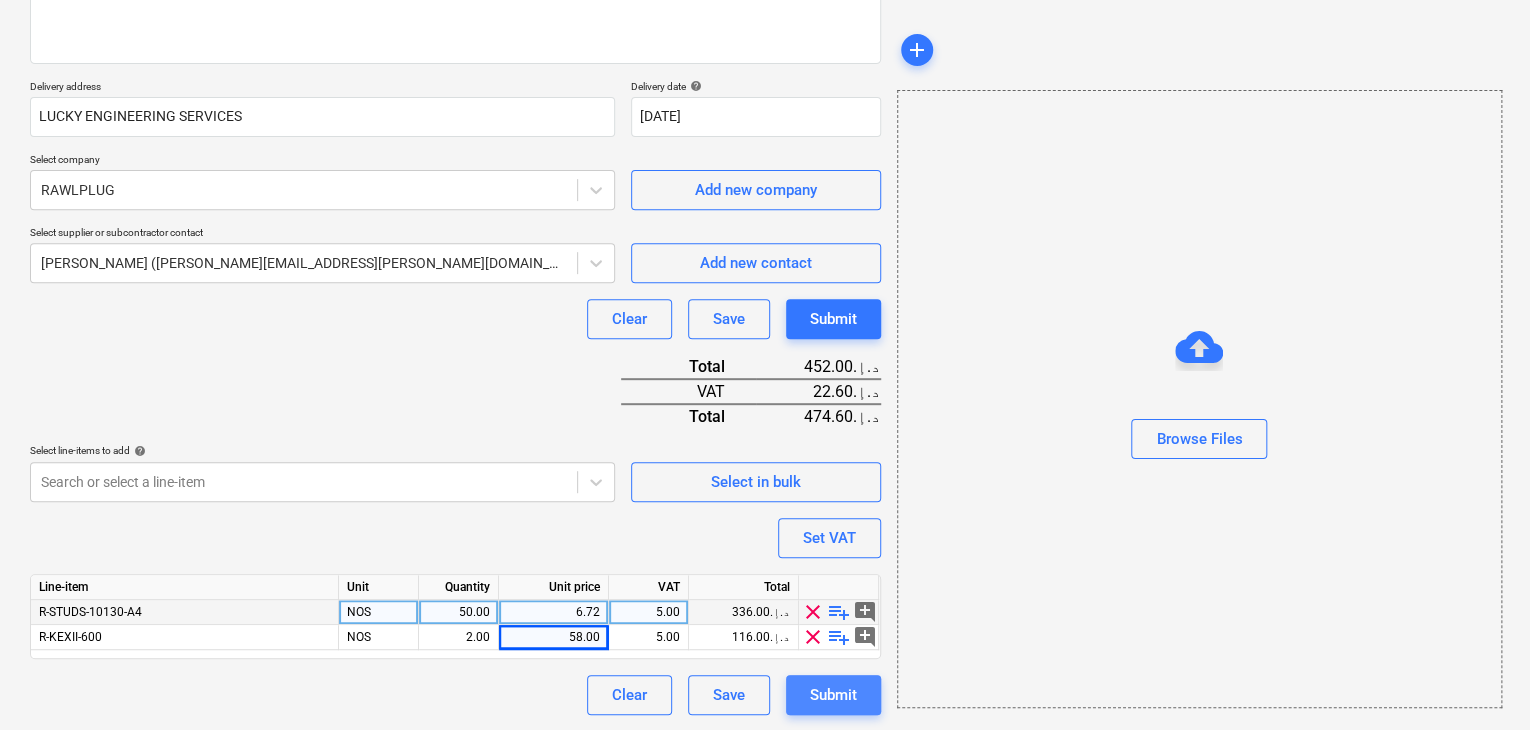 click on "Submit" at bounding box center (833, 695) 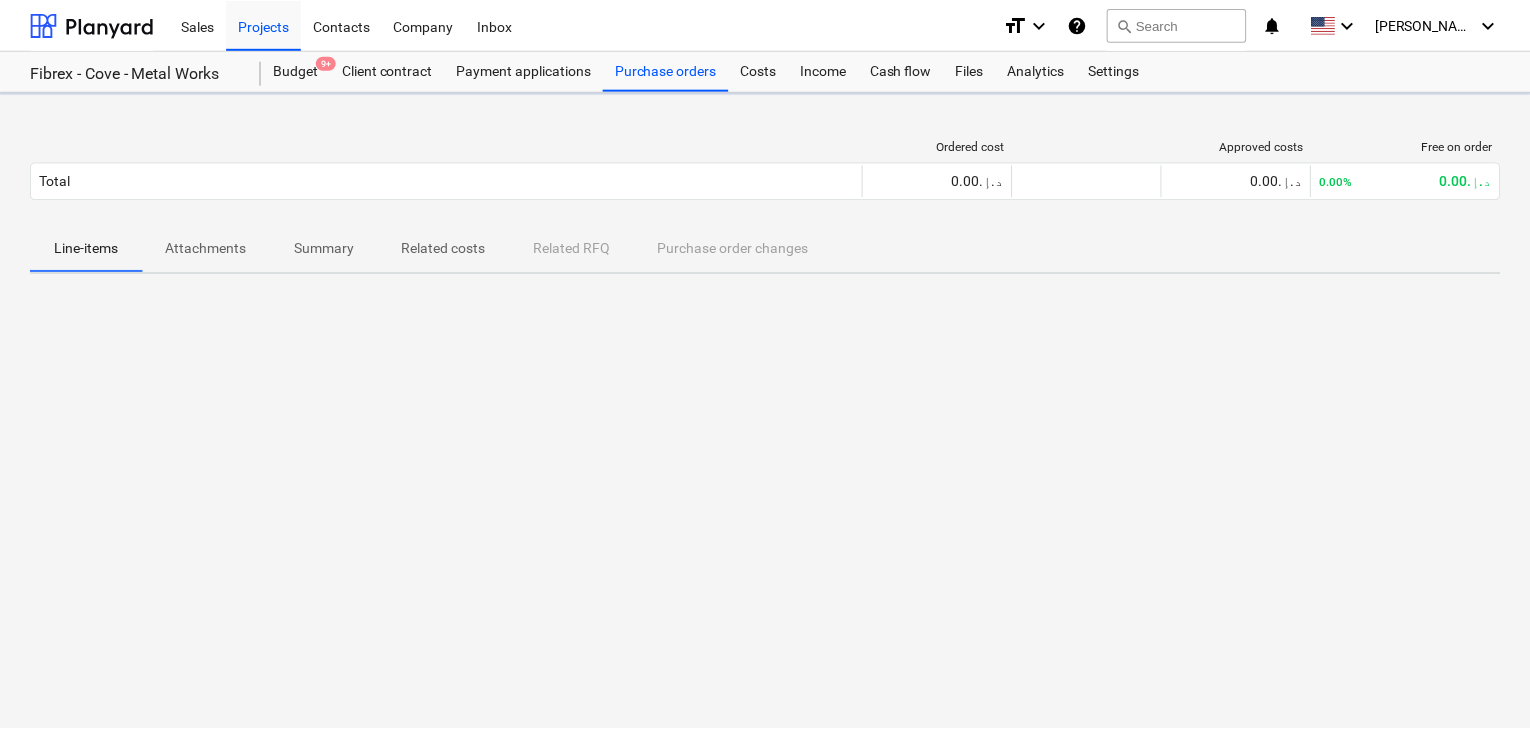 scroll, scrollTop: 0, scrollLeft: 0, axis: both 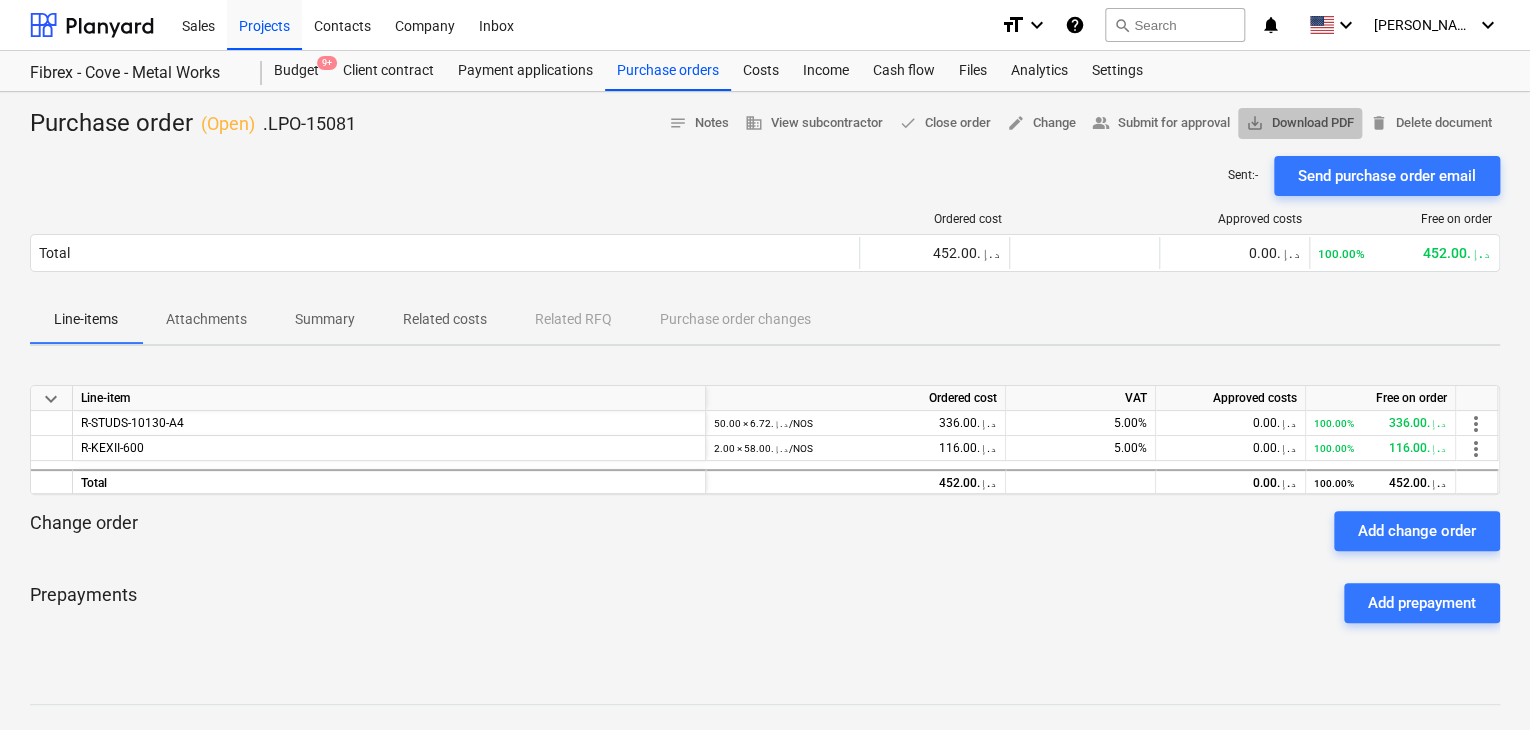 click on "save_alt Download PDF" at bounding box center (1300, 123) 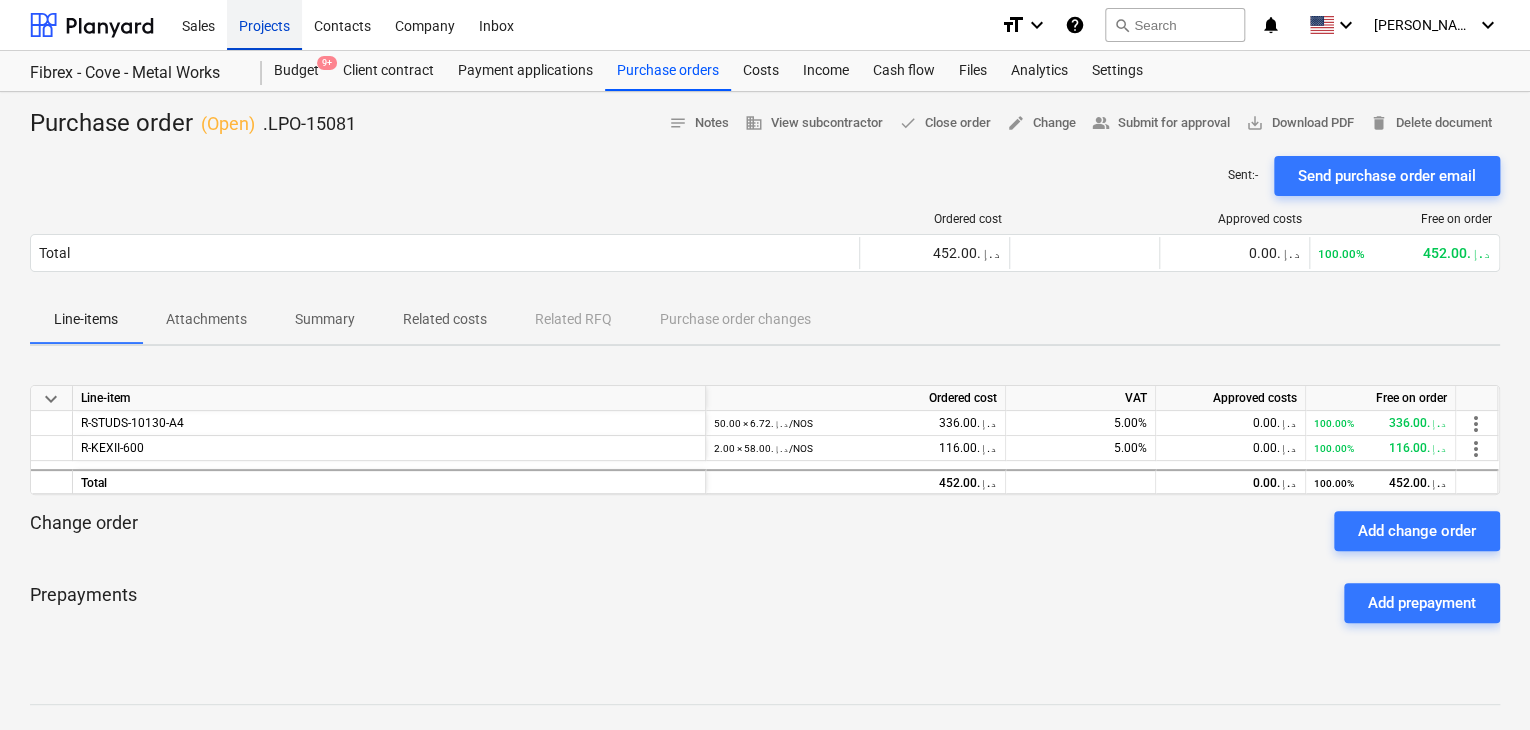click on "Projects" at bounding box center [264, 24] 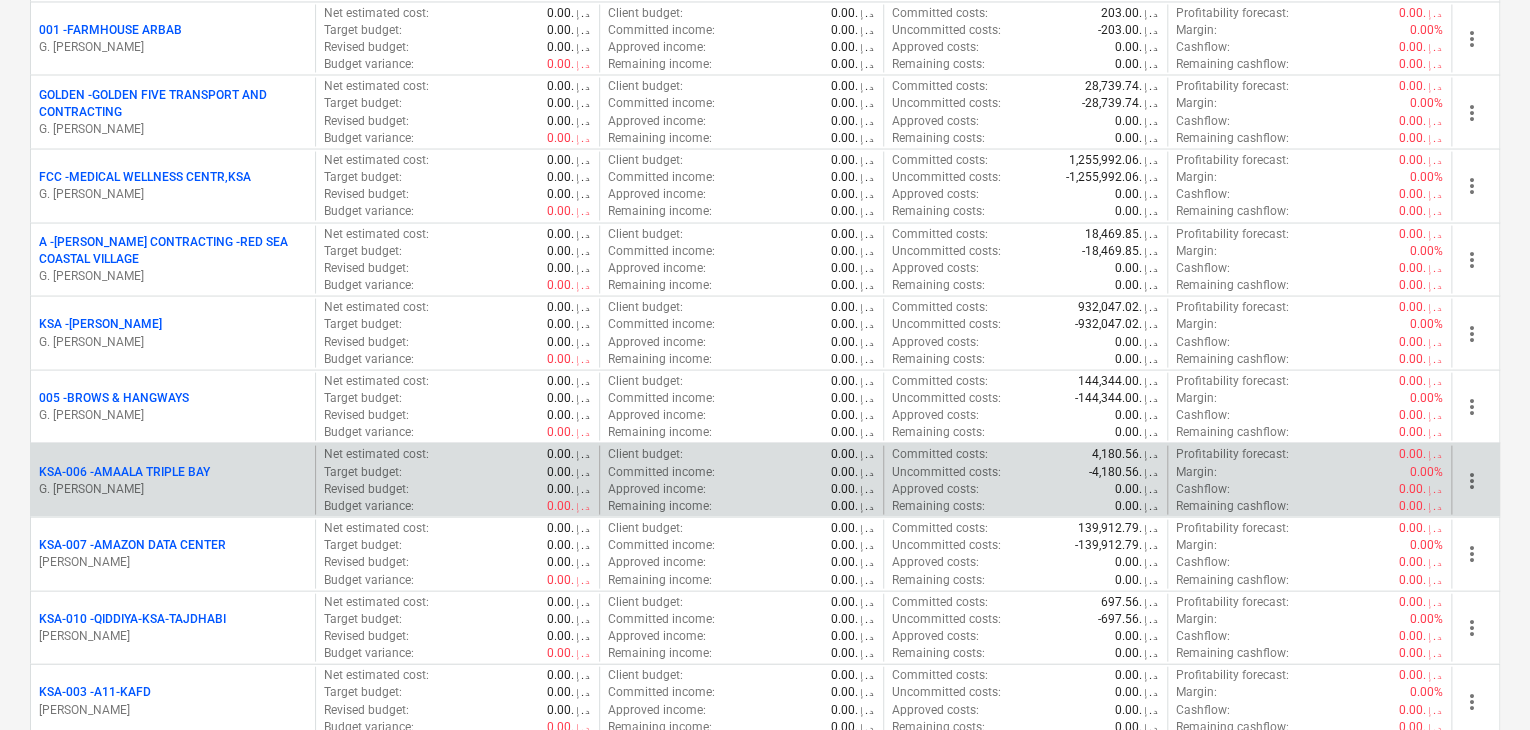 scroll, scrollTop: 2000, scrollLeft: 0, axis: vertical 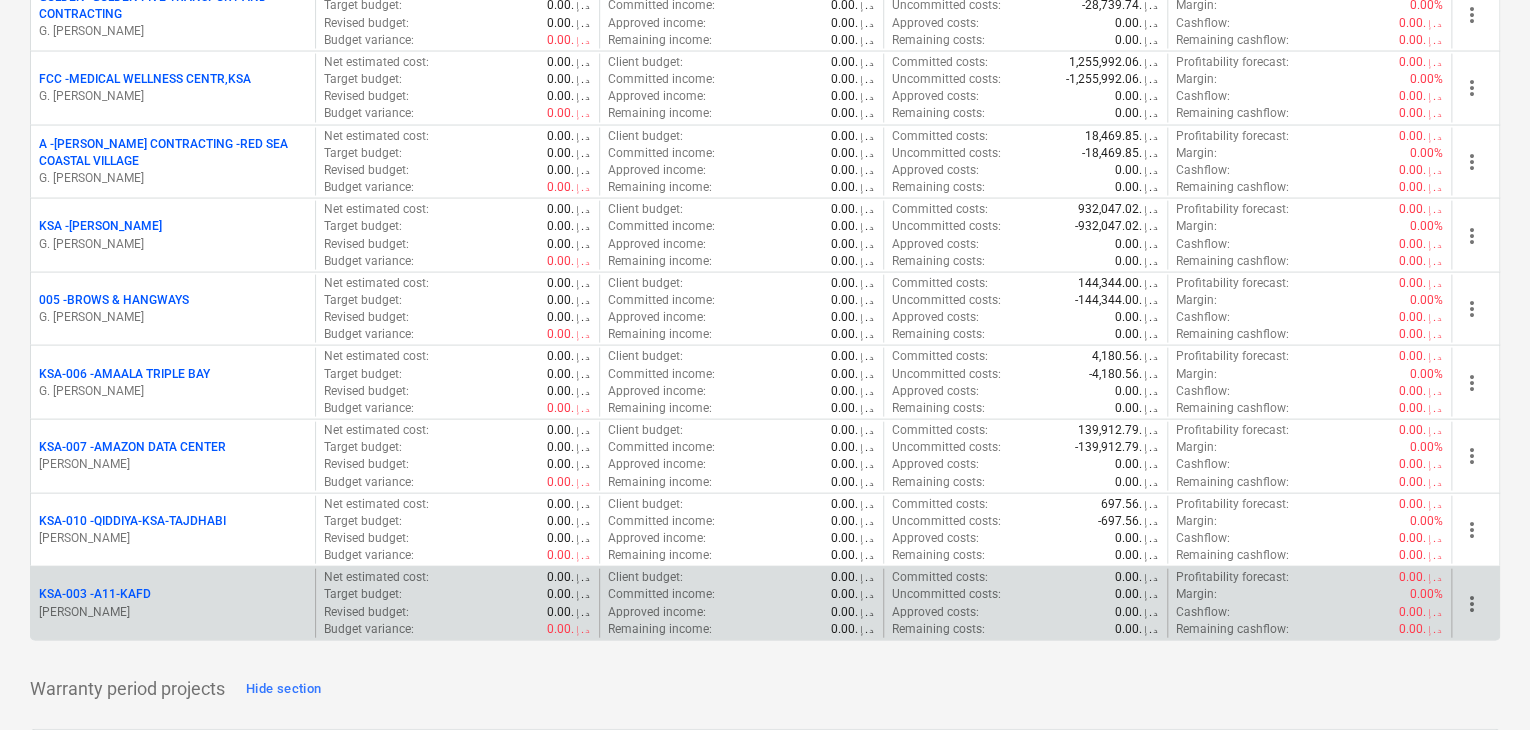 click on "KSA-003 -  A11-KAFD" at bounding box center [173, 594] 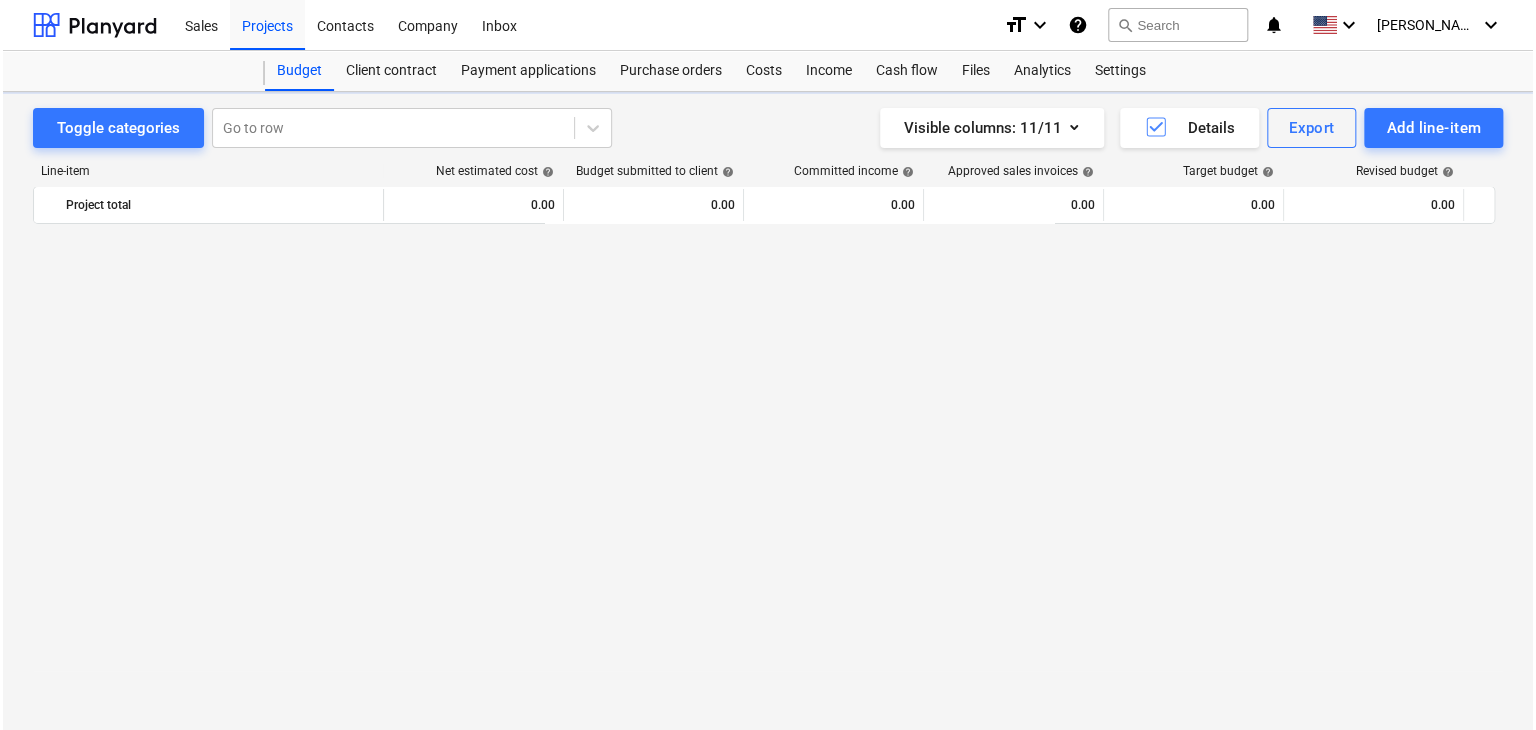 scroll, scrollTop: 0, scrollLeft: 0, axis: both 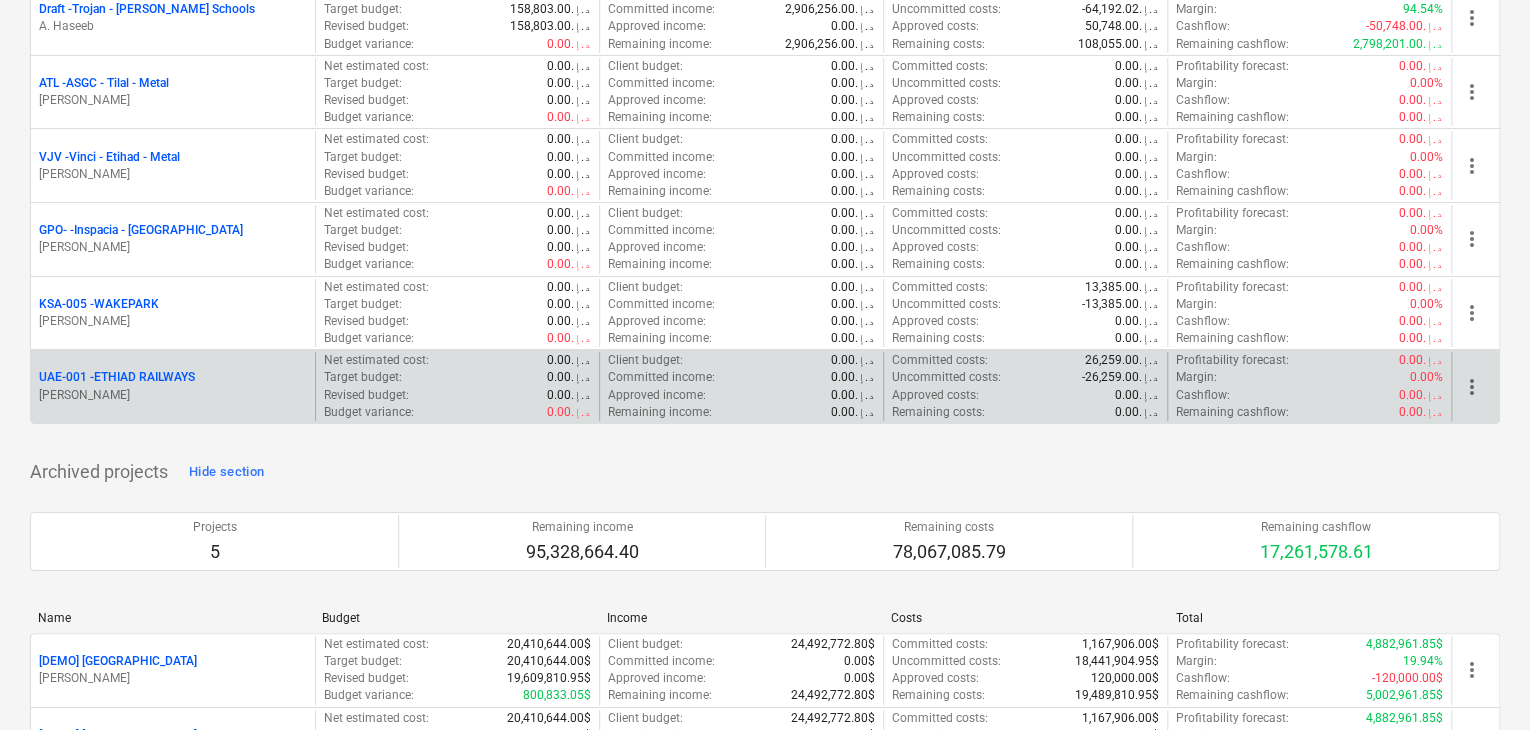 click on "UAE-001 -  ETHIAD RAILWAYS" at bounding box center [117, 377] 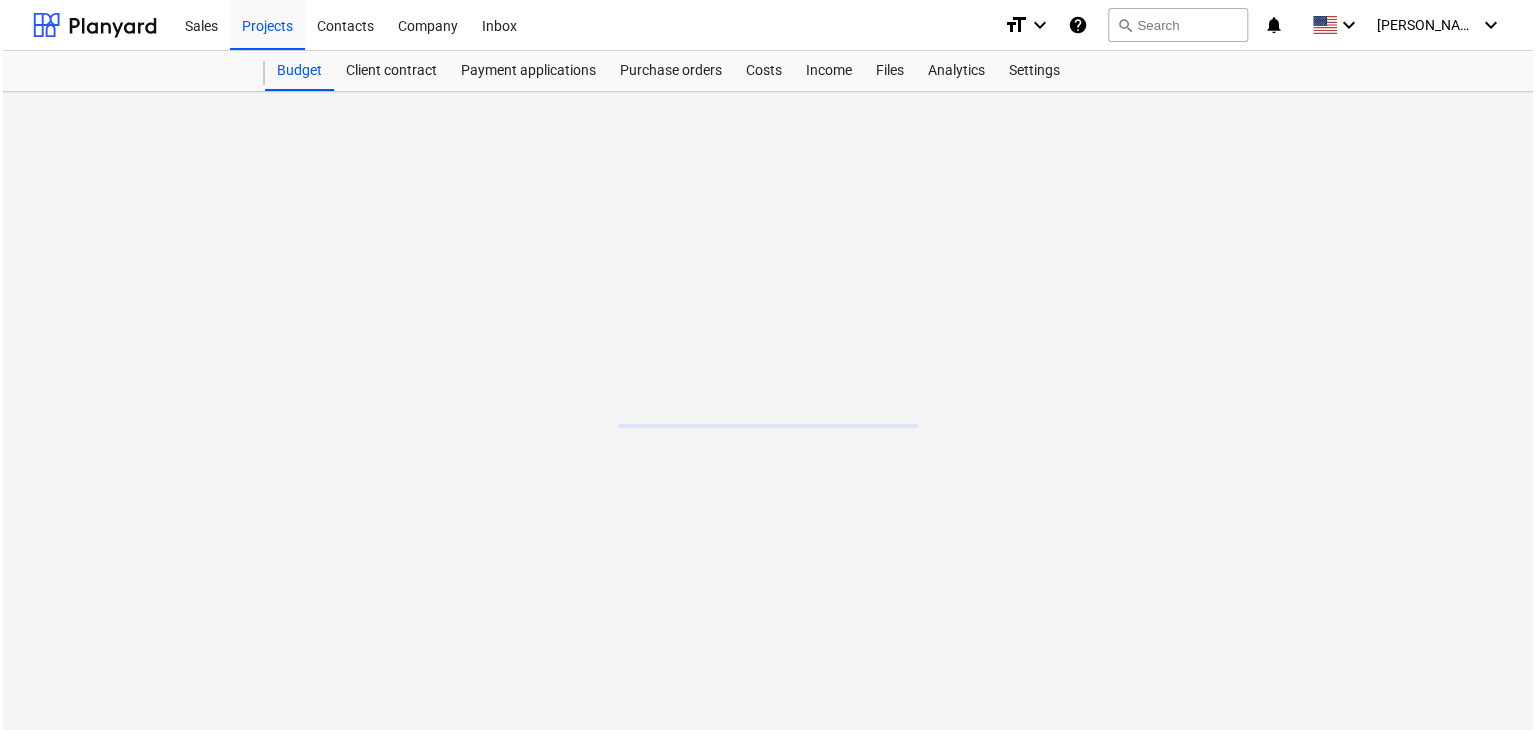 scroll, scrollTop: 0, scrollLeft: 0, axis: both 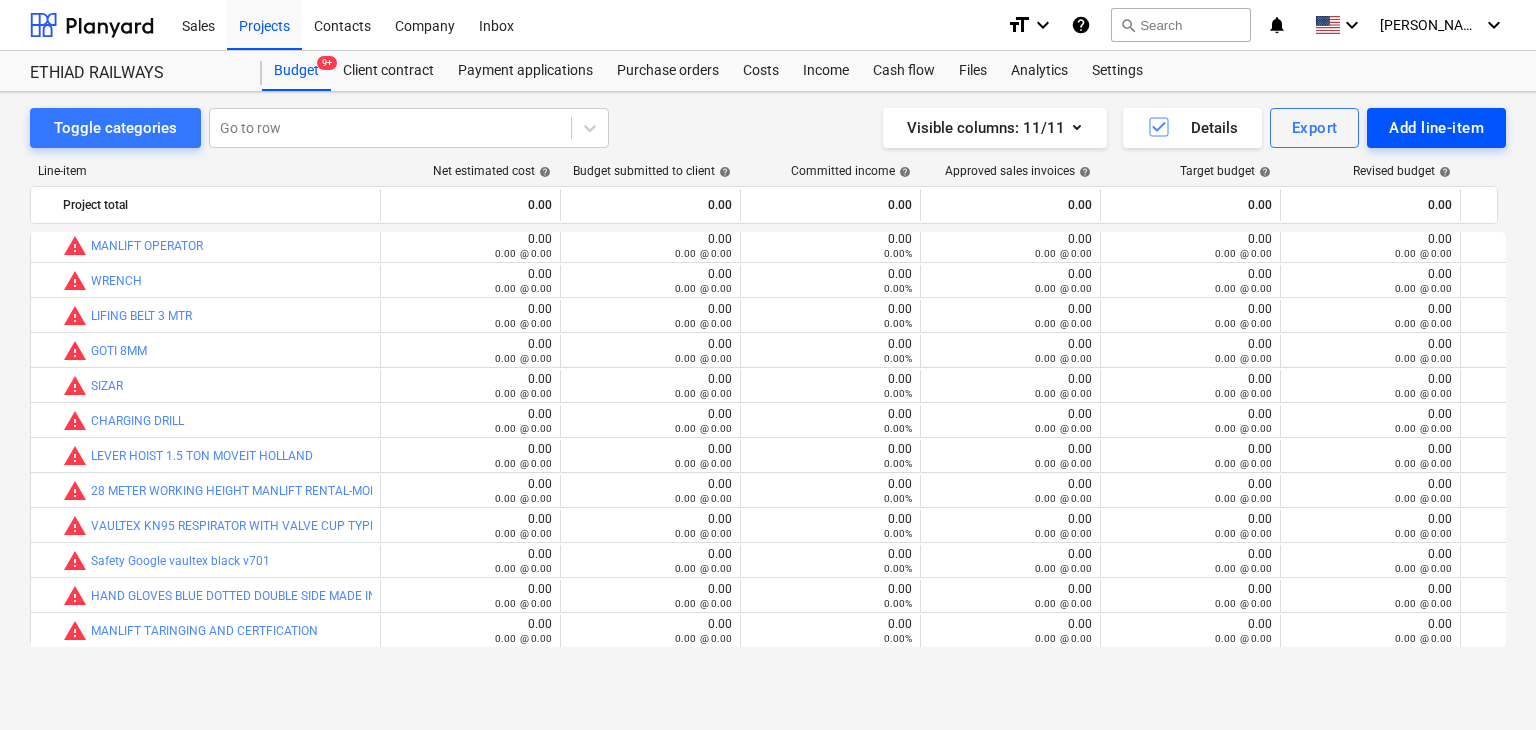 click on "Add line-item" at bounding box center (1436, 128) 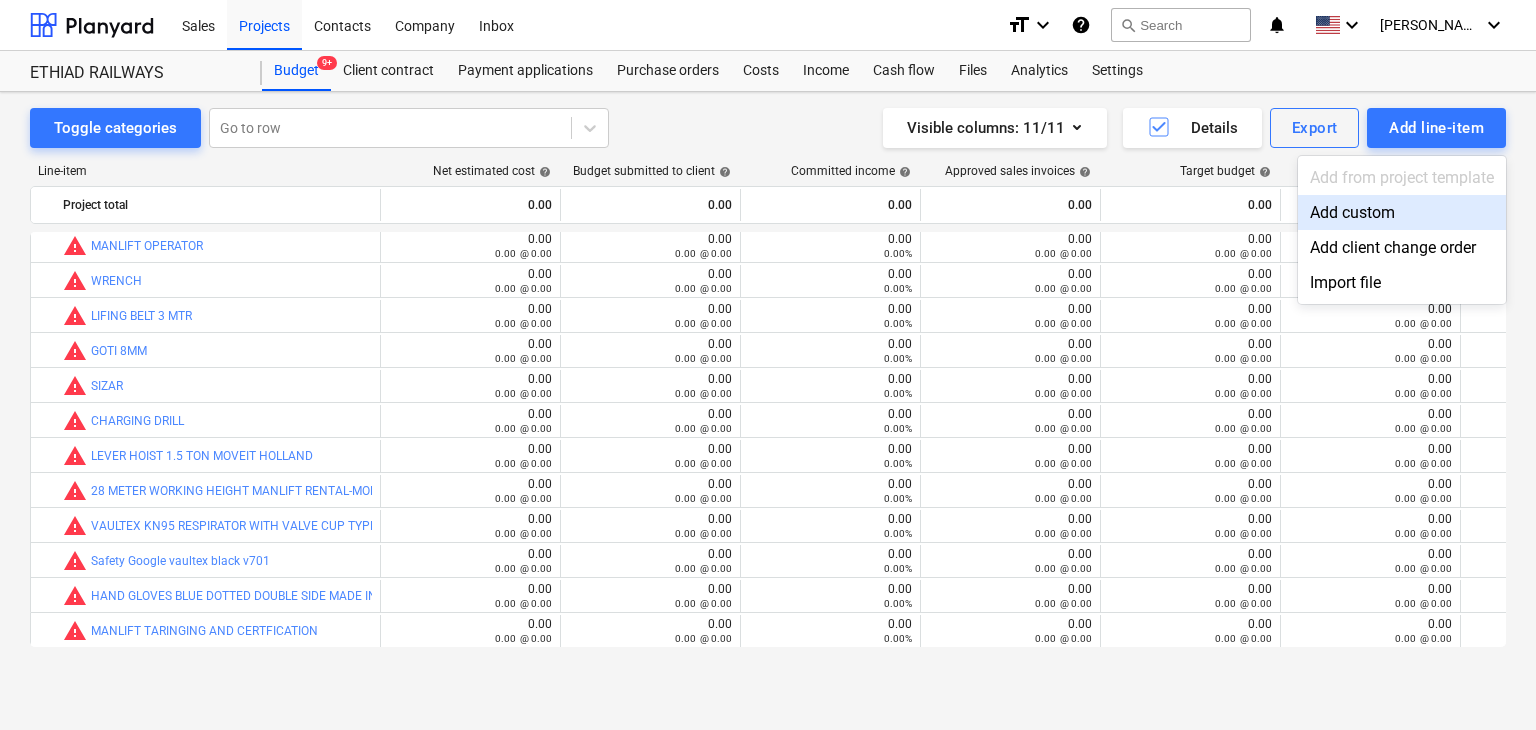 click on "Add custom" at bounding box center [1402, 212] 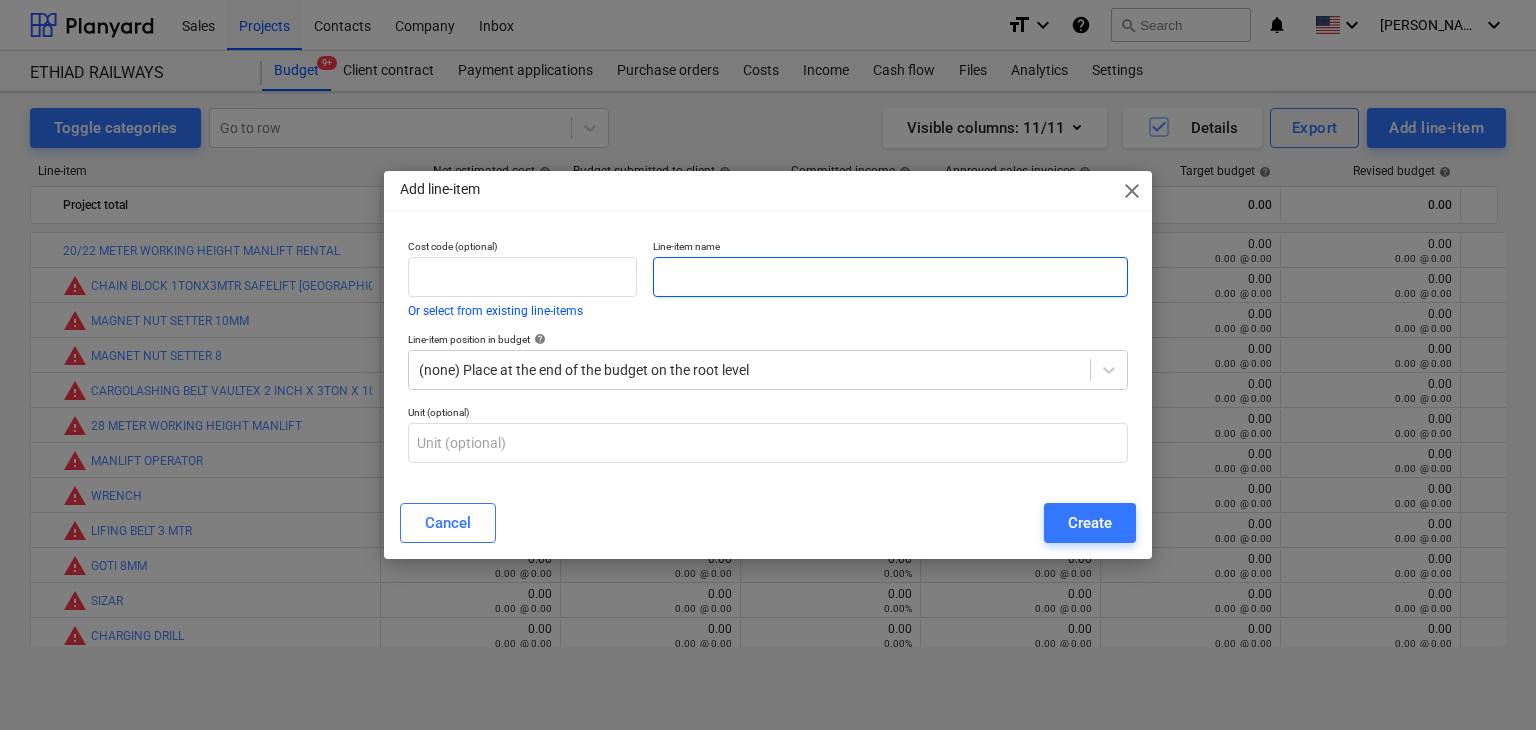 scroll, scrollTop: 215, scrollLeft: 0, axis: vertical 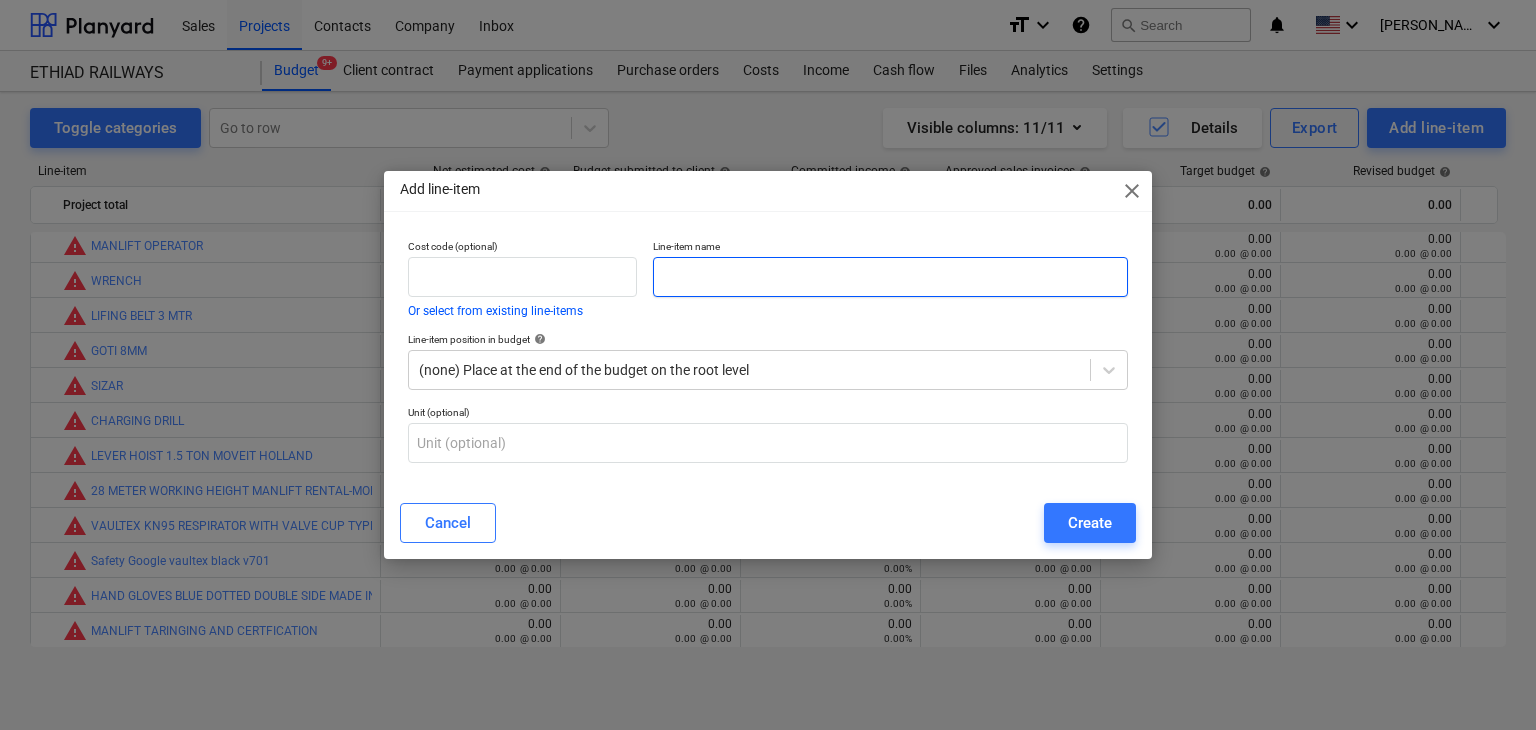 click at bounding box center (890, 277) 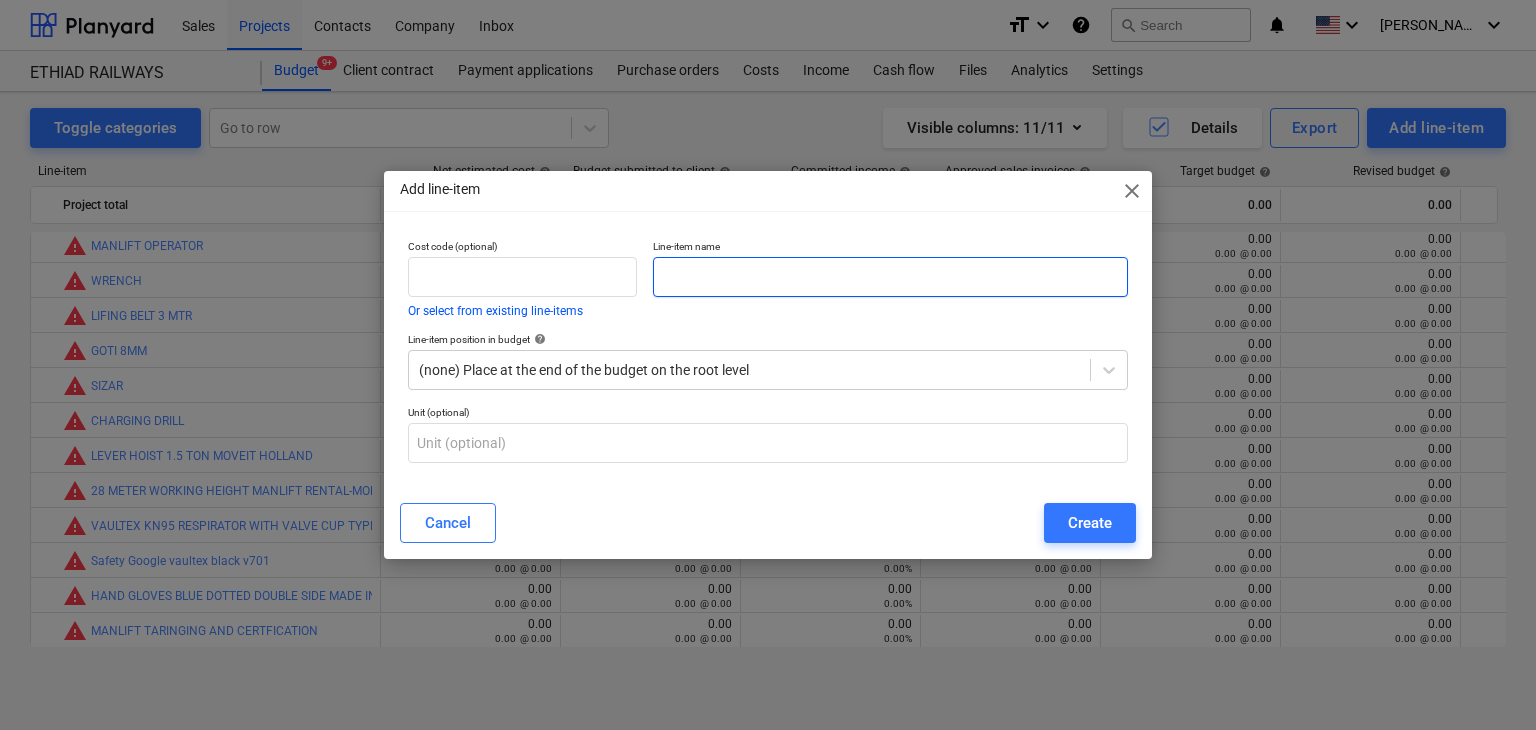 paste on ""28MTR WH MANLIFT RENTAL -EXTENSION WITHOUT FUEL WITHOUT CERTIFIED OPEARTOR LOCATION :ICAD . ABUDHABI FOR 10 DAYS :[DATE] TO [DATE]"" 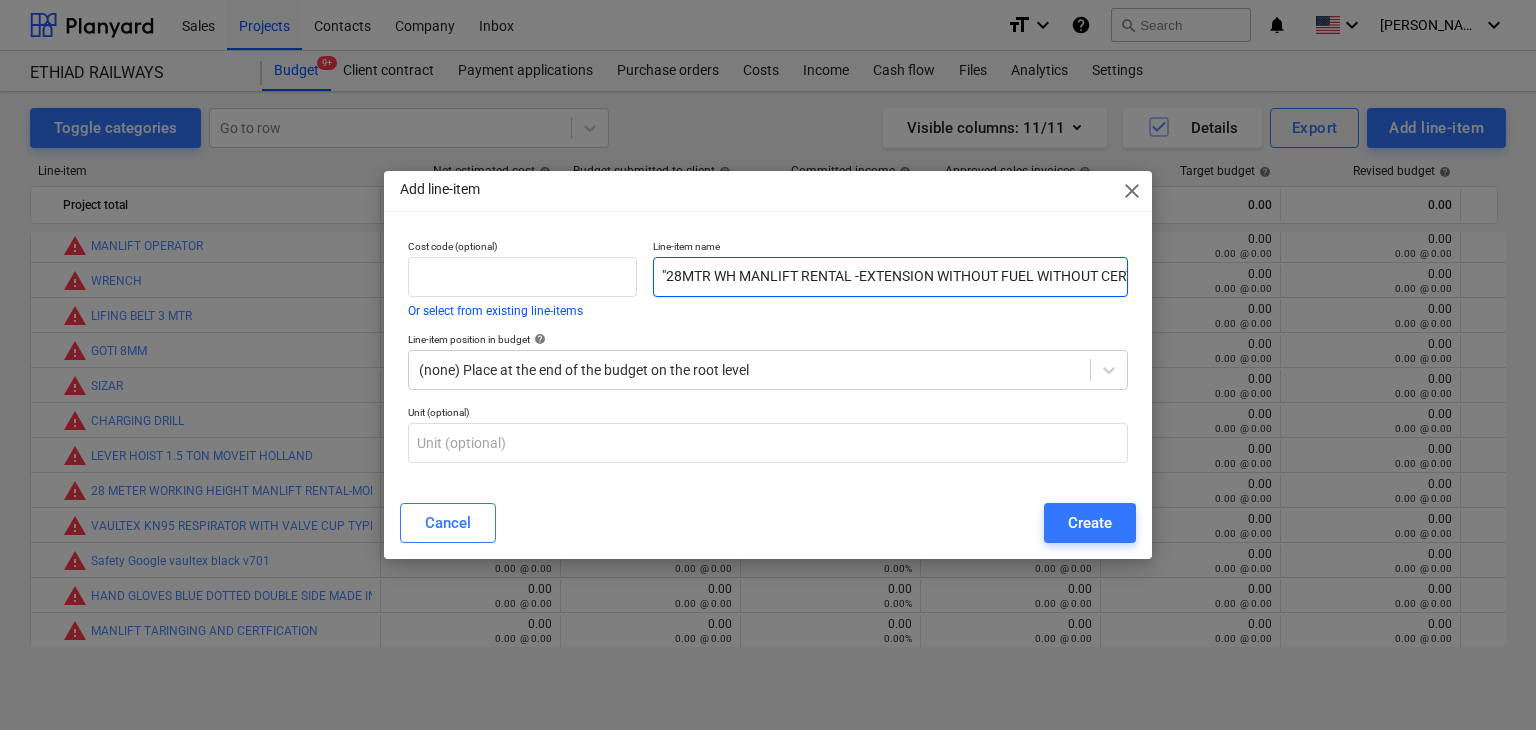 scroll, scrollTop: 0, scrollLeft: 618, axis: horizontal 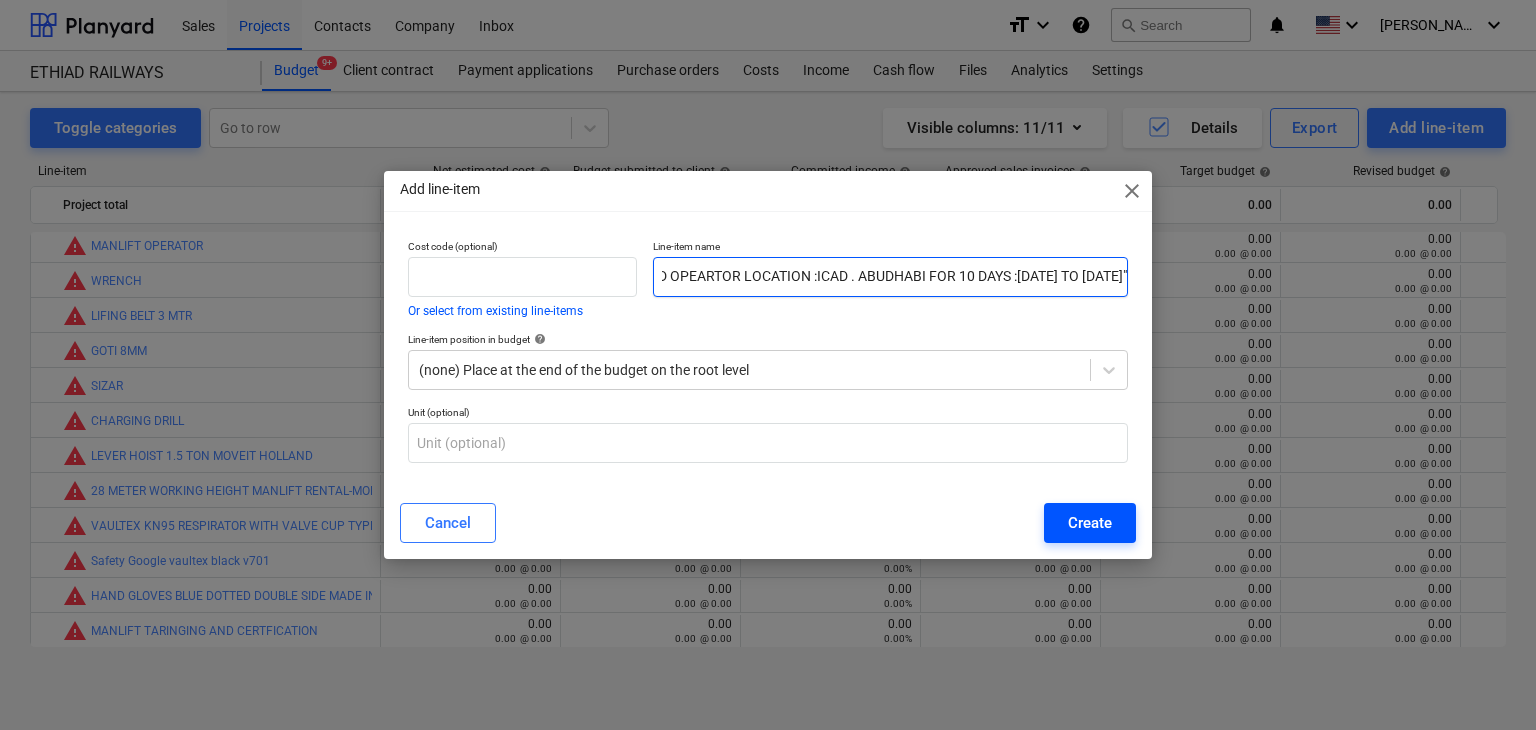type on ""28MTR WH MANLIFT RENTAL -EXTENSION WITHOUT FUEL WITHOUT CERTIFIED OPEARTOR LOCATION :ICAD . ABUDHABI FOR 10 DAYS :[DATE] TO [DATE]"" 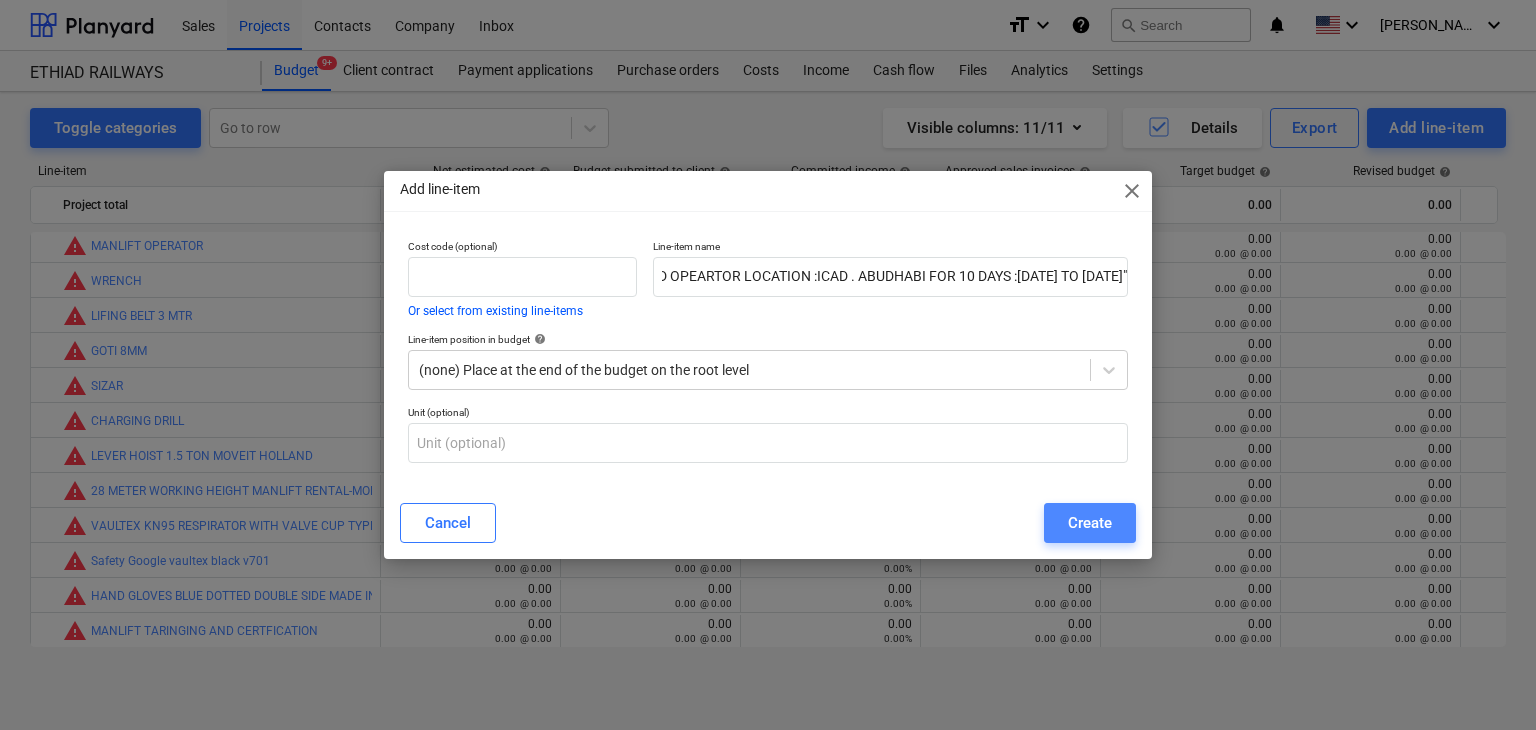 click on "Create" at bounding box center (1090, 523) 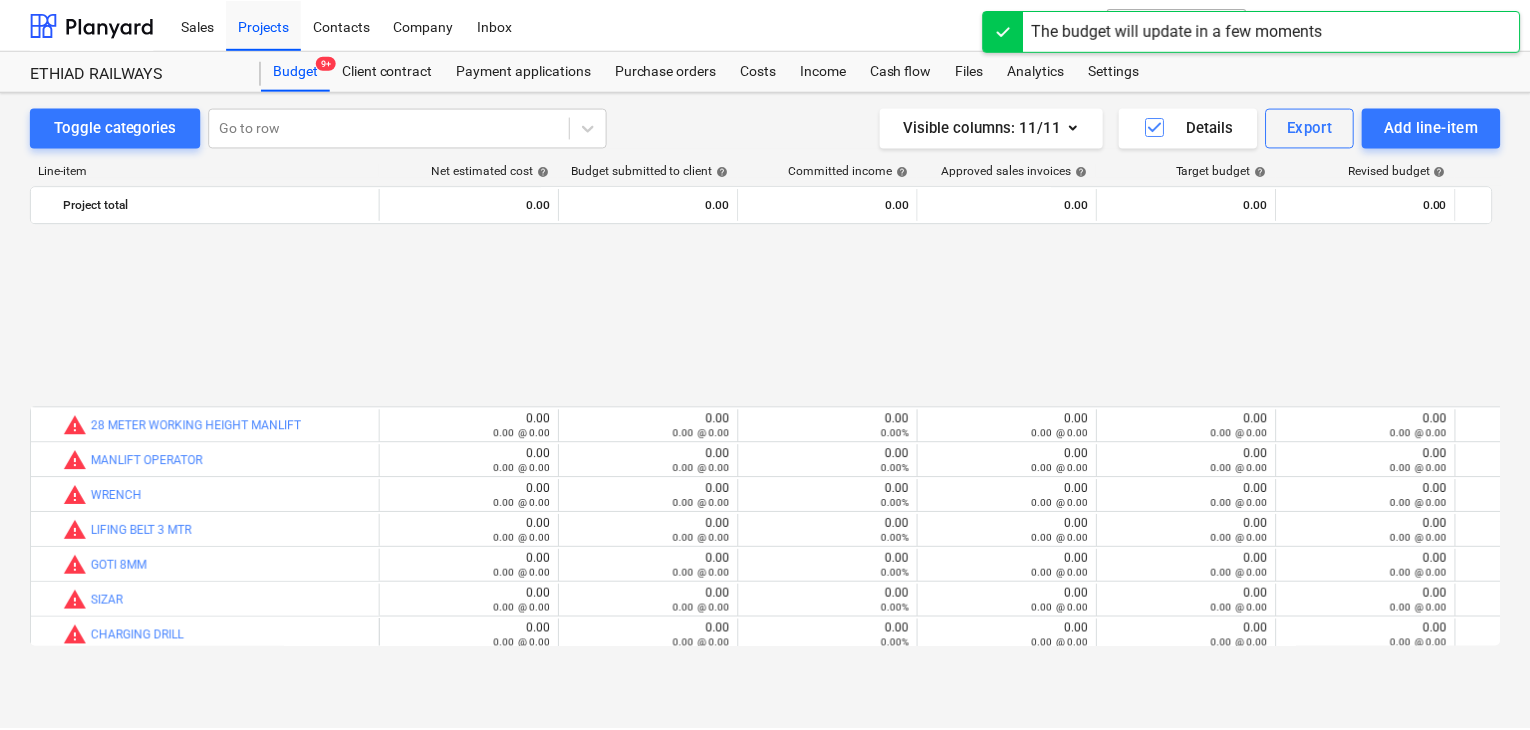scroll, scrollTop: 215, scrollLeft: 0, axis: vertical 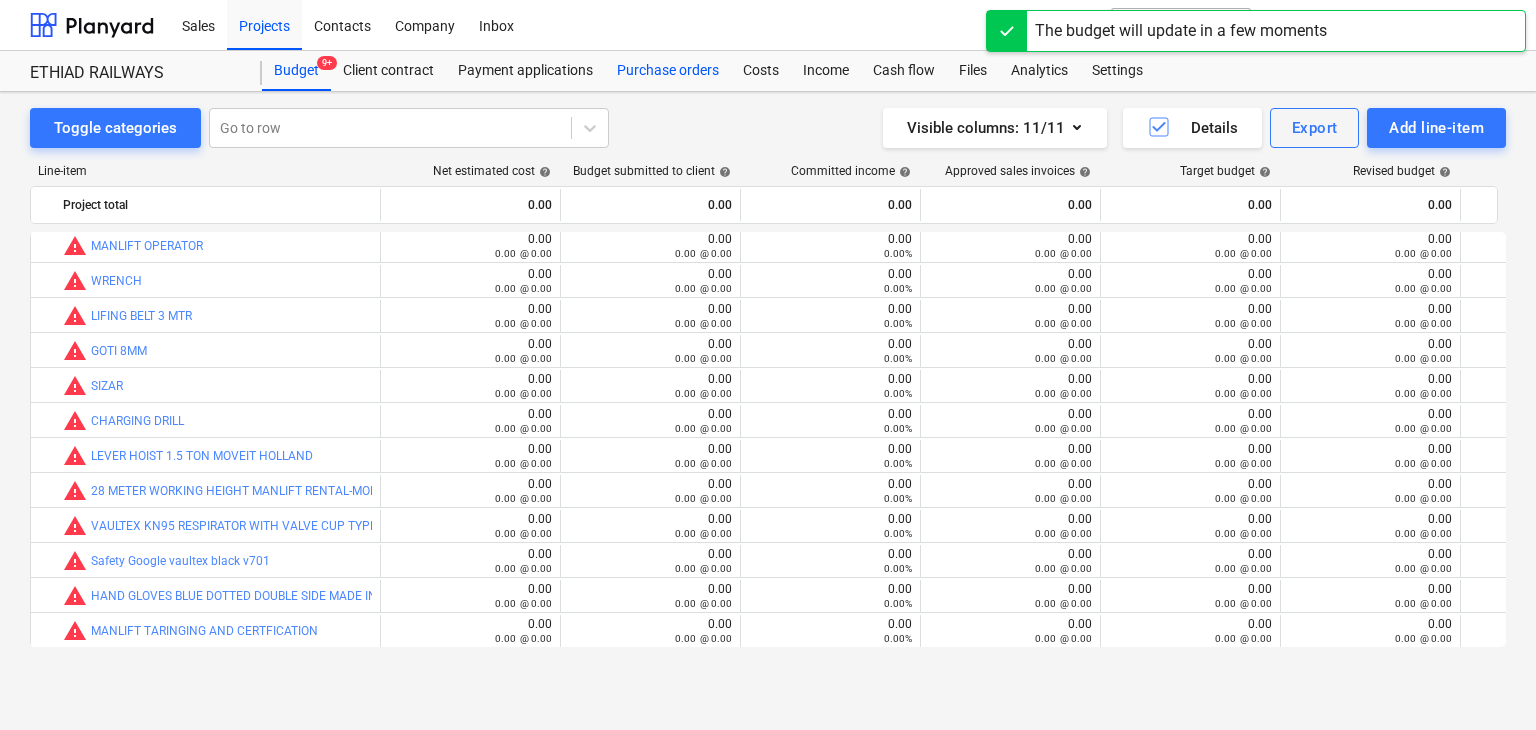 click on "Purchase orders" at bounding box center [668, 71] 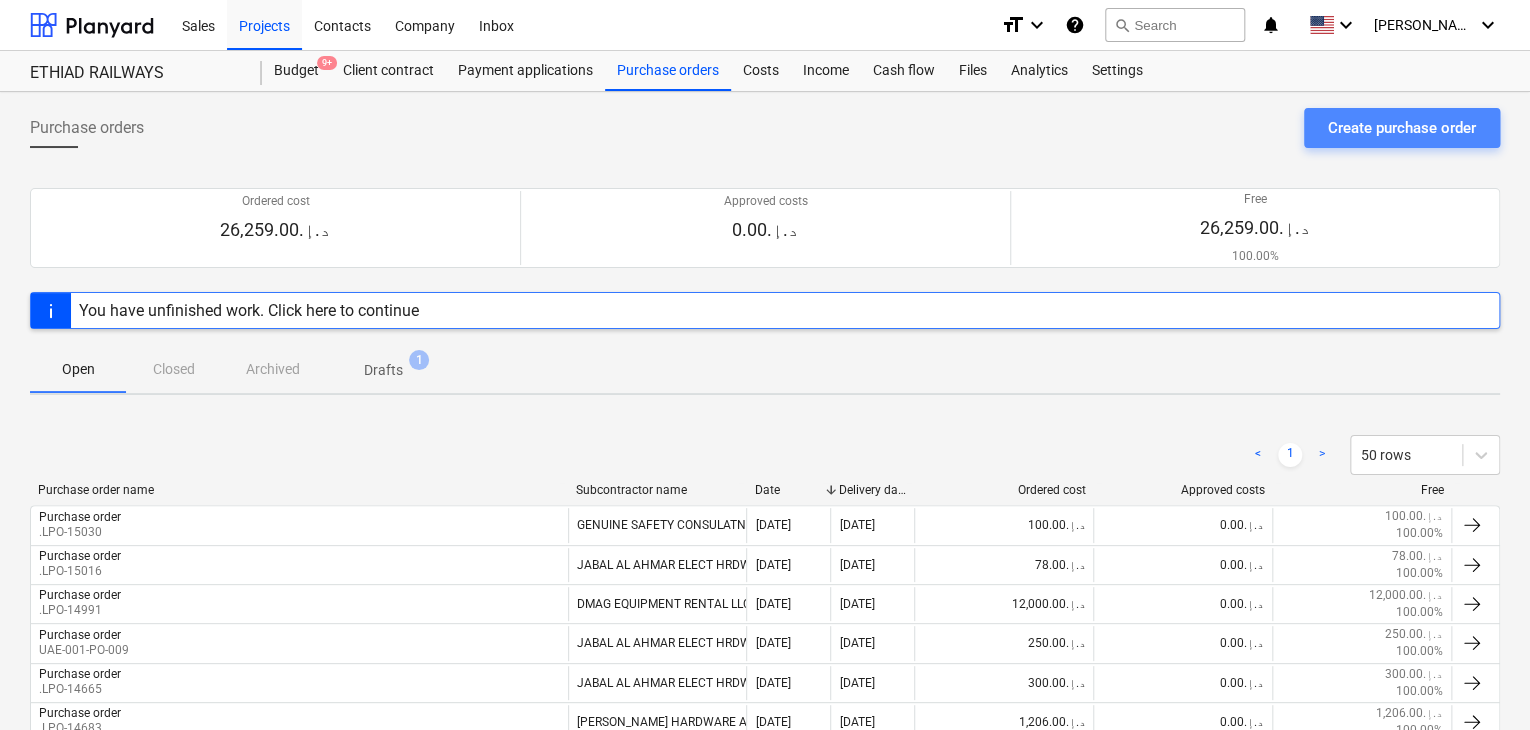 click on "Create purchase order" at bounding box center (1402, 128) 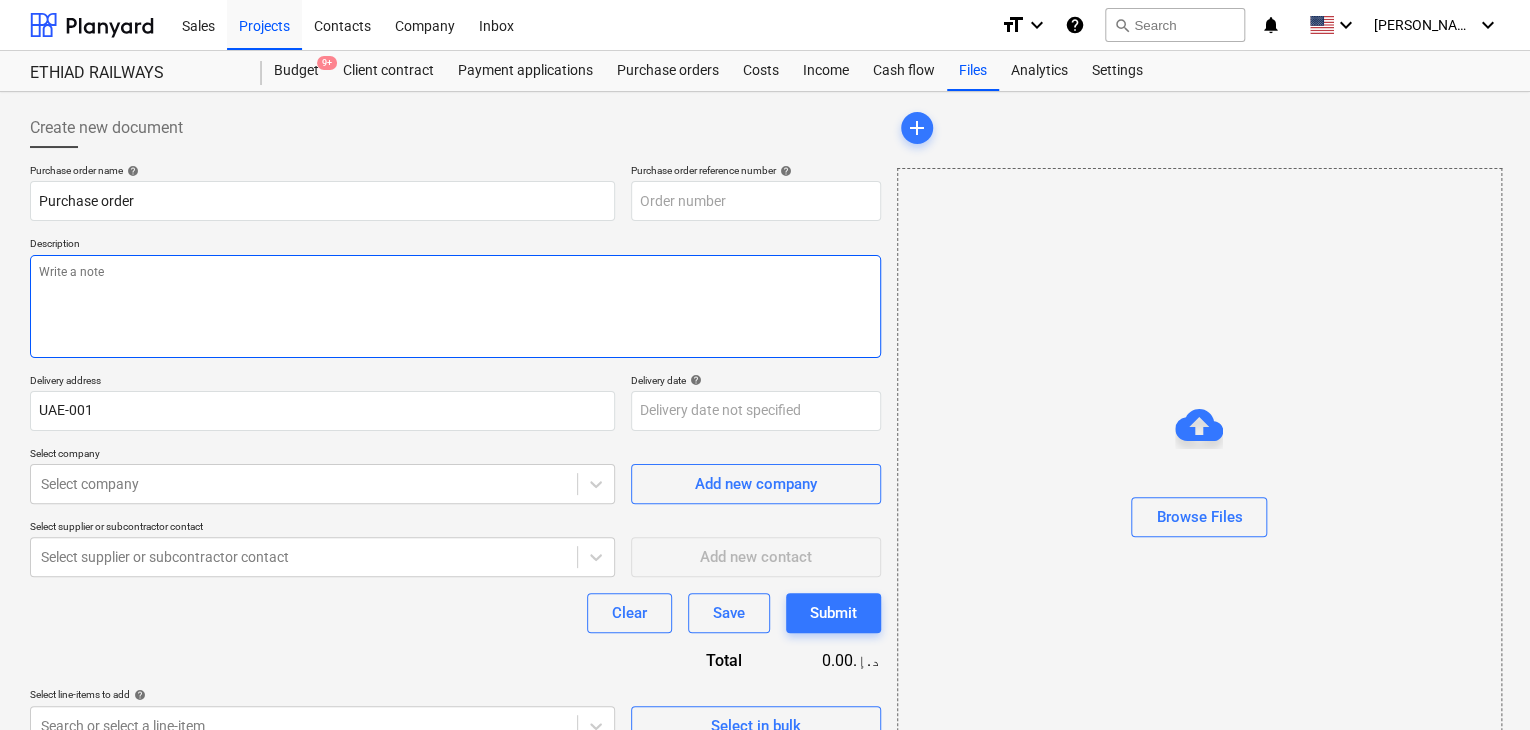 type on "x" 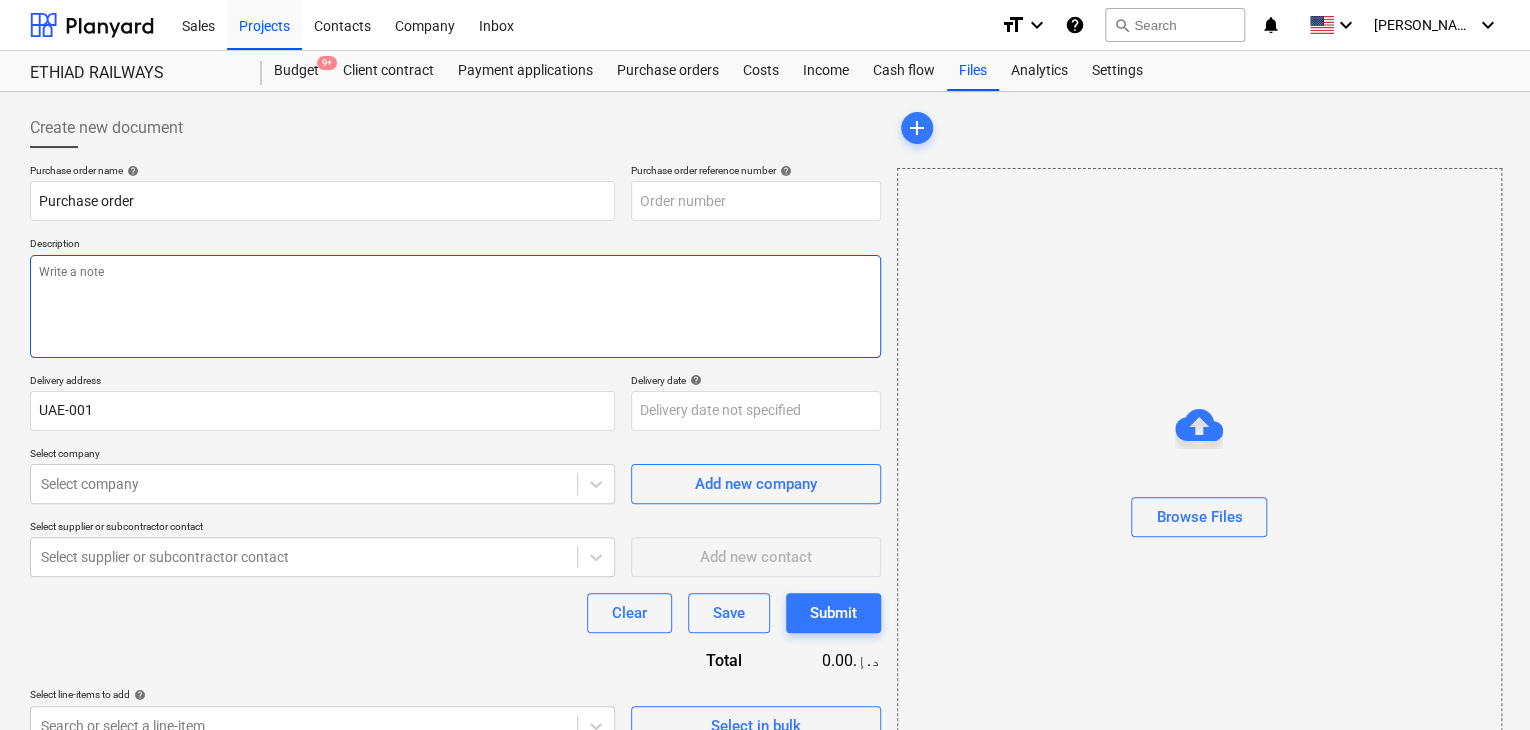 type on "UAE-001-PO-013" 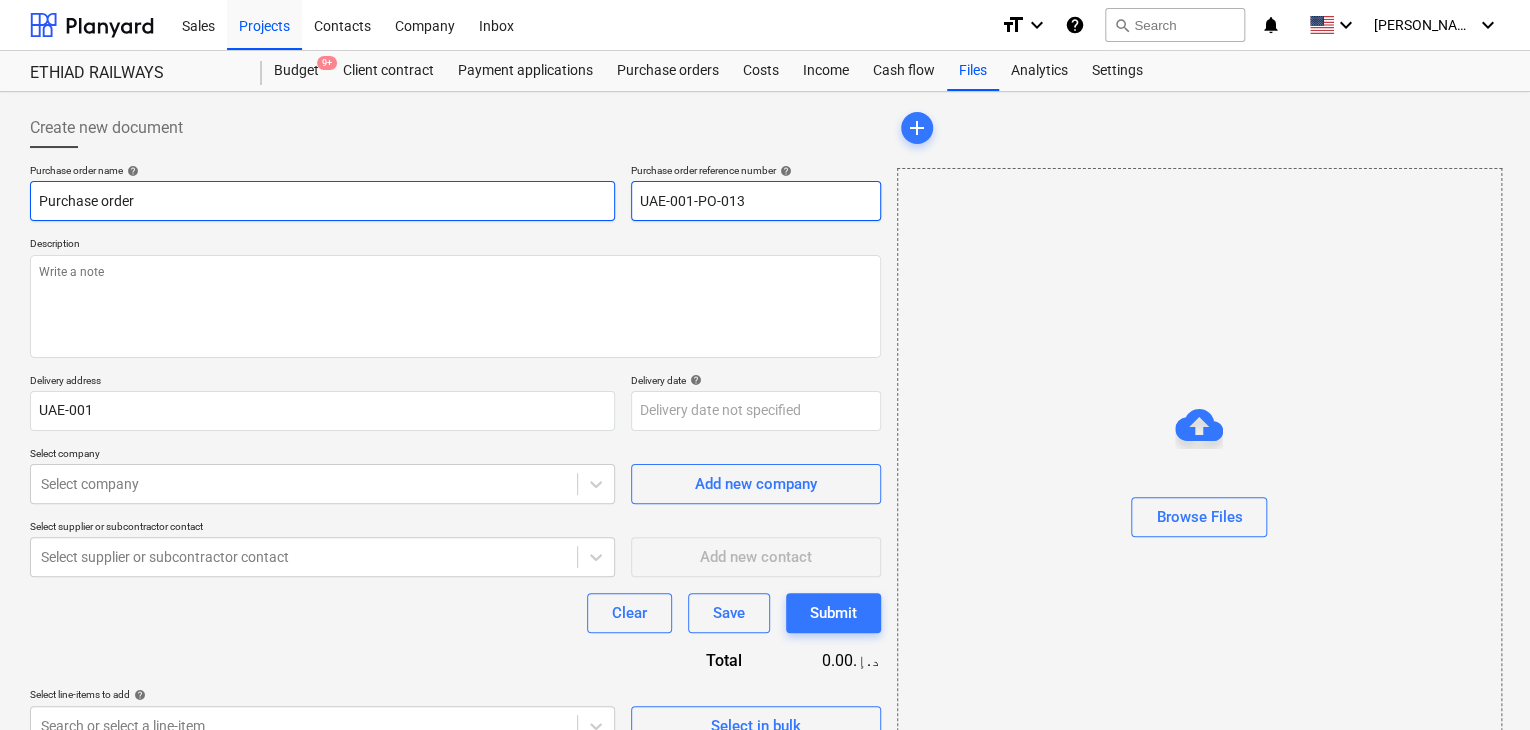 drag, startPoint x: 767, startPoint y: 193, endPoint x: 548, endPoint y: 195, distance: 219.00912 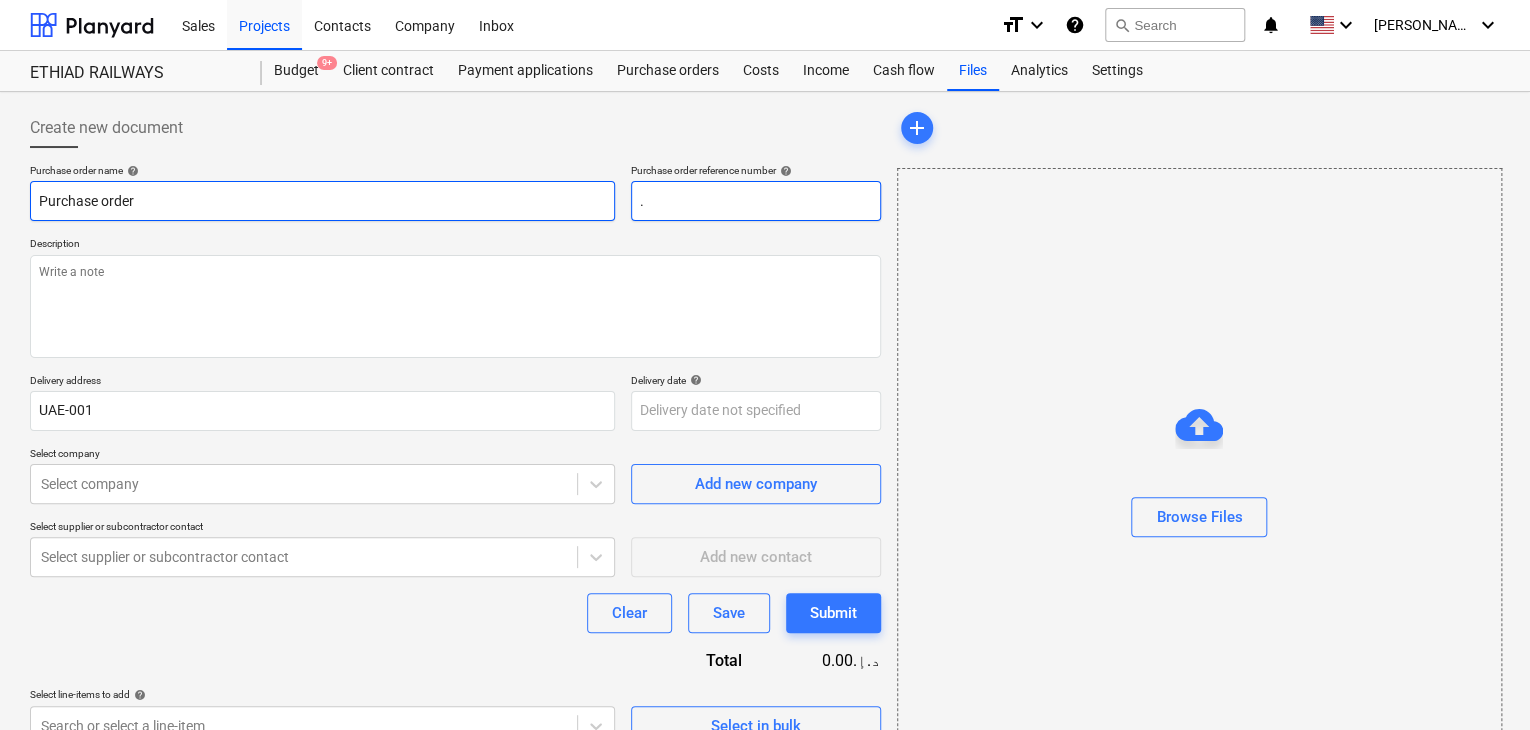 type on "x" 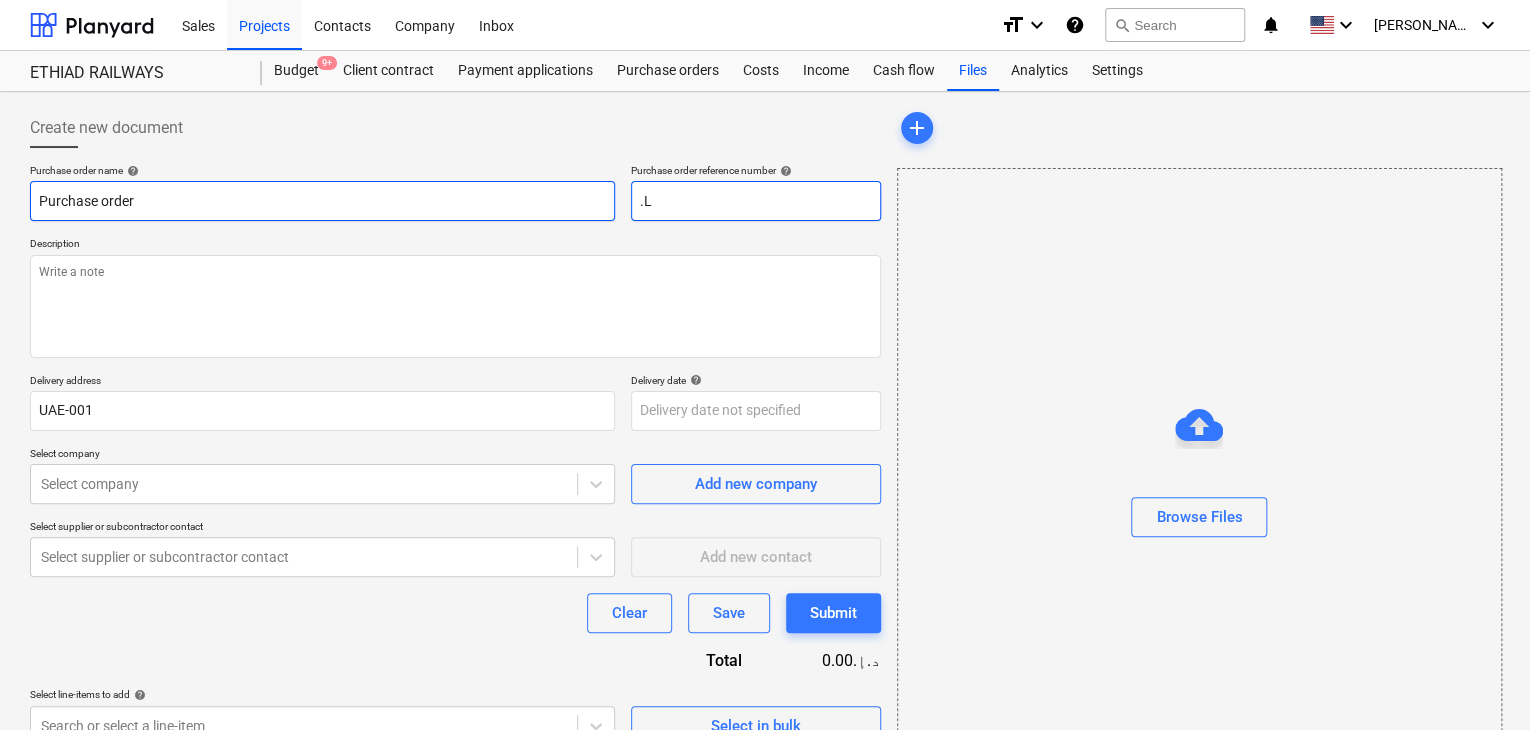 type on "x" 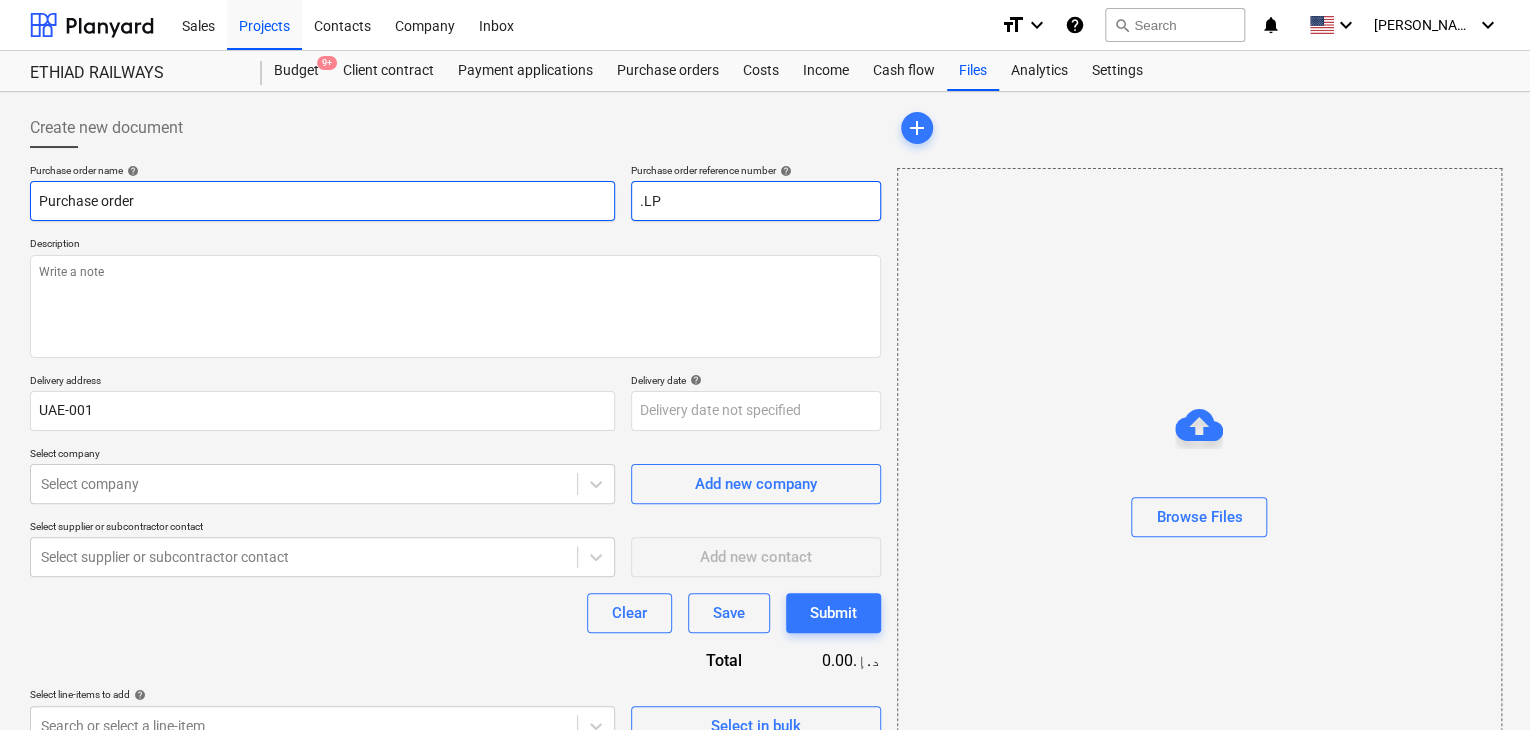 type on "x" 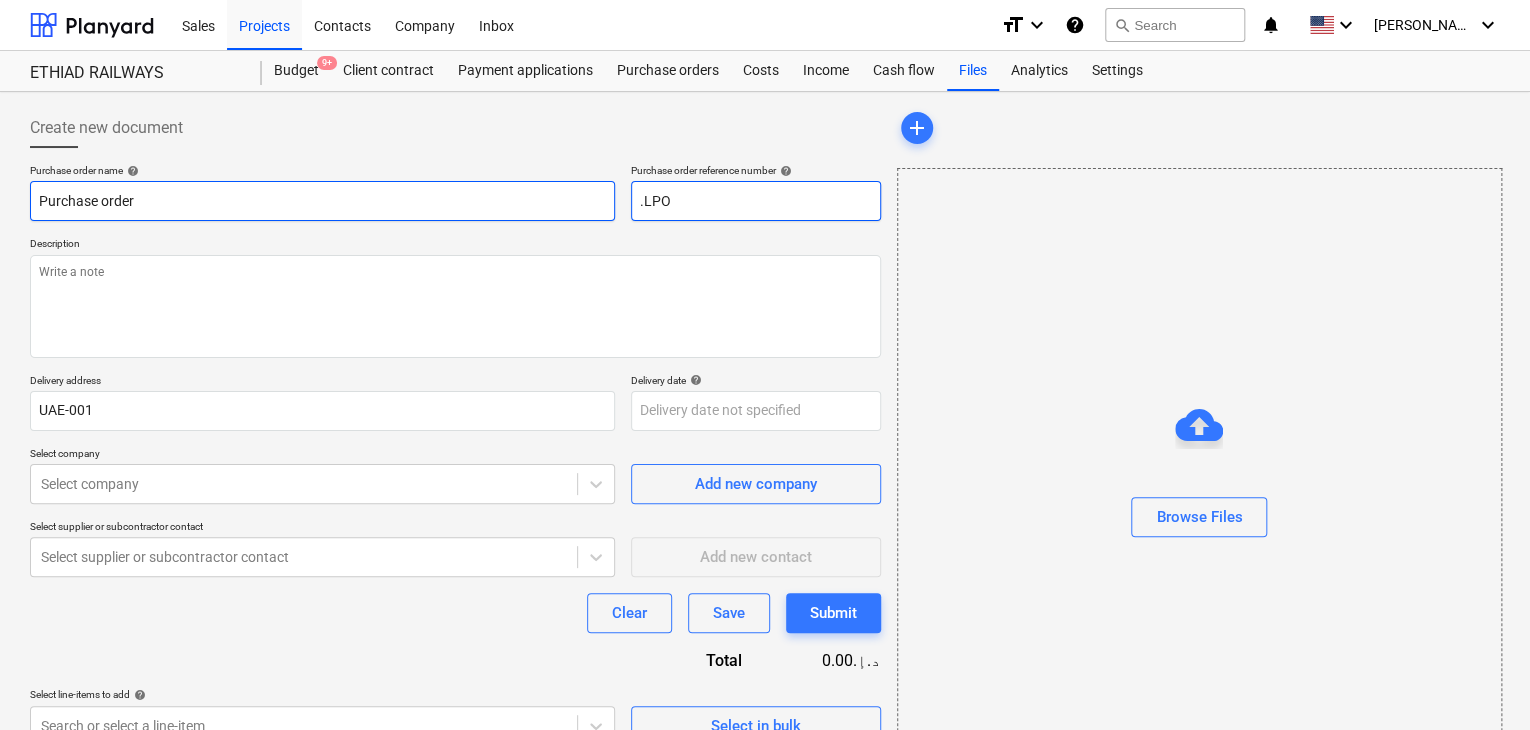 type on "x" 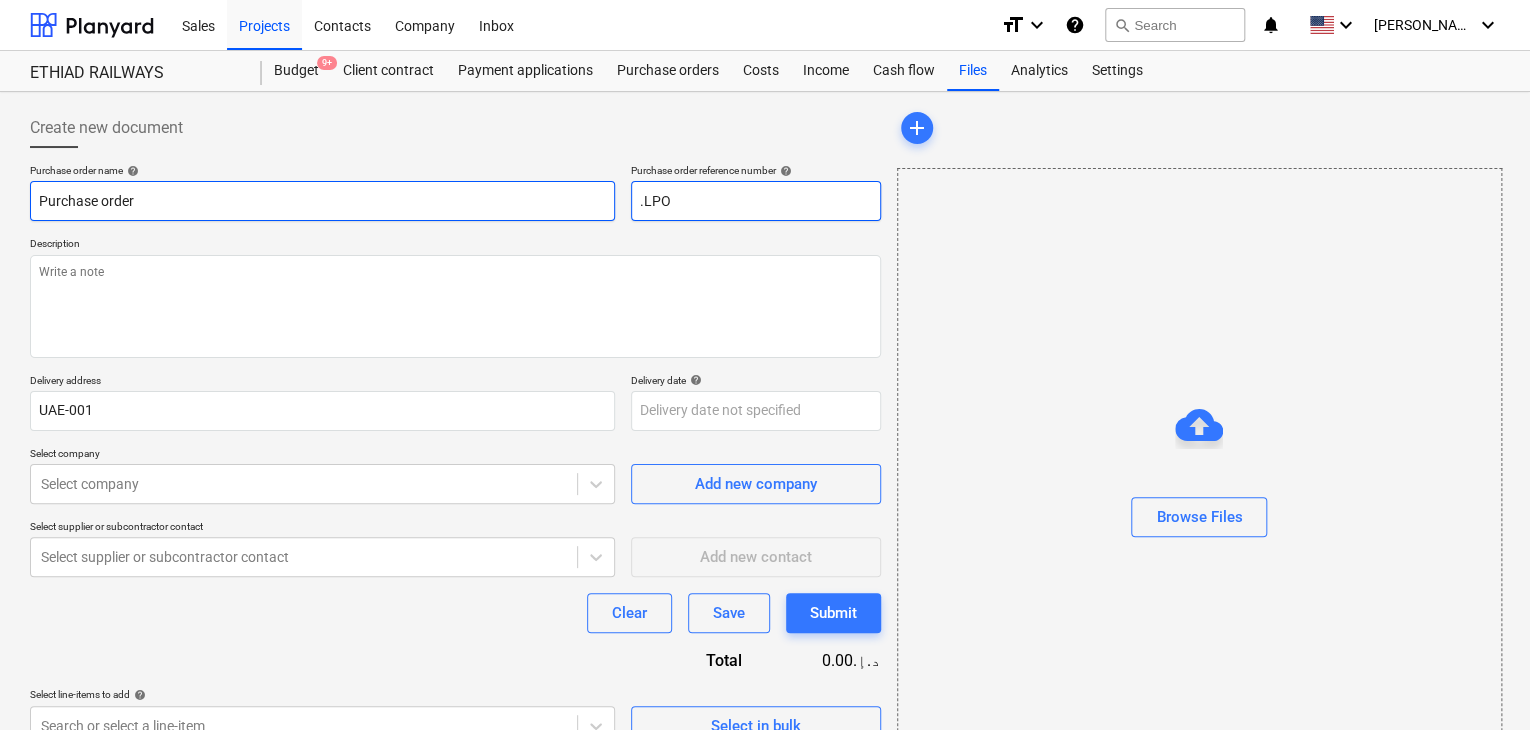 type on ".LPO-" 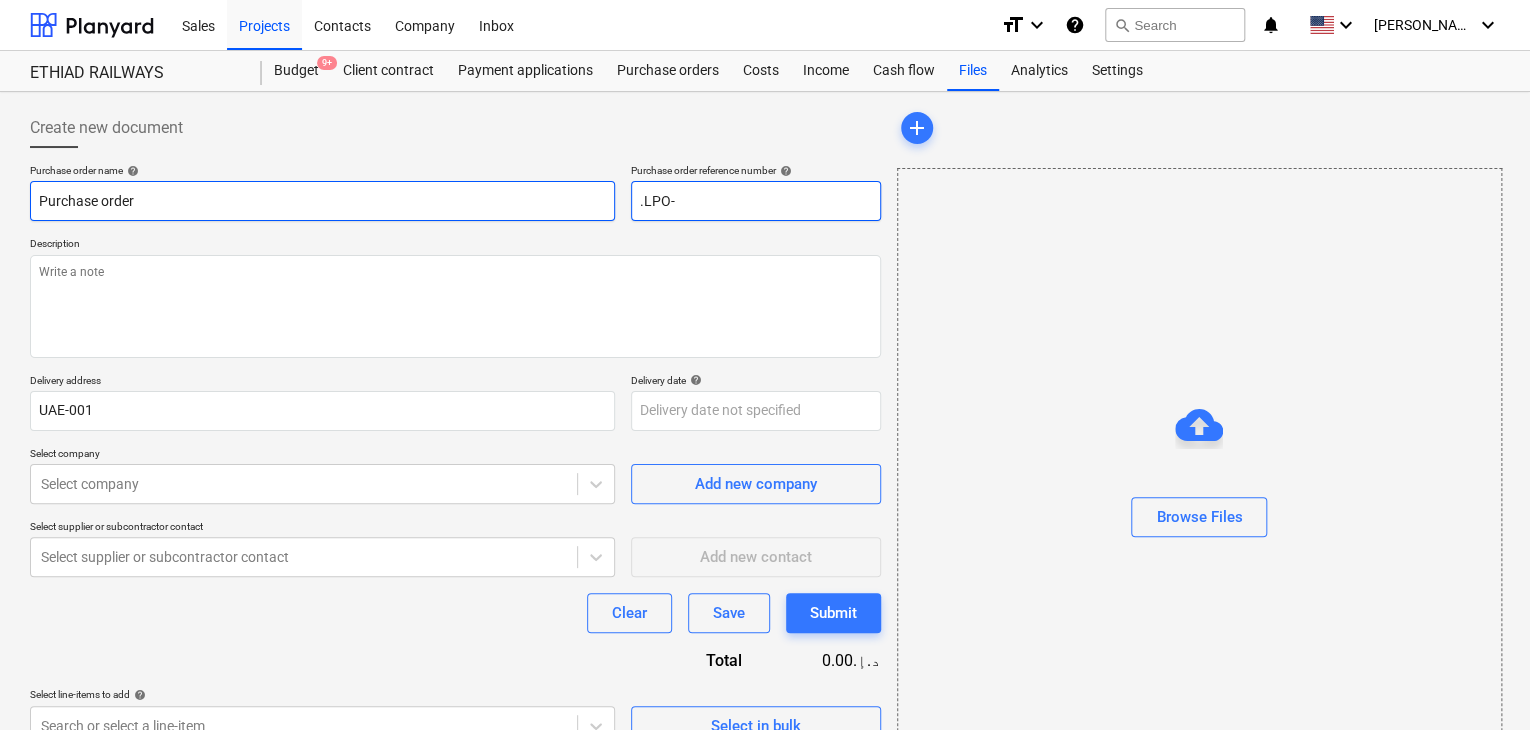 type on "x" 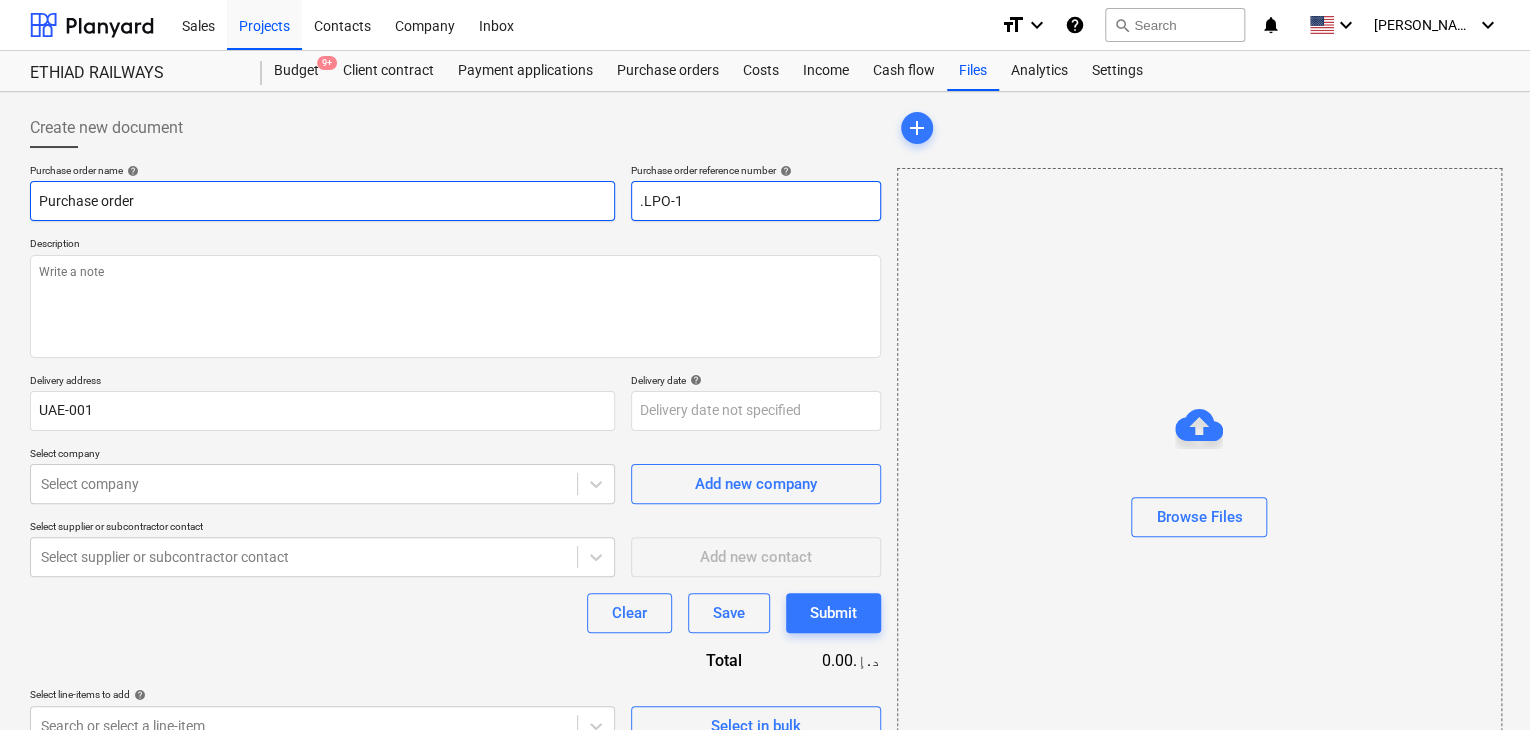 type on "x" 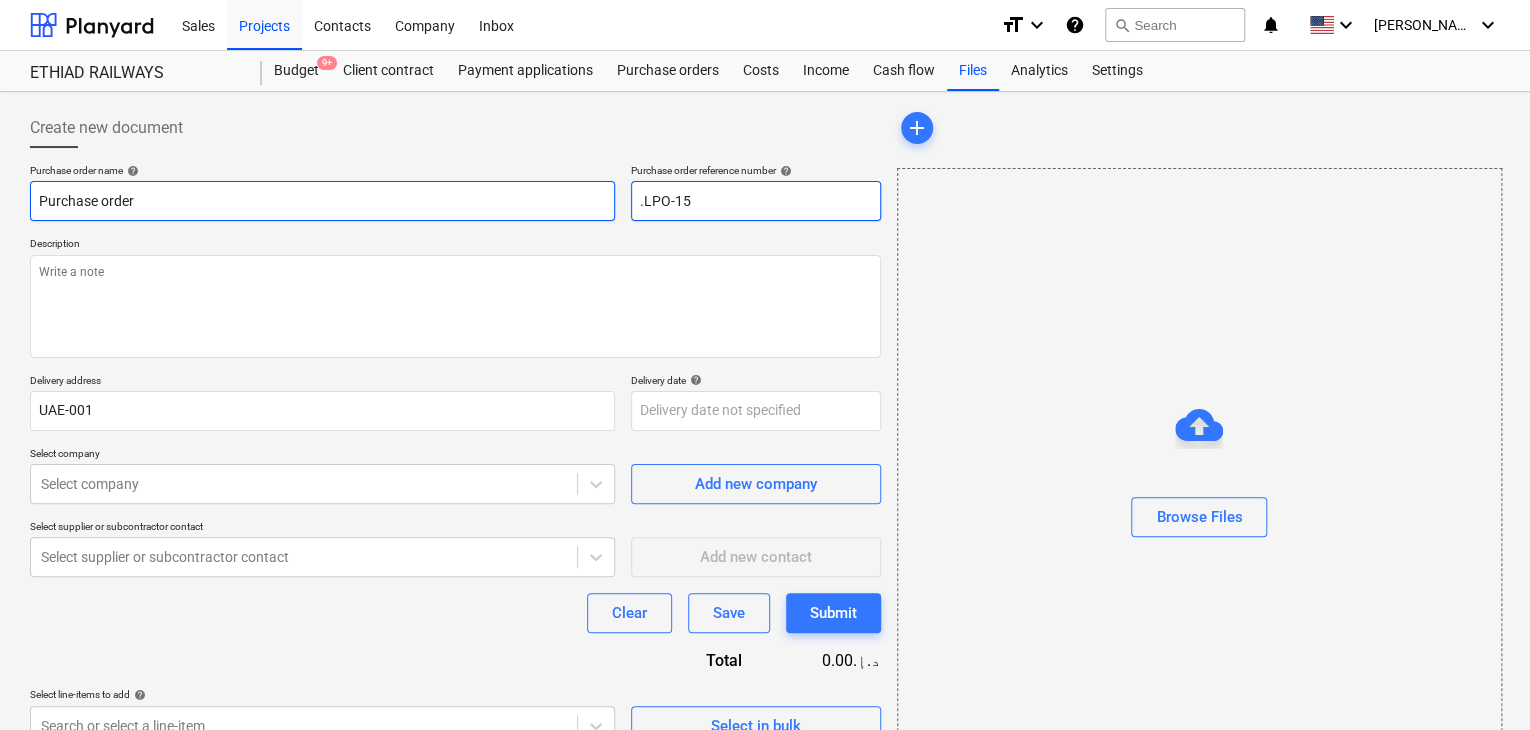 type on "x" 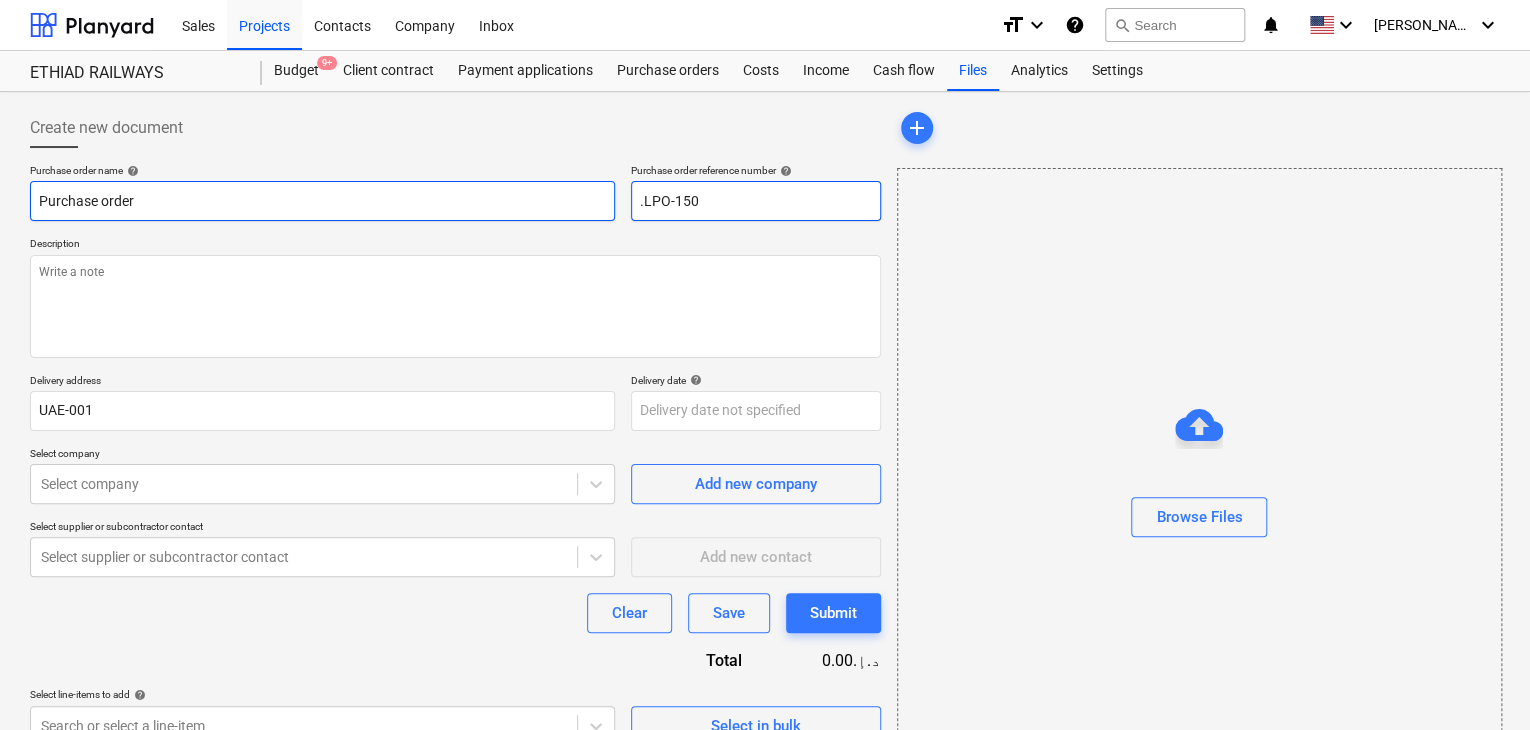 type on "x" 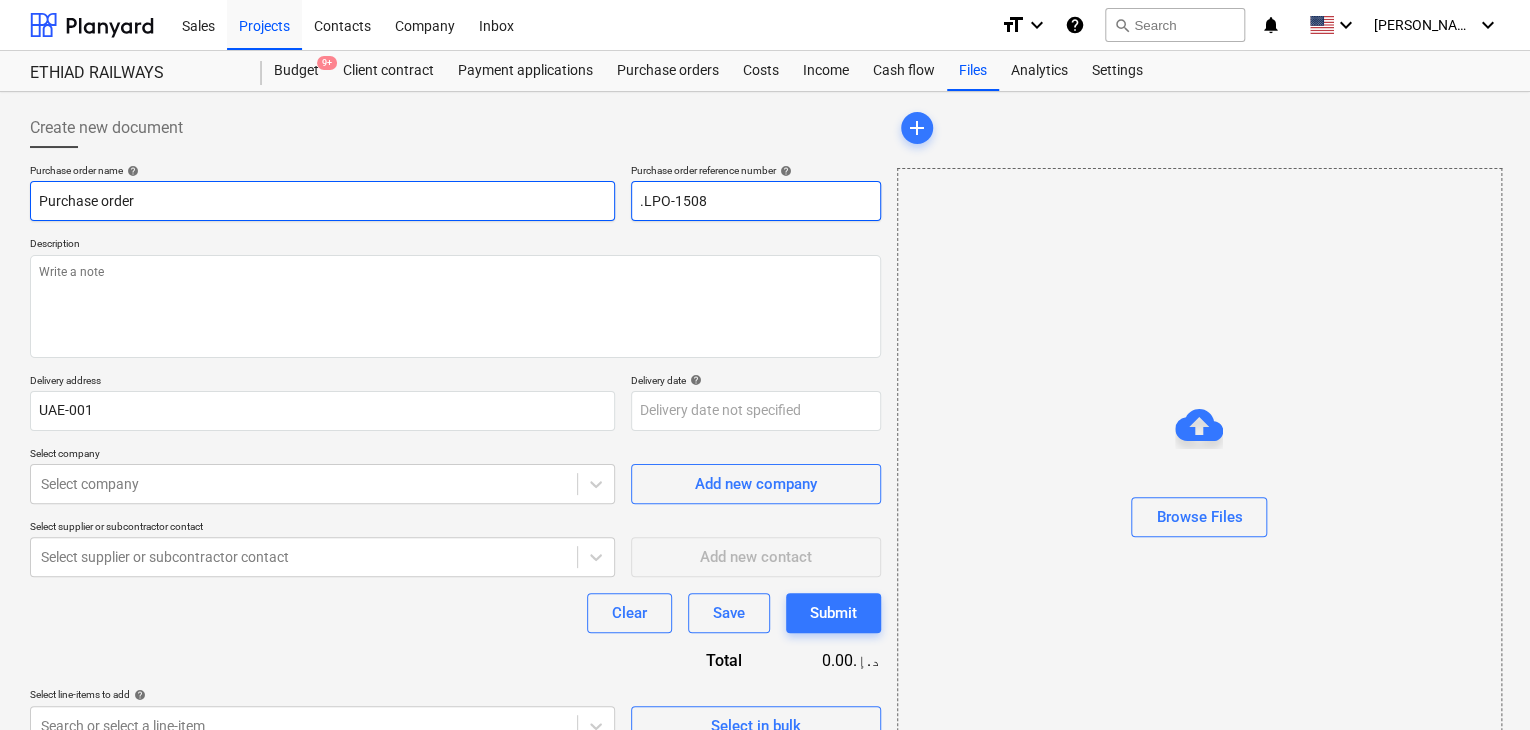 type on "x" 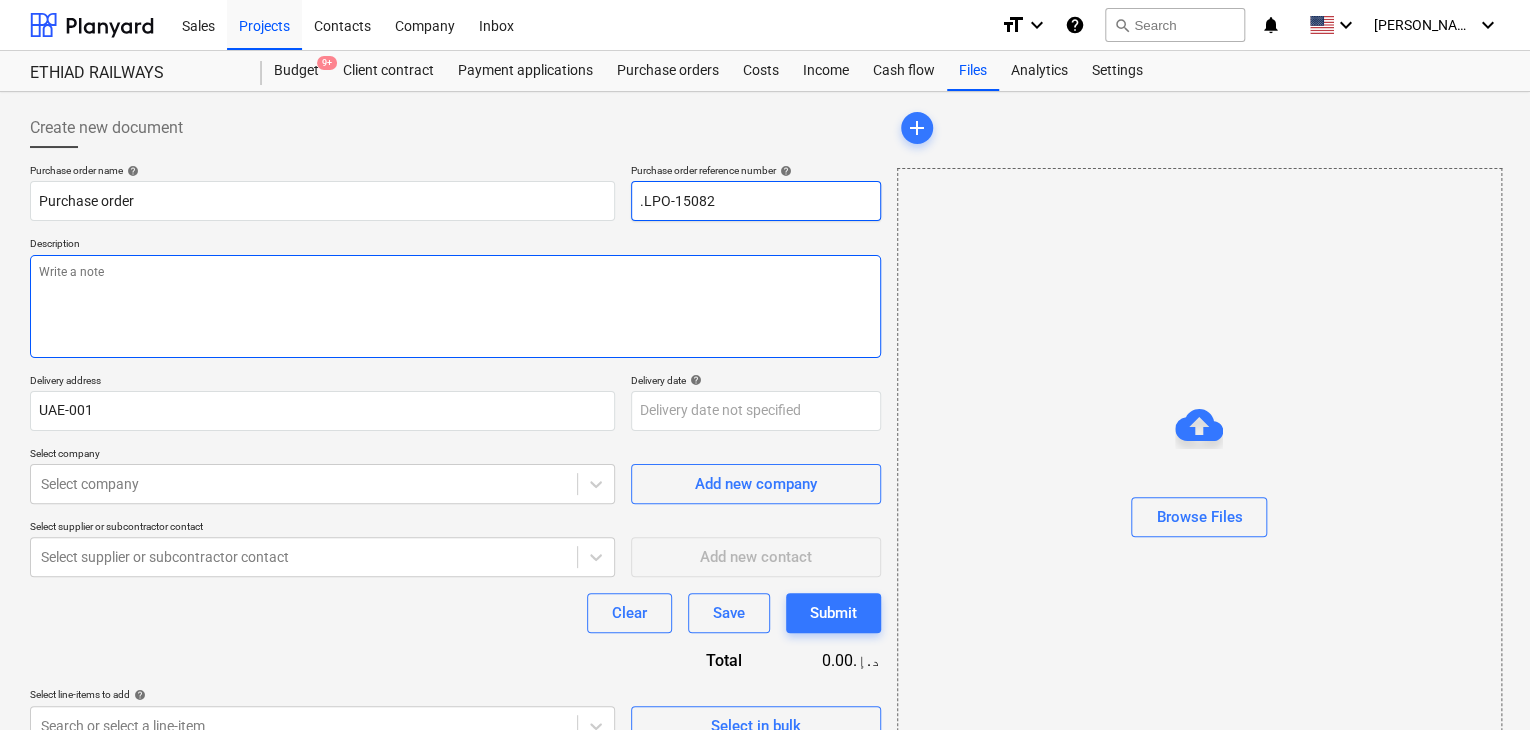 type on ".LPO-15082" 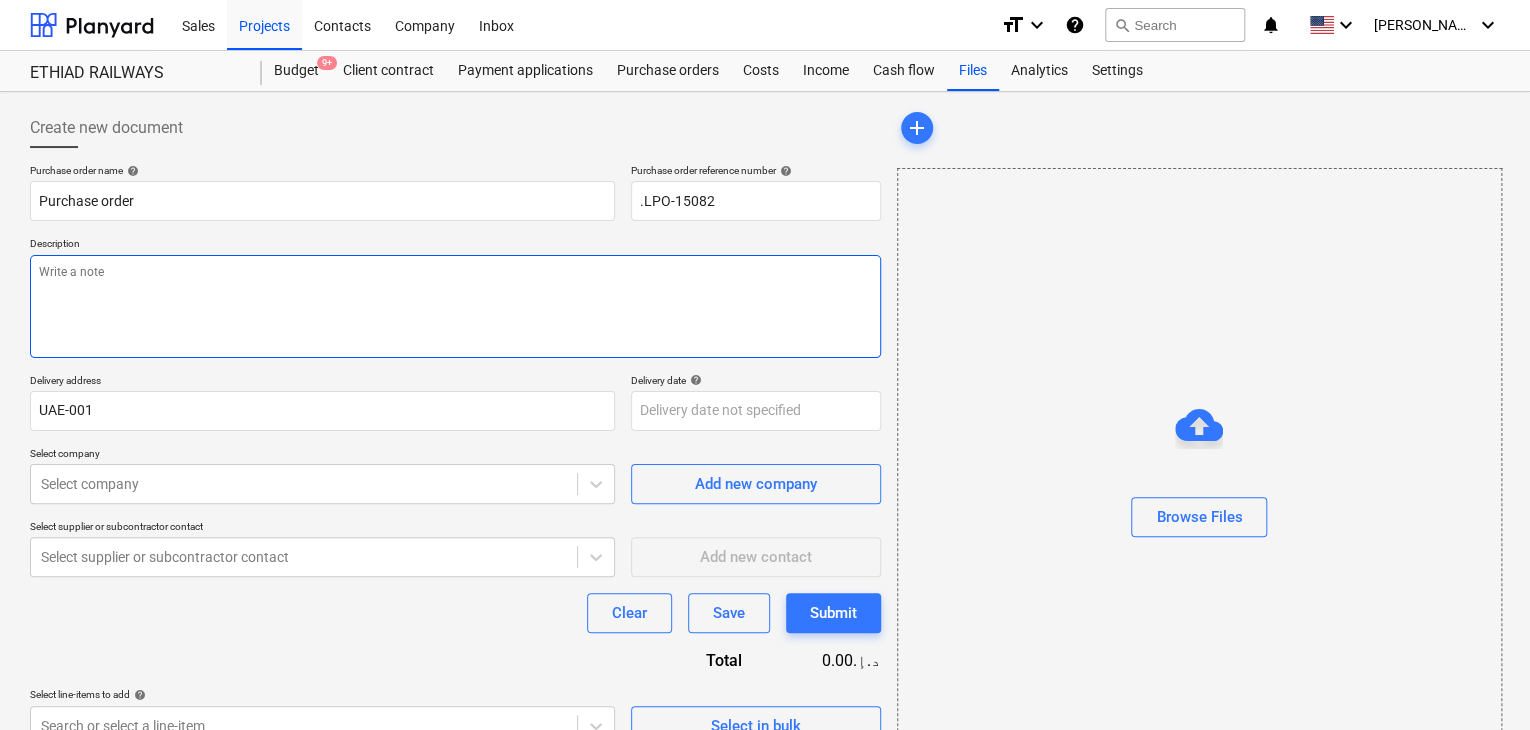 click at bounding box center (455, 306) 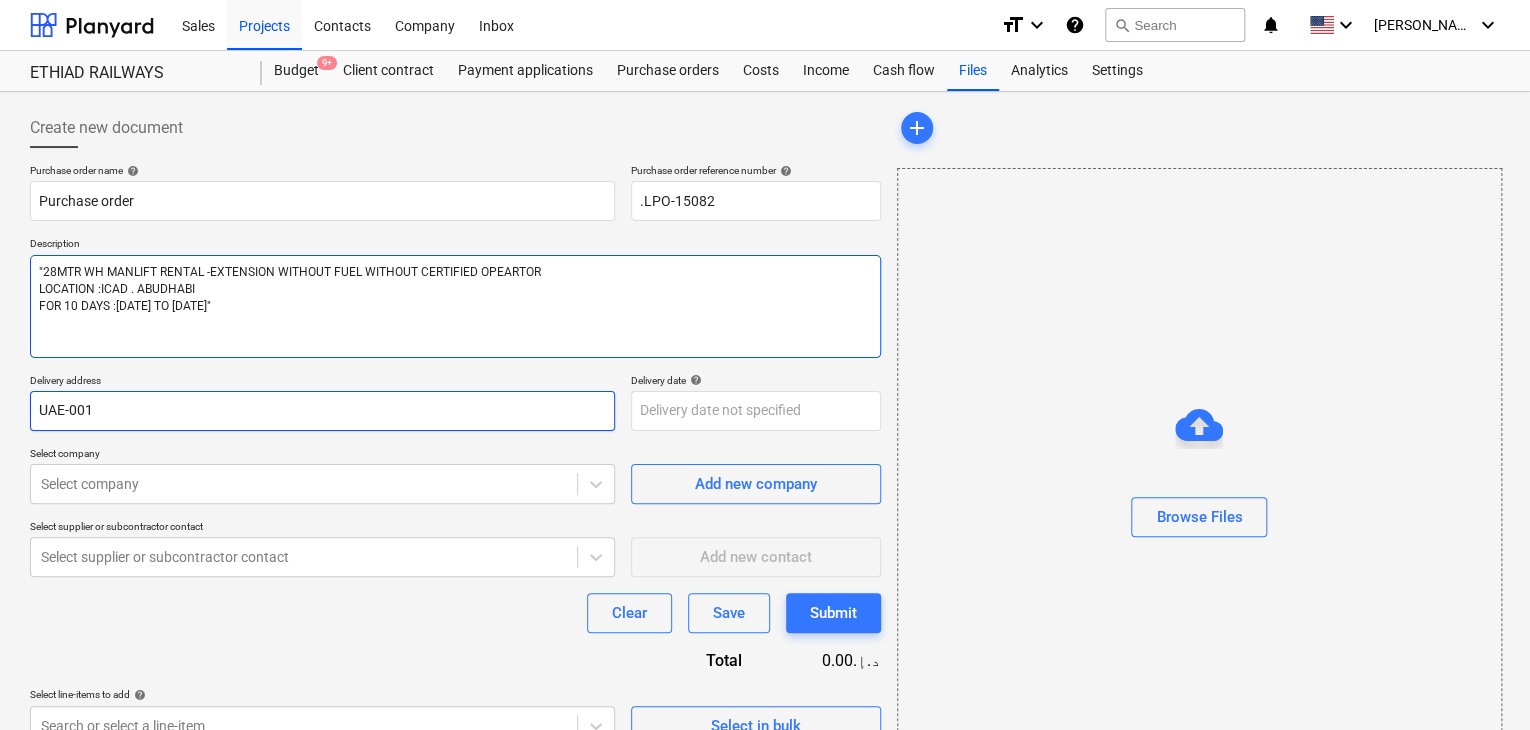 type on ""28MTR WH MANLIFT RENTAL -EXTENSION WITHOUT FUEL WITHOUT CERTIFIED OPEARTOR
LOCATION :ICAD . ABUDHABI
FOR 10 DAYS :[DATE] TO [DATE]"" 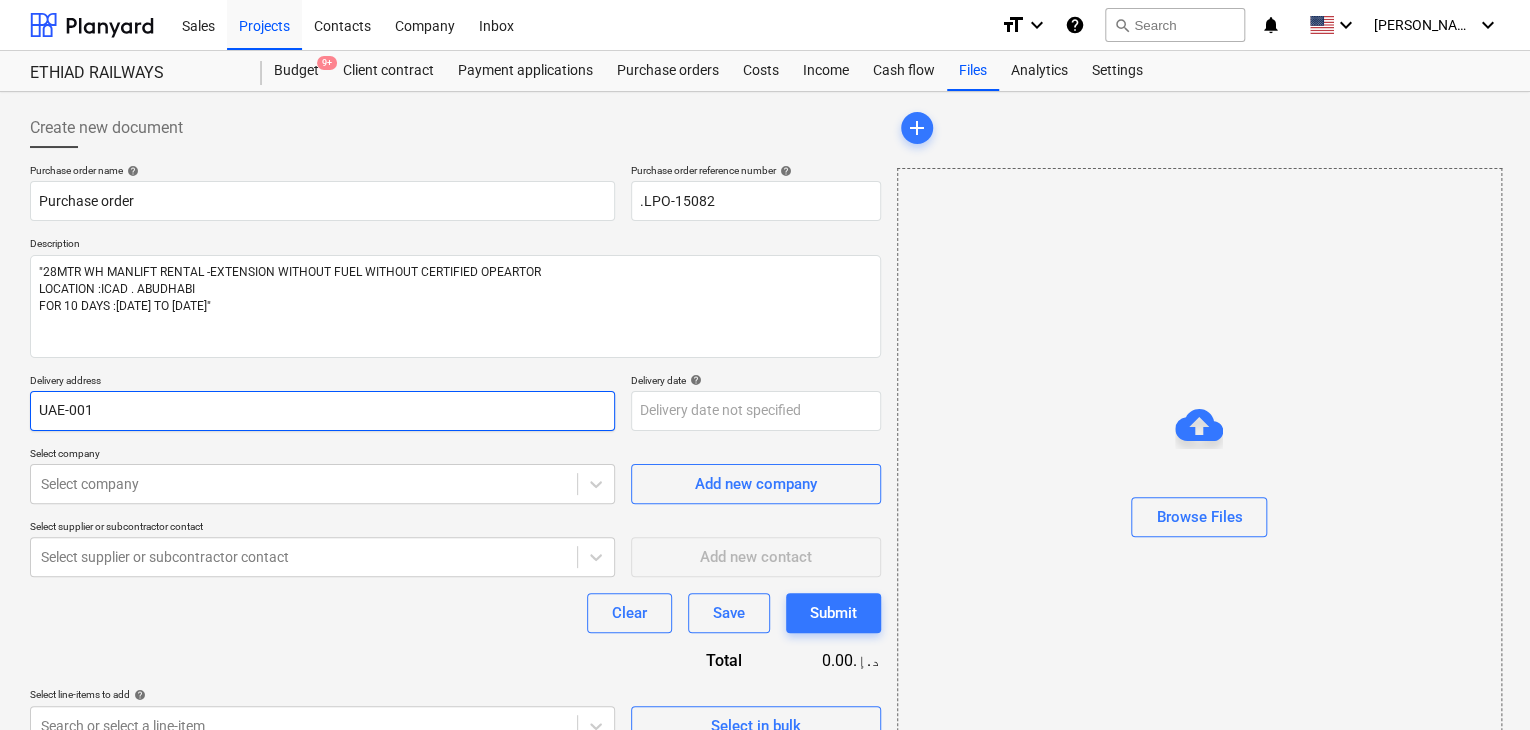 drag, startPoint x: 166, startPoint y: 419, endPoint x: 0, endPoint y: 403, distance: 166.7693 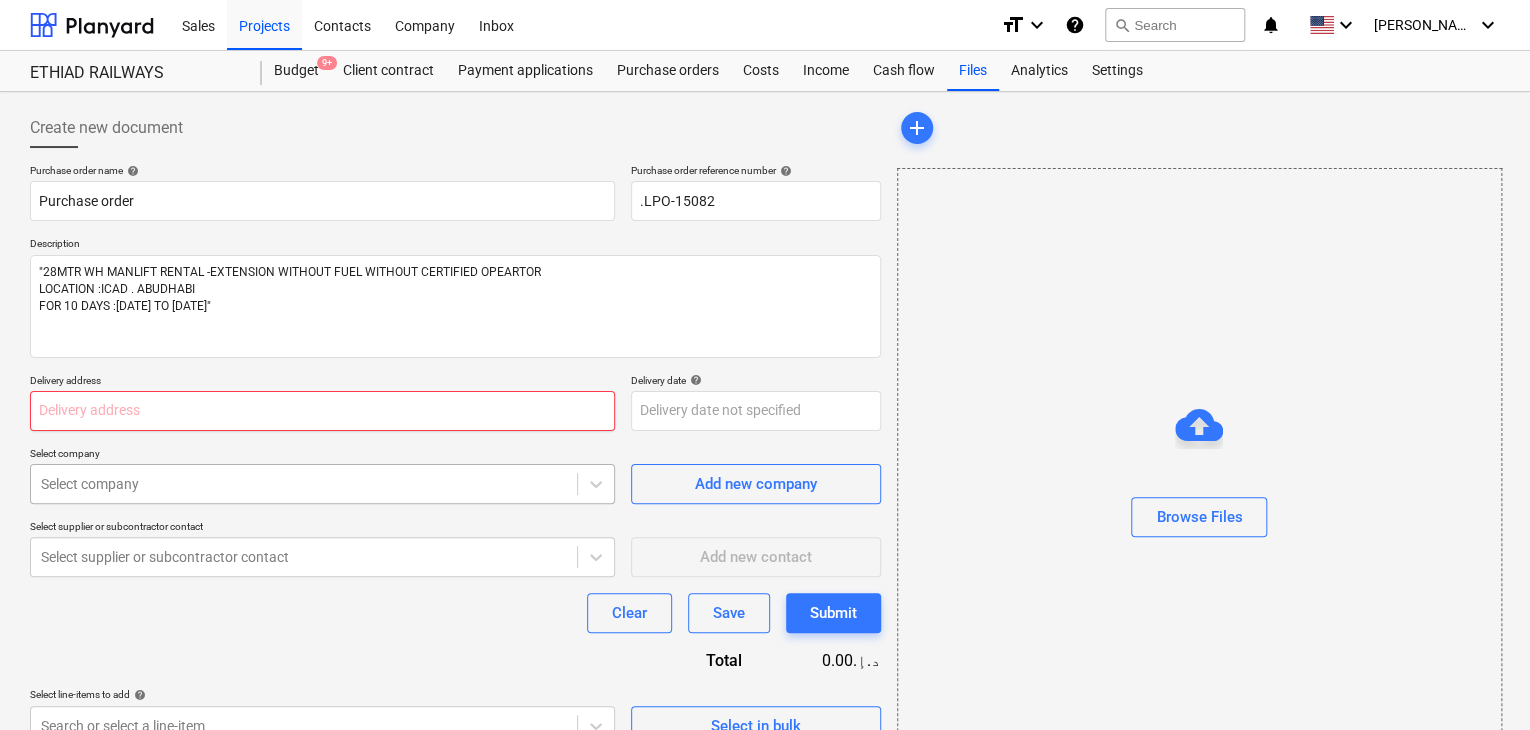 type on "x" 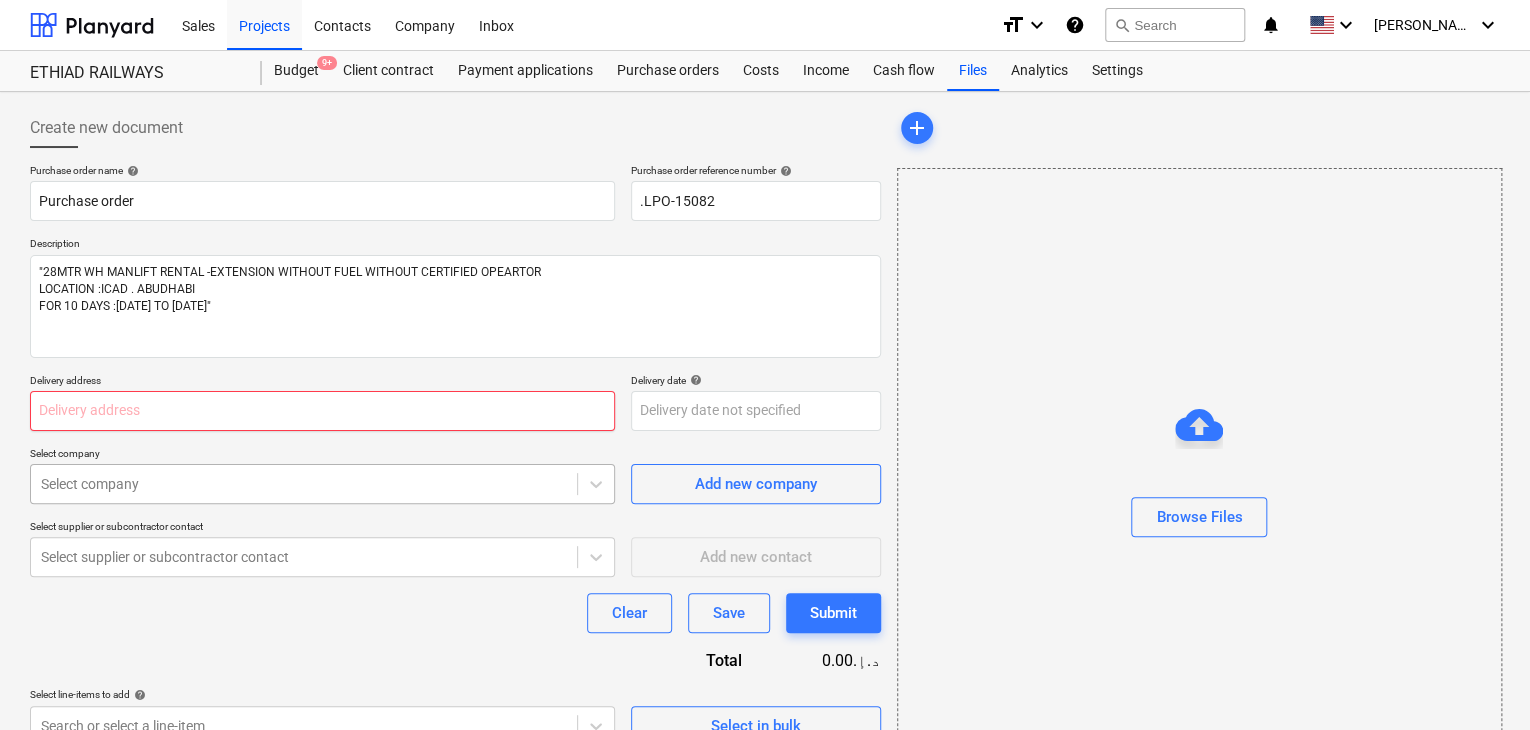 type 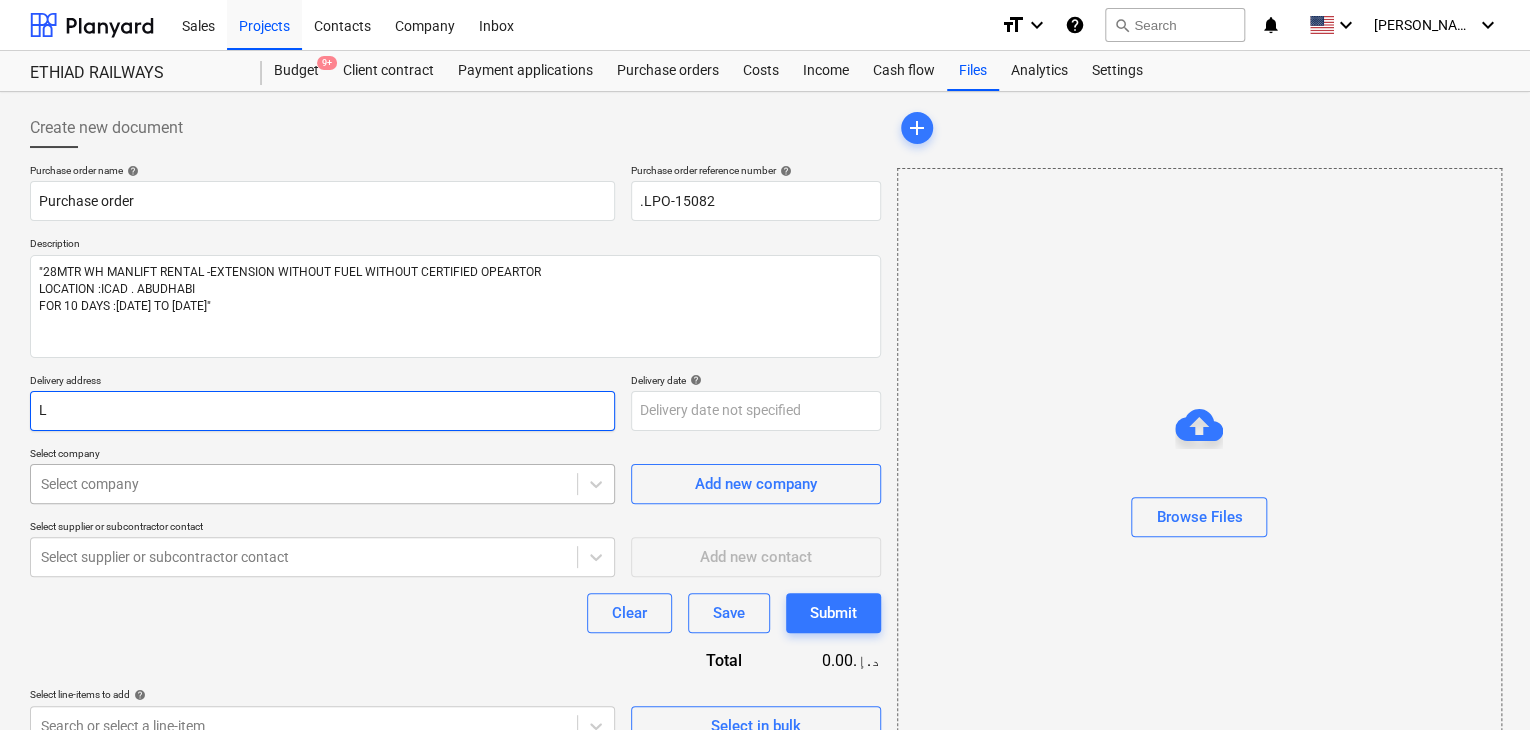 type on "x" 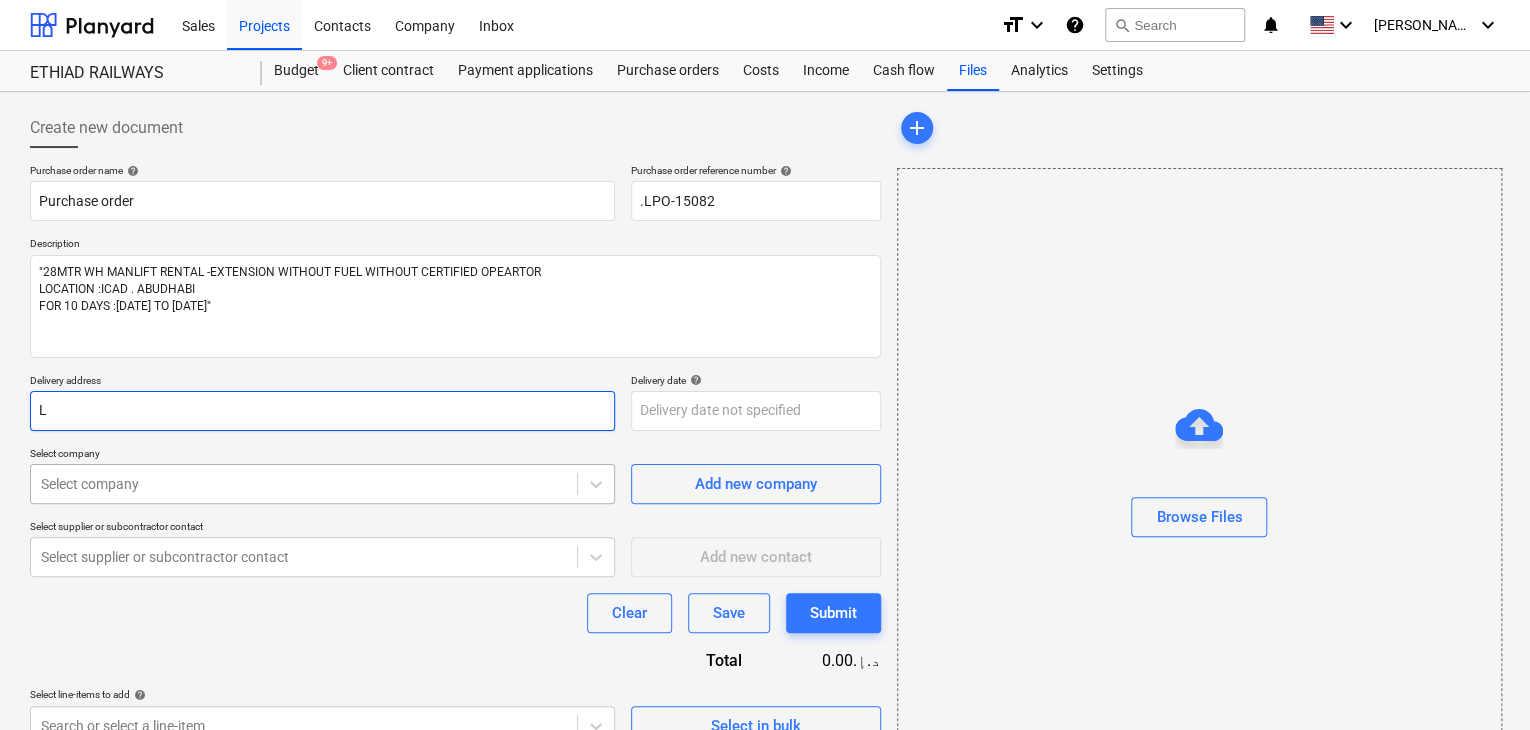 type on "LU" 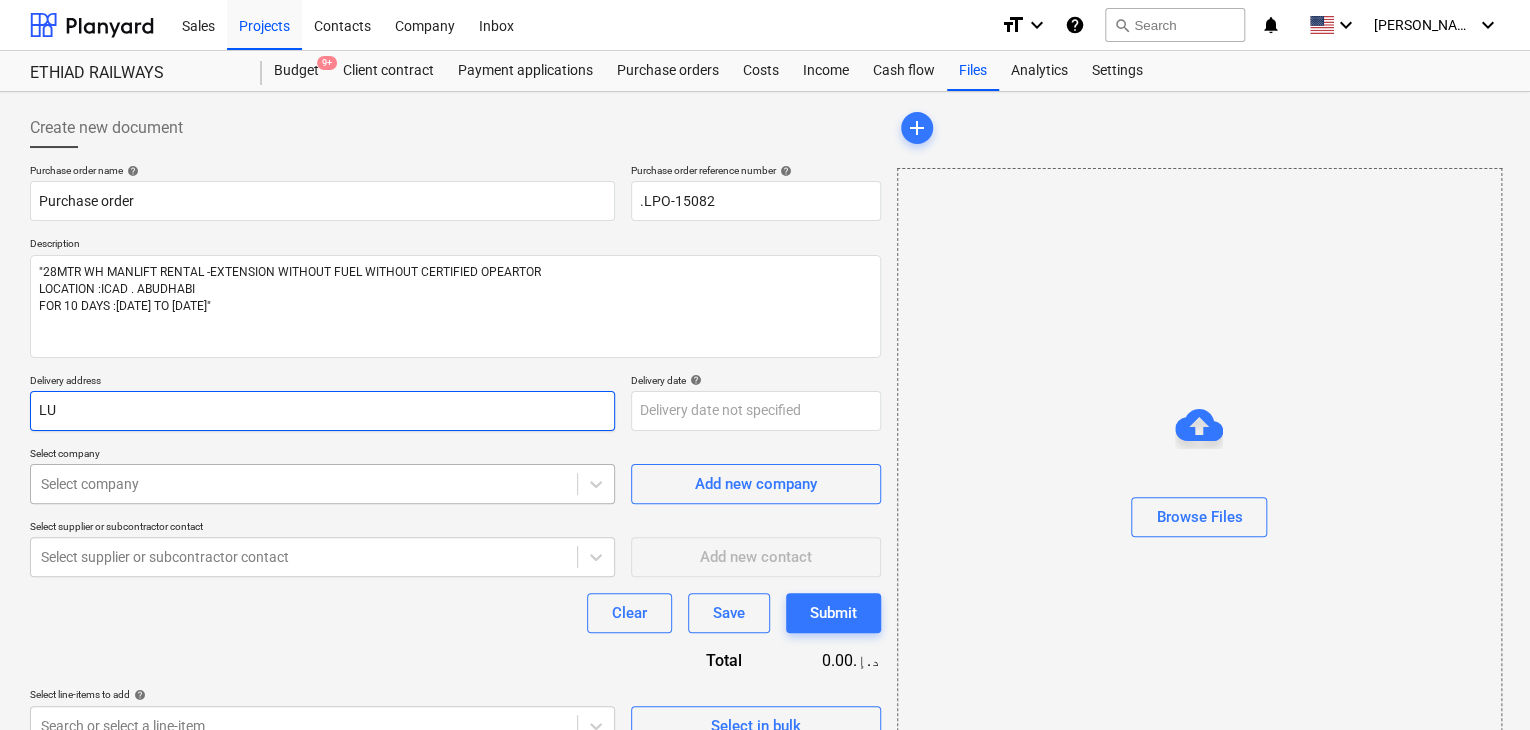 type on "x" 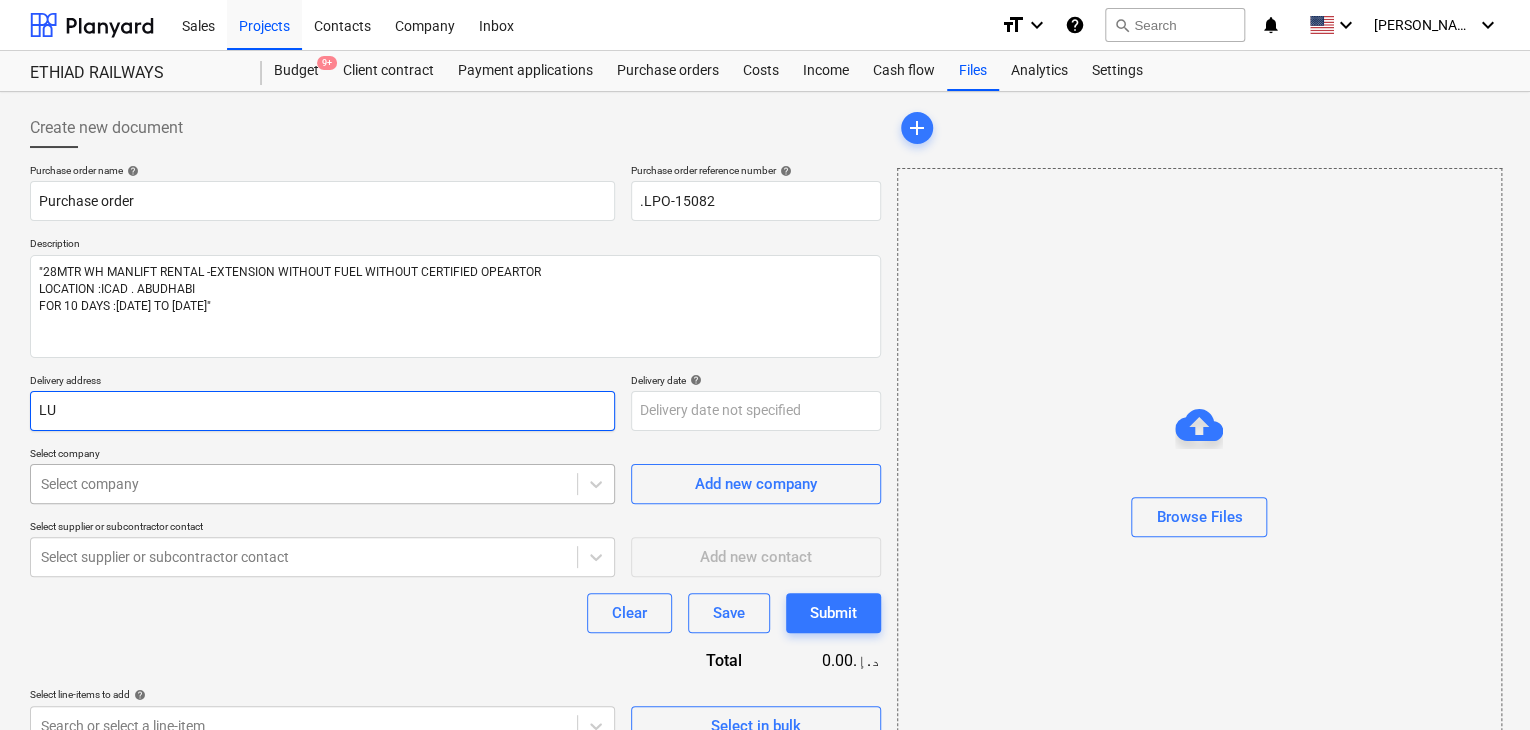 type on "LUC" 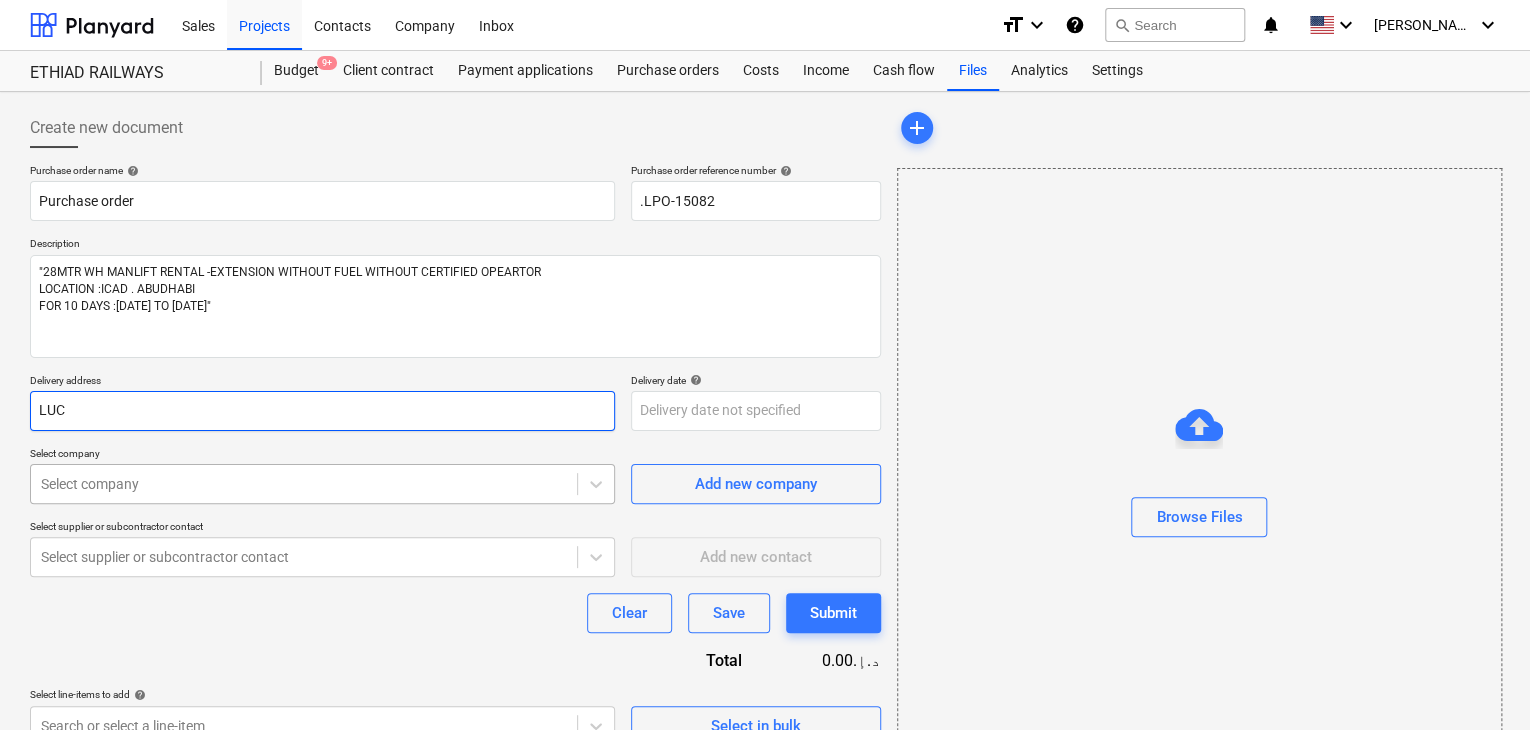 type on "x" 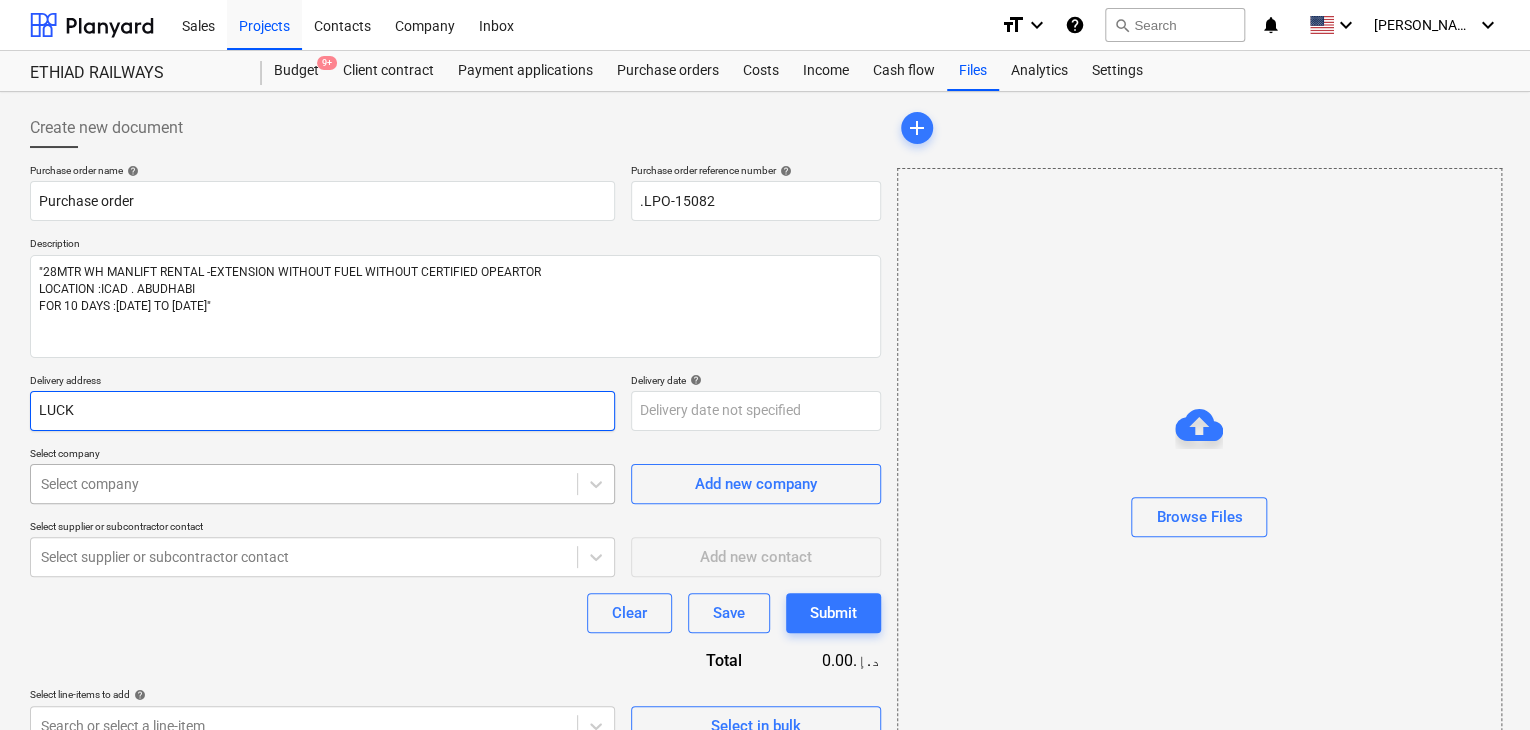 type on "x" 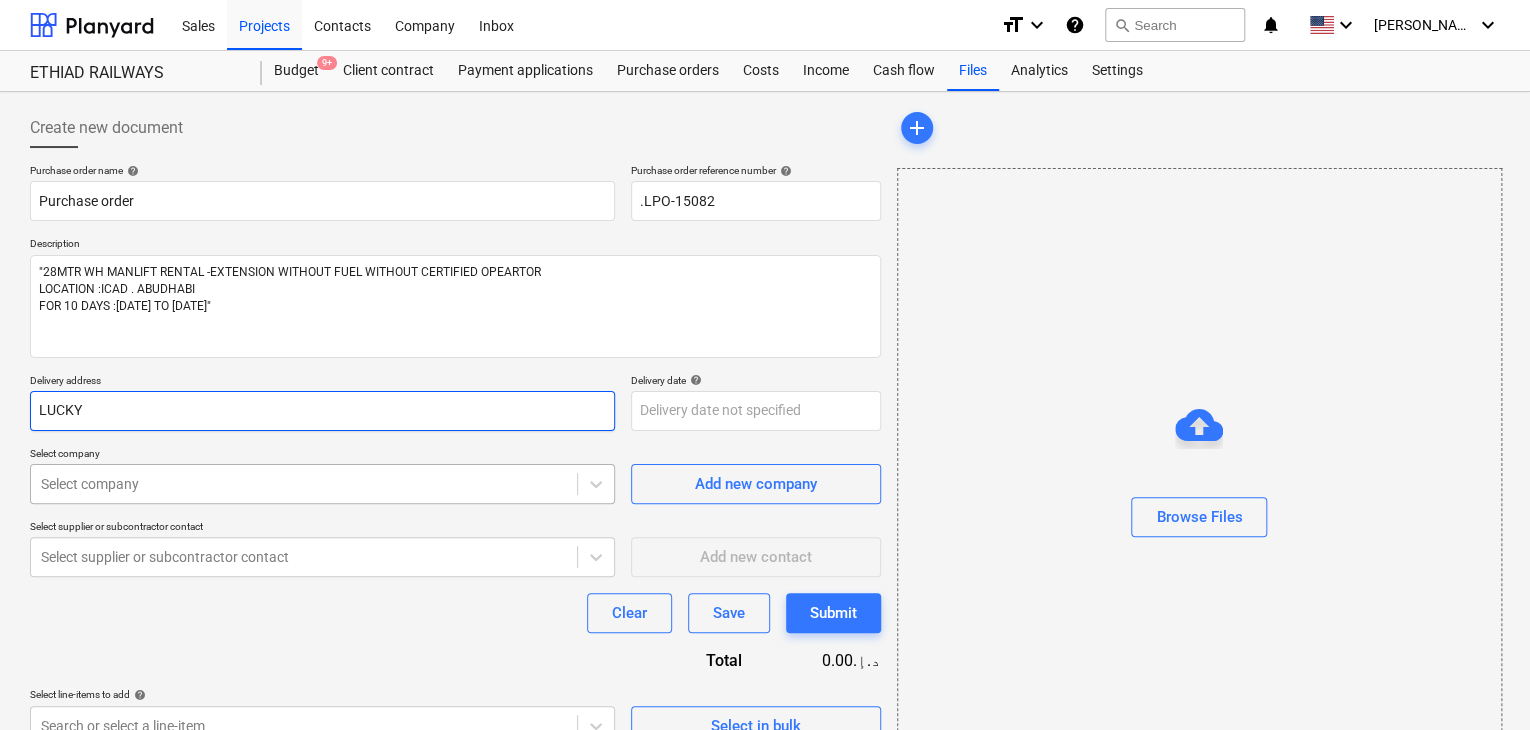 type on "x" 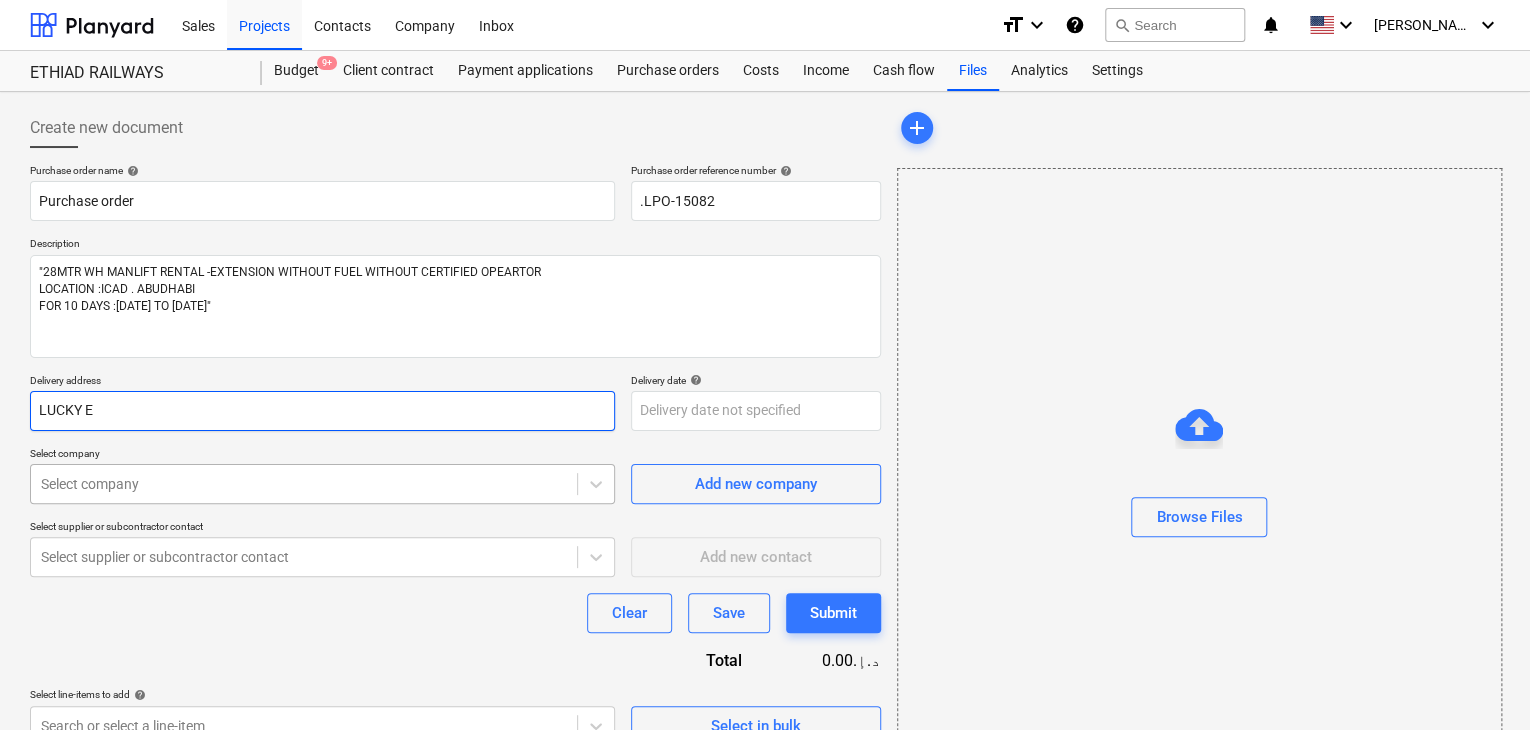 type on "x" 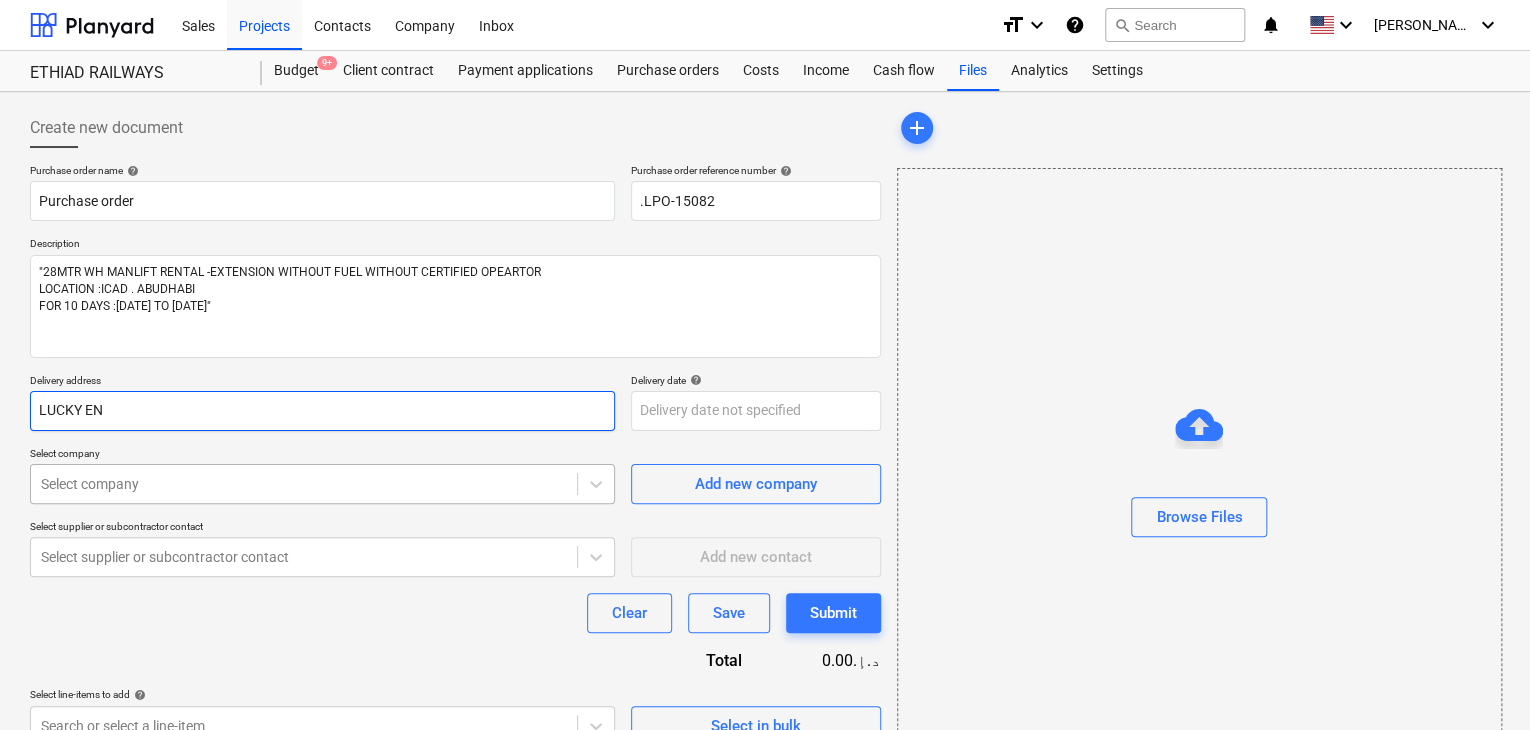 type on "x" 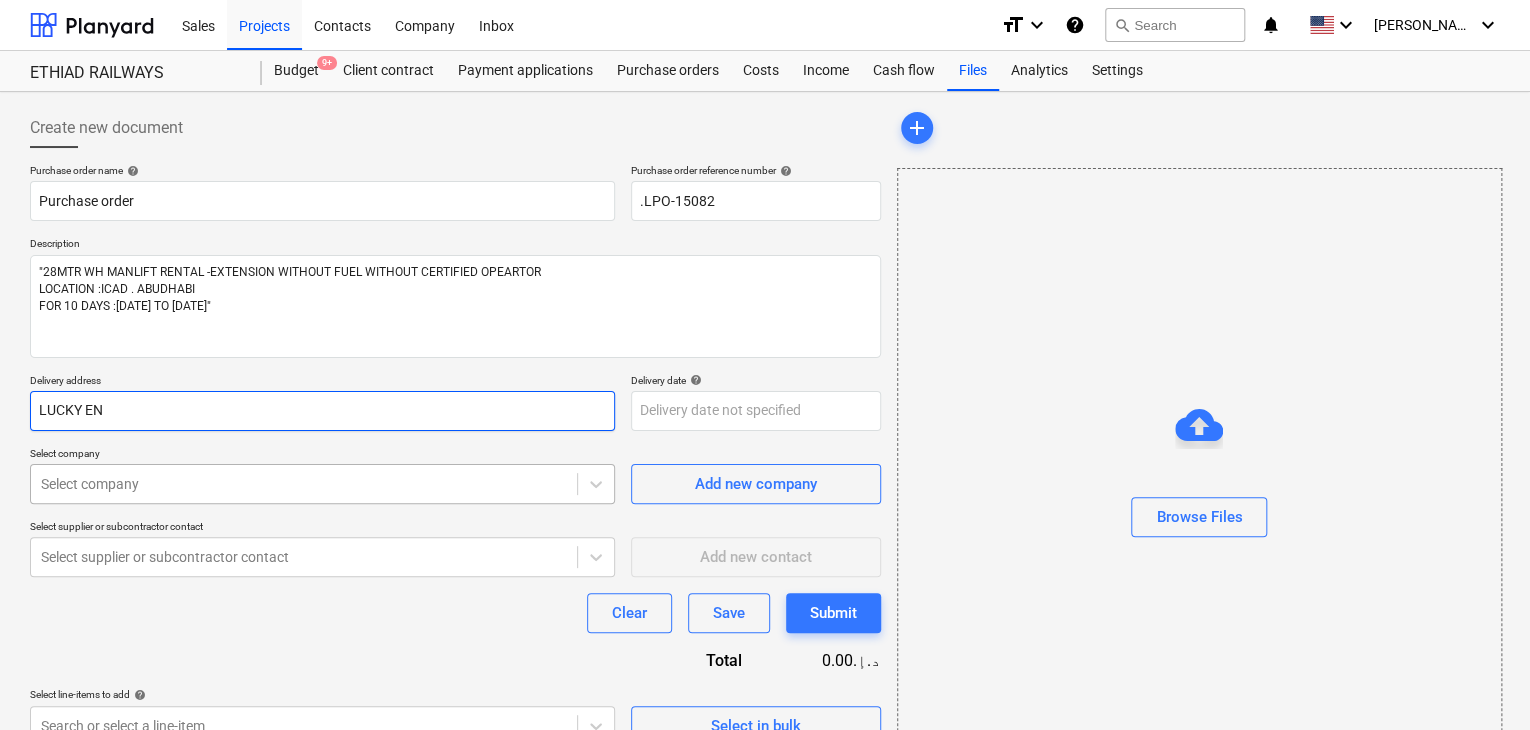 type on "LUCKY ENG" 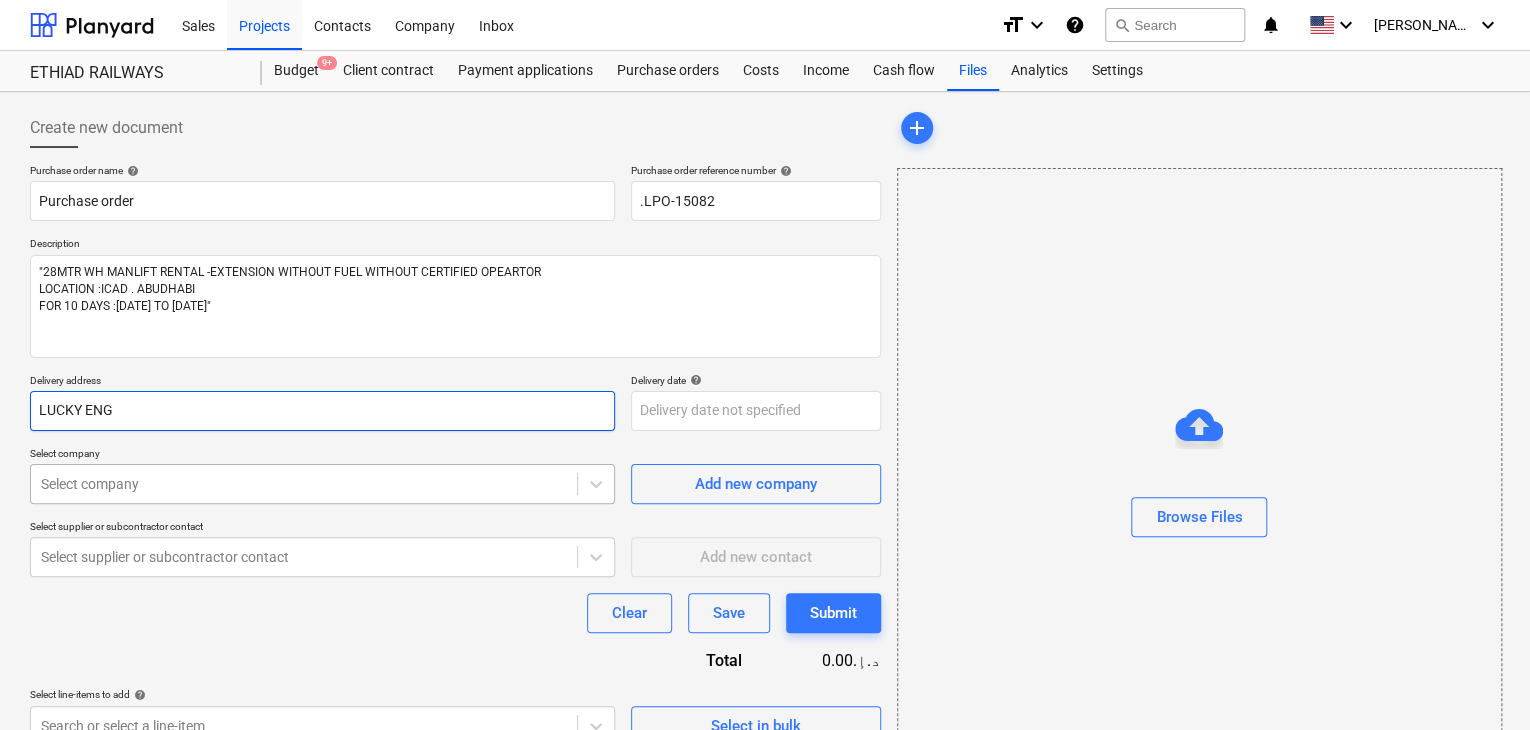 type on "x" 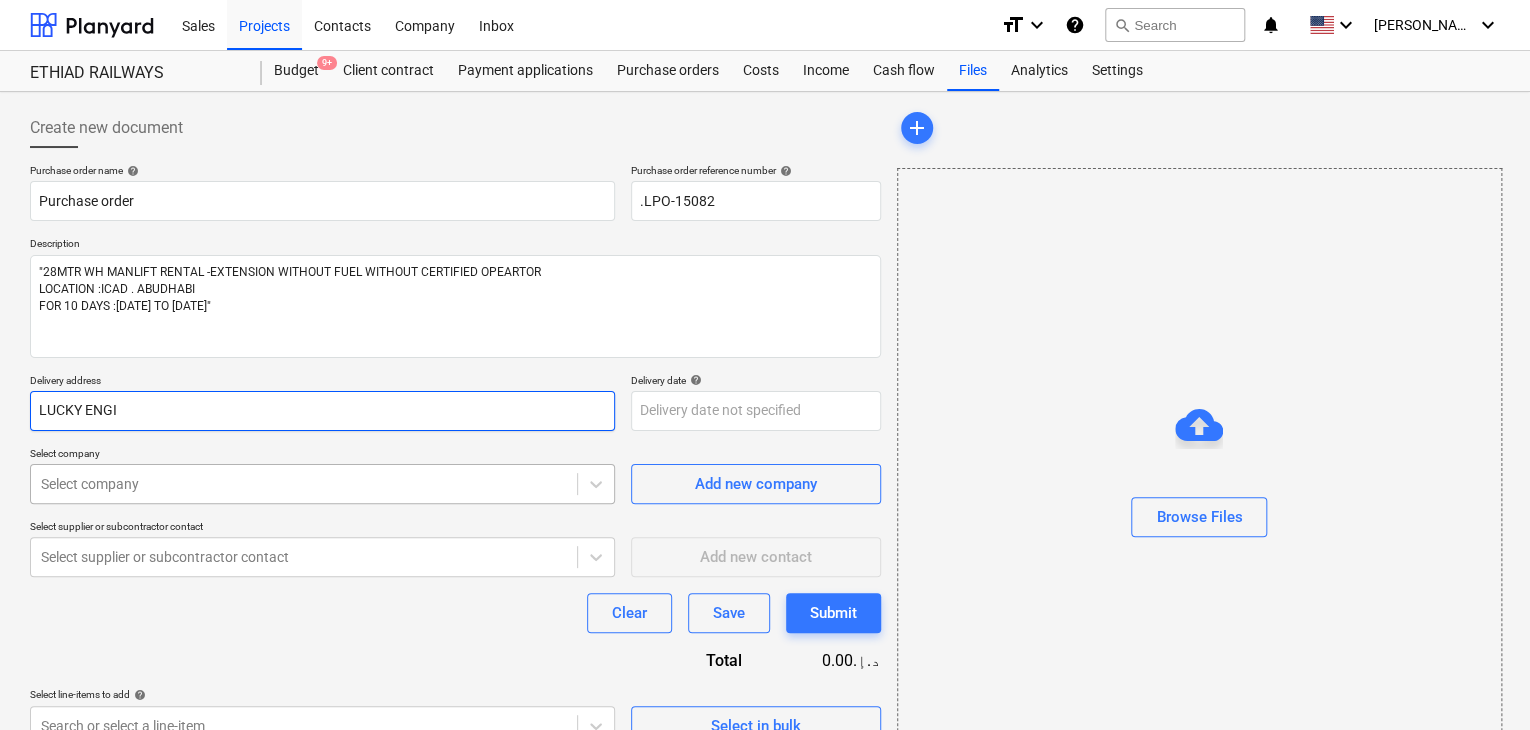 type on "x" 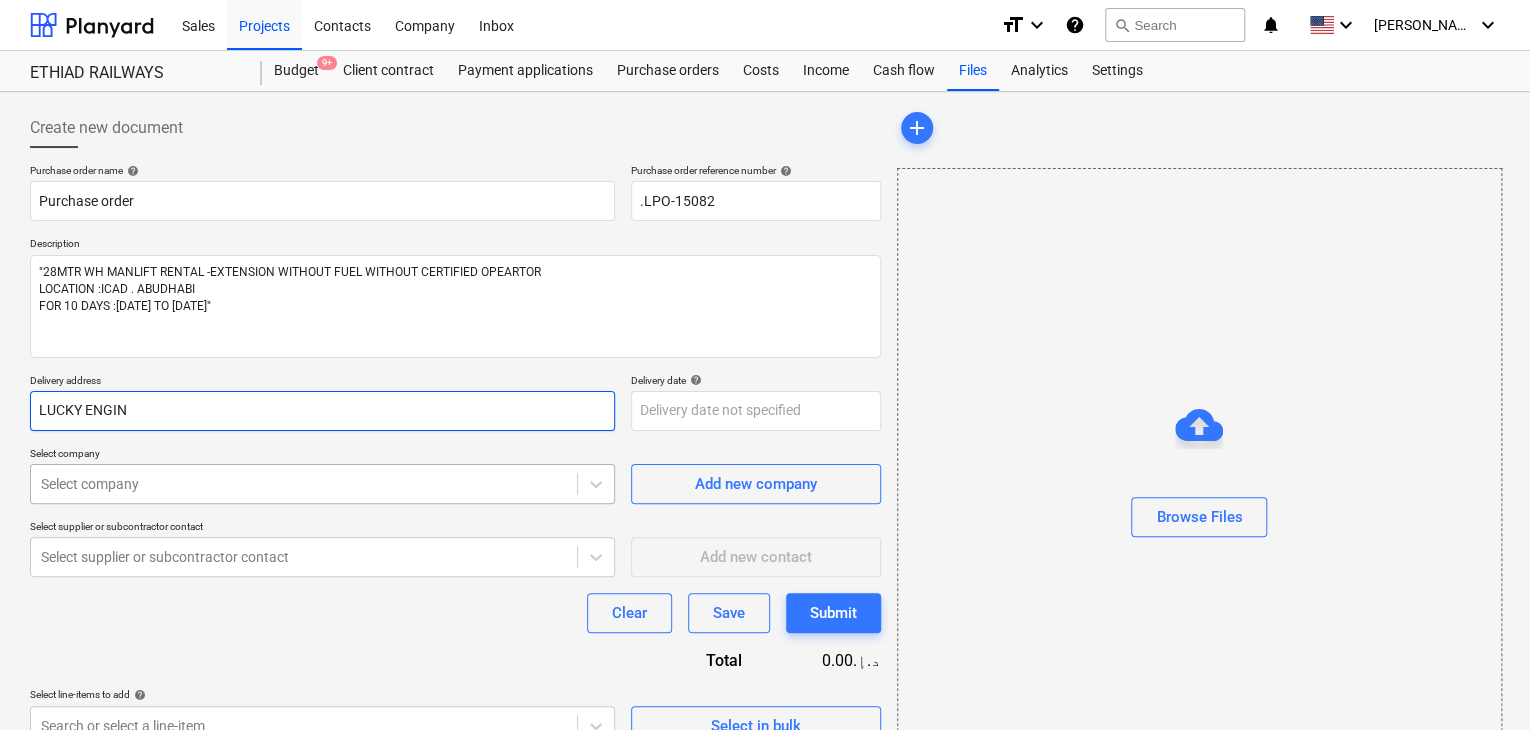 type on "x" 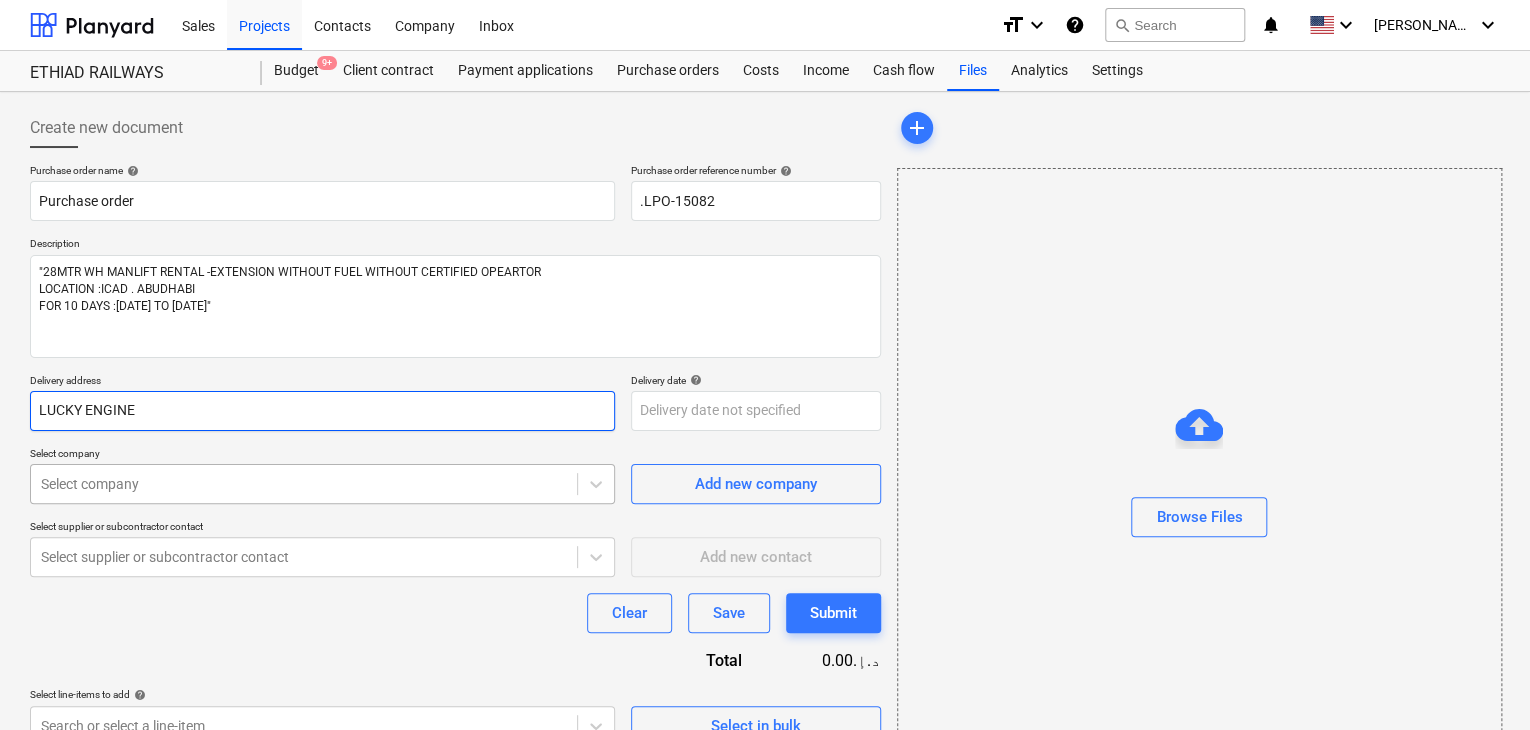 type on "x" 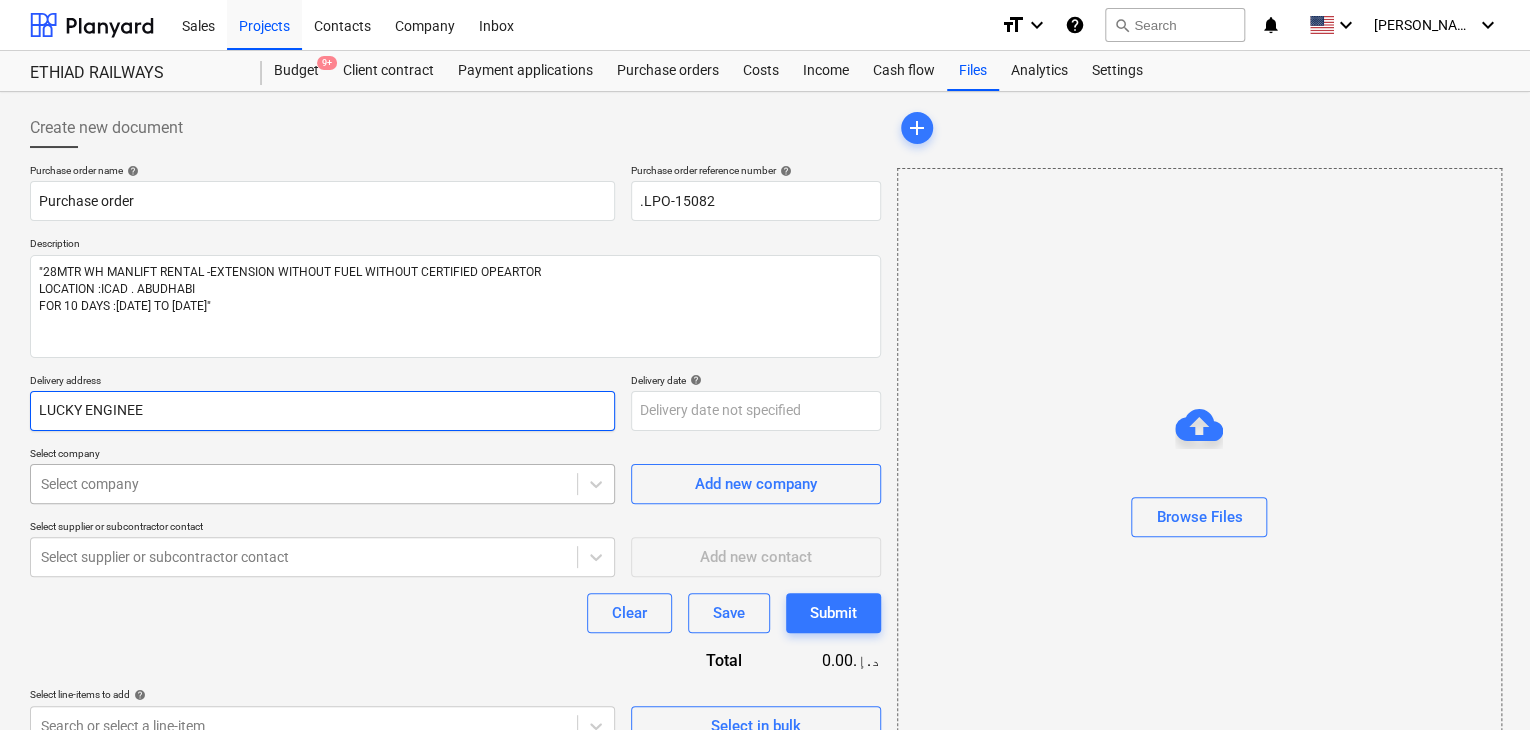 type on "x" 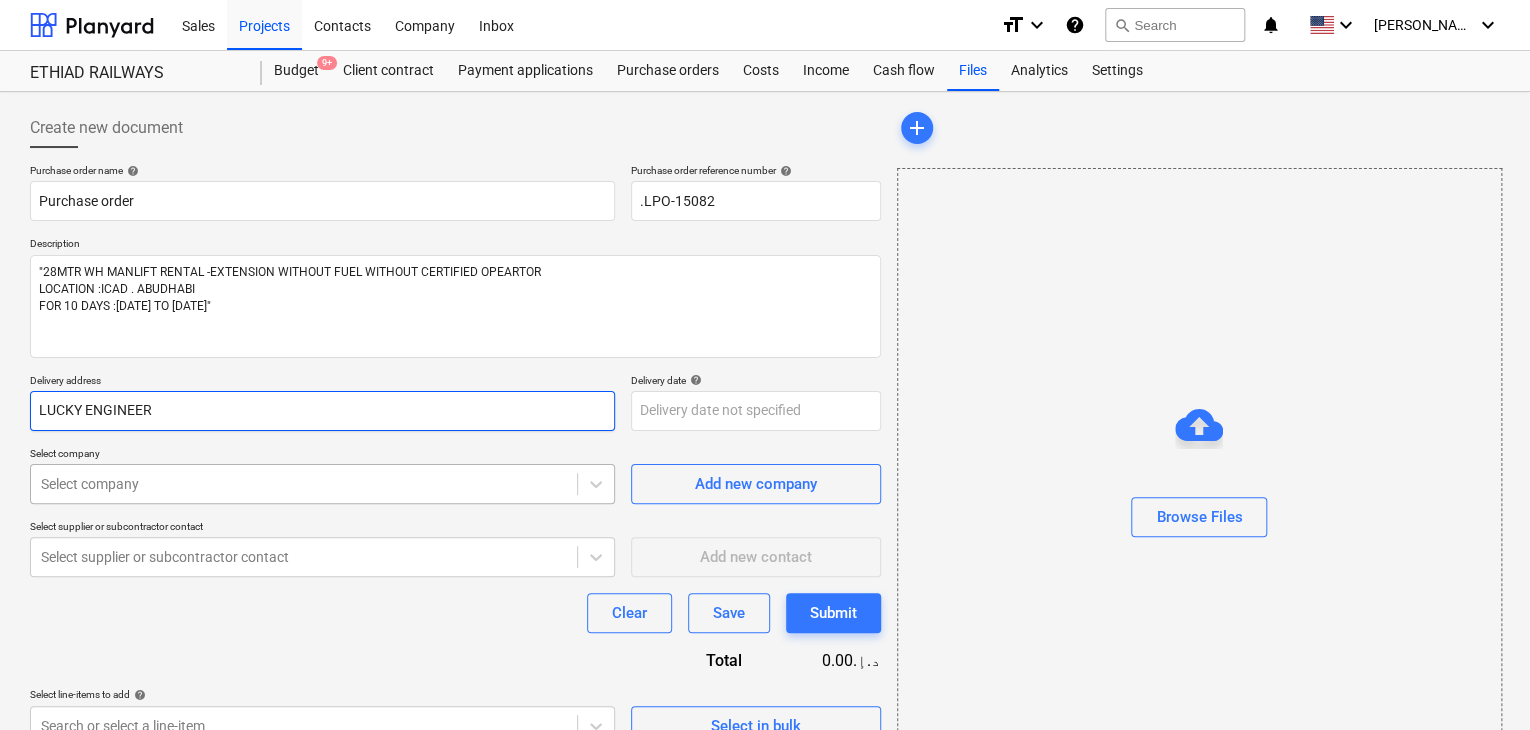 type on "x" 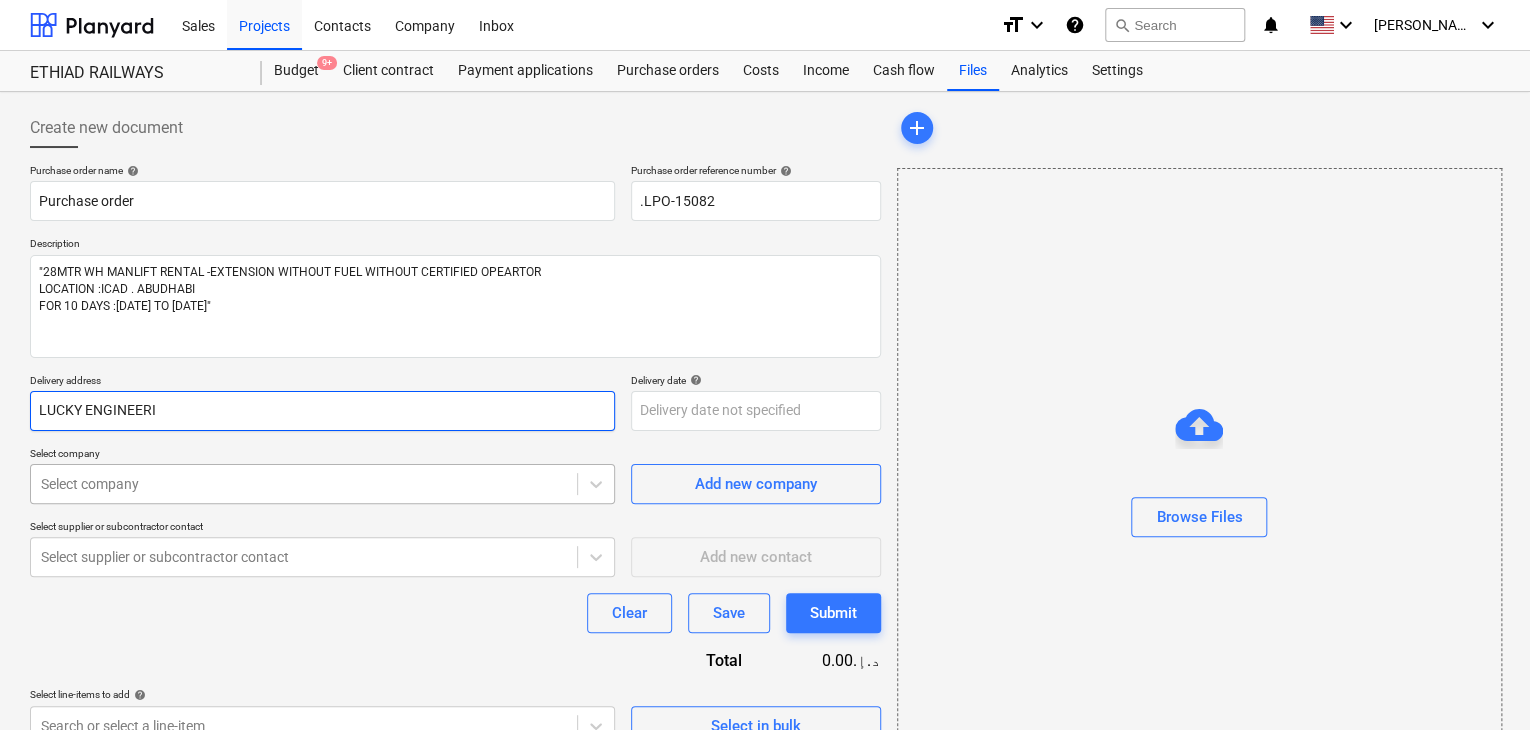 type on "x" 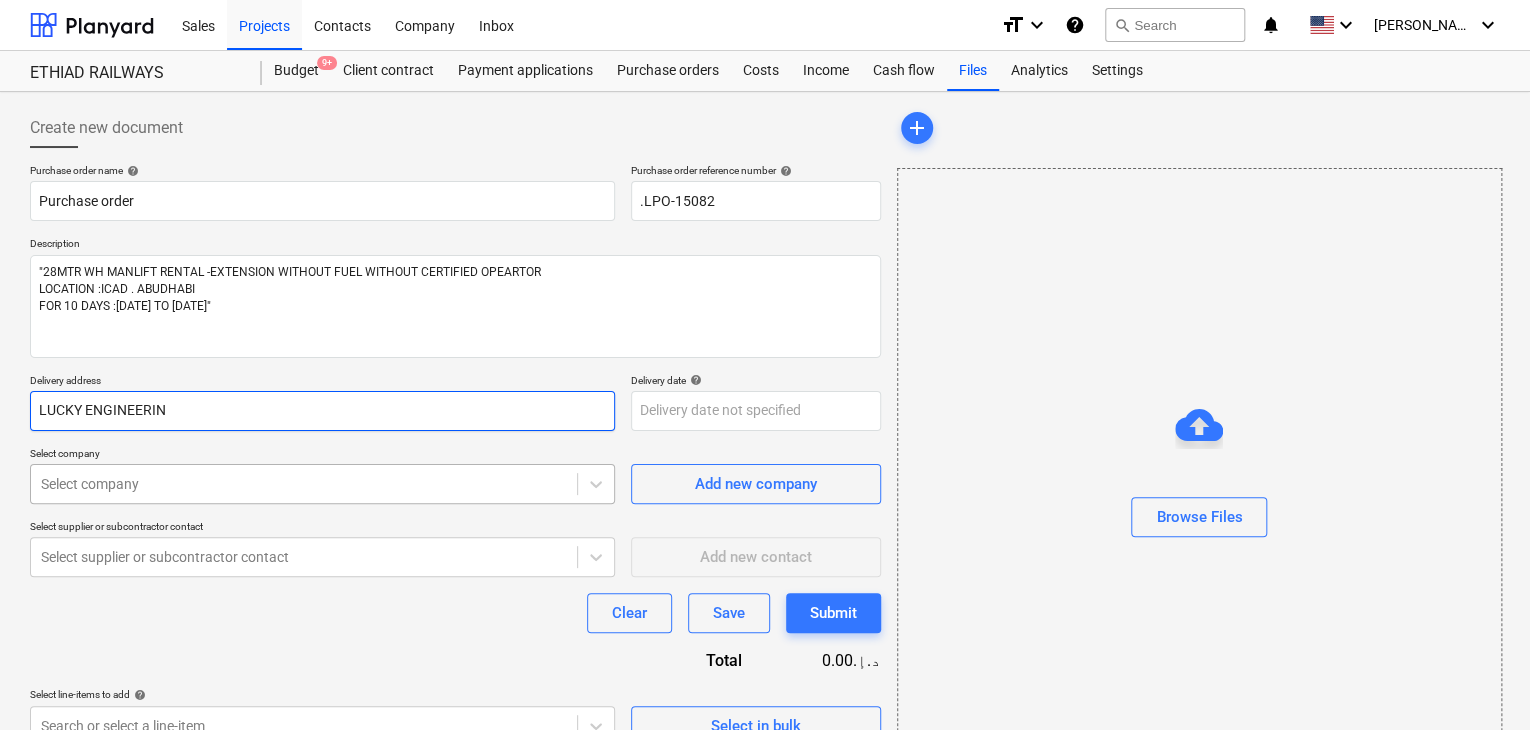 type on "x" 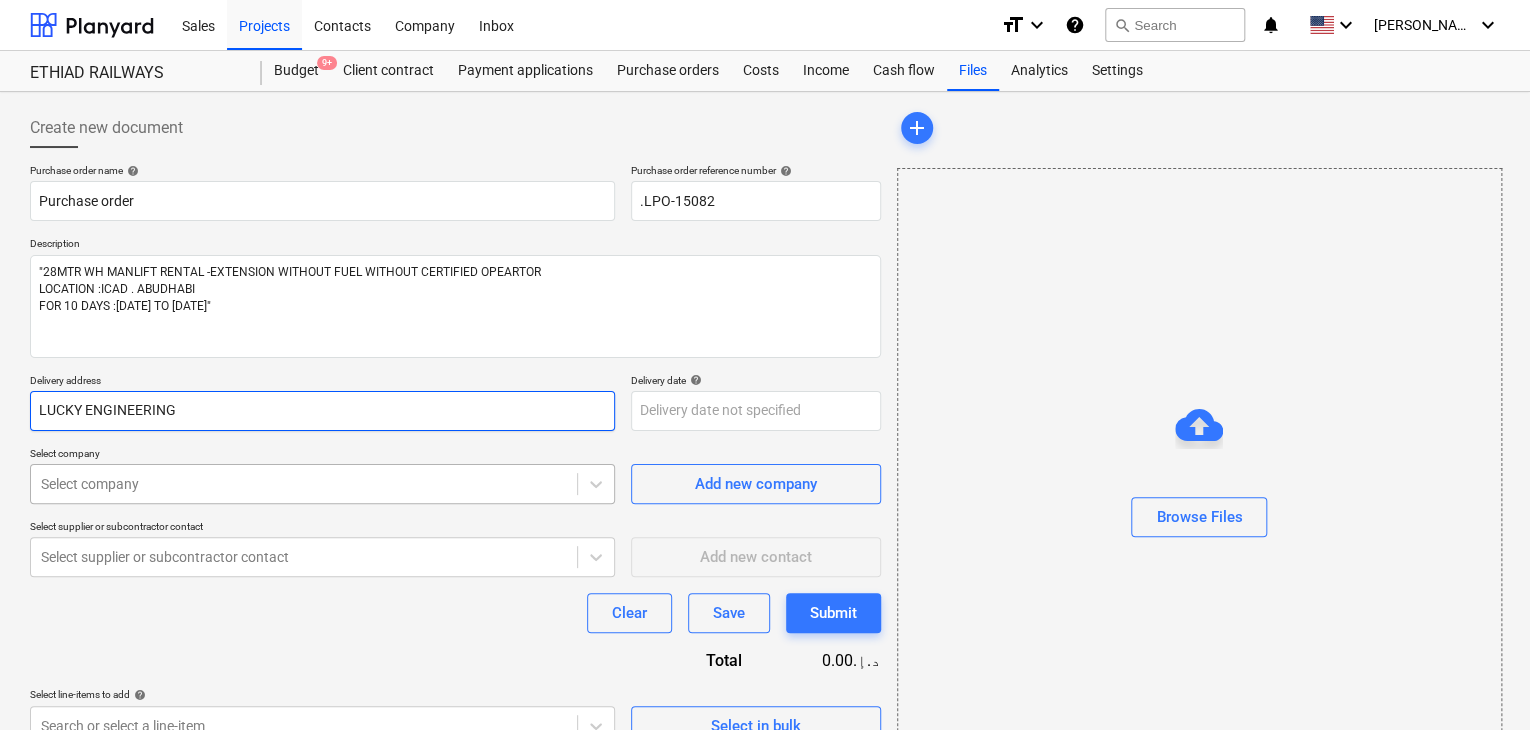 type on "x" 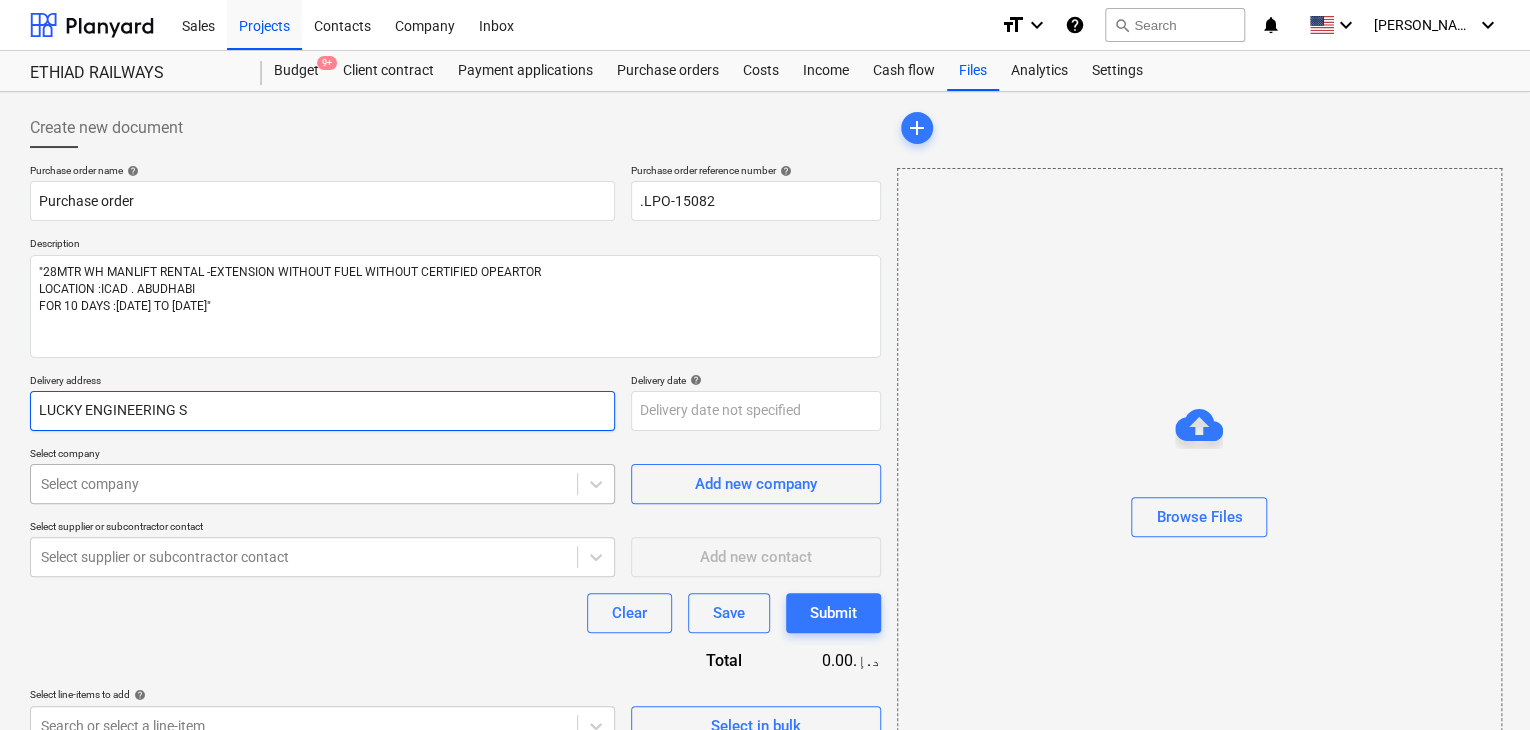 type on "x" 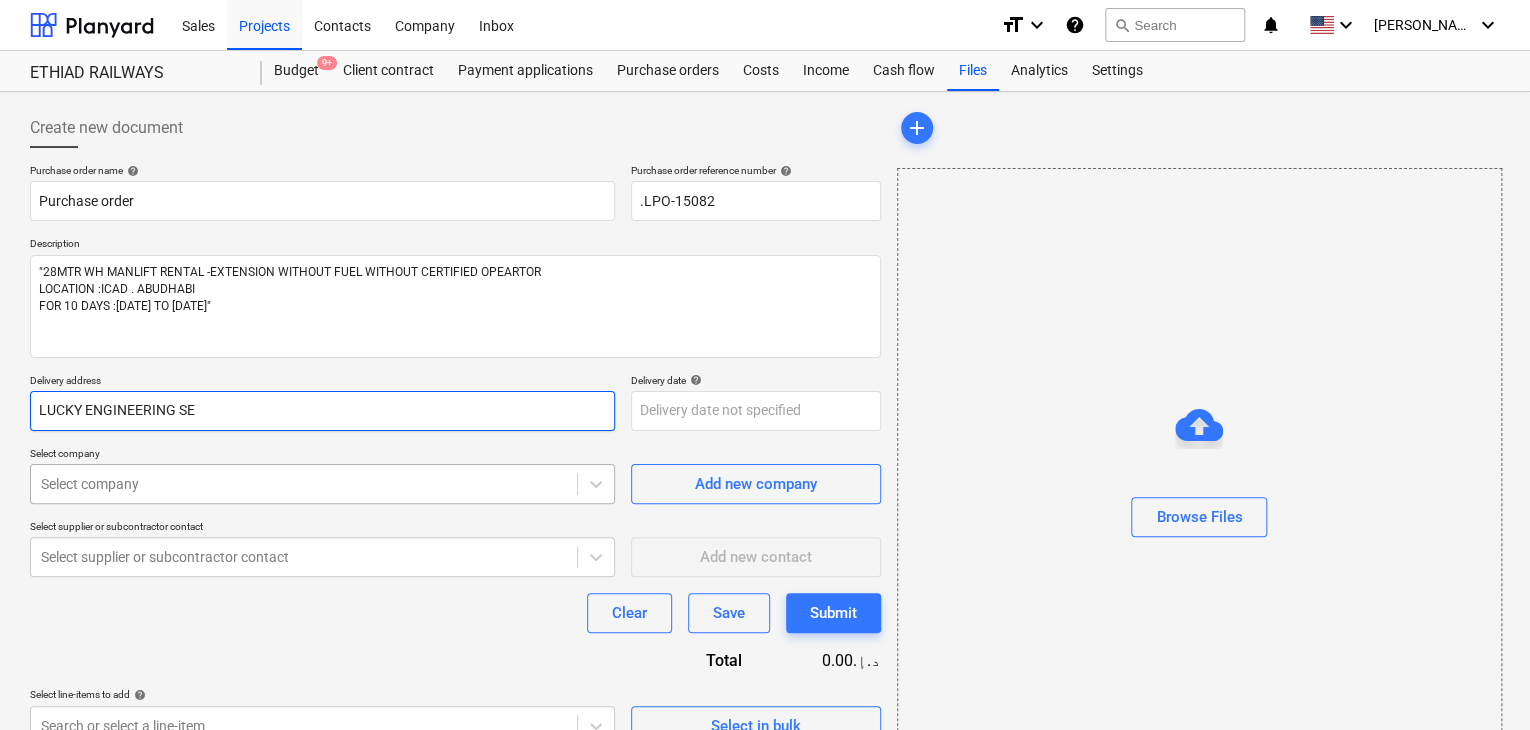 type on "x" 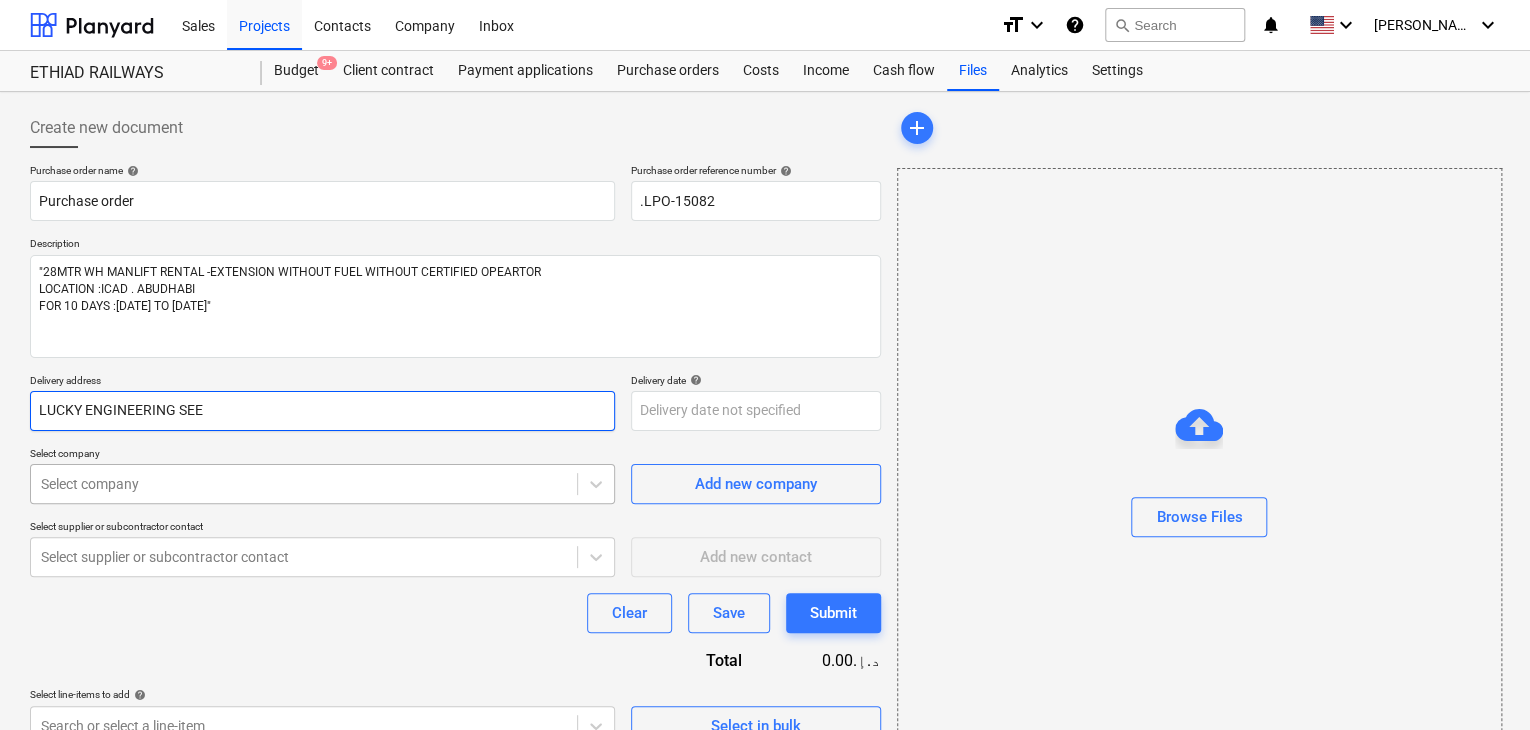 type on "x" 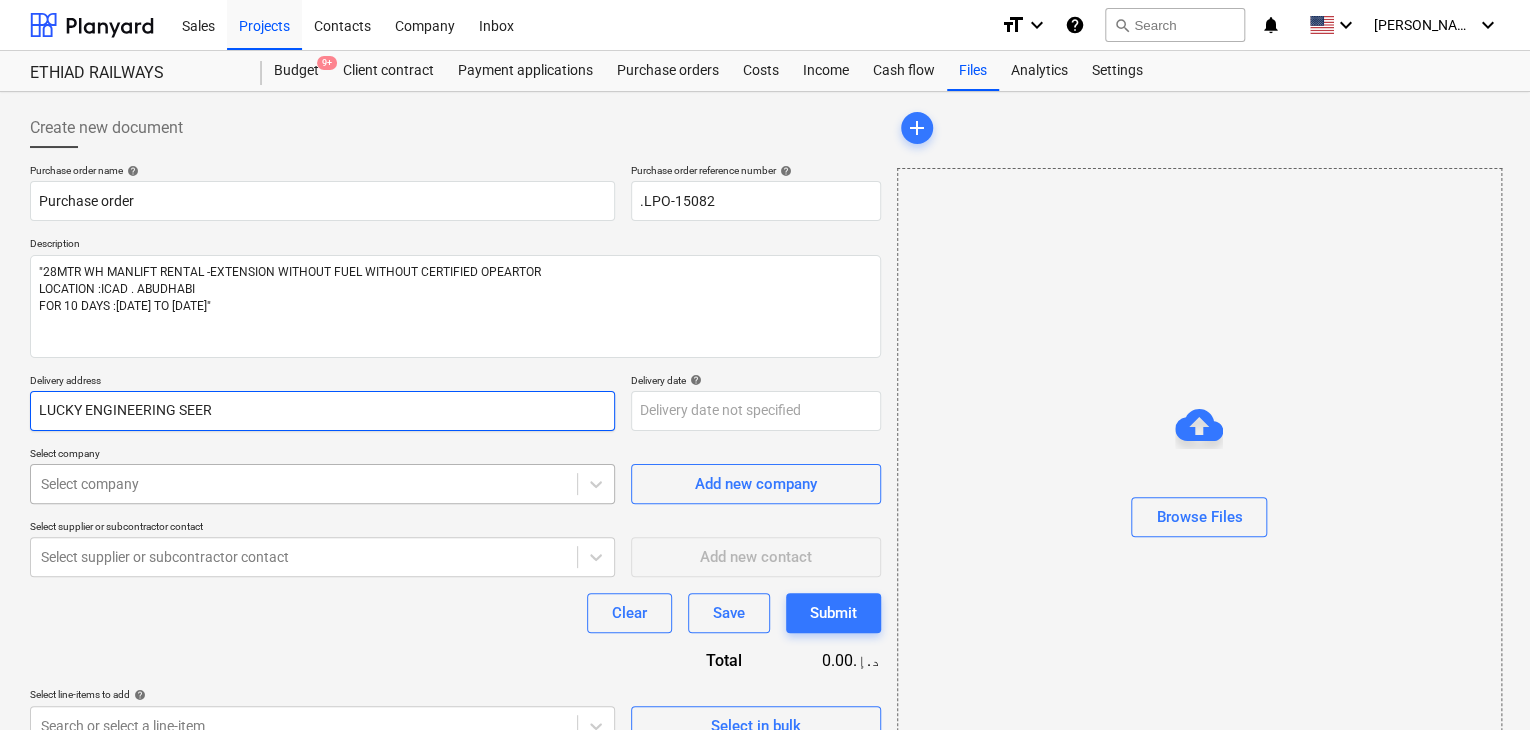 type on "x" 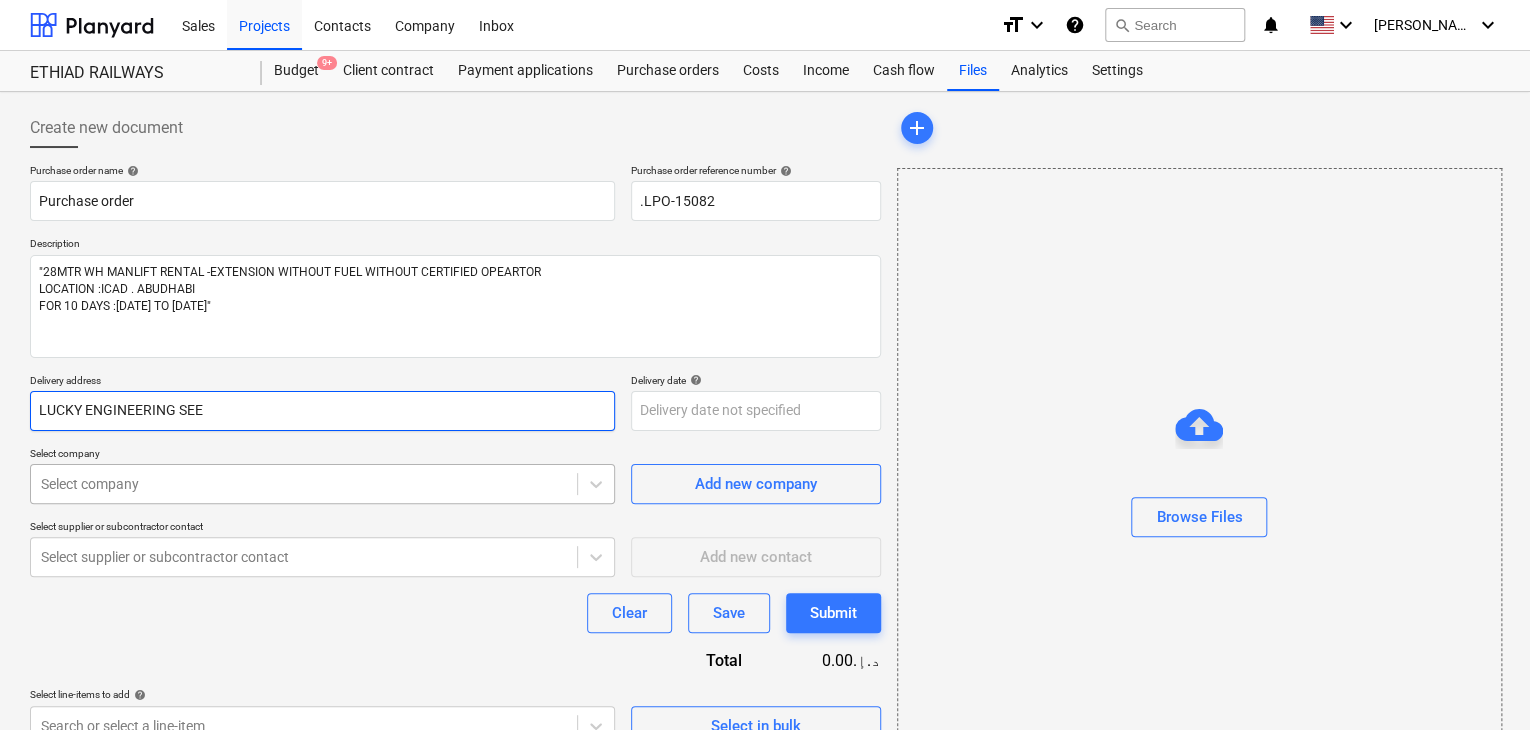 type on "x" 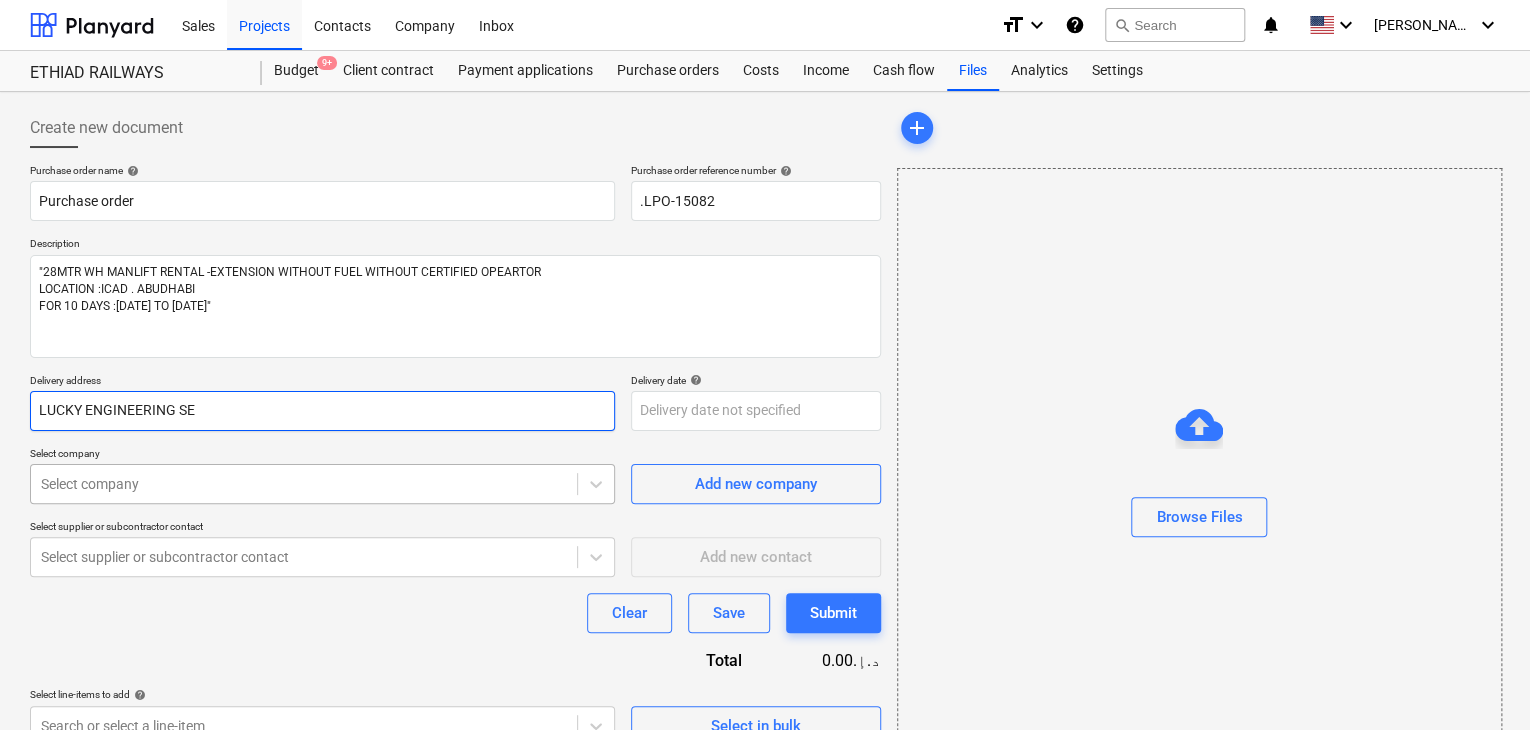 type on "x" 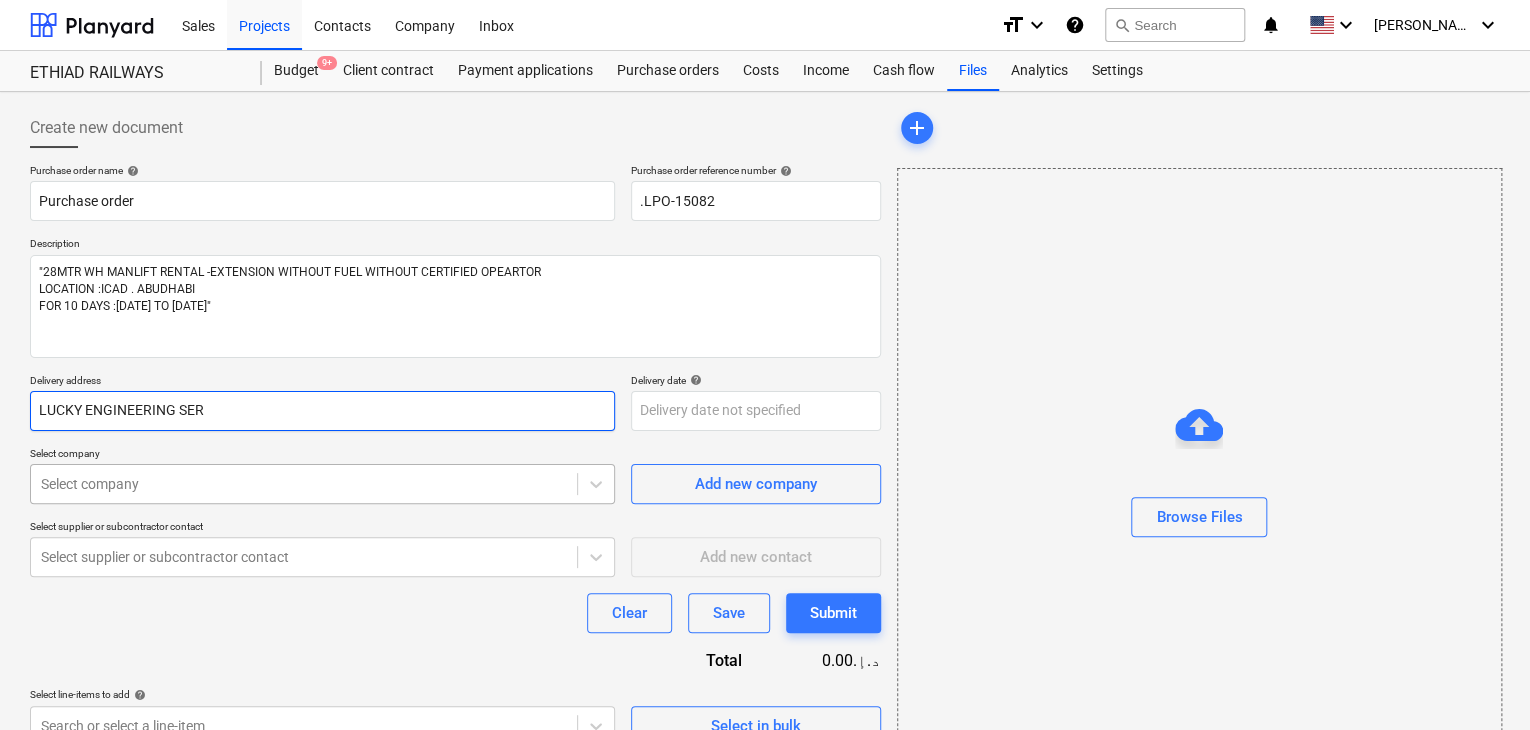 type on "x" 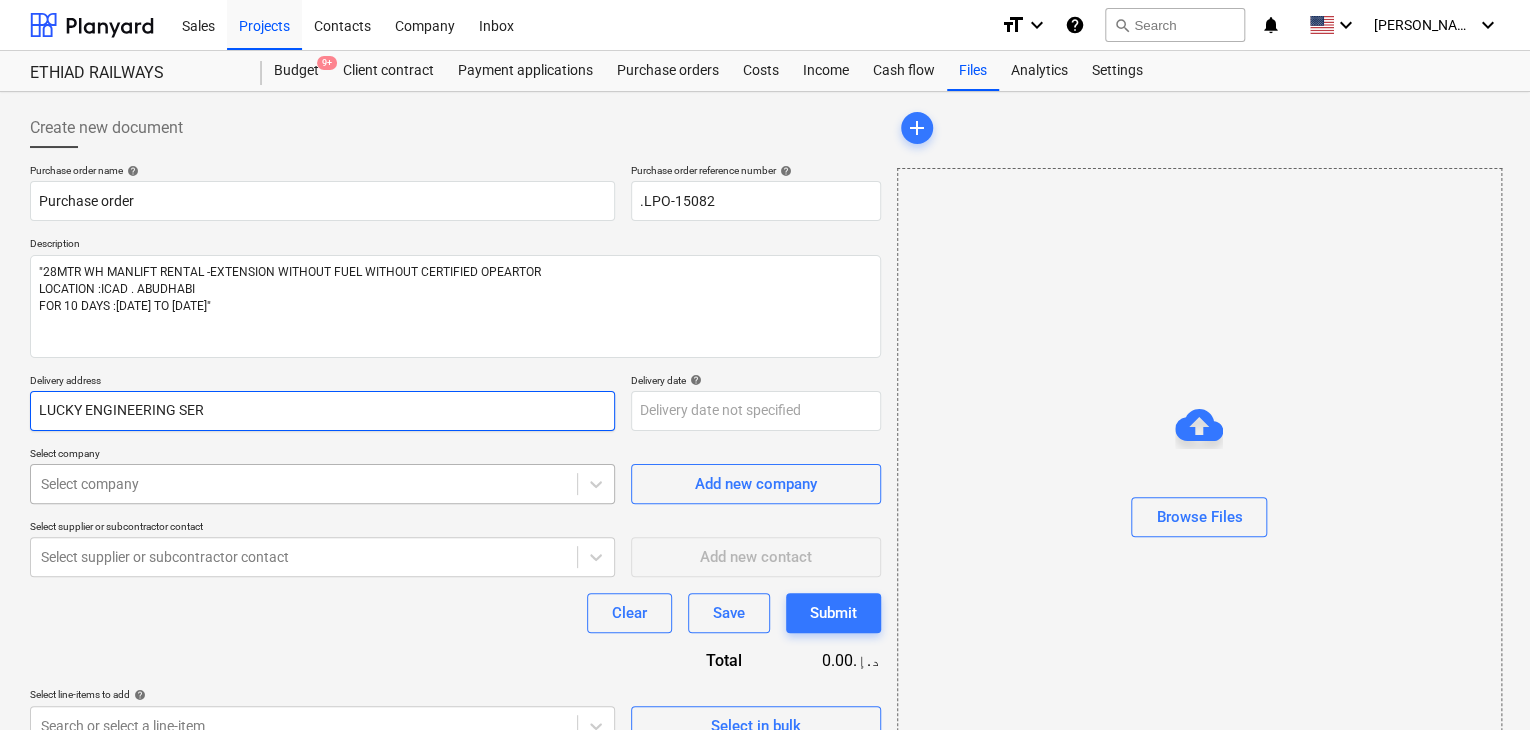 type on "LUCKY ENGINEERING SERV" 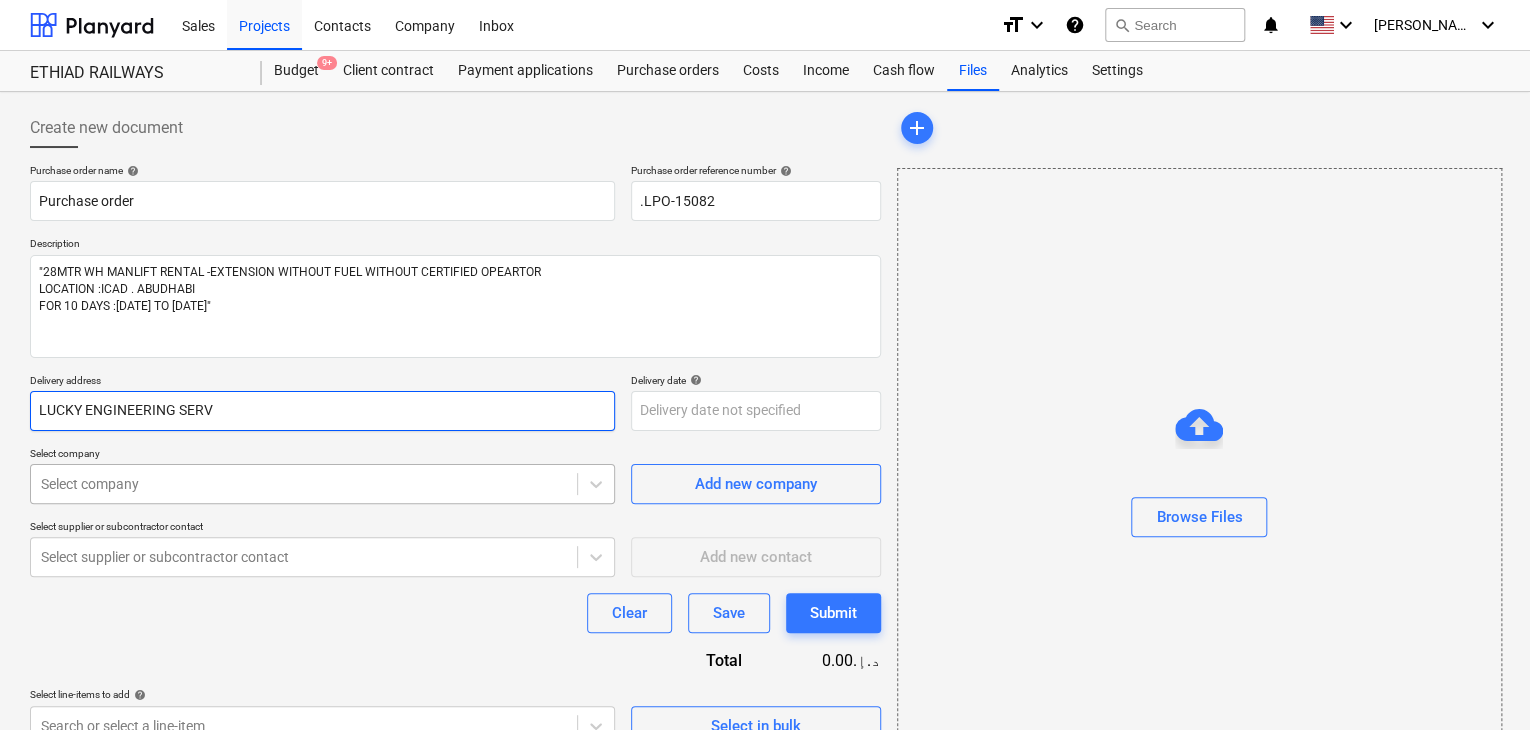 type on "x" 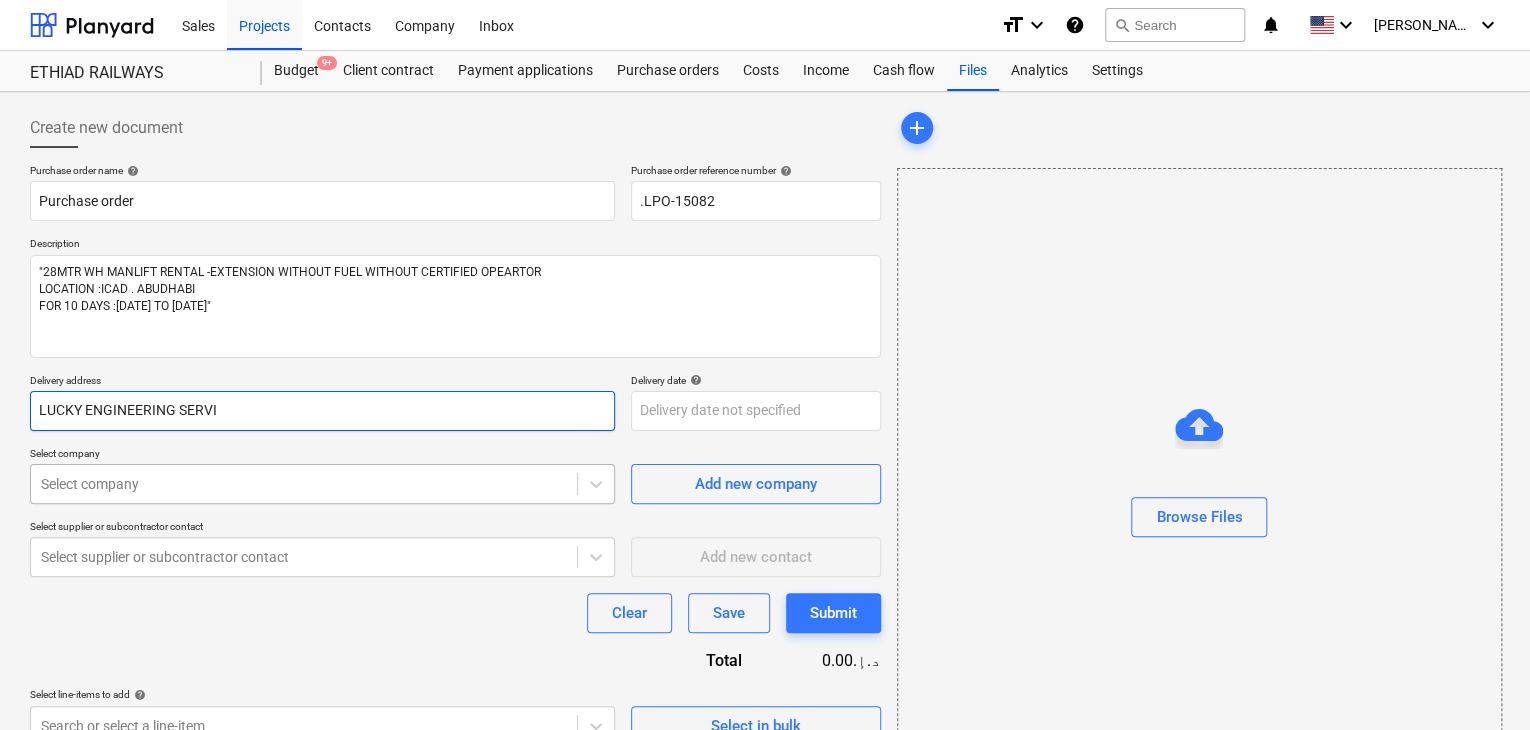 type on "x" 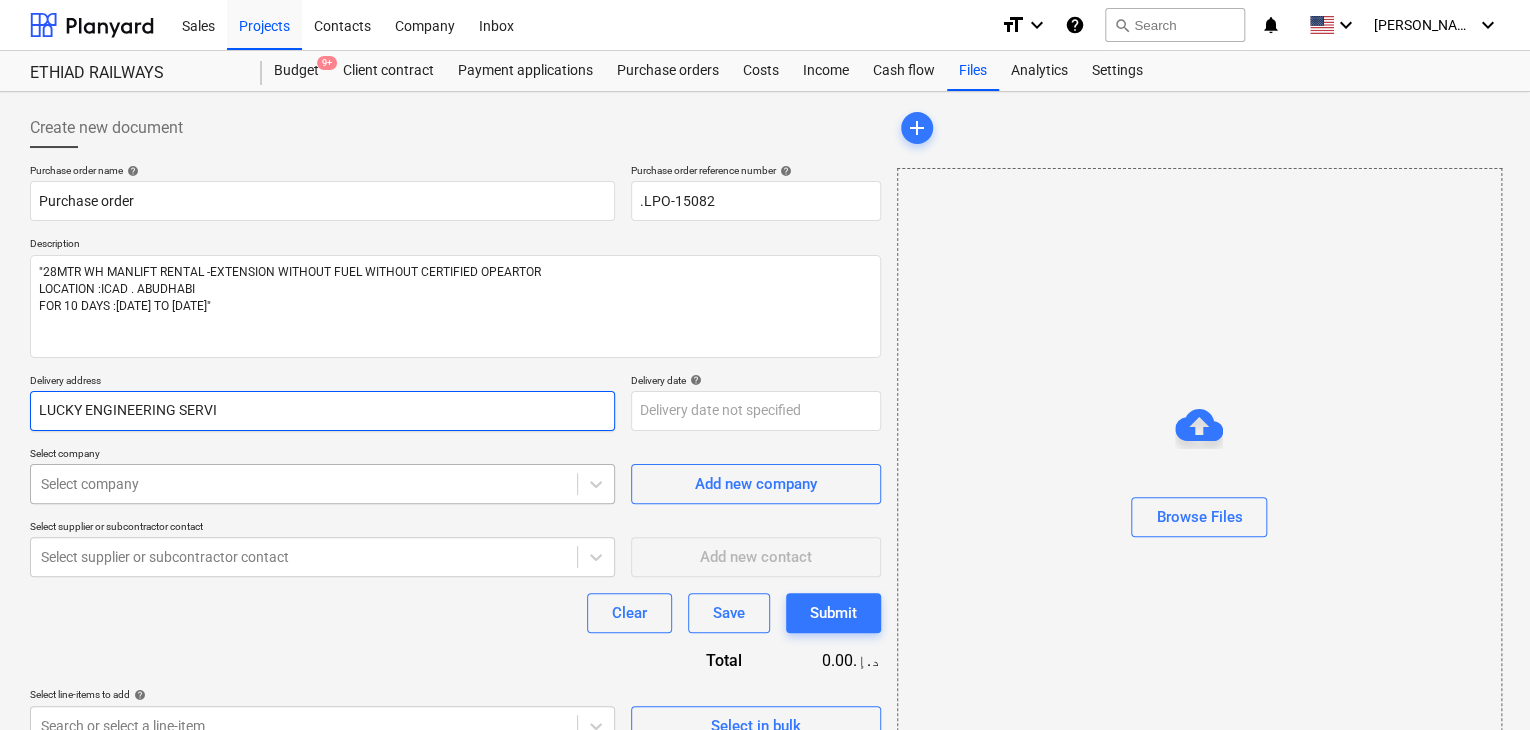 type 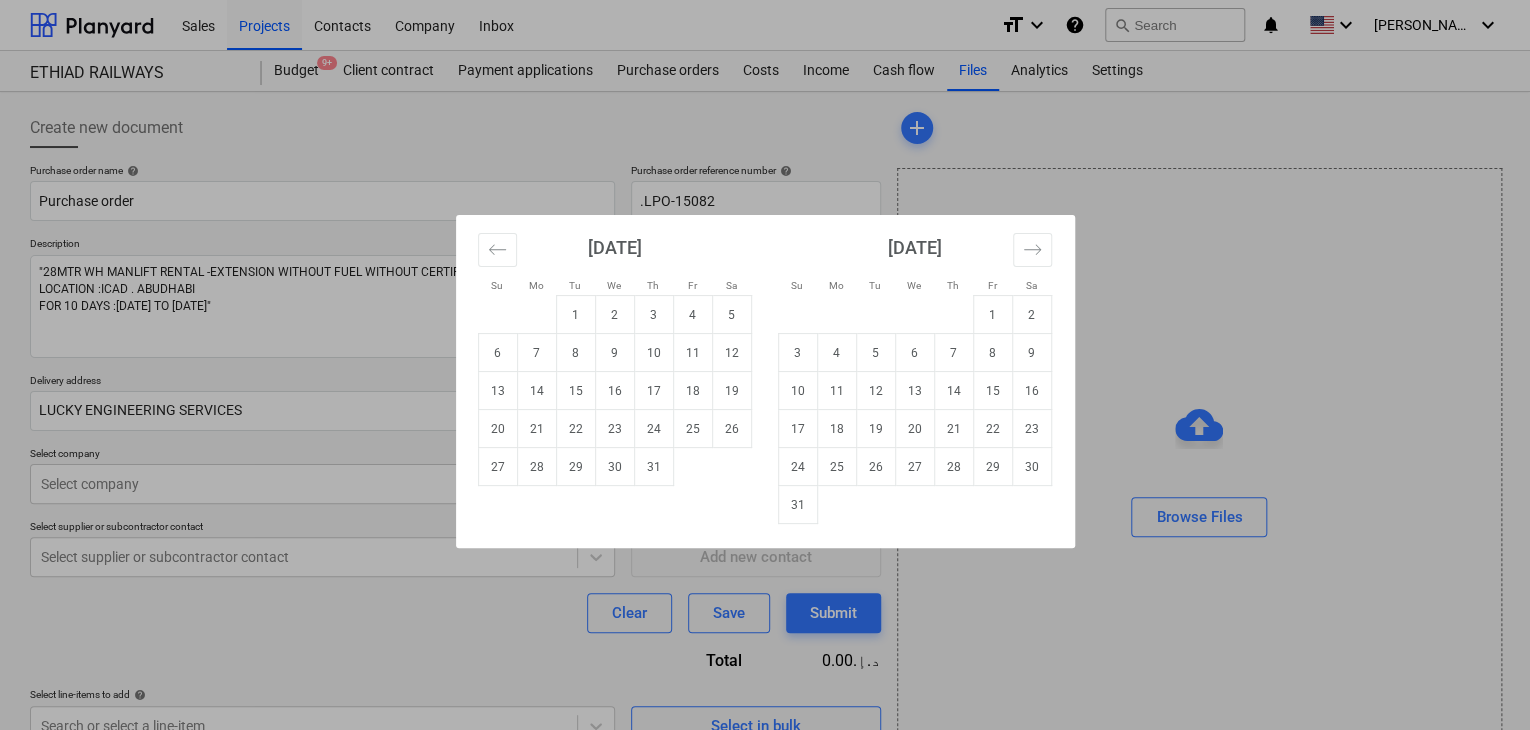 click on "Sales Projects Contacts Company Inbox format_size keyboard_arrow_down help search Search notifications 0 keyboard_arrow_down [PERSON_NAME] keyboard_arrow_down ETHIAD RAILWAYS Budget 9+ Client contract Payment applications Purchase orders Costs Income Cash flow Files Analytics Settings Create new document Purchase order name help Purchase order Purchase order reference number help .LPO-15082 Description "28MTR WH MANLIFT RENTAL -EXTENSION WITHOUT FUEL WITHOUT CERTIFIED OPEARTOR
LOCATION :ICAD . ABUDHABI
FOR 10 DAYS :[DATE] TO [DATE]"
Delivery address LUCKY ENGINEERING SERVICES Delivery date help Press the down arrow key to interact with the calendar and
select a date. Press the question mark key to get the keyboard shortcuts for changing dates. Select company Select company Add new company Select supplier or subcontractor contact Select supplier or subcontractor contact Add new contact Clear Save Submit Total 0.00د.إ.‏ Select line-items to add help Search or select a line-item Select in bulk" at bounding box center (765, 365) 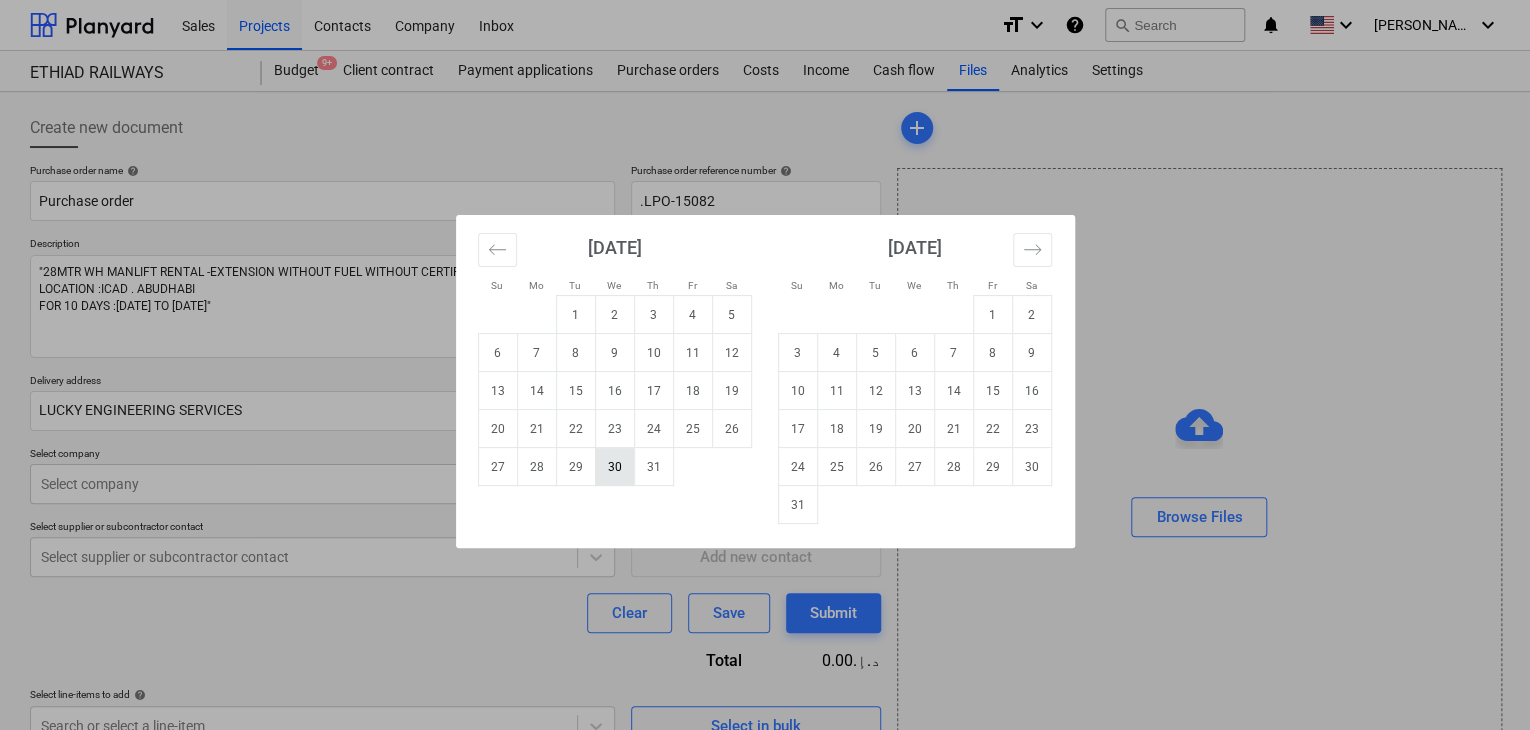 click on "30" at bounding box center [614, 467] 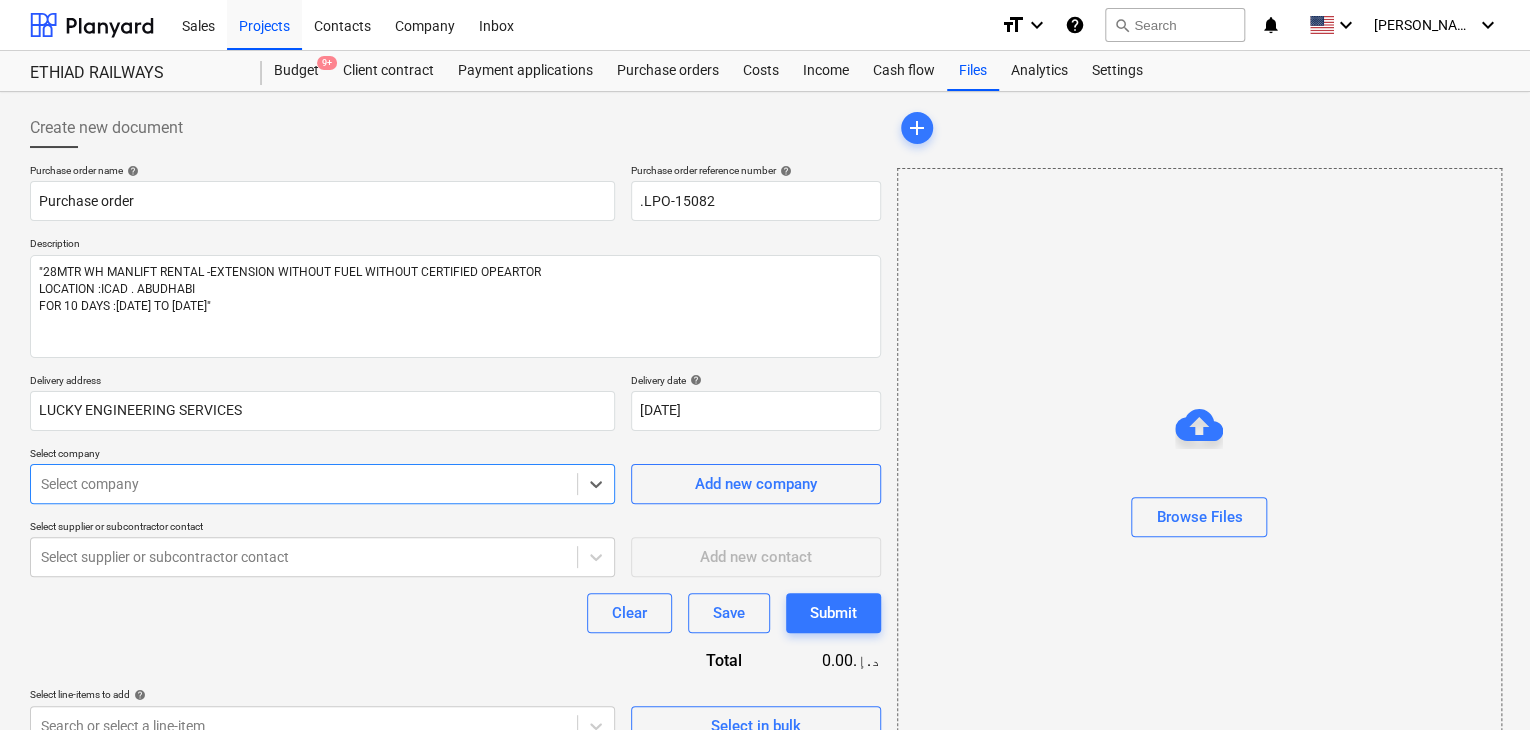 scroll, scrollTop: 71, scrollLeft: 0, axis: vertical 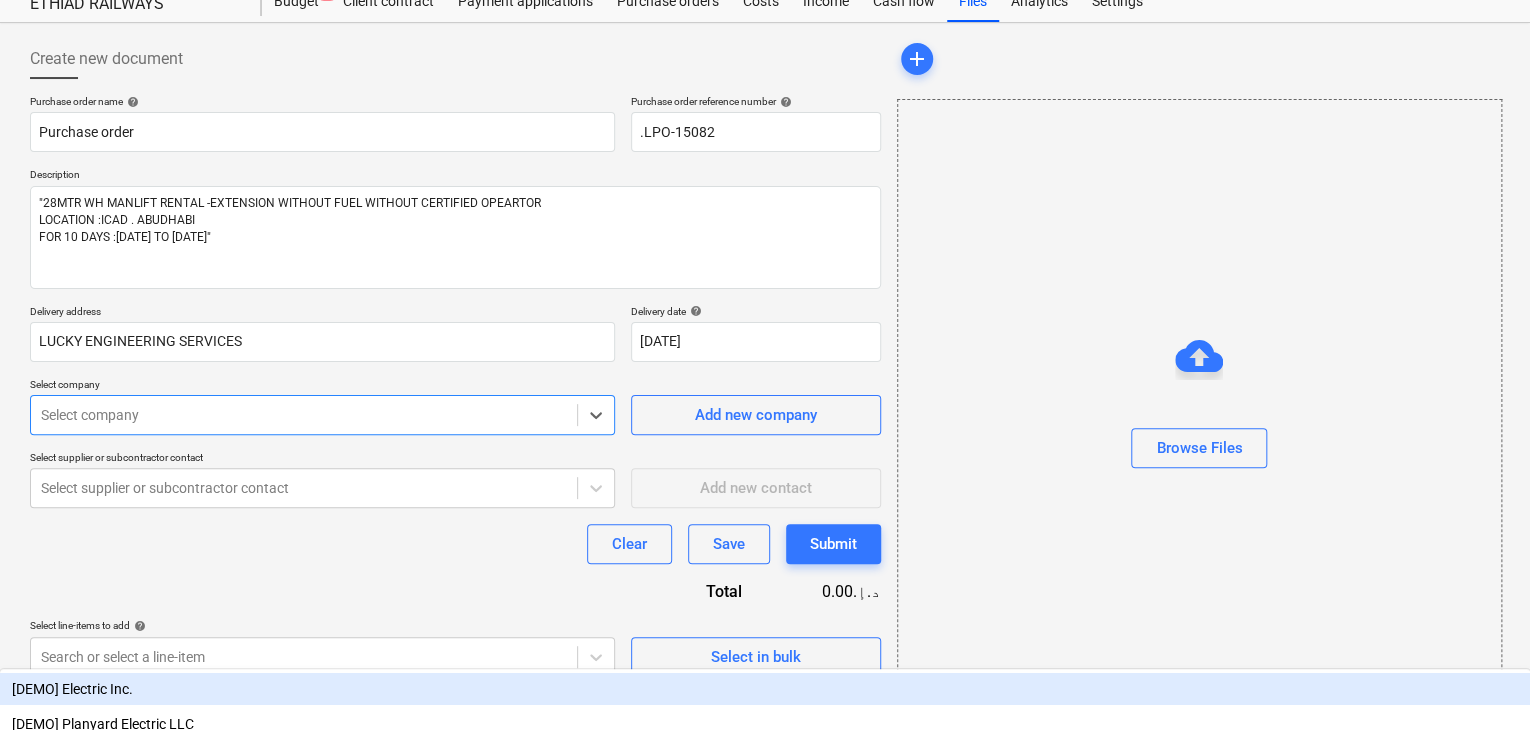 click on "Sales Projects Contacts Company Inbox format_size keyboard_arrow_down help search Search notifications 0 keyboard_arrow_down [PERSON_NAME] keyboard_arrow_down ETHIAD RAILWAYS Budget 9+ Client contract Payment applications Purchase orders Costs Income Cash flow Files Analytics Settings Create new document Purchase order name help Purchase order Purchase order reference number help .LPO-15082 Description "28MTR WH MANLIFT RENTAL -EXTENSION WITHOUT FUEL WITHOUT CERTIFIED OPEARTOR
LOCATION :ICAD . ABUDHABI
FOR 10 DAYS :[DATE] TO [DATE]"
Delivery address LUCKY ENGINEERING SERVICES Delivery date help [DATE] [DATE] Press the down arrow key to interact with the calendar and
select a date. Press the question mark key to get the keyboard shortcuts for changing dates. Select company Select company Add new company Select supplier or subcontractor contact Select supplier or subcontractor contact Add new contact Clear Save Submit Total 0.00د.إ.‏ Select line-items to add help Select in bulk add x" at bounding box center [765, 296] 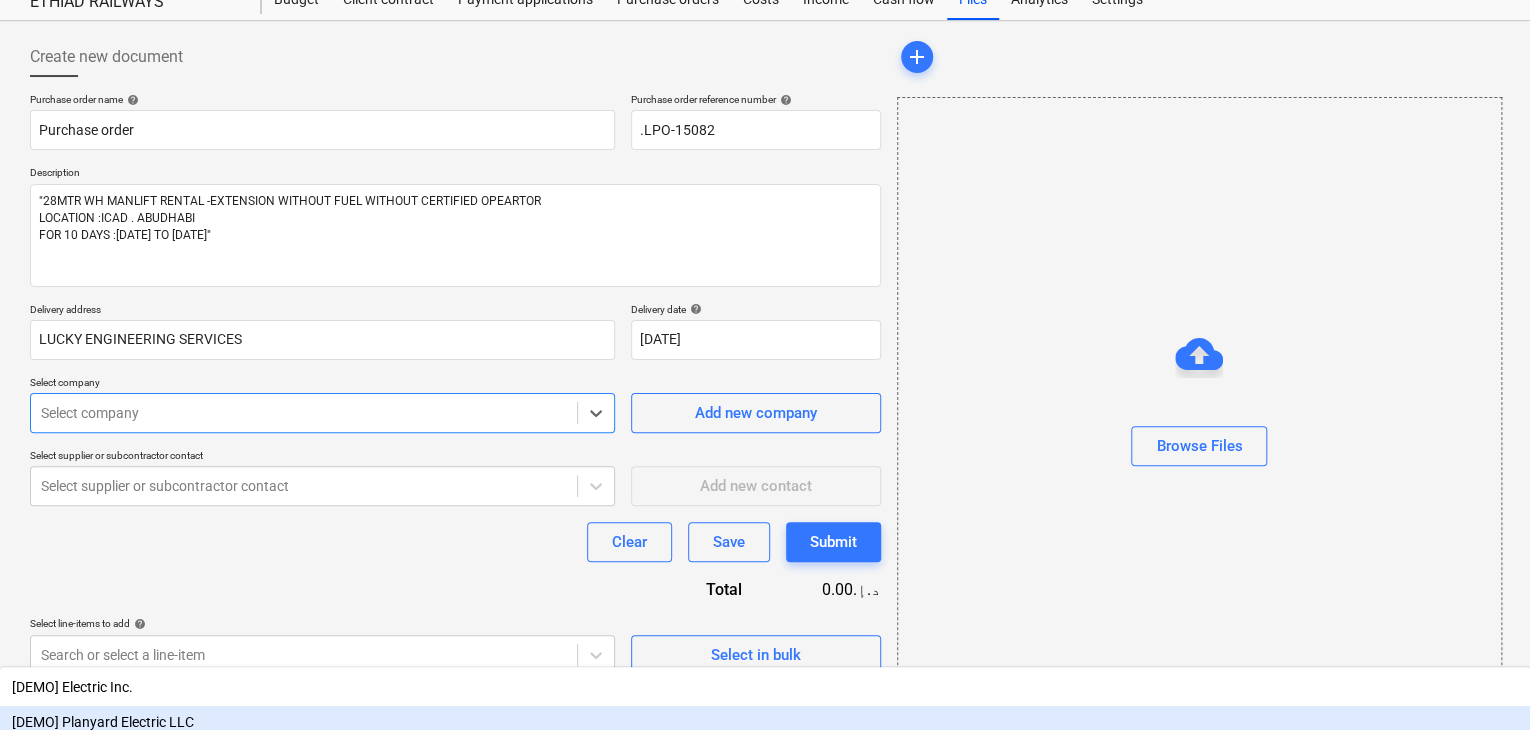 click on "[DEMO] Planyard Electric LLC" at bounding box center (765, 722) 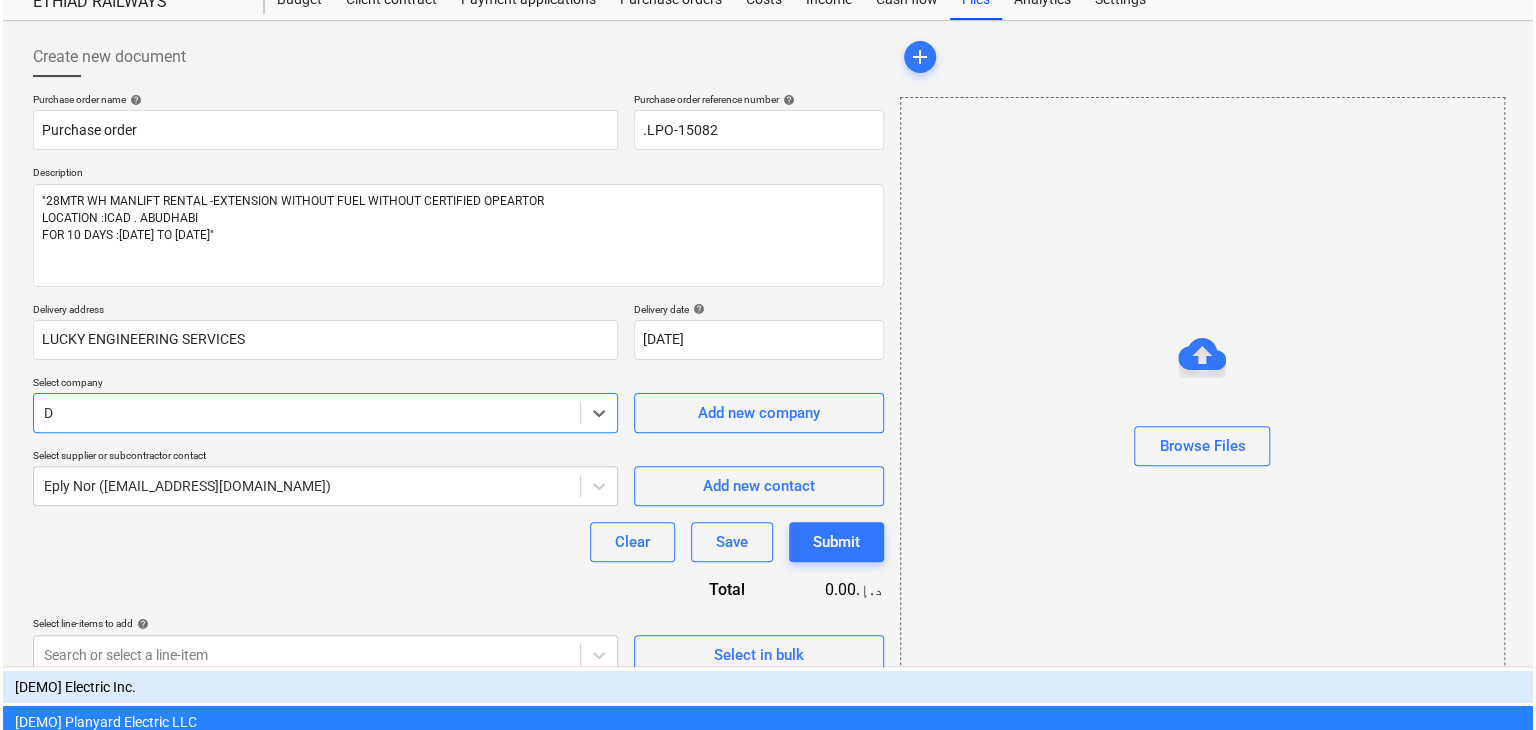 scroll, scrollTop: 35, scrollLeft: 0, axis: vertical 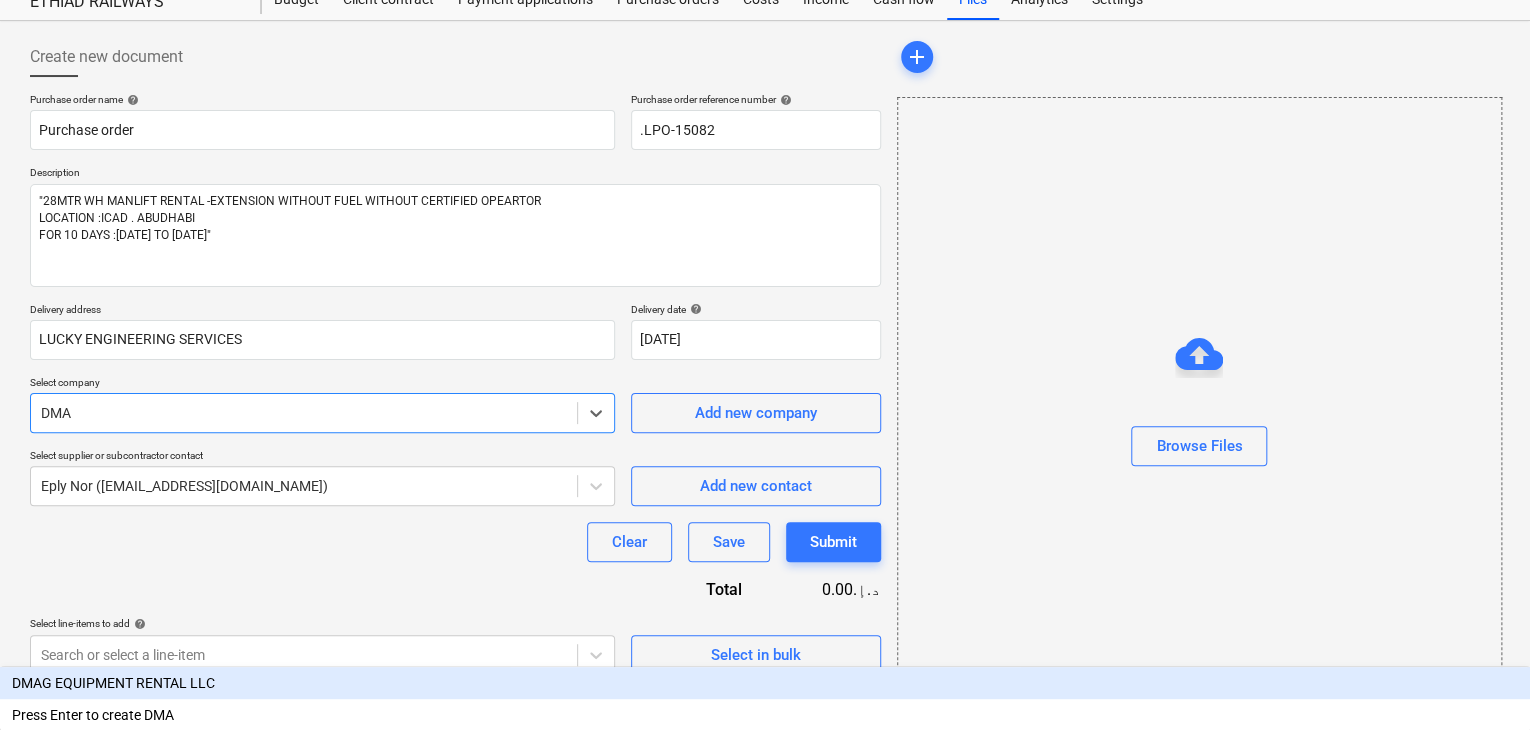 click on "DMAG EQUIPMENT RENTAL LLC" at bounding box center [765, 683] 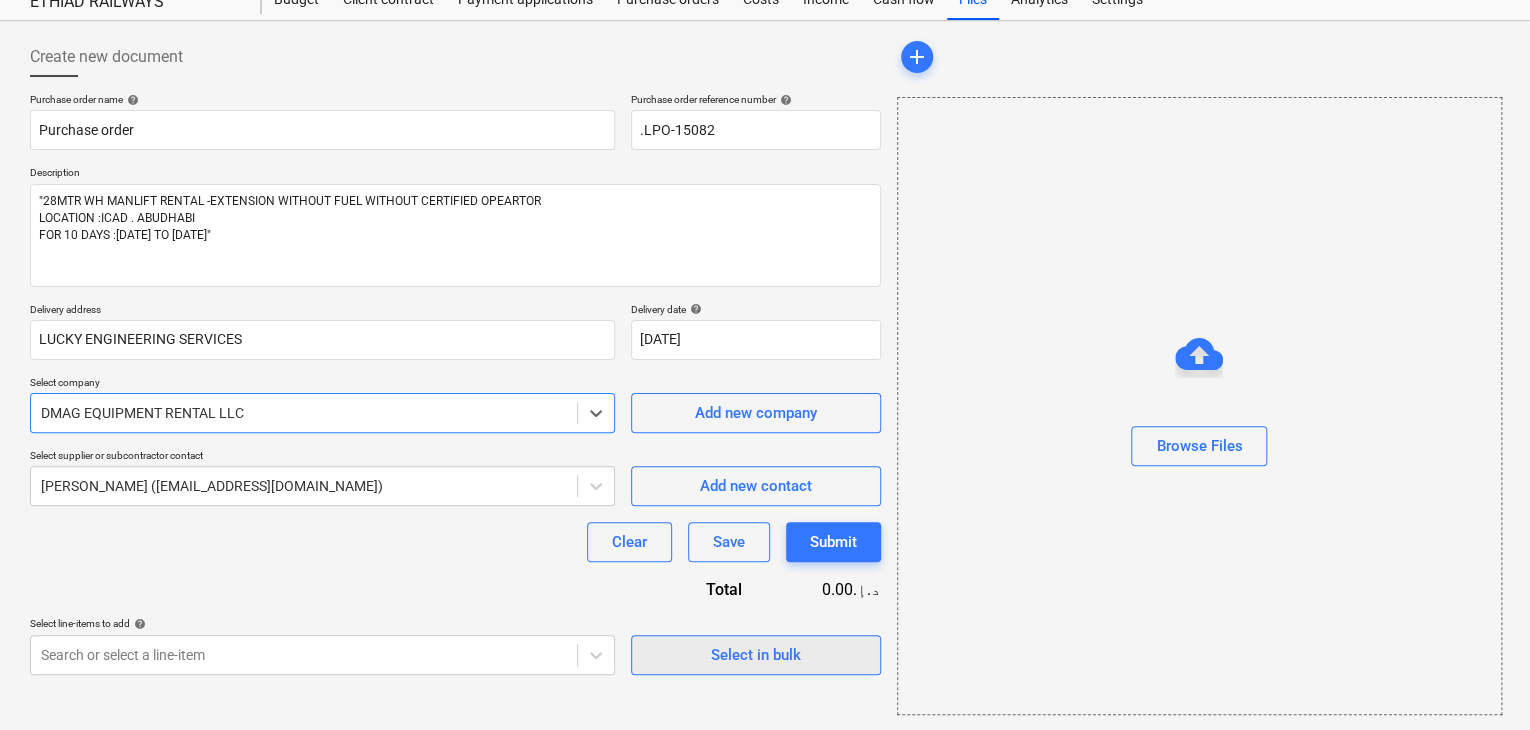 click on "Select in bulk" at bounding box center [756, 655] 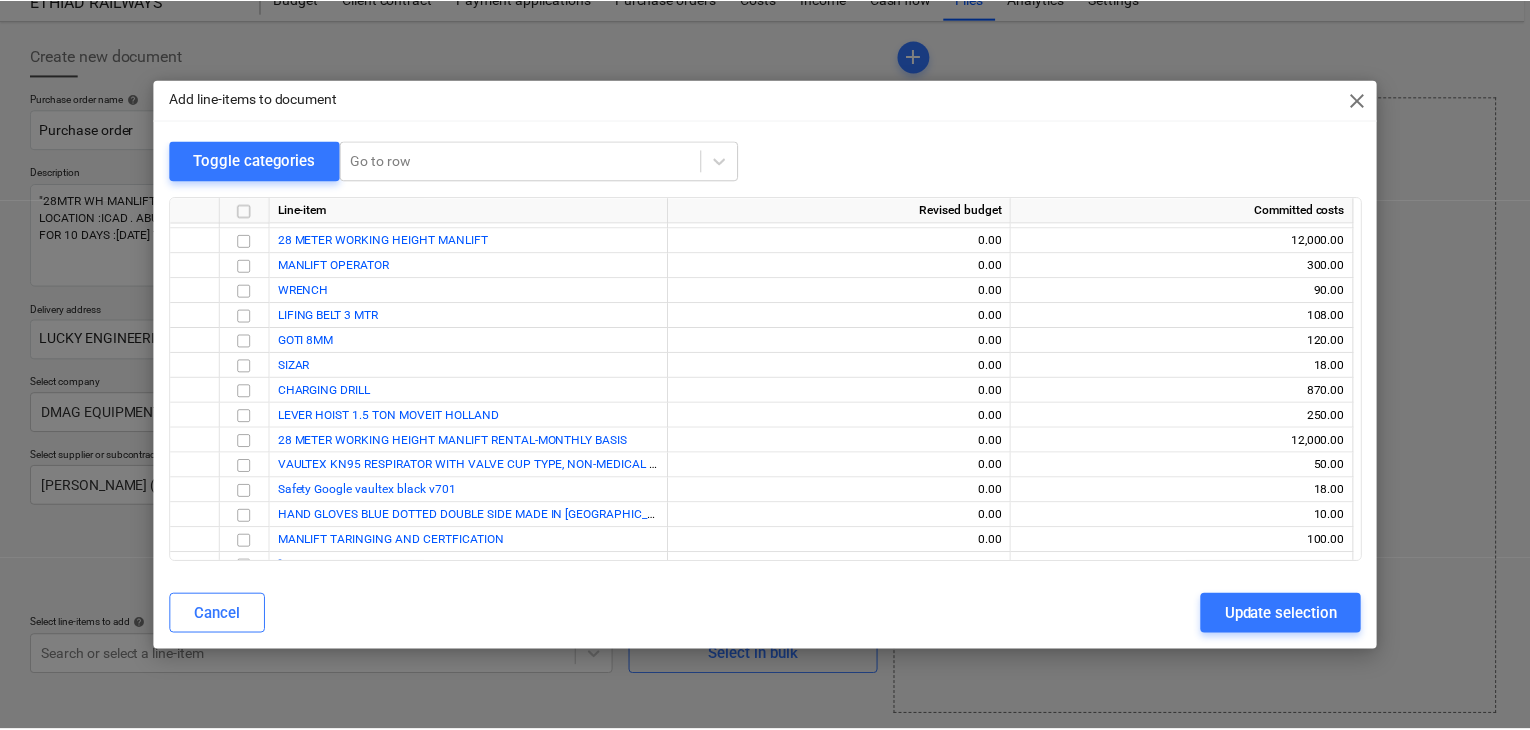 scroll, scrollTop: 136, scrollLeft: 0, axis: vertical 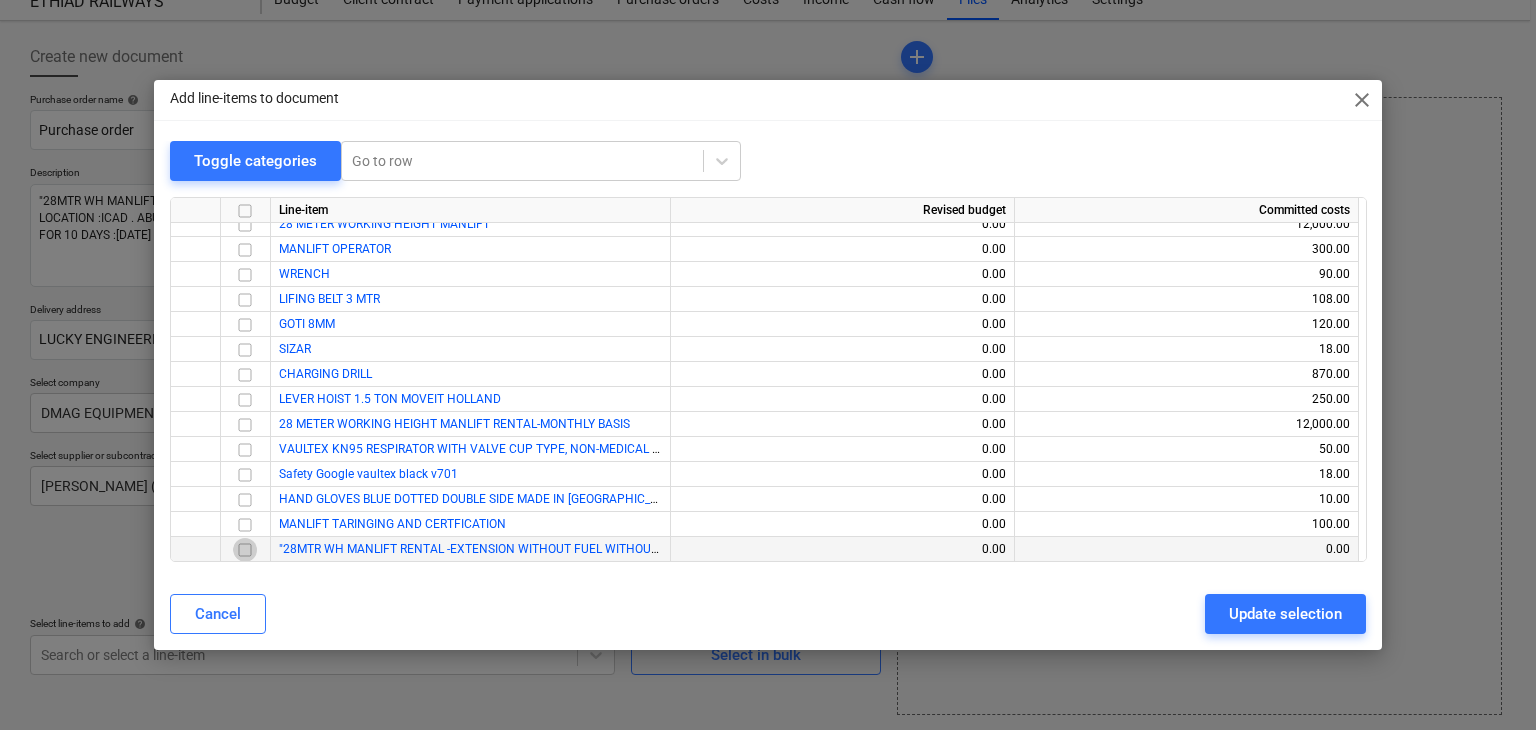 click at bounding box center [245, 550] 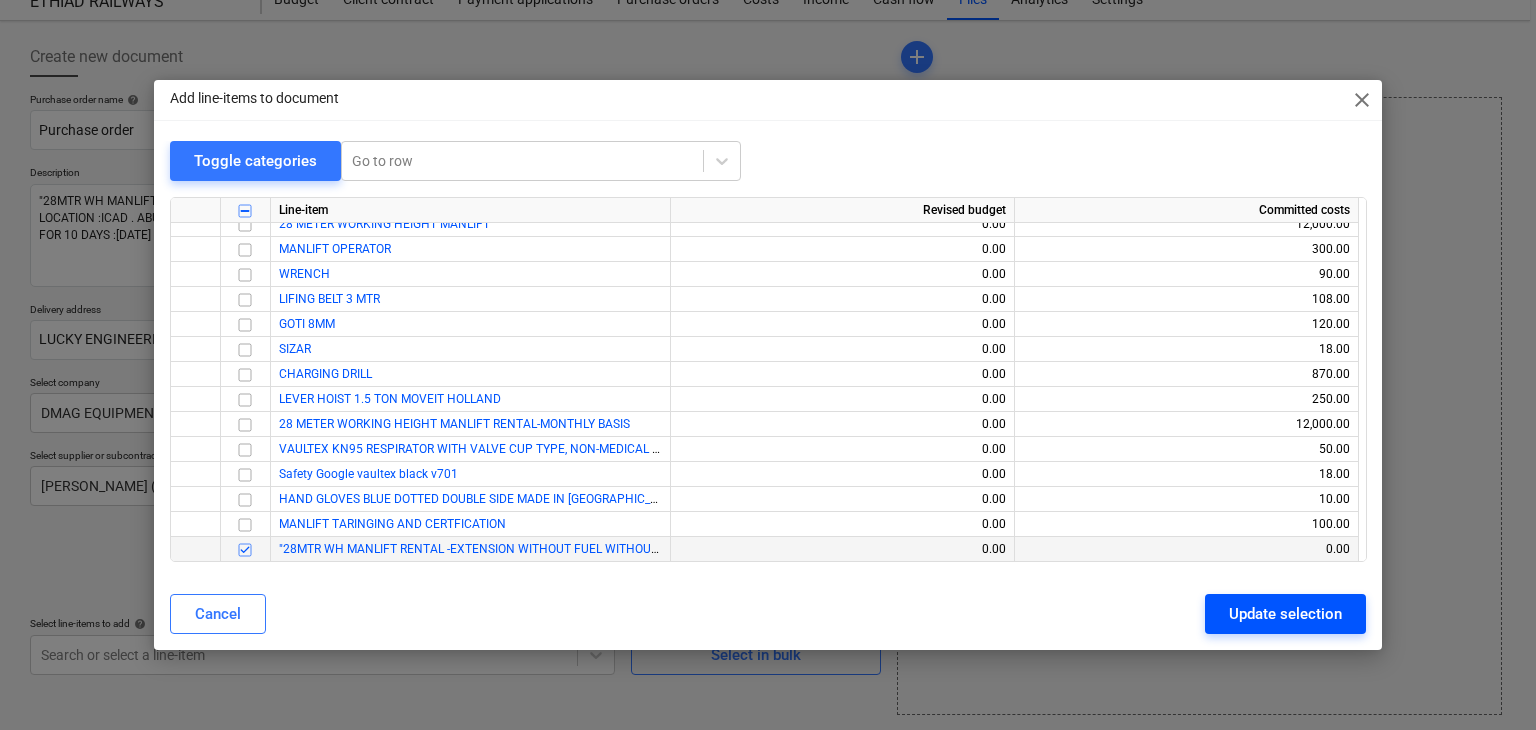 click on "Update selection" at bounding box center [1285, 614] 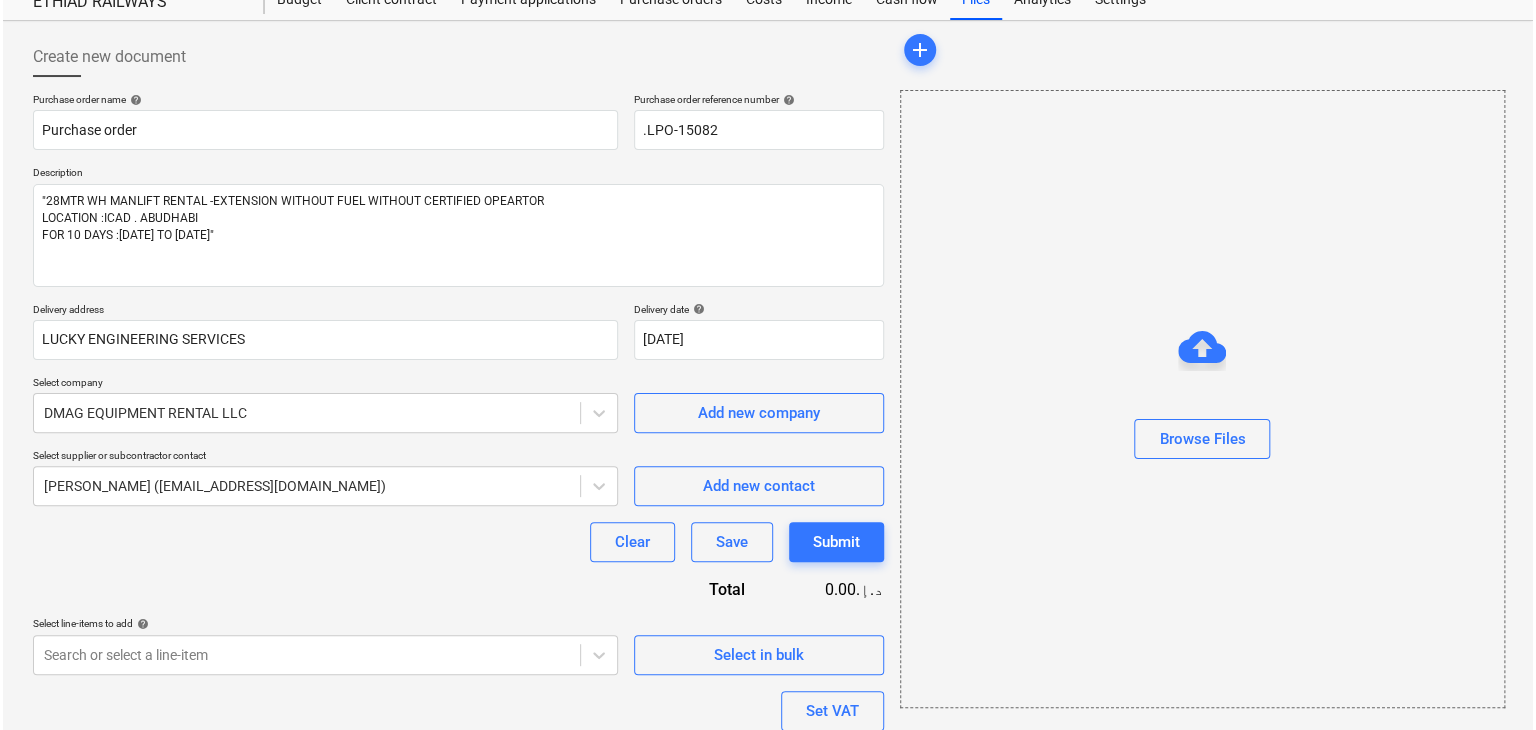 scroll, scrollTop: 220, scrollLeft: 0, axis: vertical 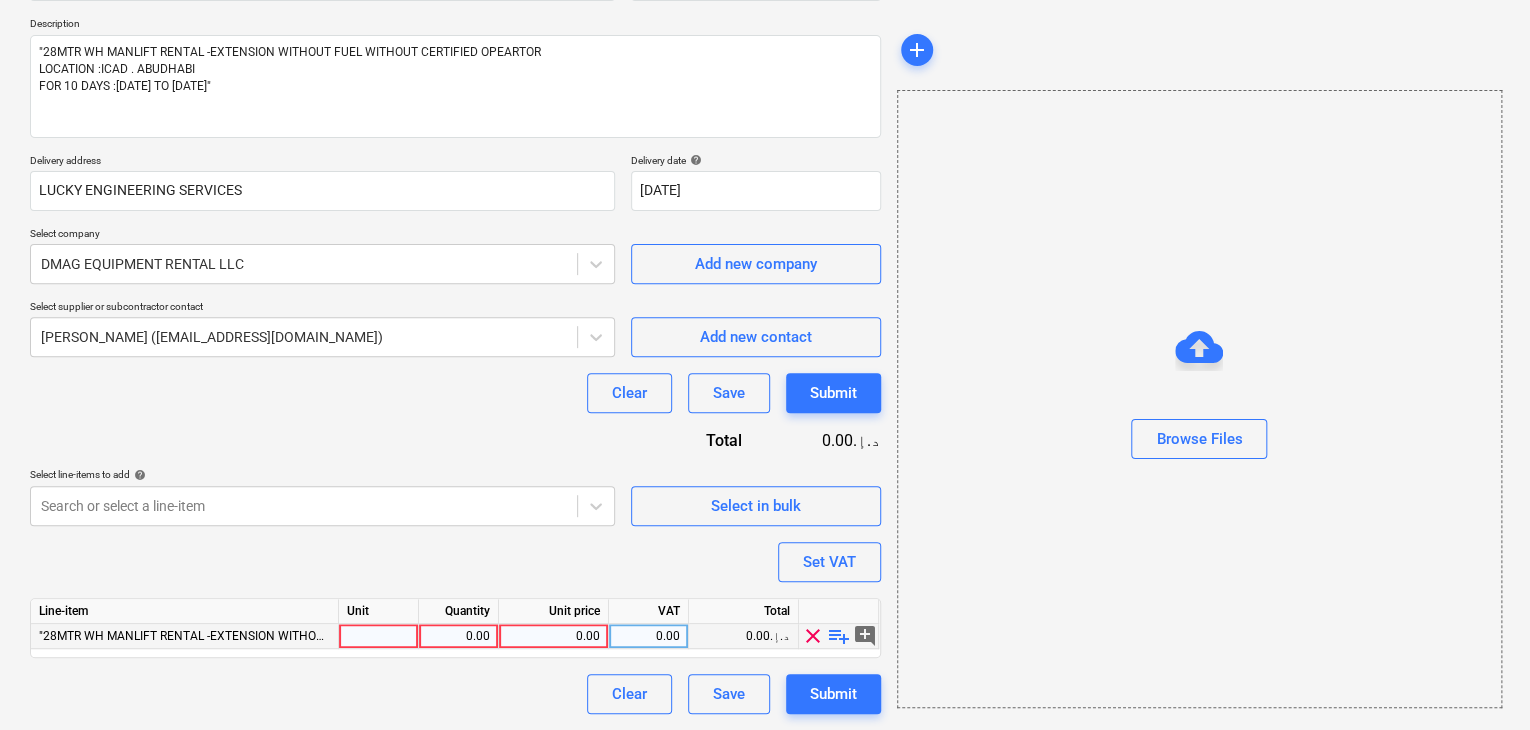 click at bounding box center [379, 636] 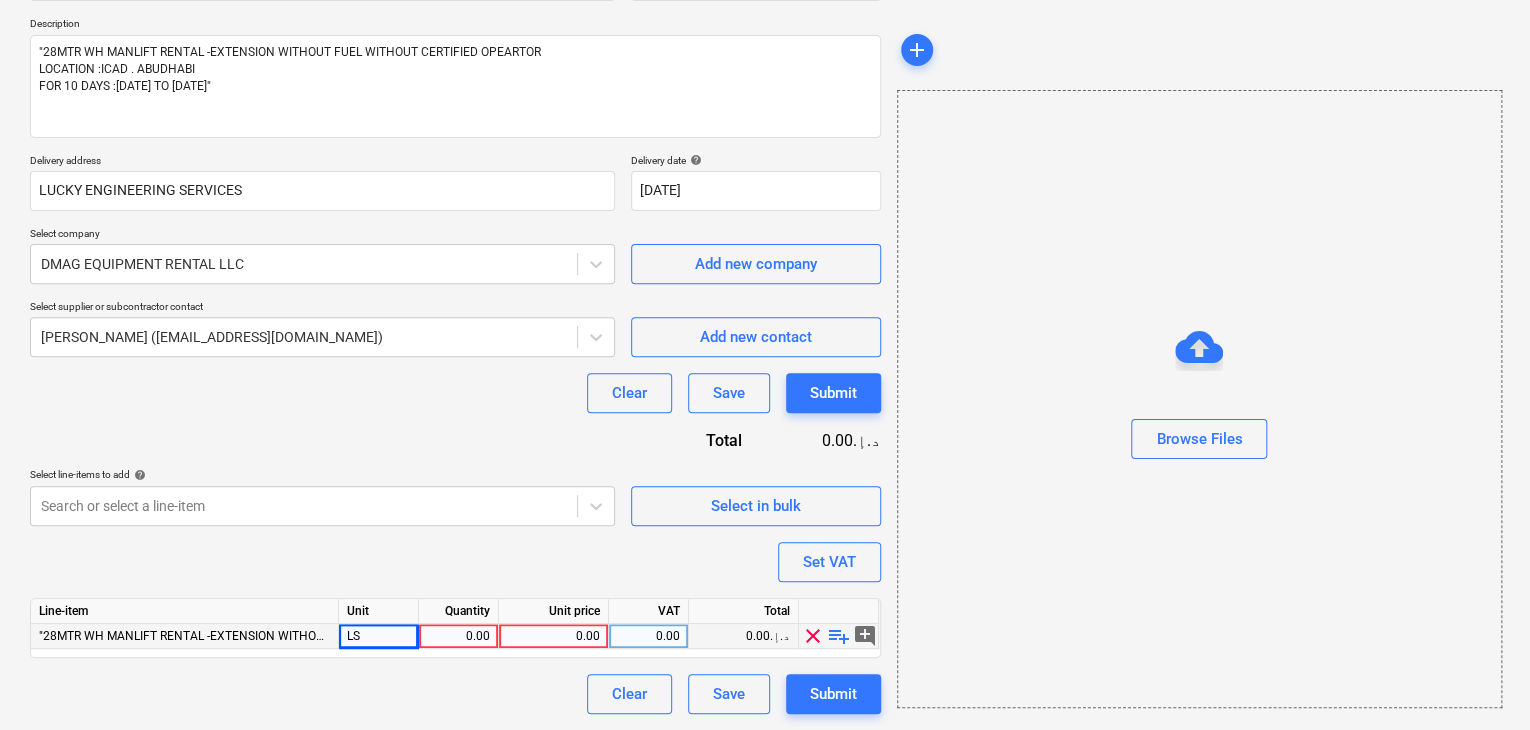 click on "0.00" at bounding box center (458, 636) 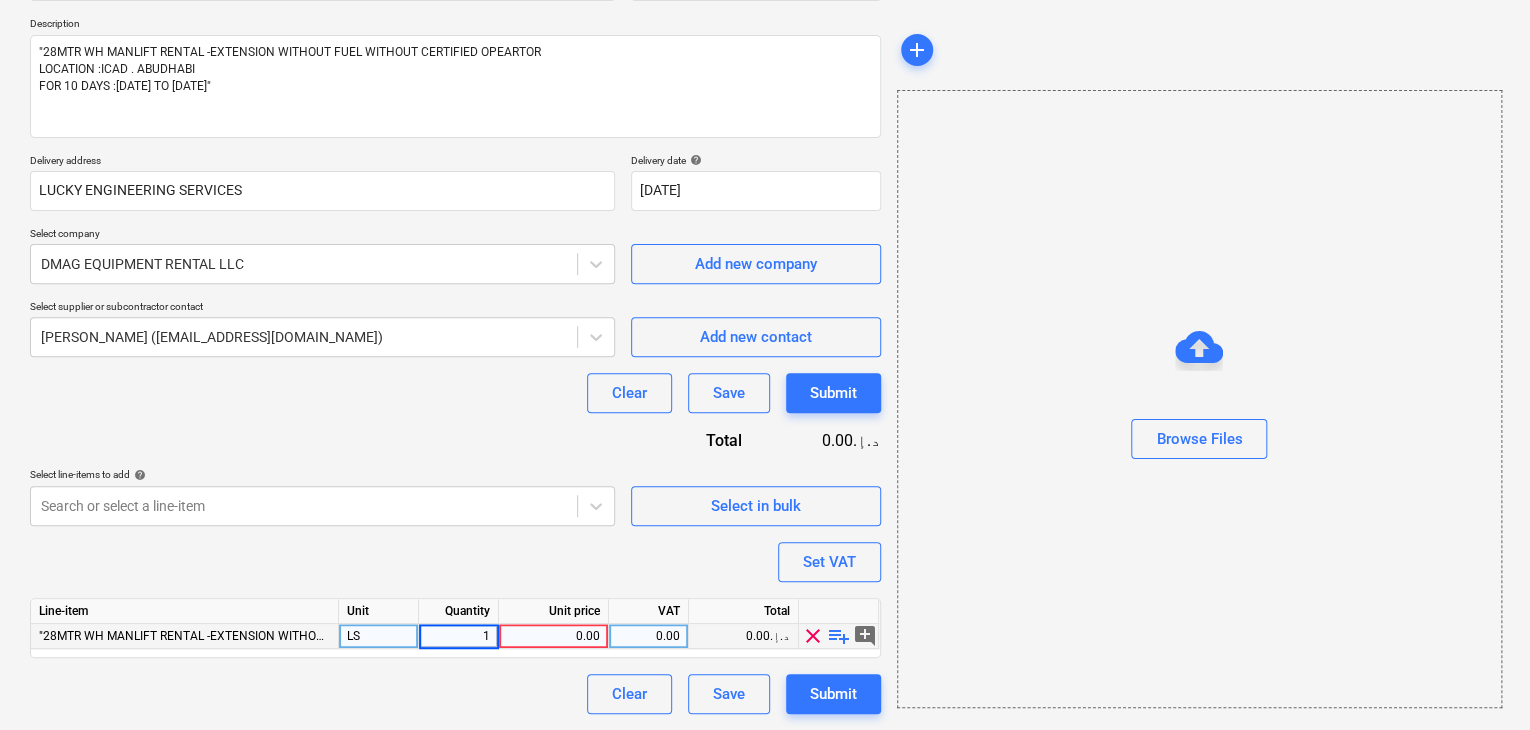 click on "0.00" at bounding box center [553, 636] 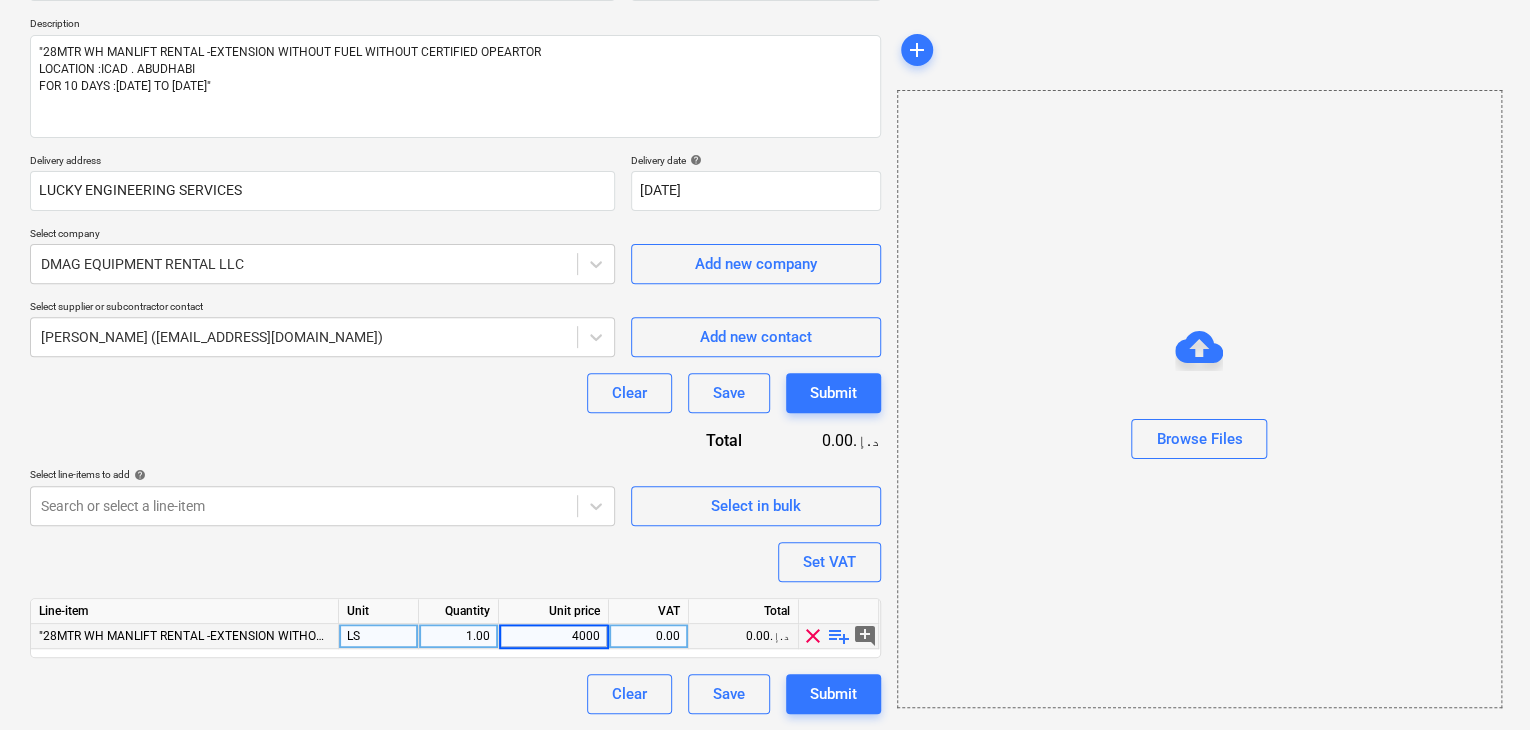 click on "Browse Files" at bounding box center (1199, 399) 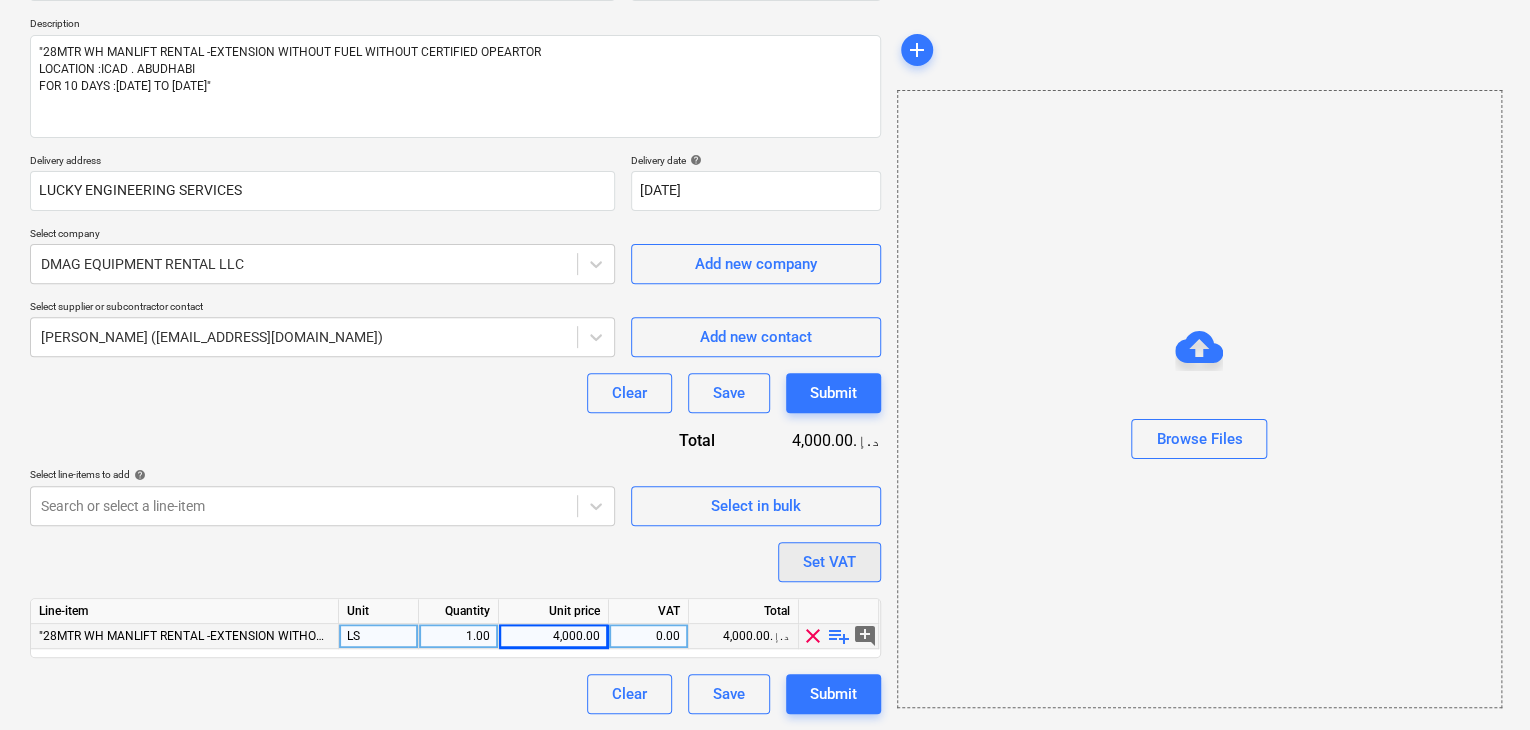 click on "Set VAT" at bounding box center [829, 562] 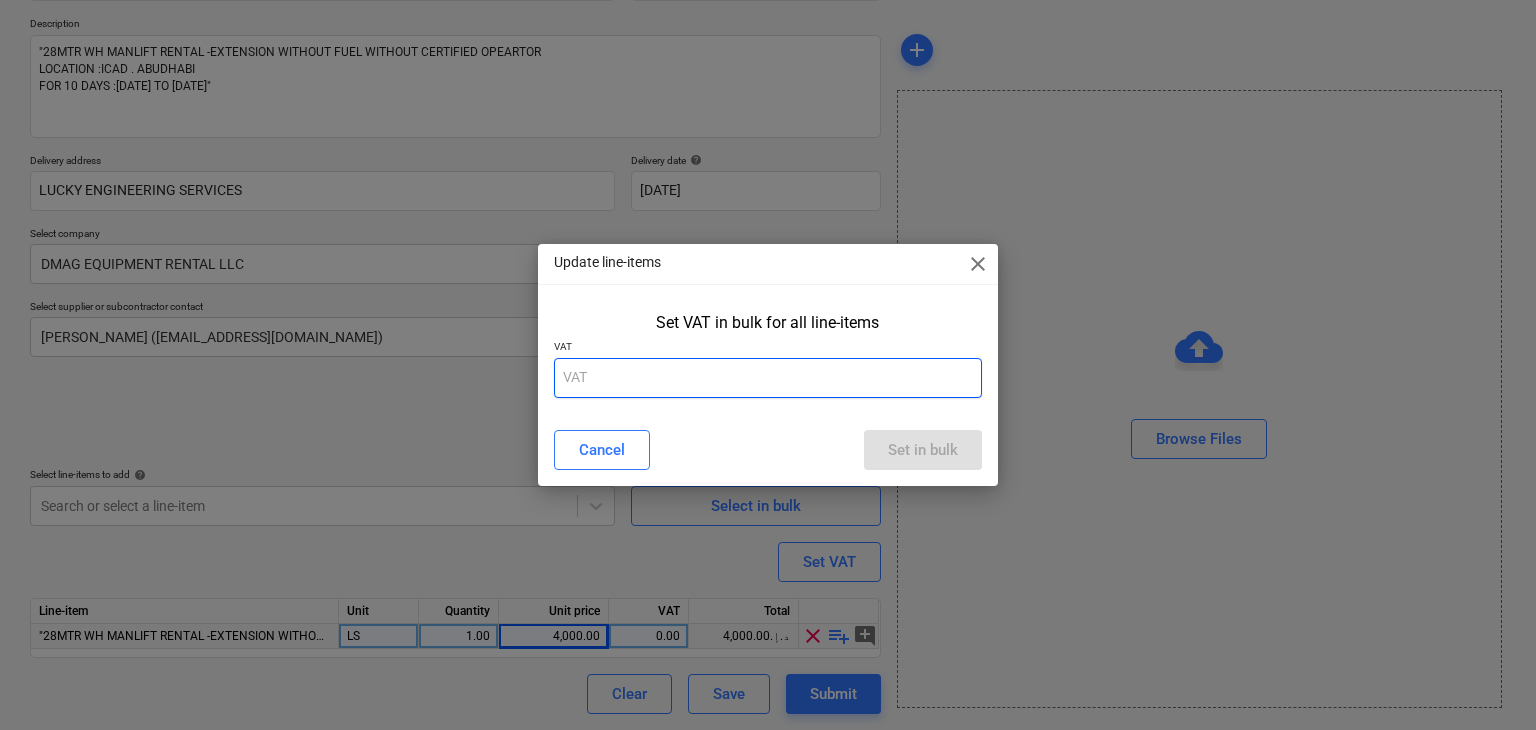 click at bounding box center [768, 378] 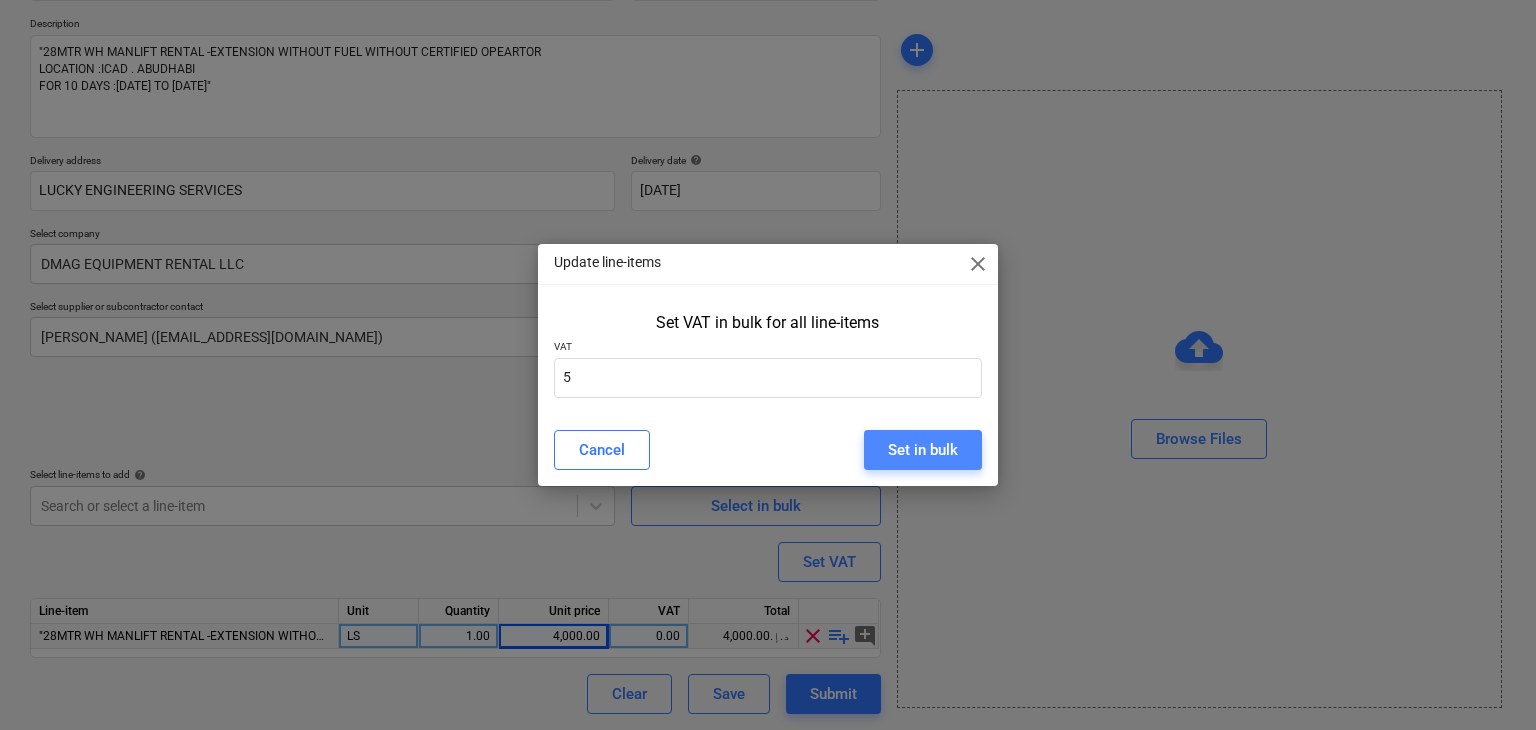 click on "Set in bulk" at bounding box center (923, 450) 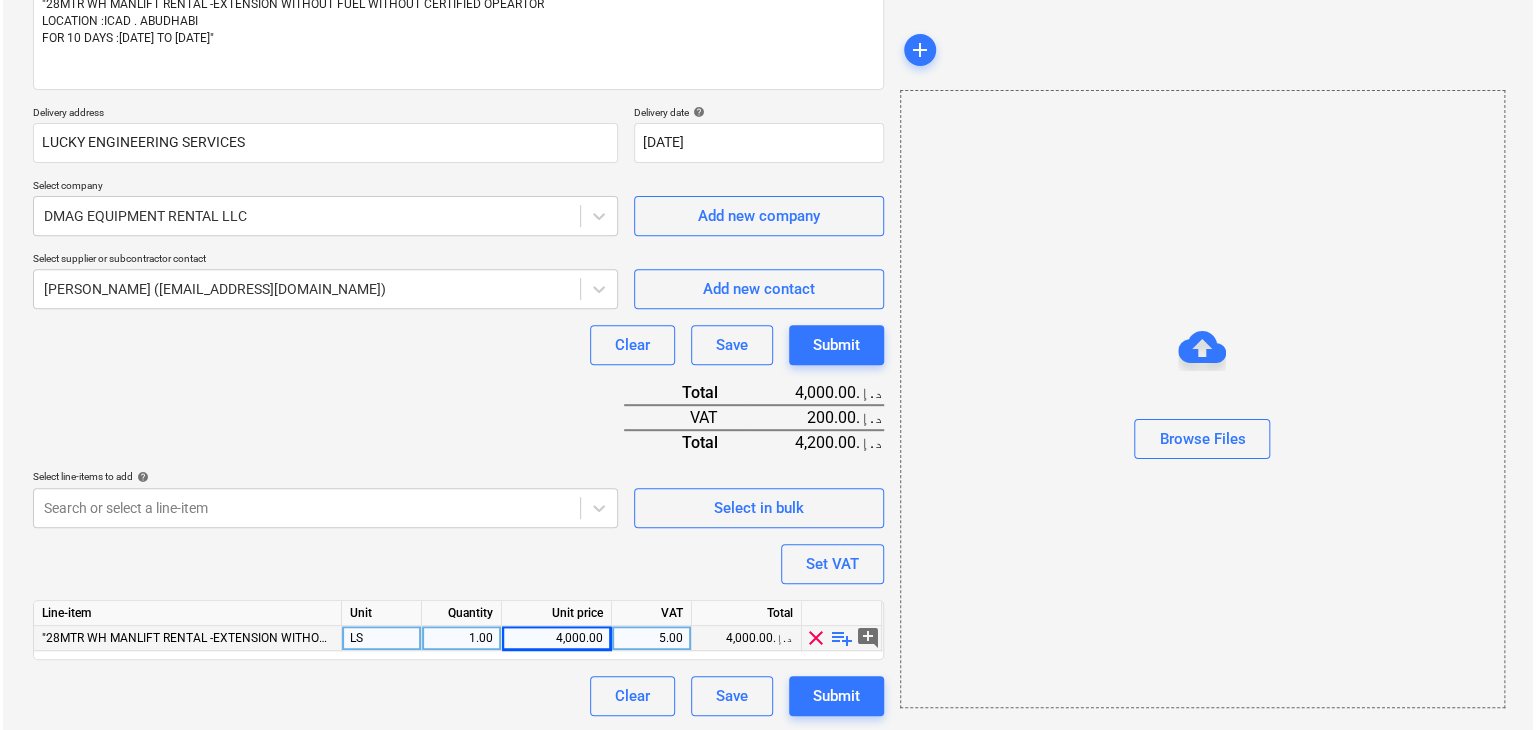 scroll, scrollTop: 269, scrollLeft: 0, axis: vertical 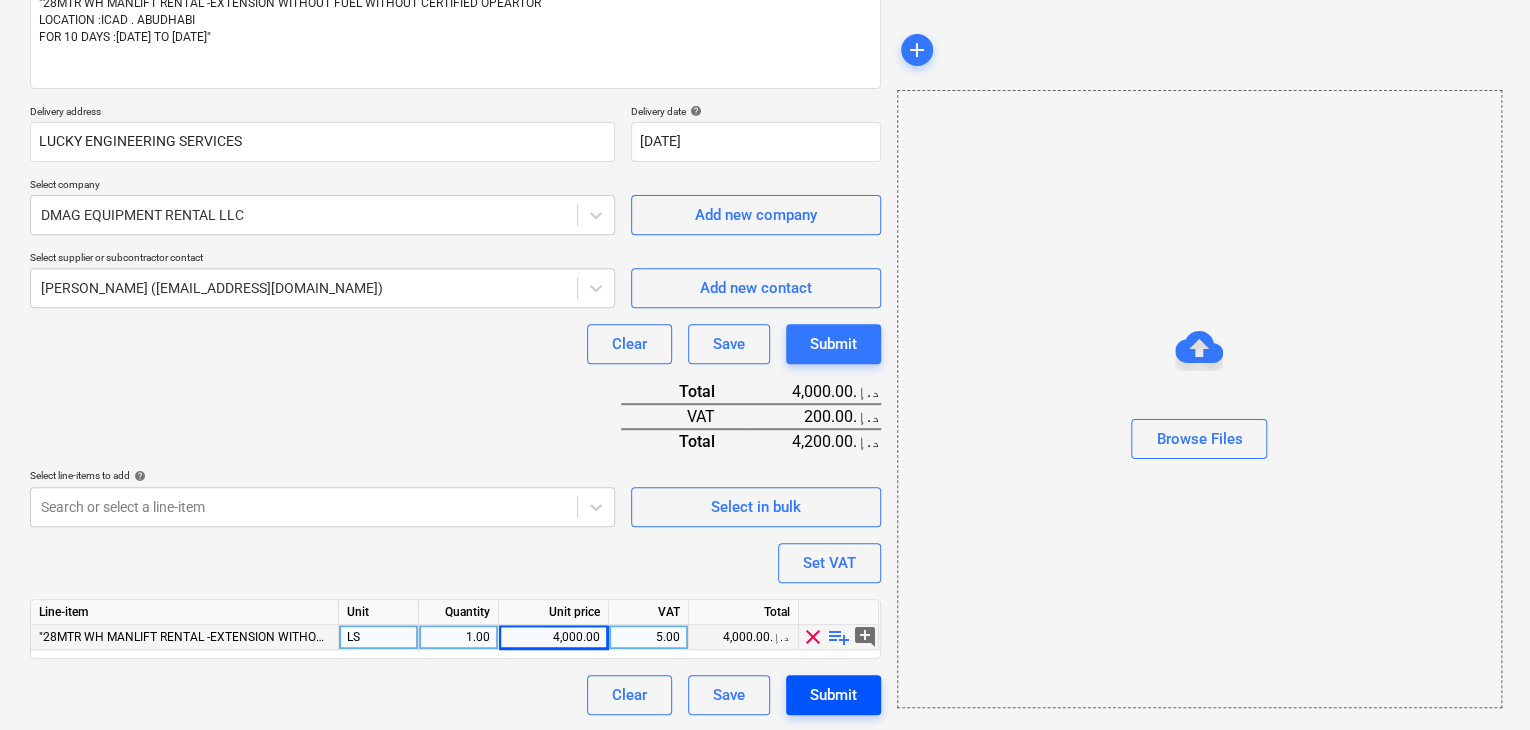 click on "Submit" at bounding box center (833, 695) 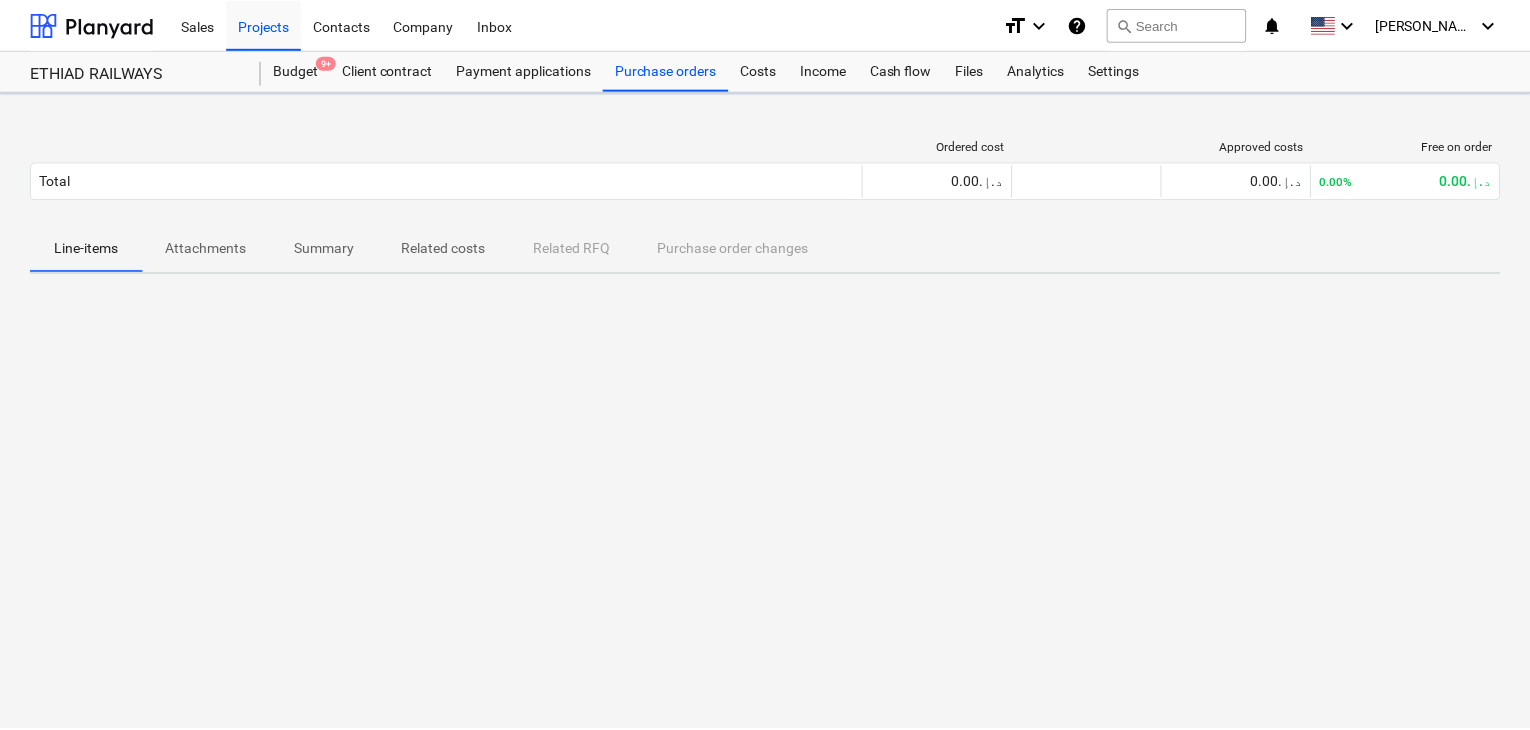scroll, scrollTop: 0, scrollLeft: 0, axis: both 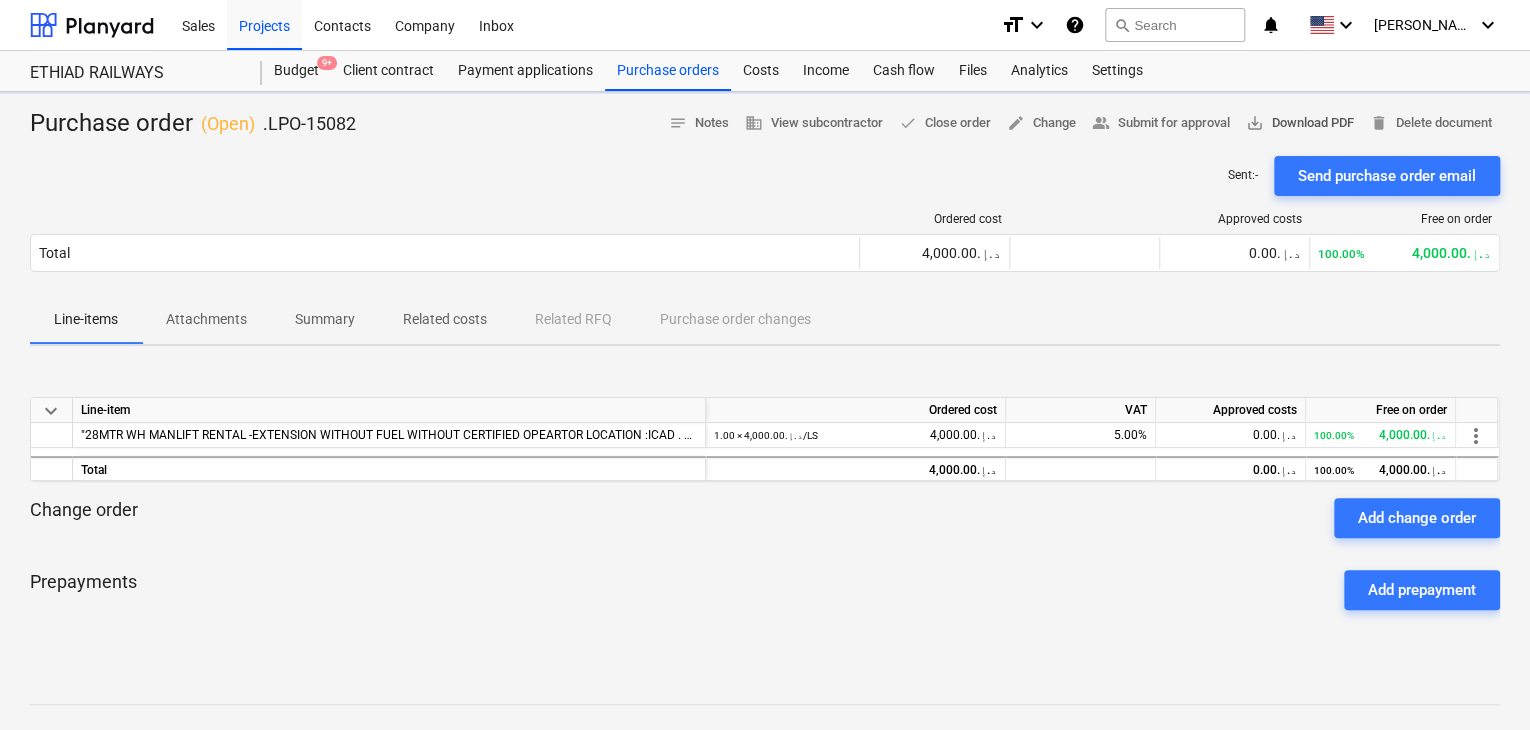 click on "save_alt Download PDF" at bounding box center (1300, 123) 